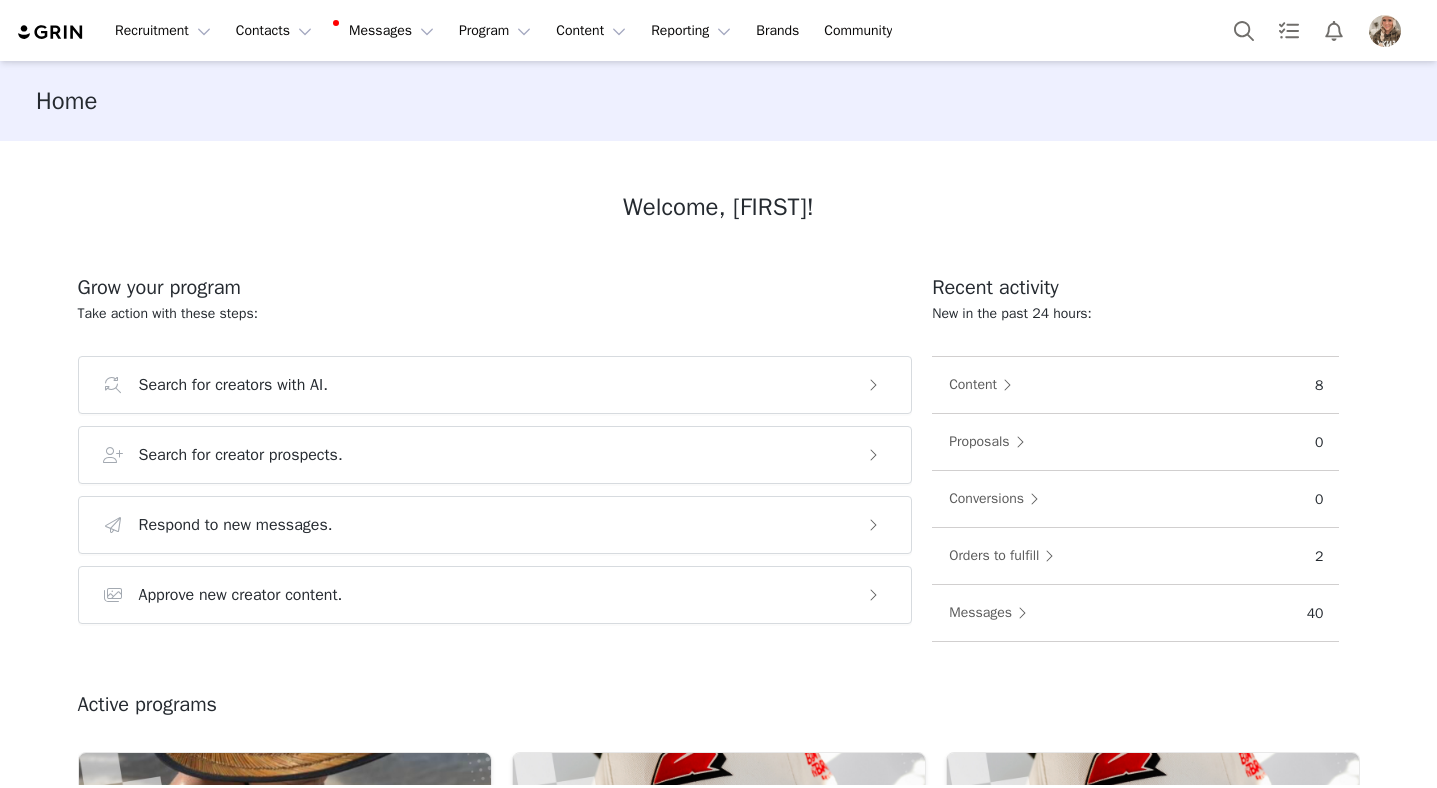 scroll, scrollTop: 0, scrollLeft: 0, axis: both 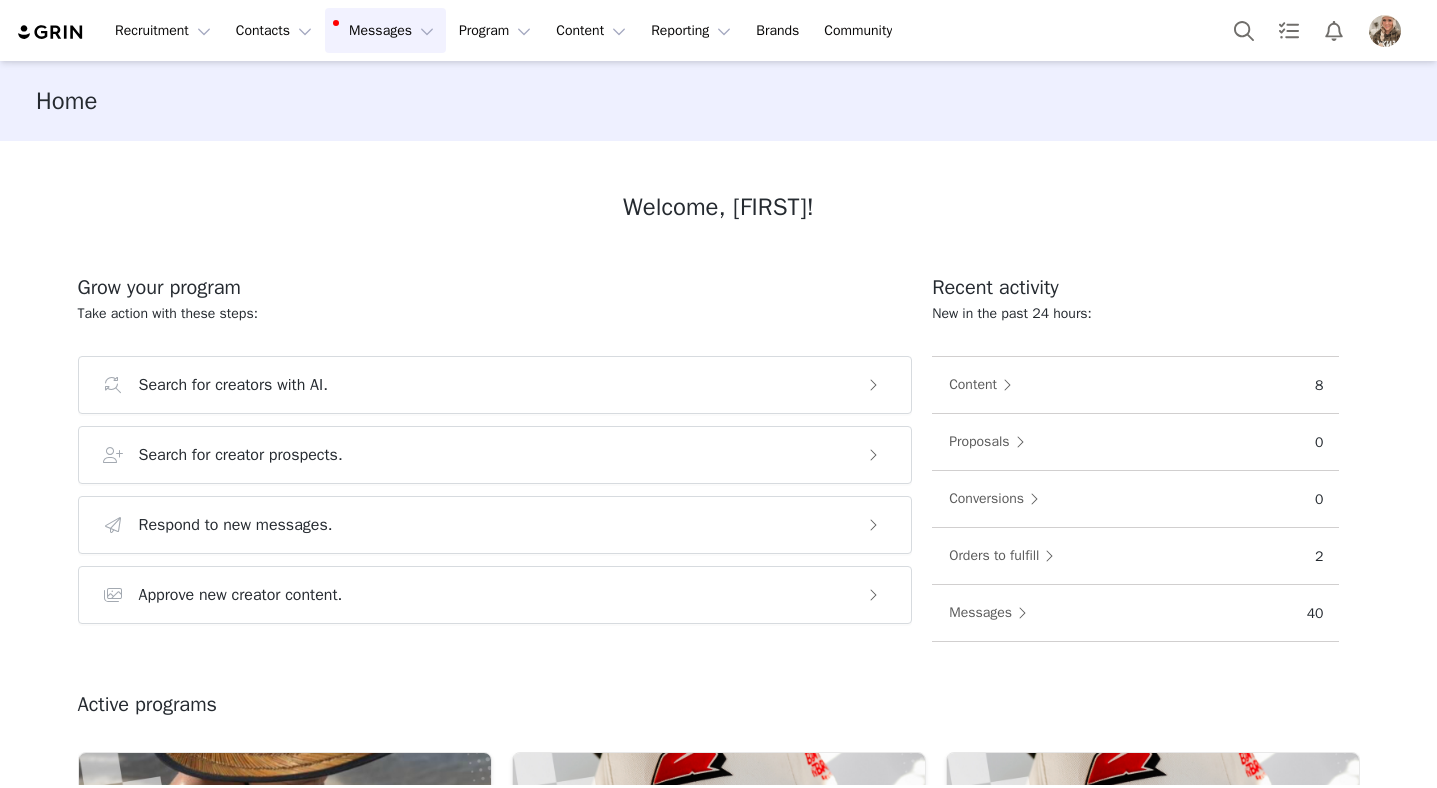 click on "Messages Messages" at bounding box center (385, 30) 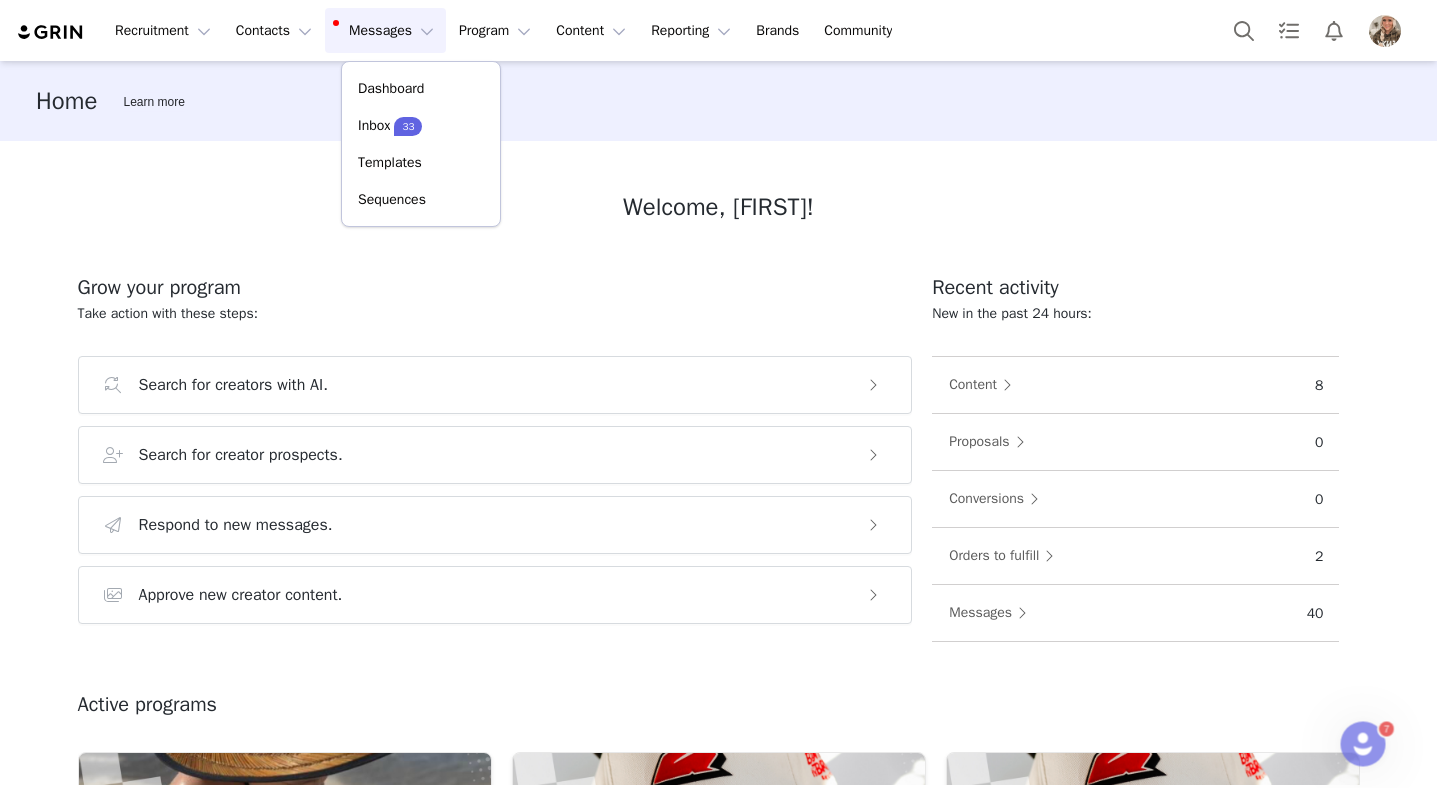 scroll, scrollTop: 0, scrollLeft: 0, axis: both 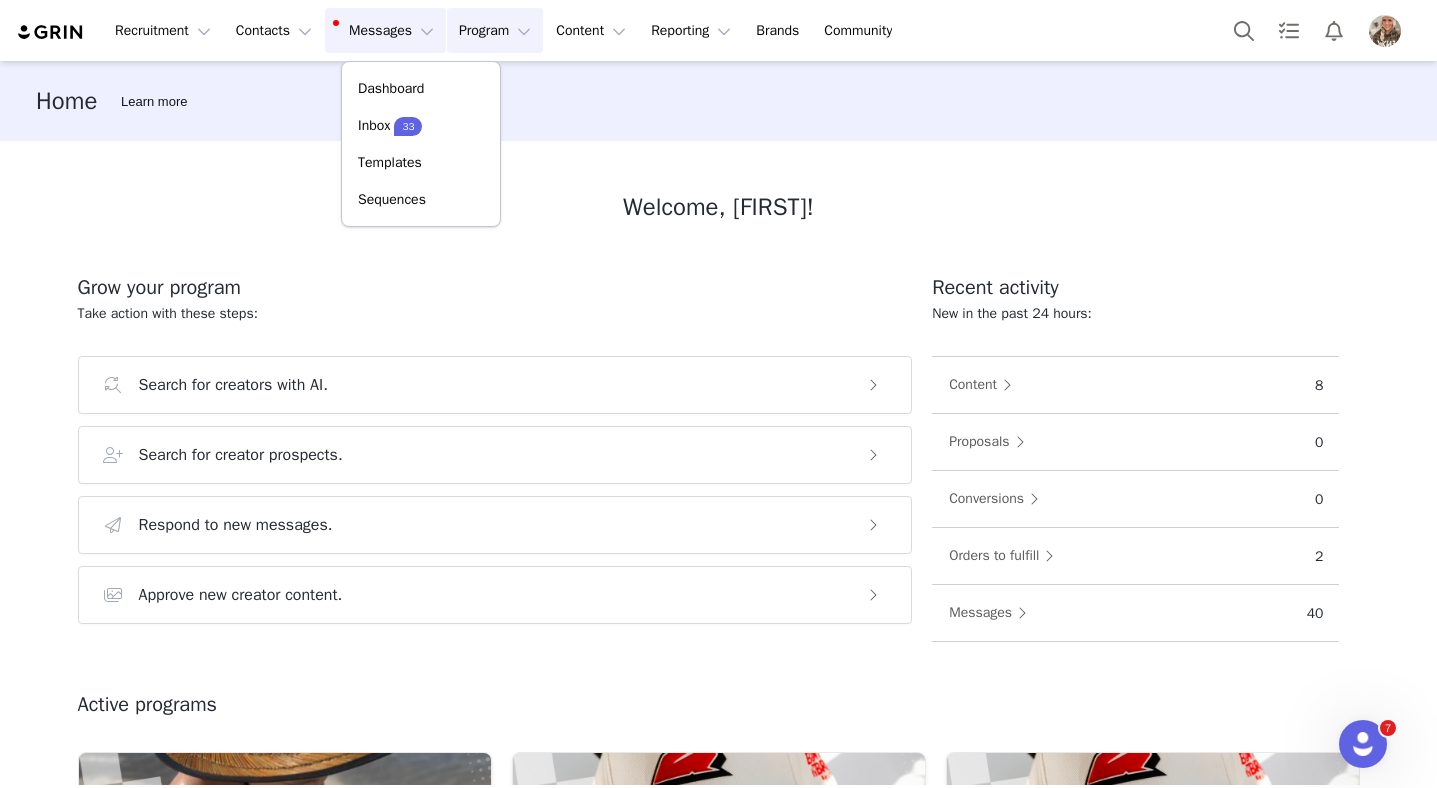 click on "Program Program" at bounding box center [495, 30] 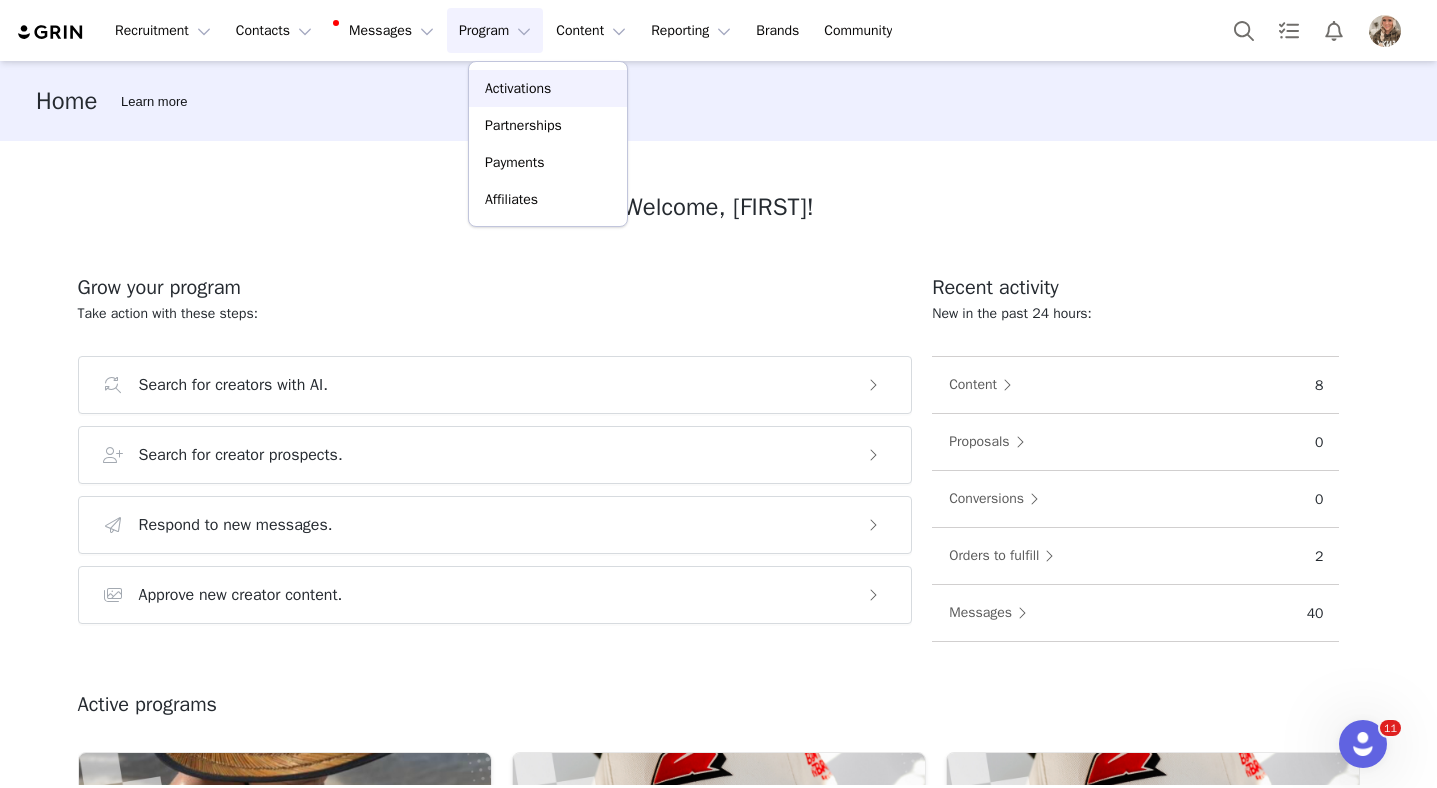 click on "Activations" at bounding box center (518, 88) 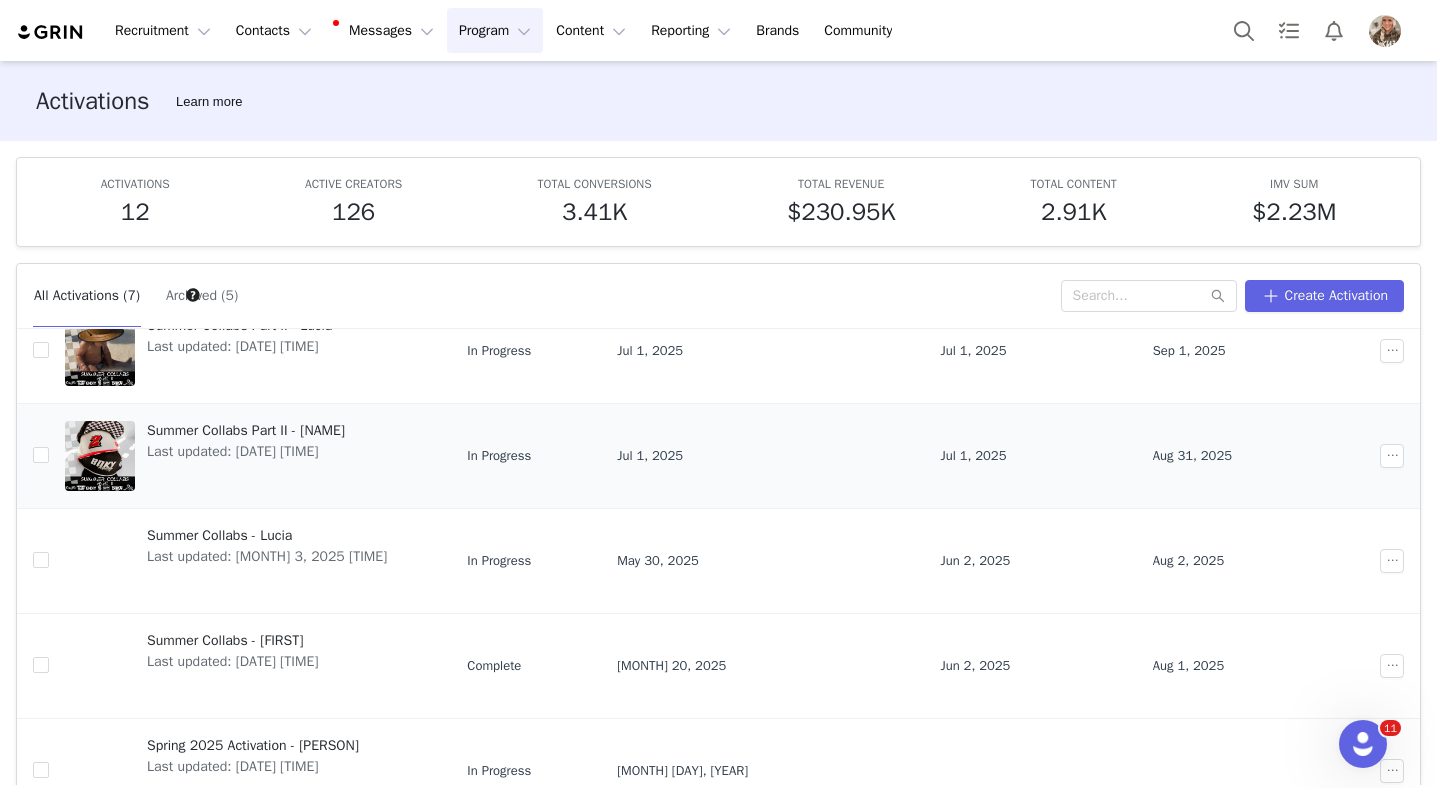 scroll, scrollTop: 104, scrollLeft: 0, axis: vertical 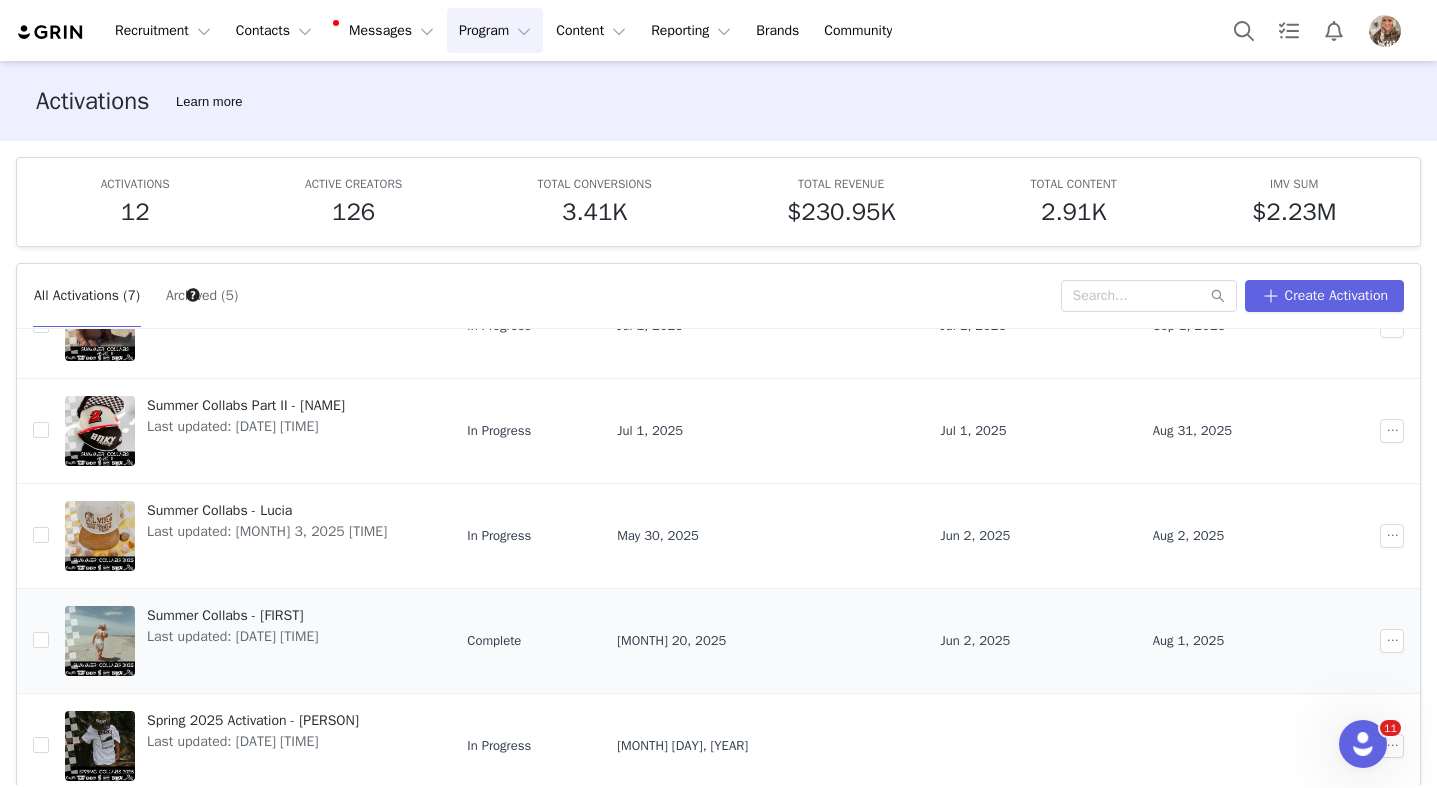click on "Summer Collabs - [FIRST]" at bounding box center [232, 615] 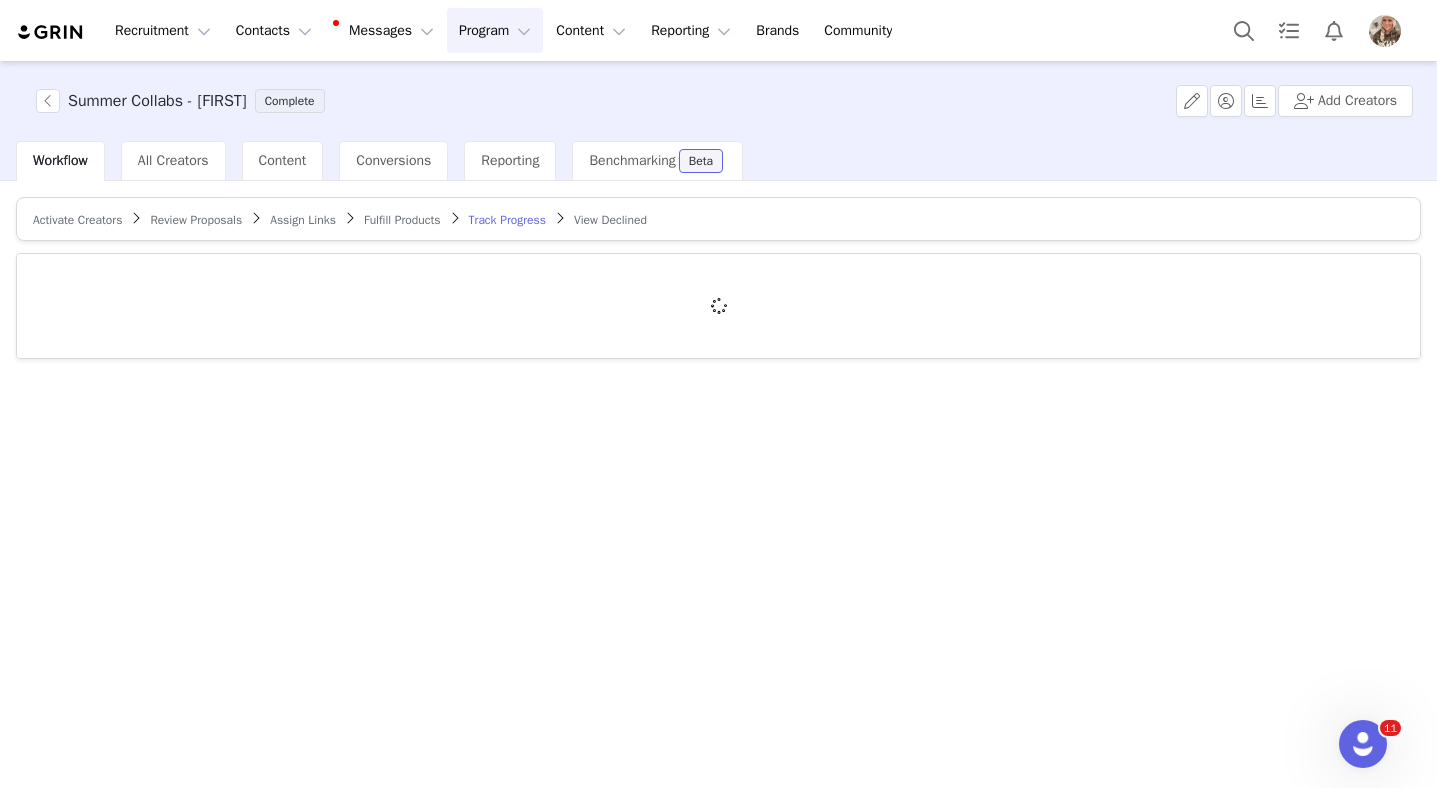 click on "Review Proposals" at bounding box center [196, 220] 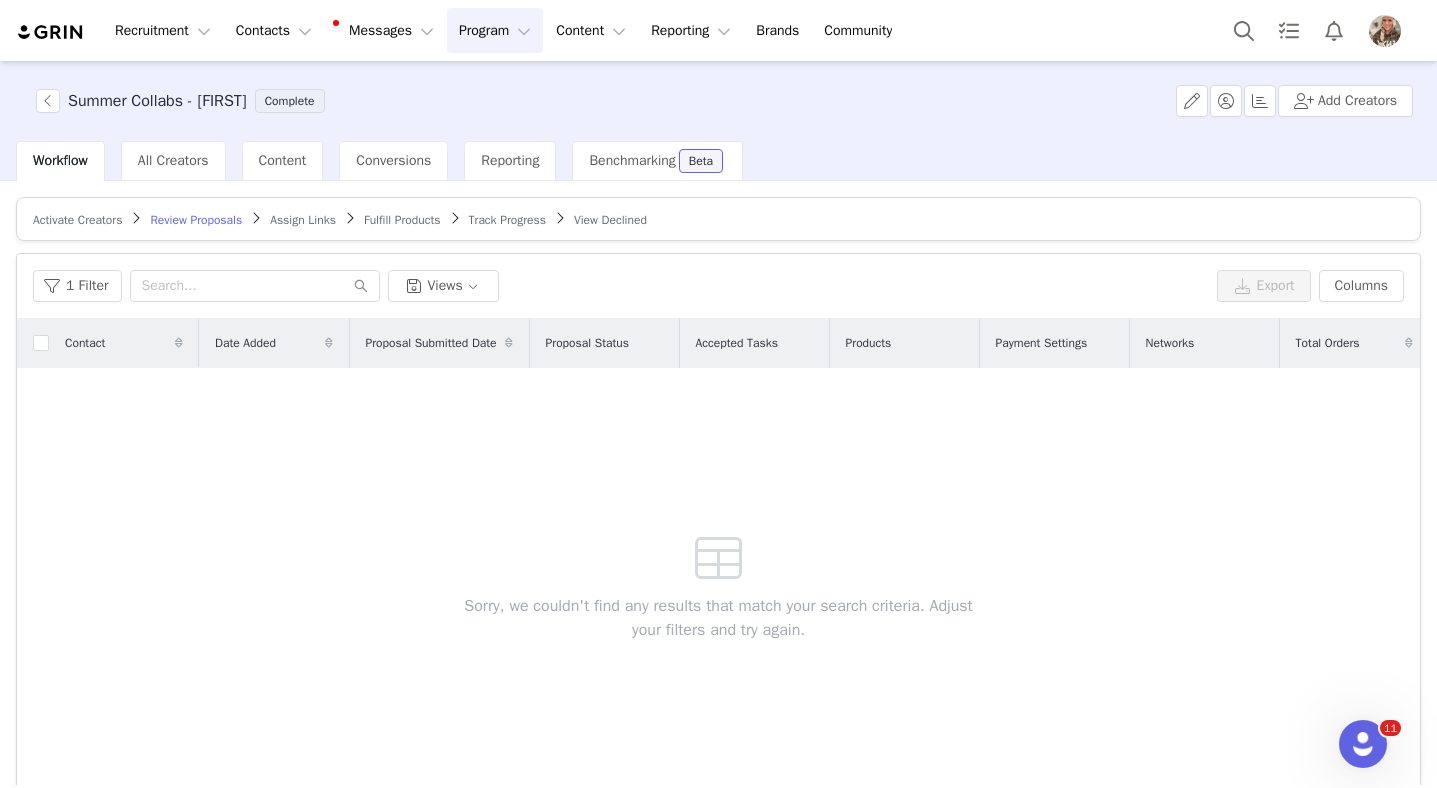 click on "Activate Creators" at bounding box center [77, 220] 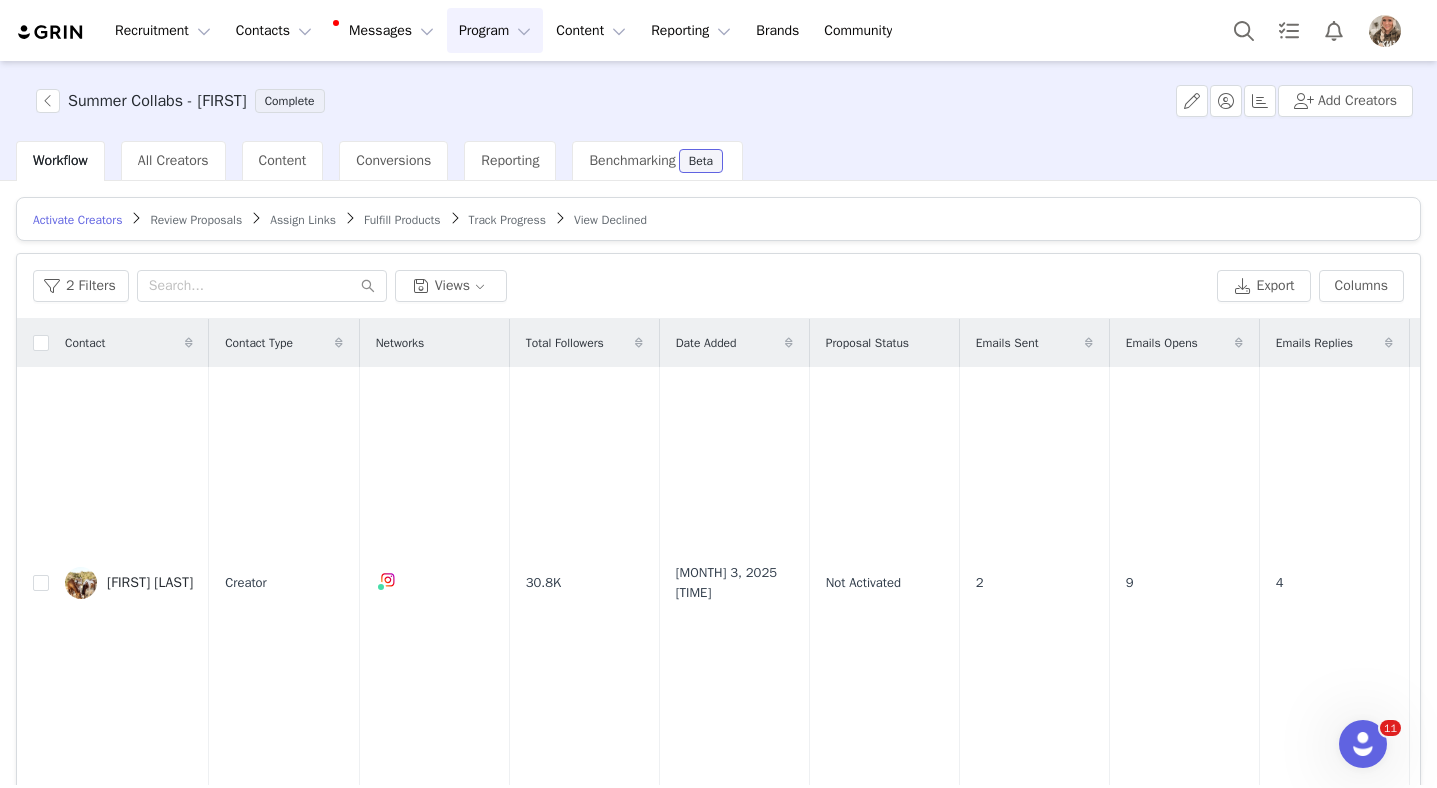 click on "Track Progress" at bounding box center [507, 220] 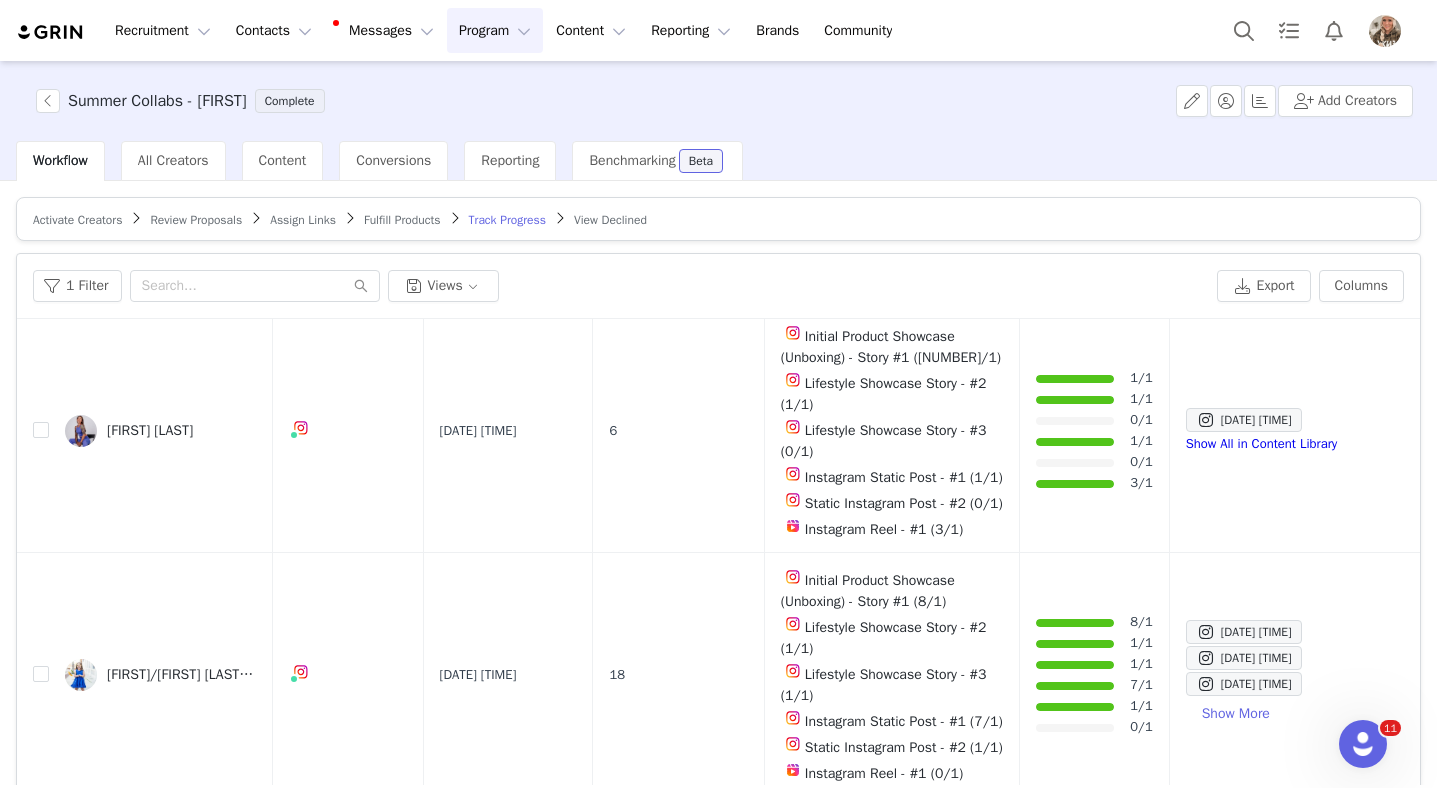 scroll, scrollTop: 1918, scrollLeft: 0, axis: vertical 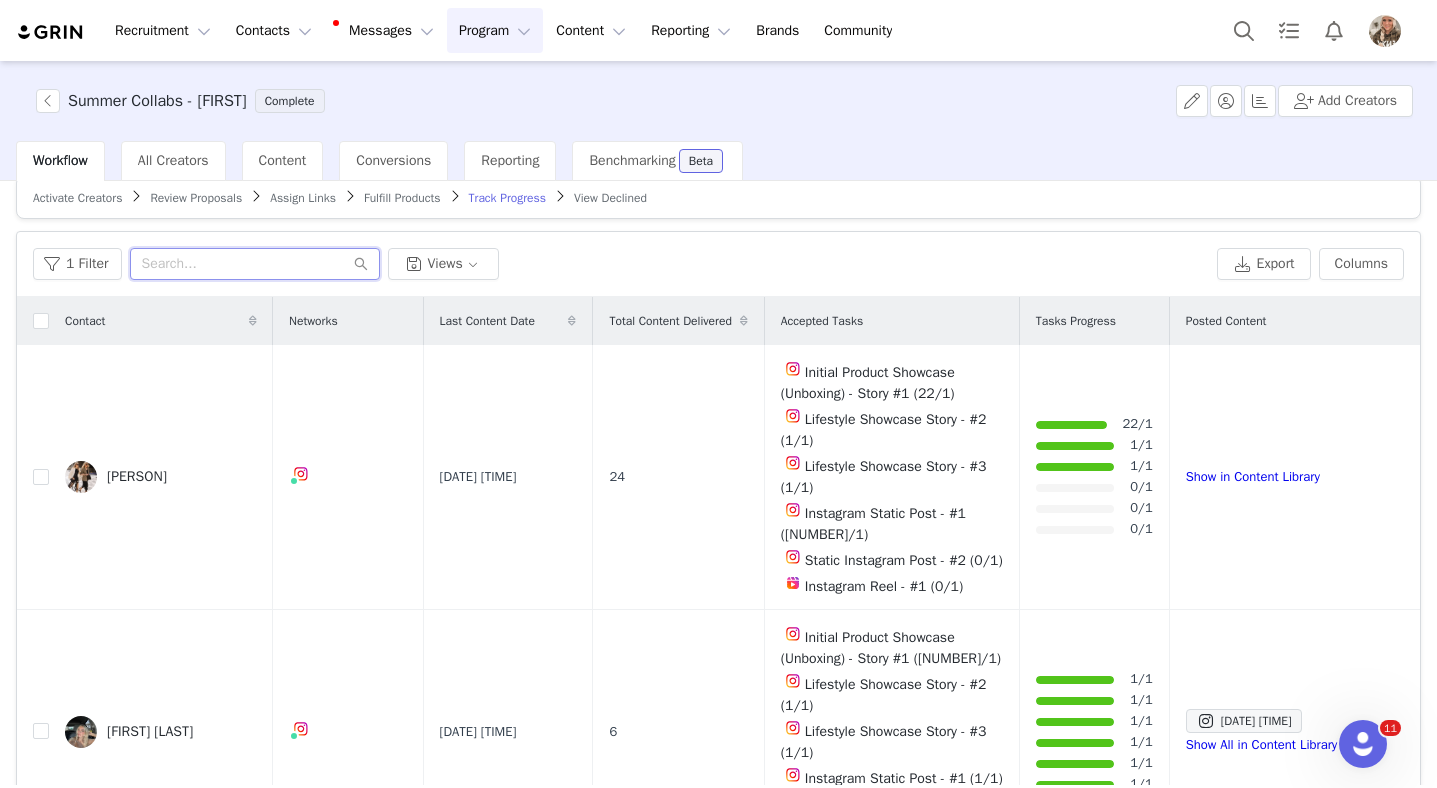 click at bounding box center [255, 264] 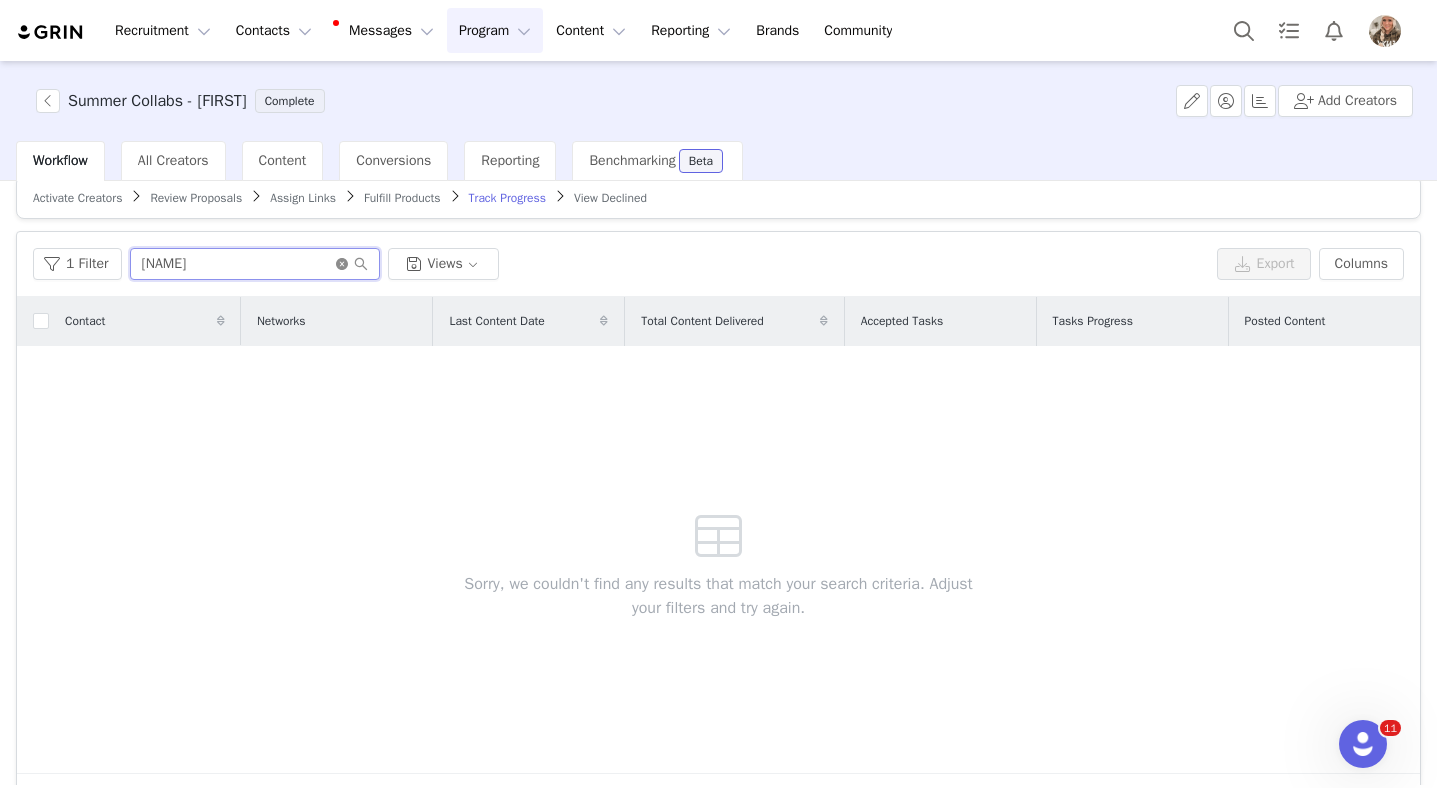 type on "[NAME]" 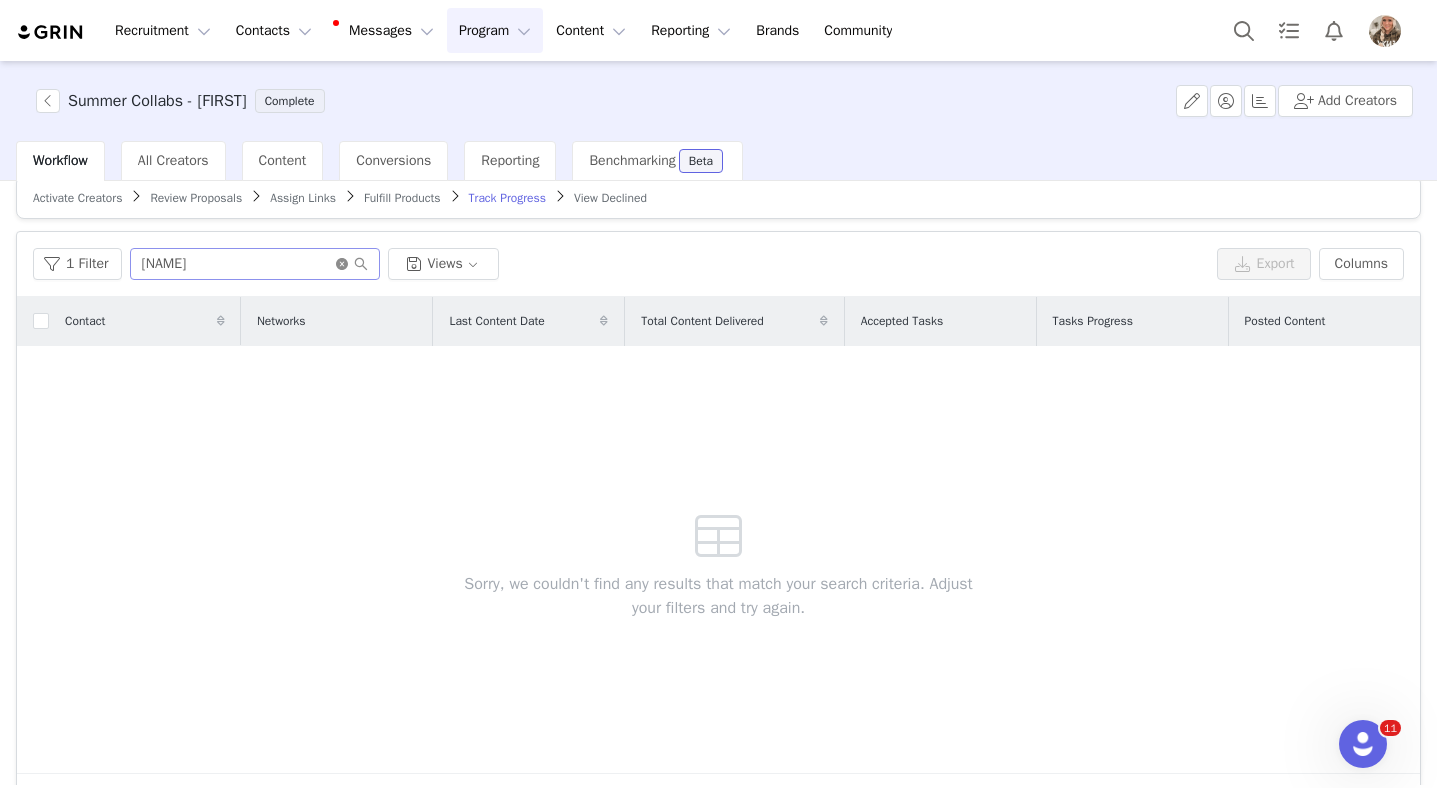click 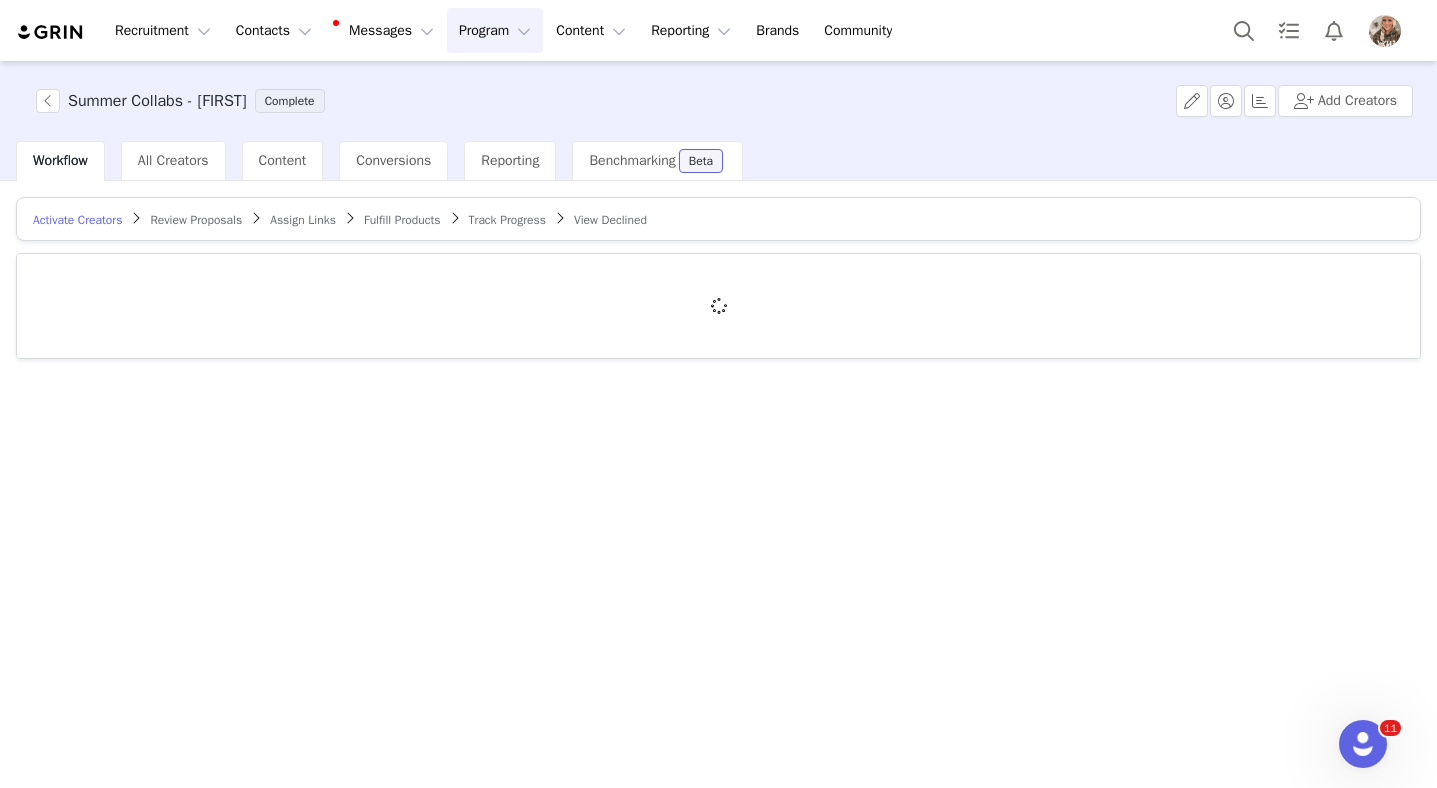 scroll, scrollTop: 0, scrollLeft: 0, axis: both 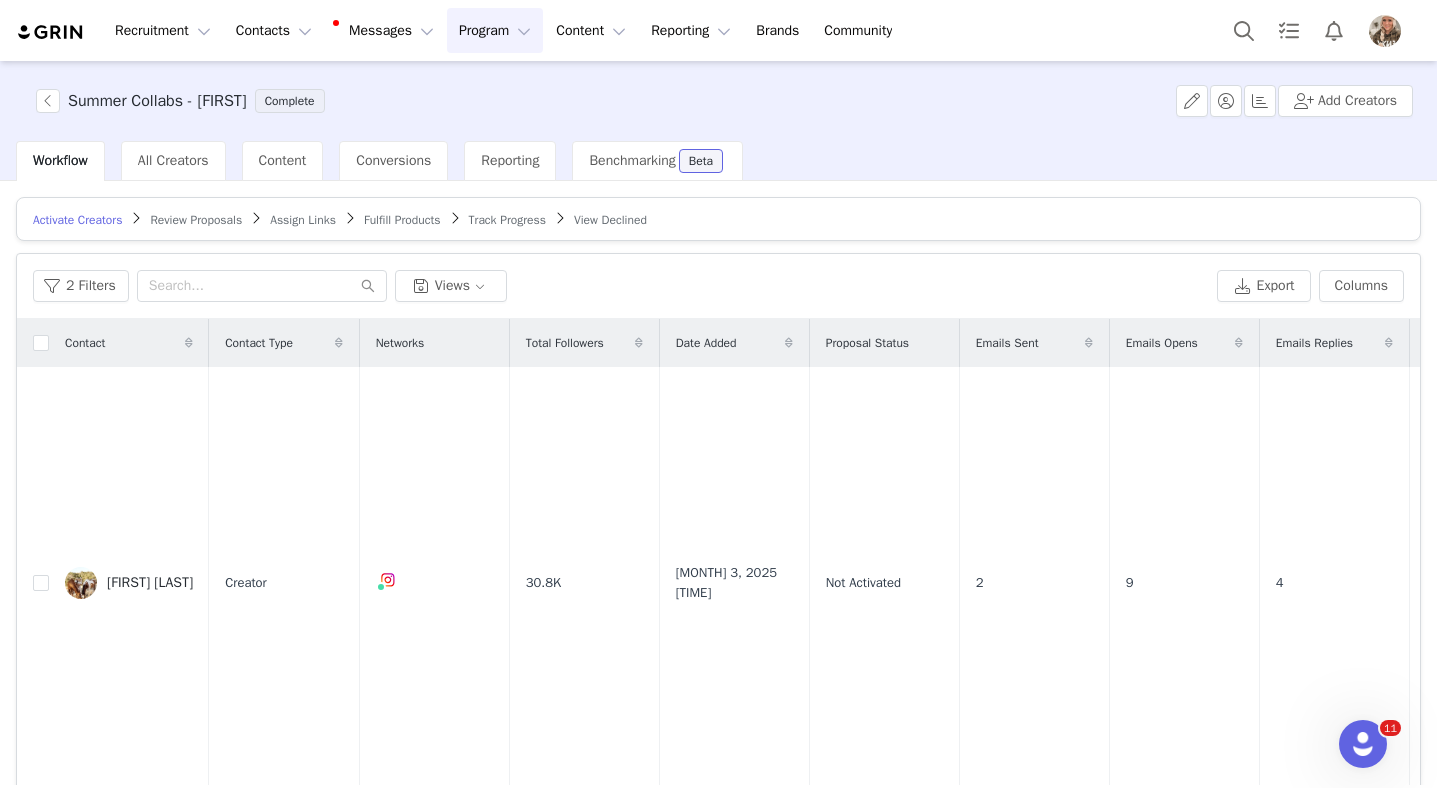 click on "Program Program" at bounding box center (495, 30) 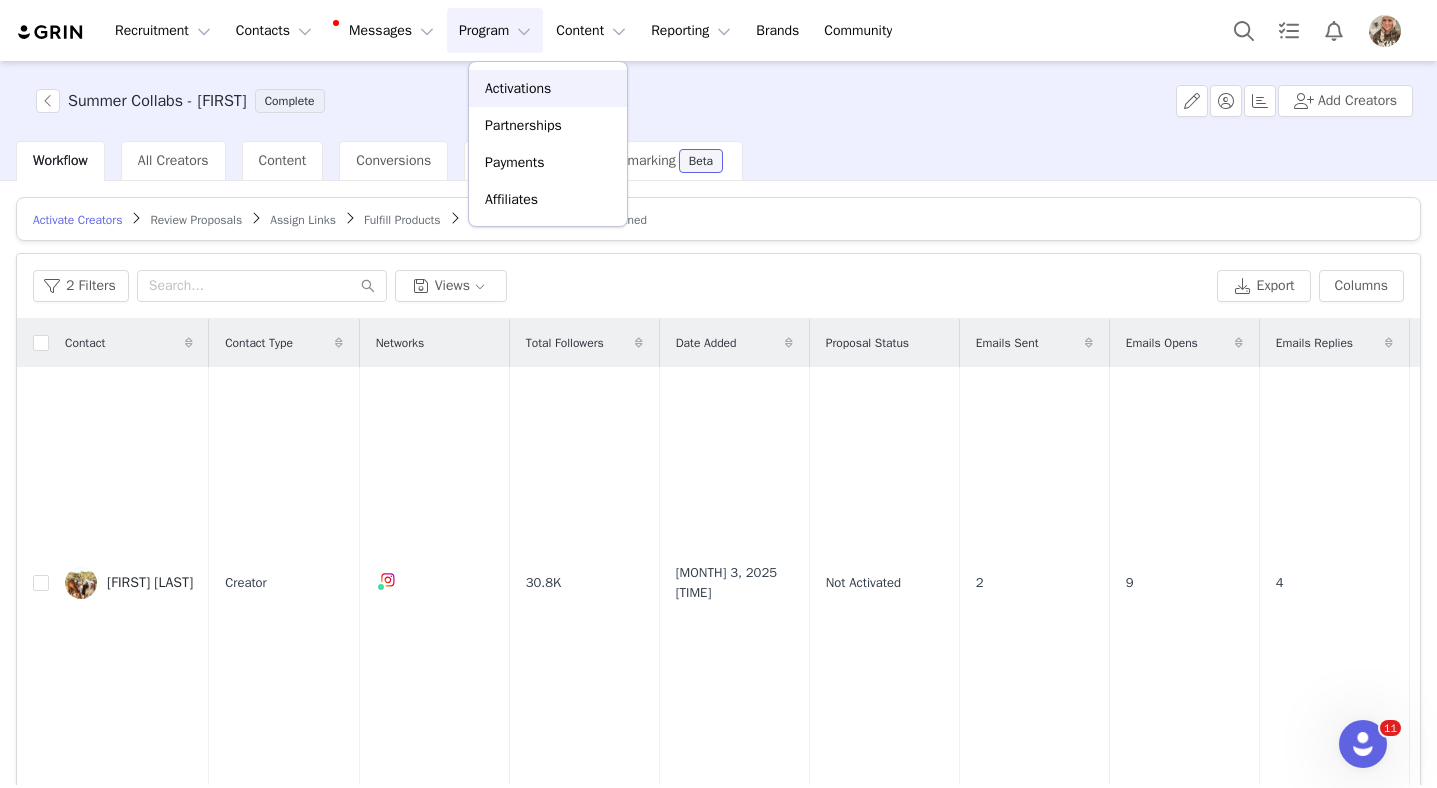 click on "Activations" at bounding box center (518, 88) 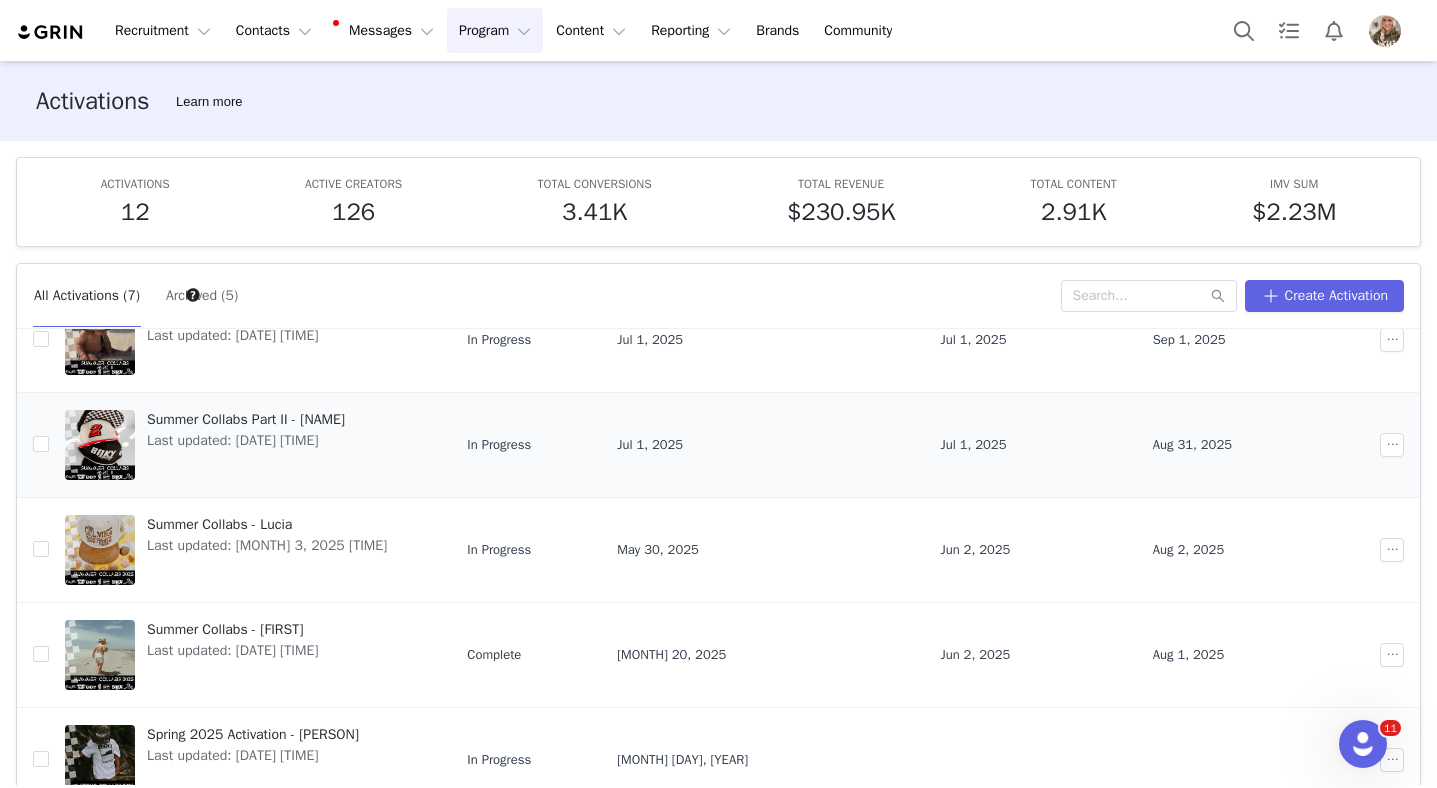 scroll, scrollTop: 240, scrollLeft: 0, axis: vertical 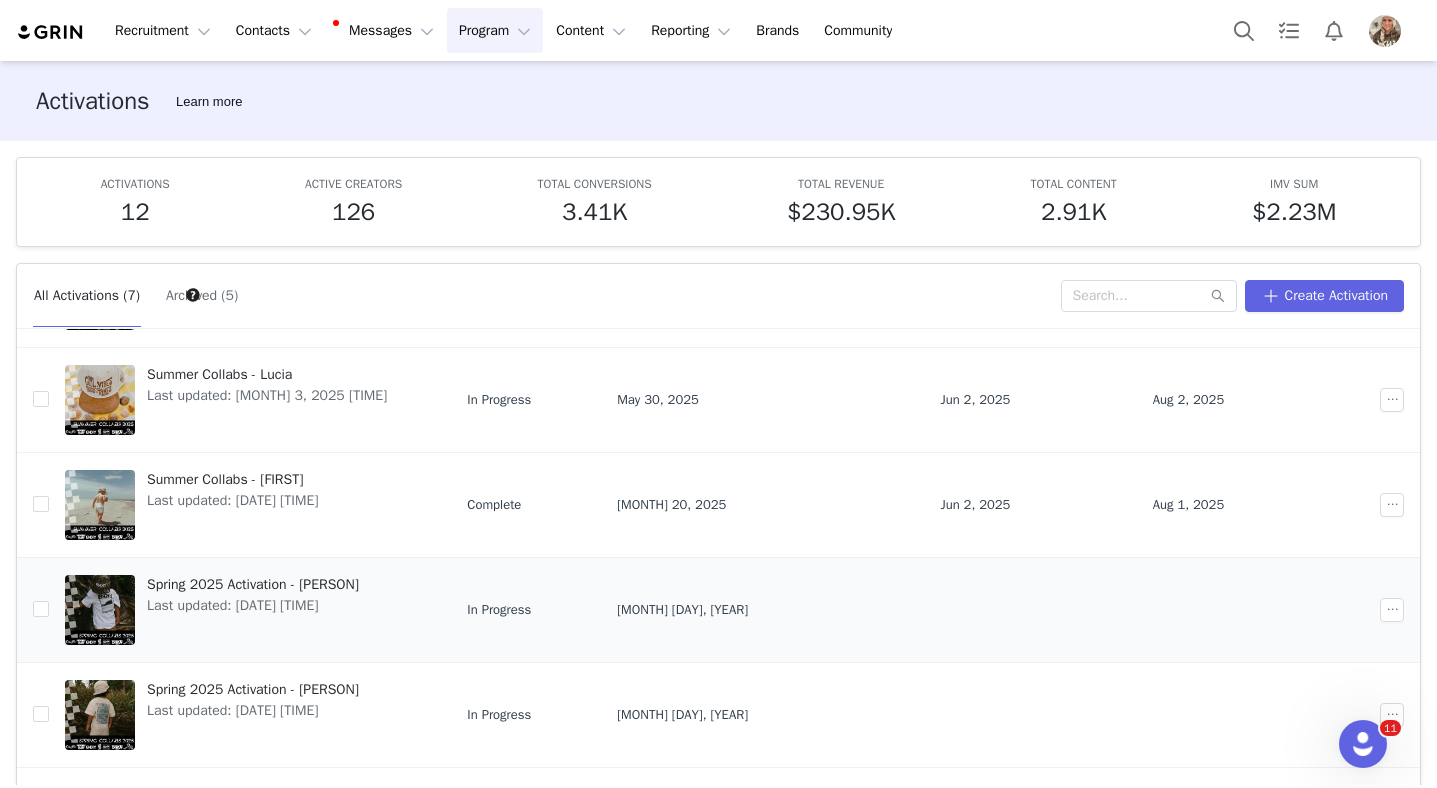 click on "Spring 2025 Activation - [PERSON]" at bounding box center [253, 584] 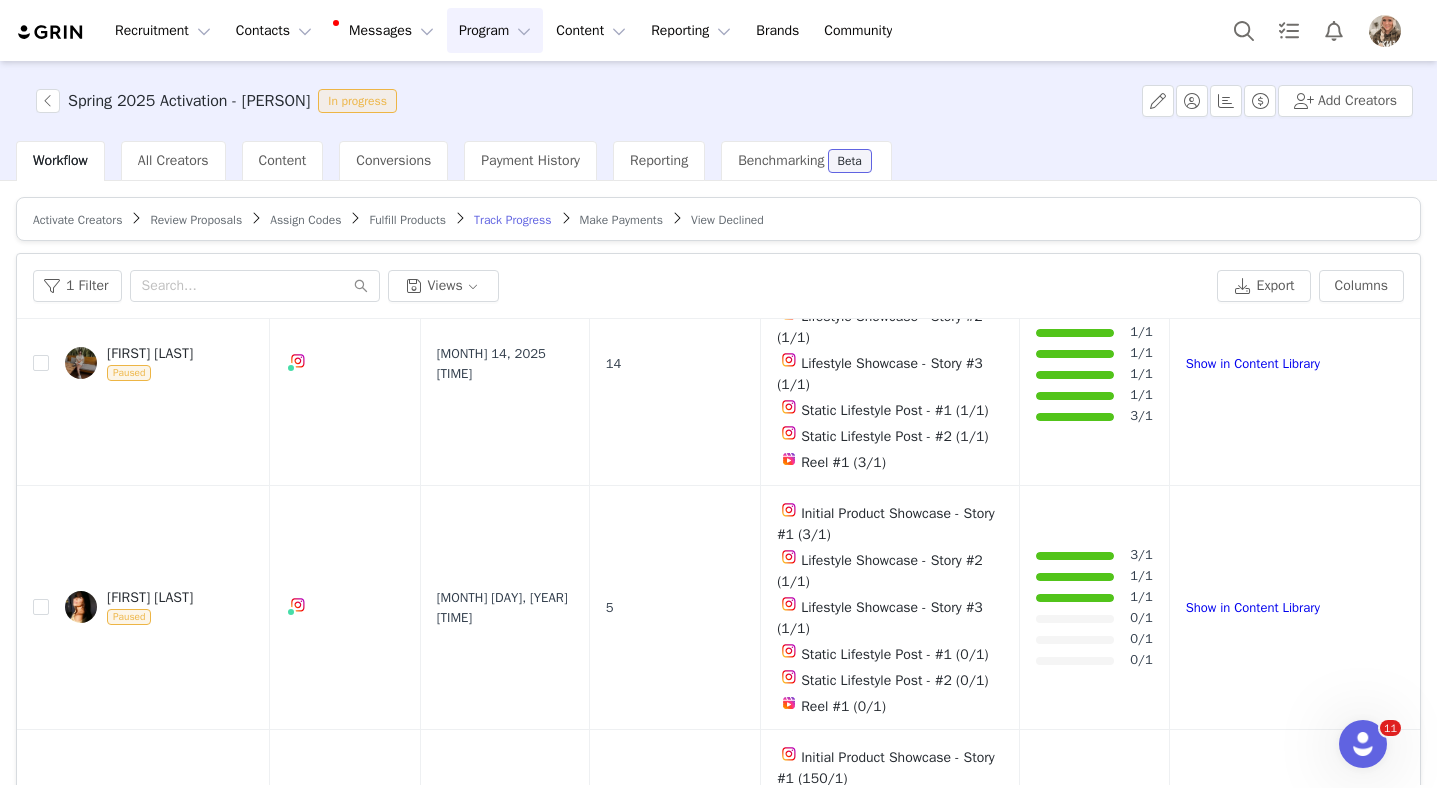scroll, scrollTop: 5482, scrollLeft: 0, axis: vertical 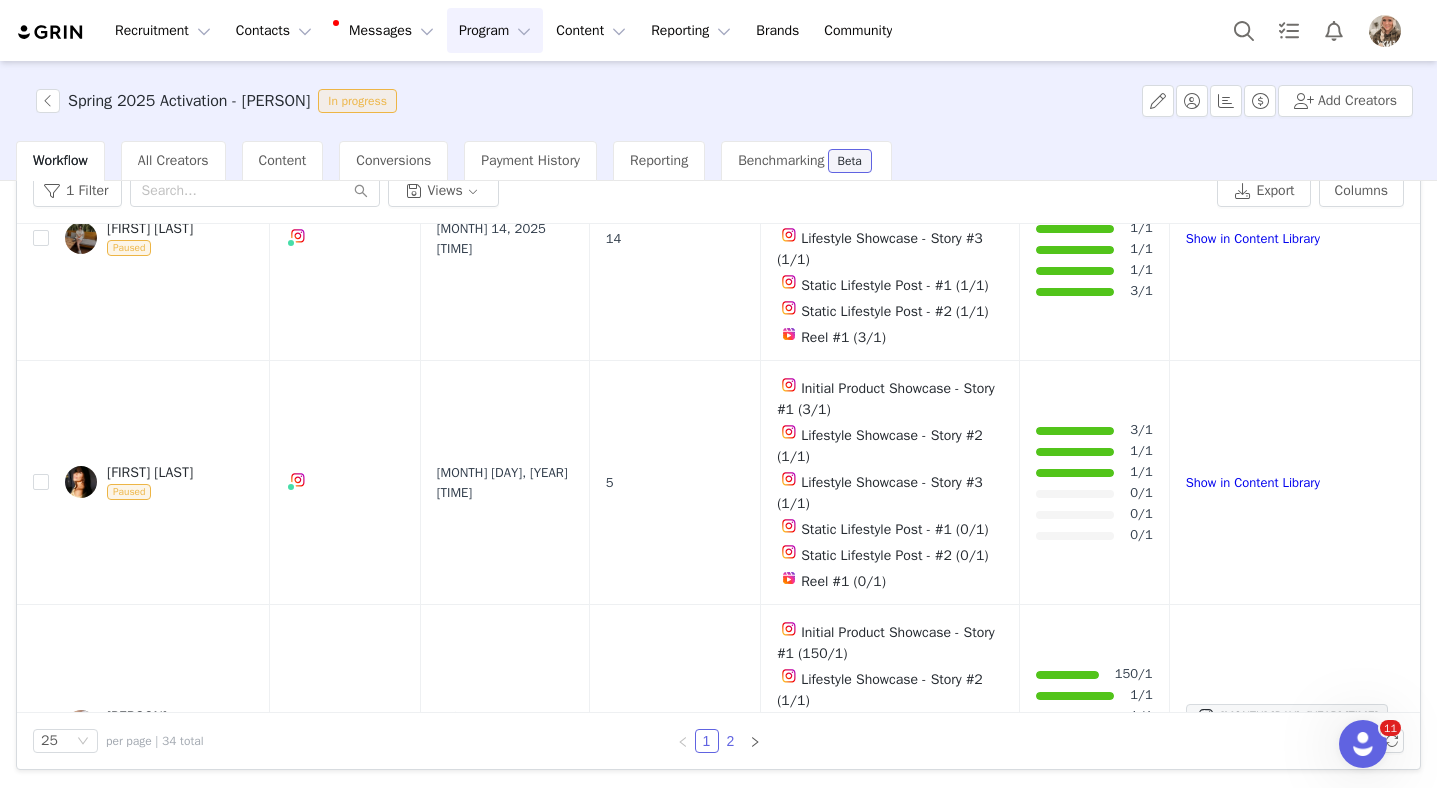 click on "2" at bounding box center [731, 741] 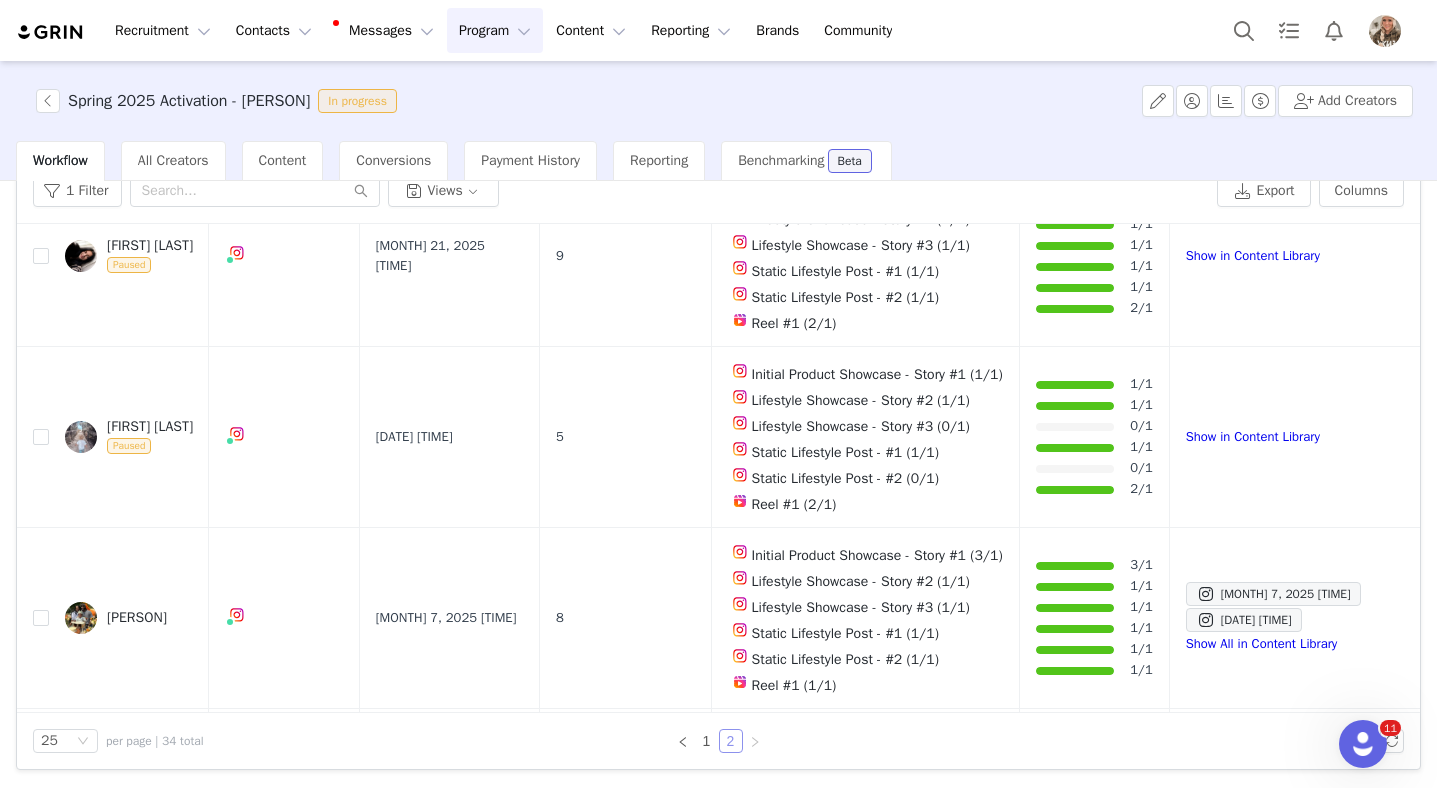 scroll, scrollTop: 1220, scrollLeft: 0, axis: vertical 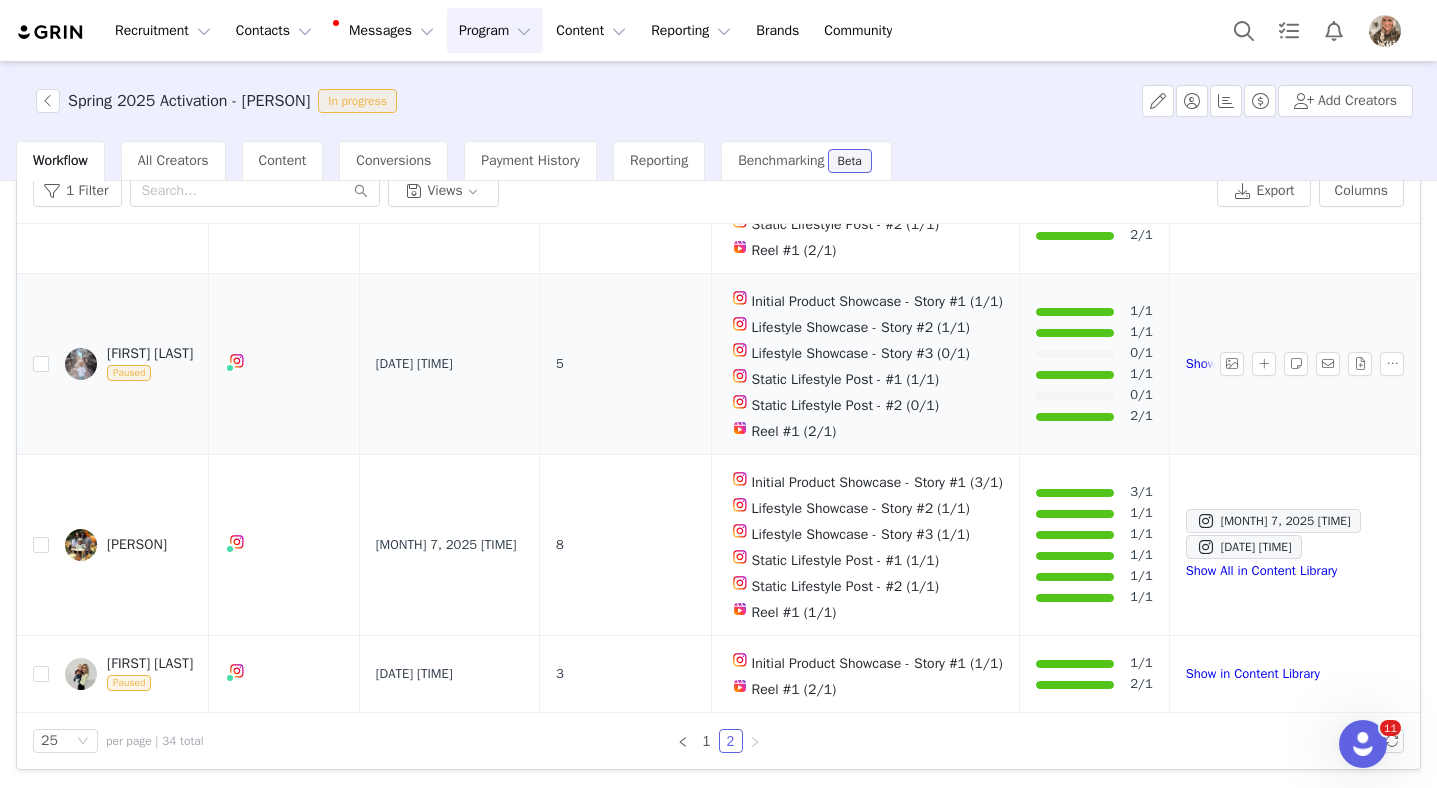 click on "Show in Content Library" at bounding box center [1290, 364] 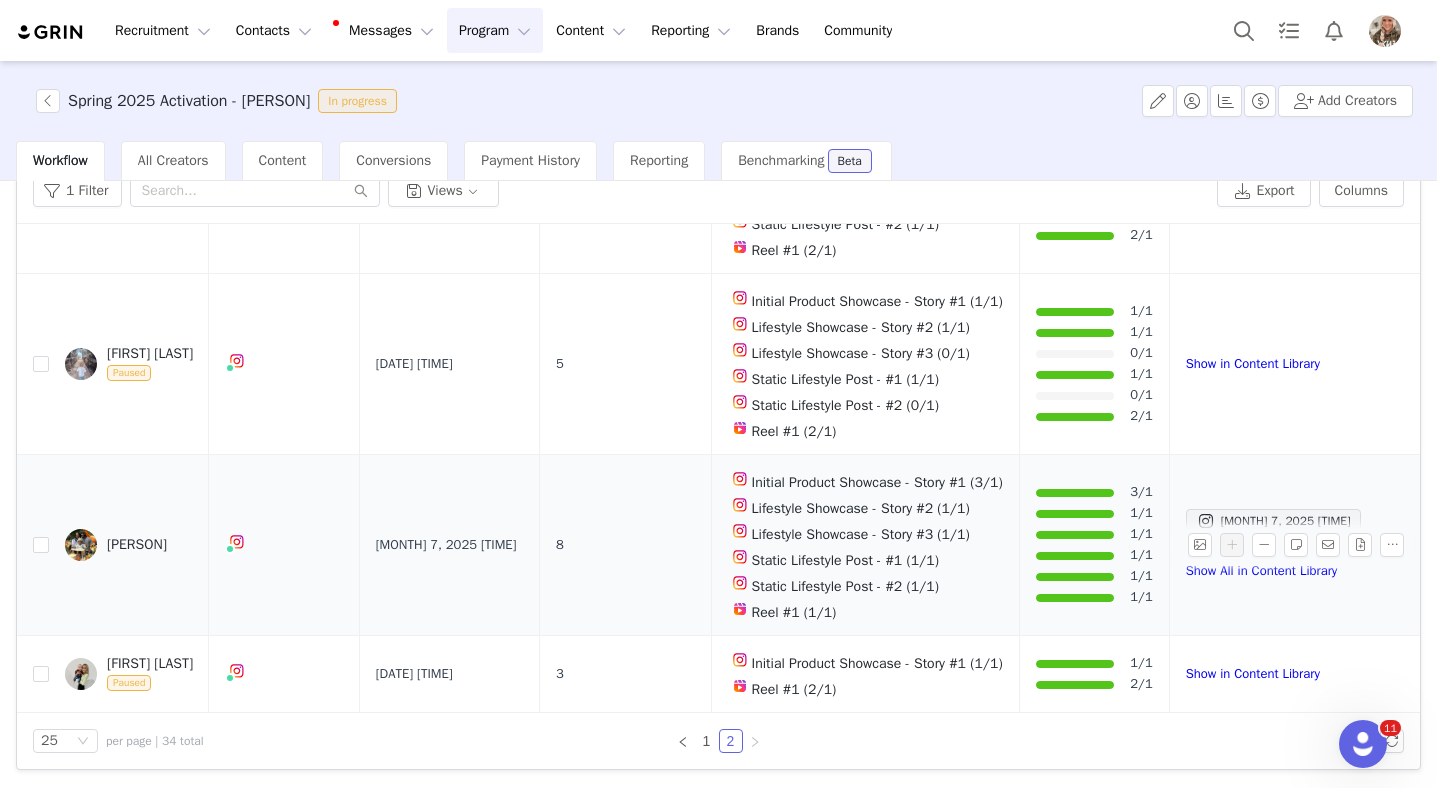 click on "[PERSON]" at bounding box center (137, 545) 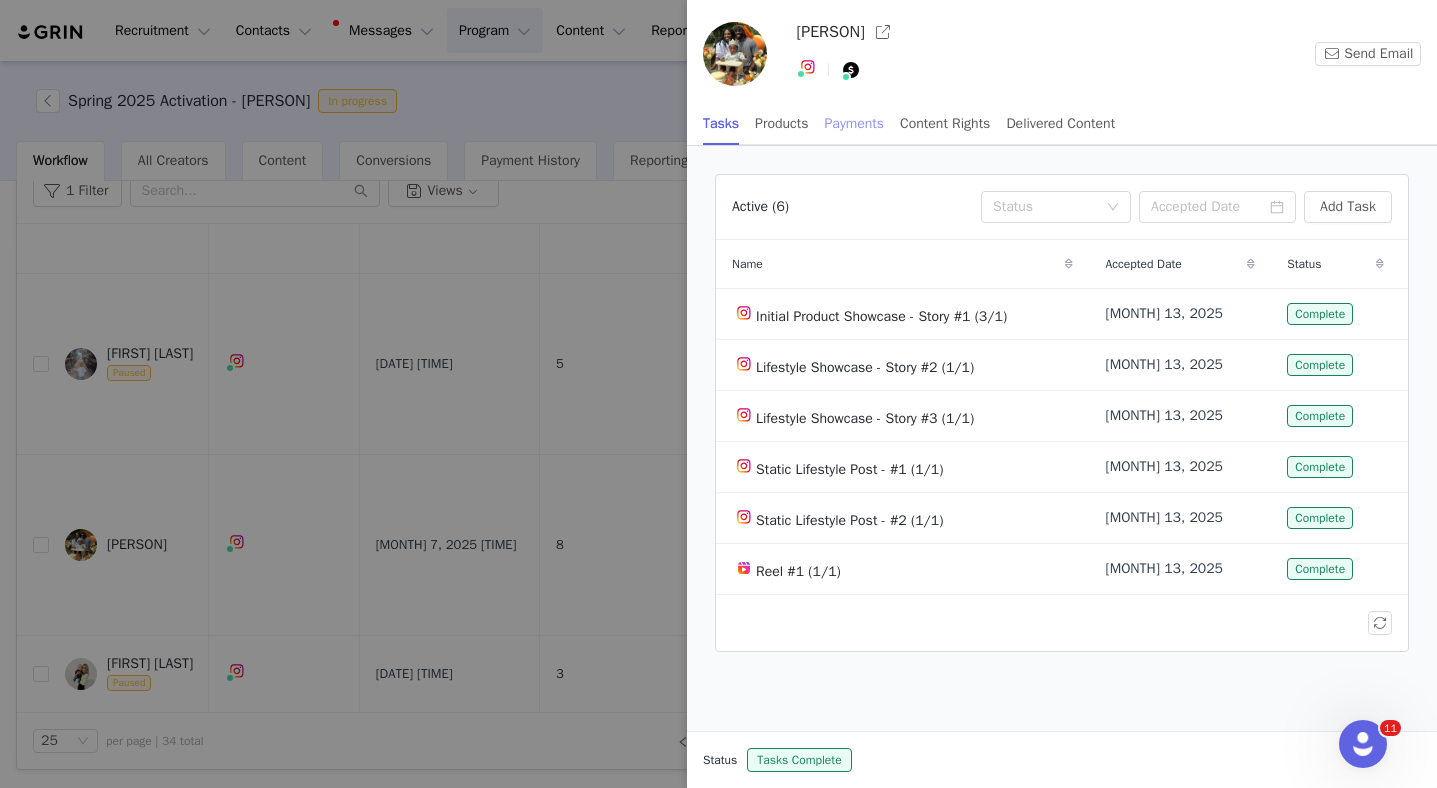 click on "Payments" at bounding box center [855, 123] 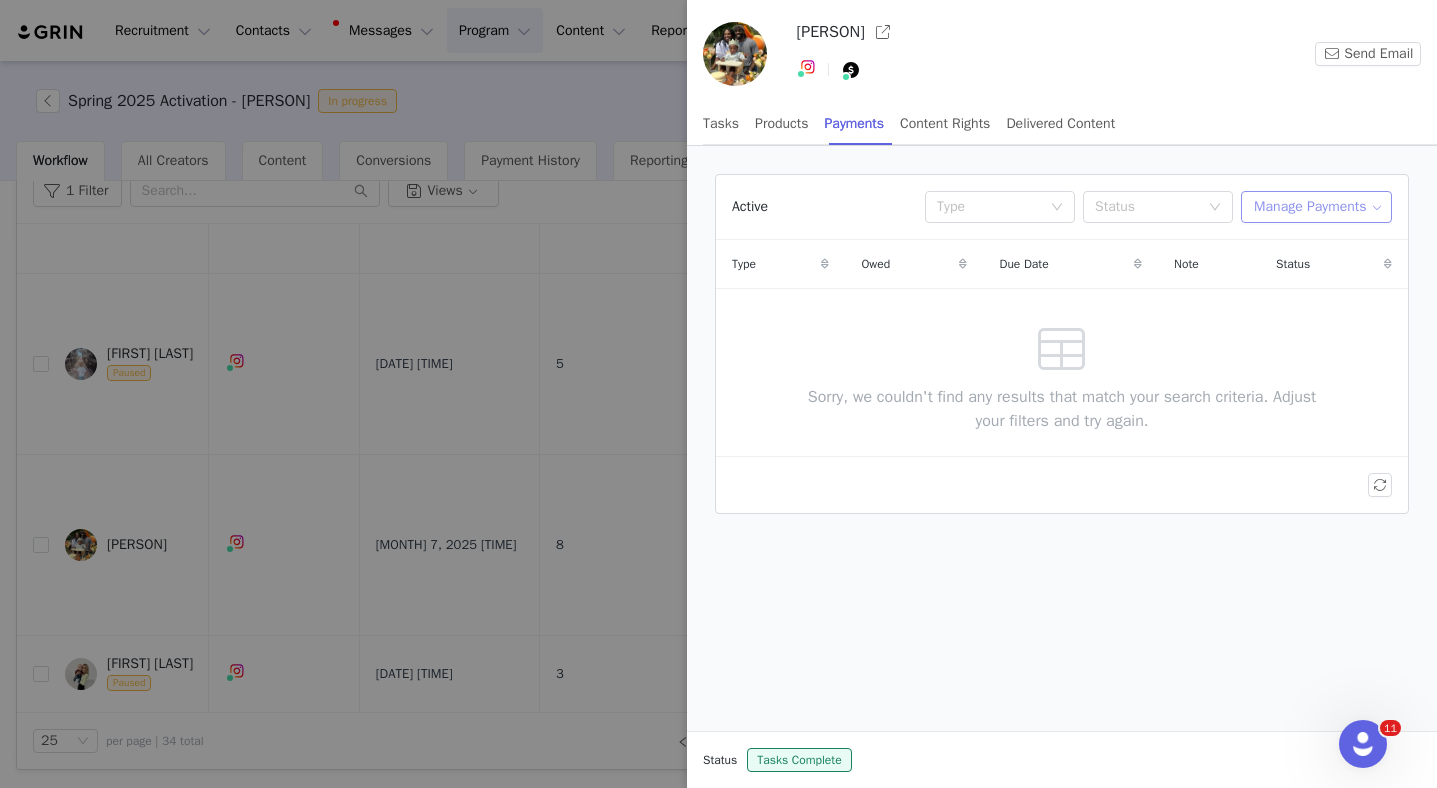 click on "Manage Payments" at bounding box center [1316, 207] 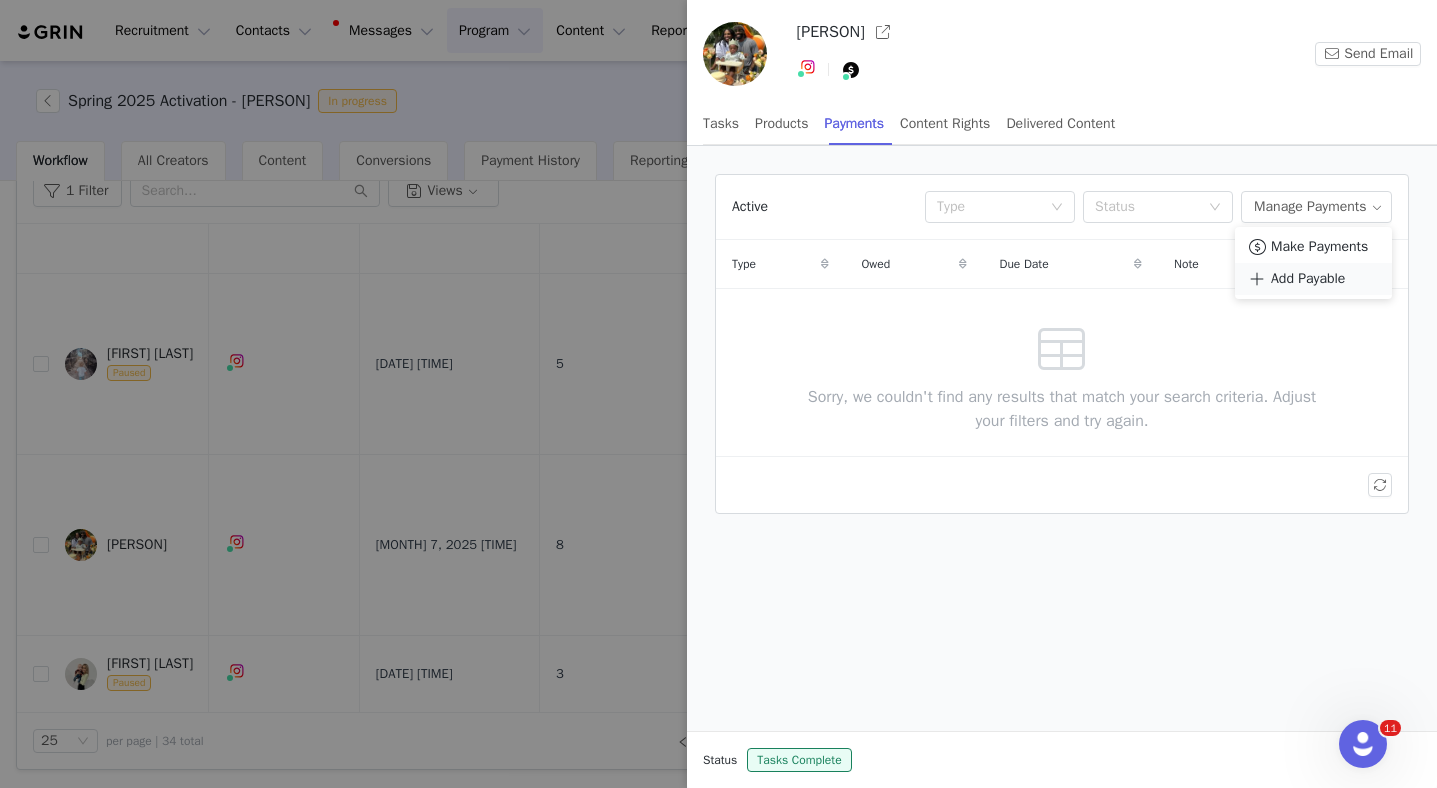 click on "Add Payable" at bounding box center [1308, 279] 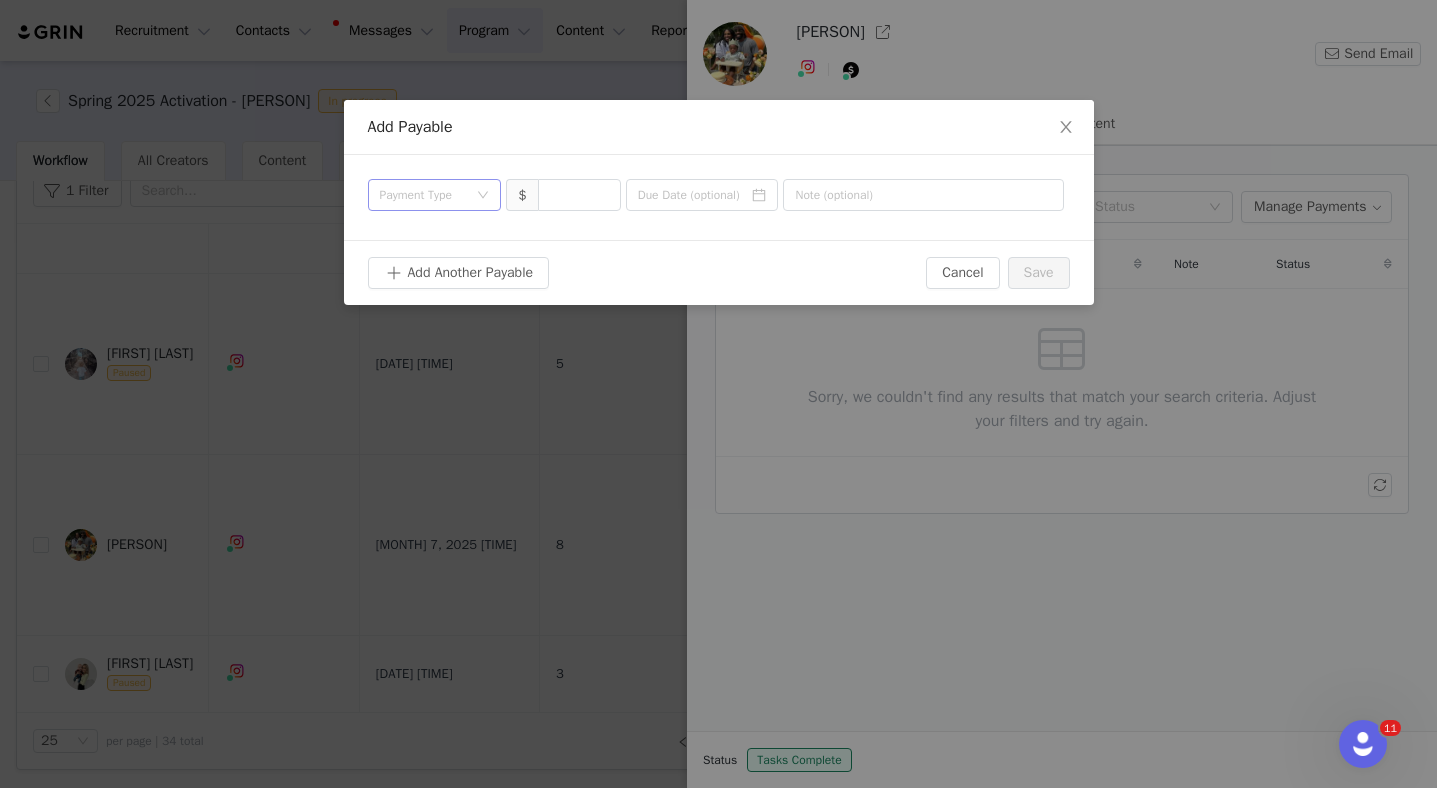 click on "Payment Type" at bounding box center (424, 195) 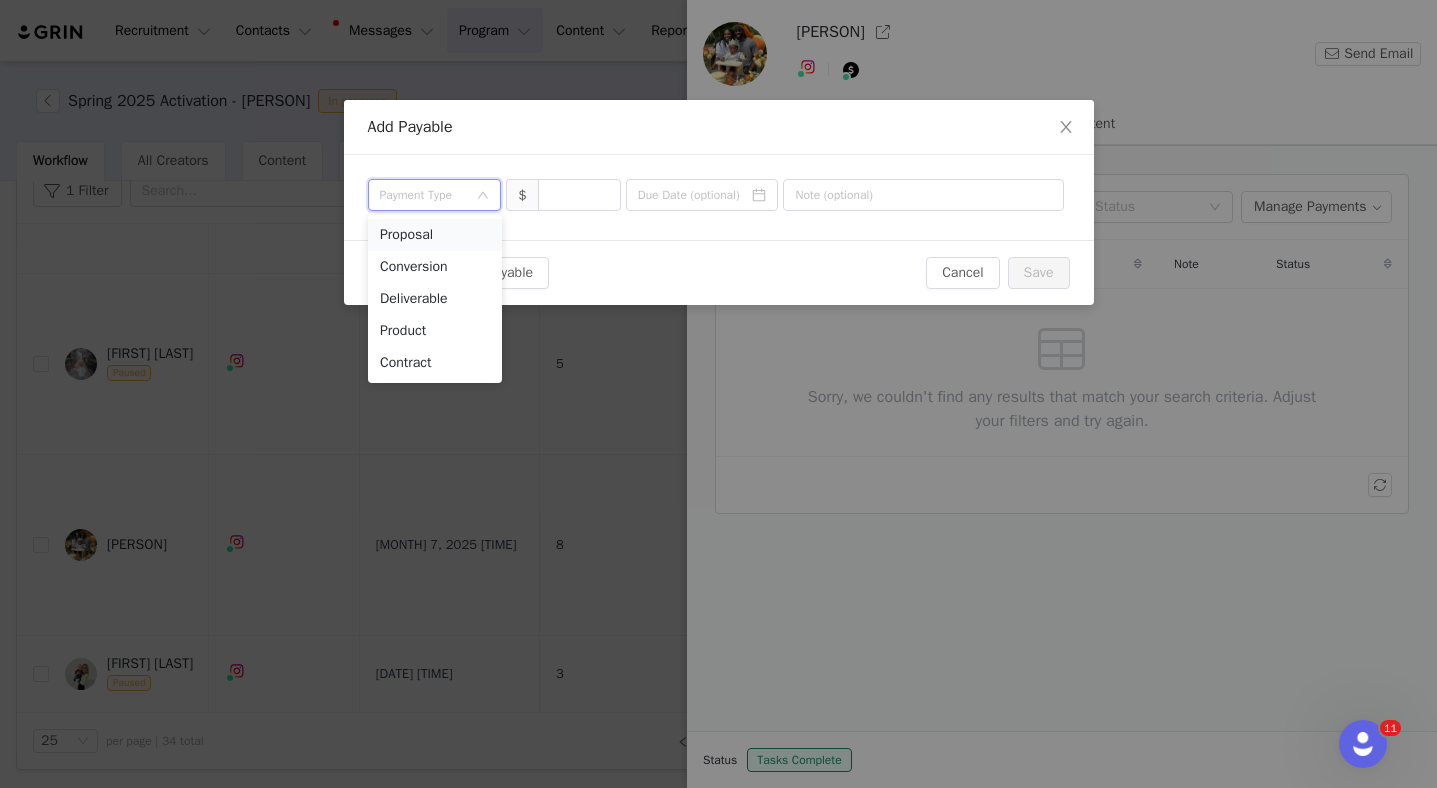 click on "Proposal" at bounding box center [435, 235] 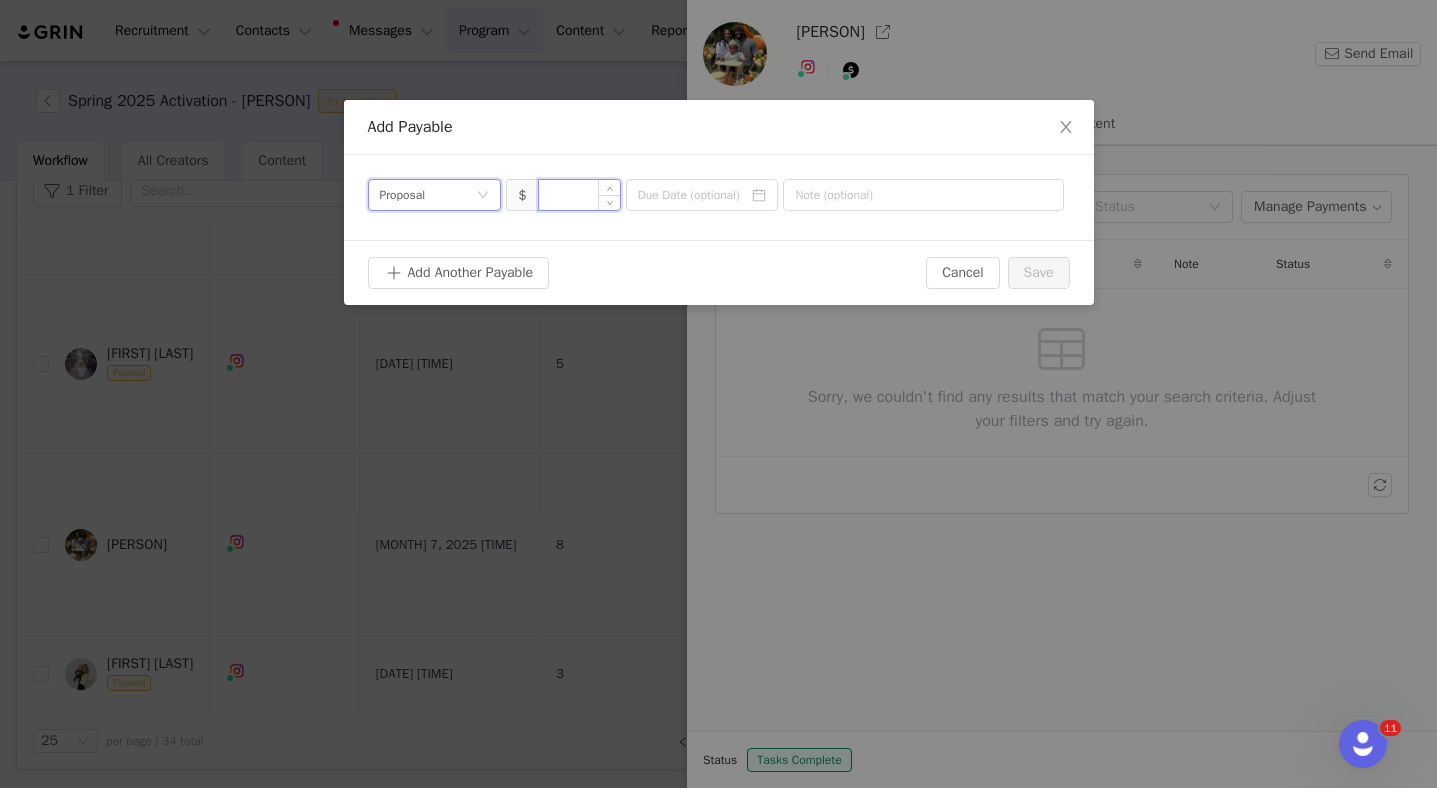 click at bounding box center (579, 195) 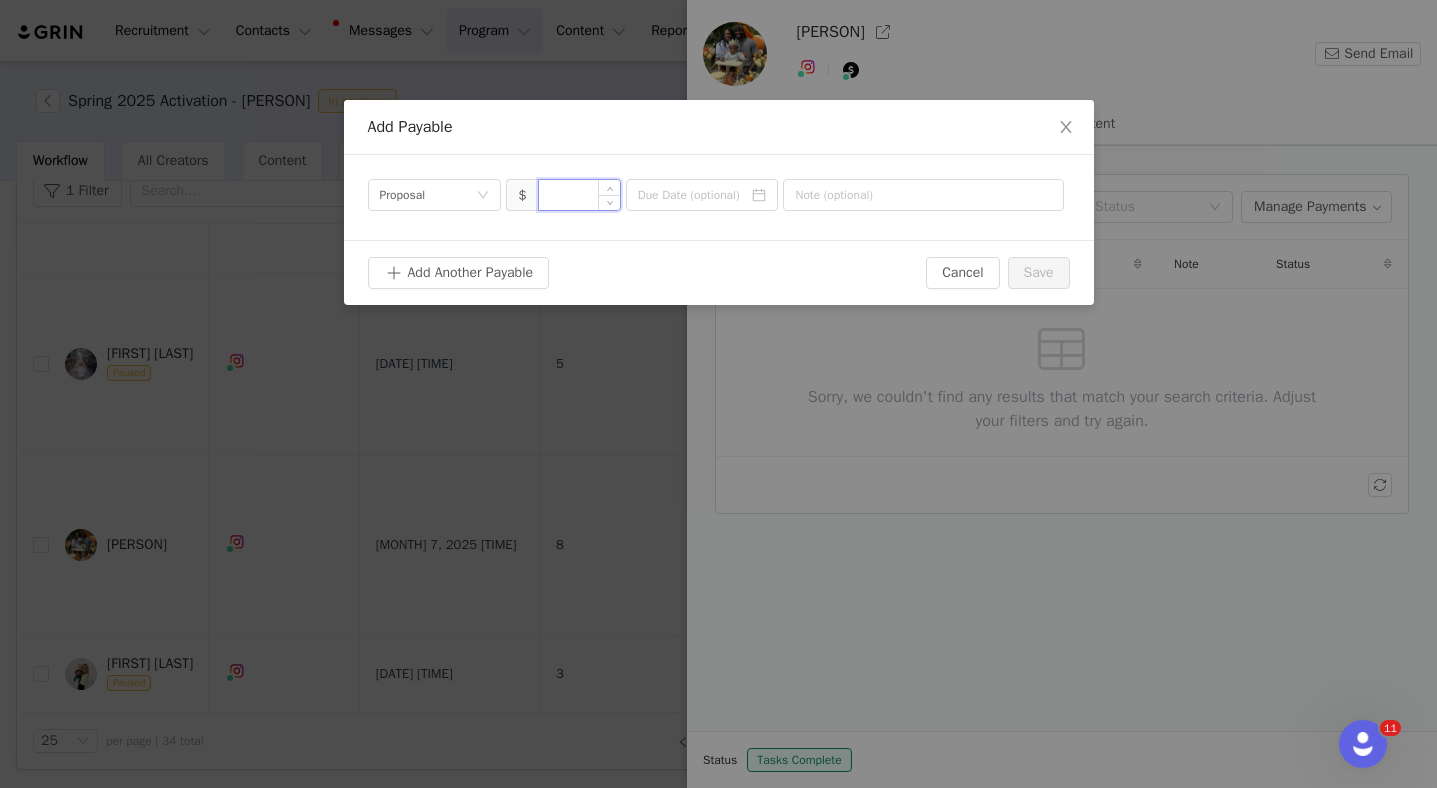 click at bounding box center (579, 195) 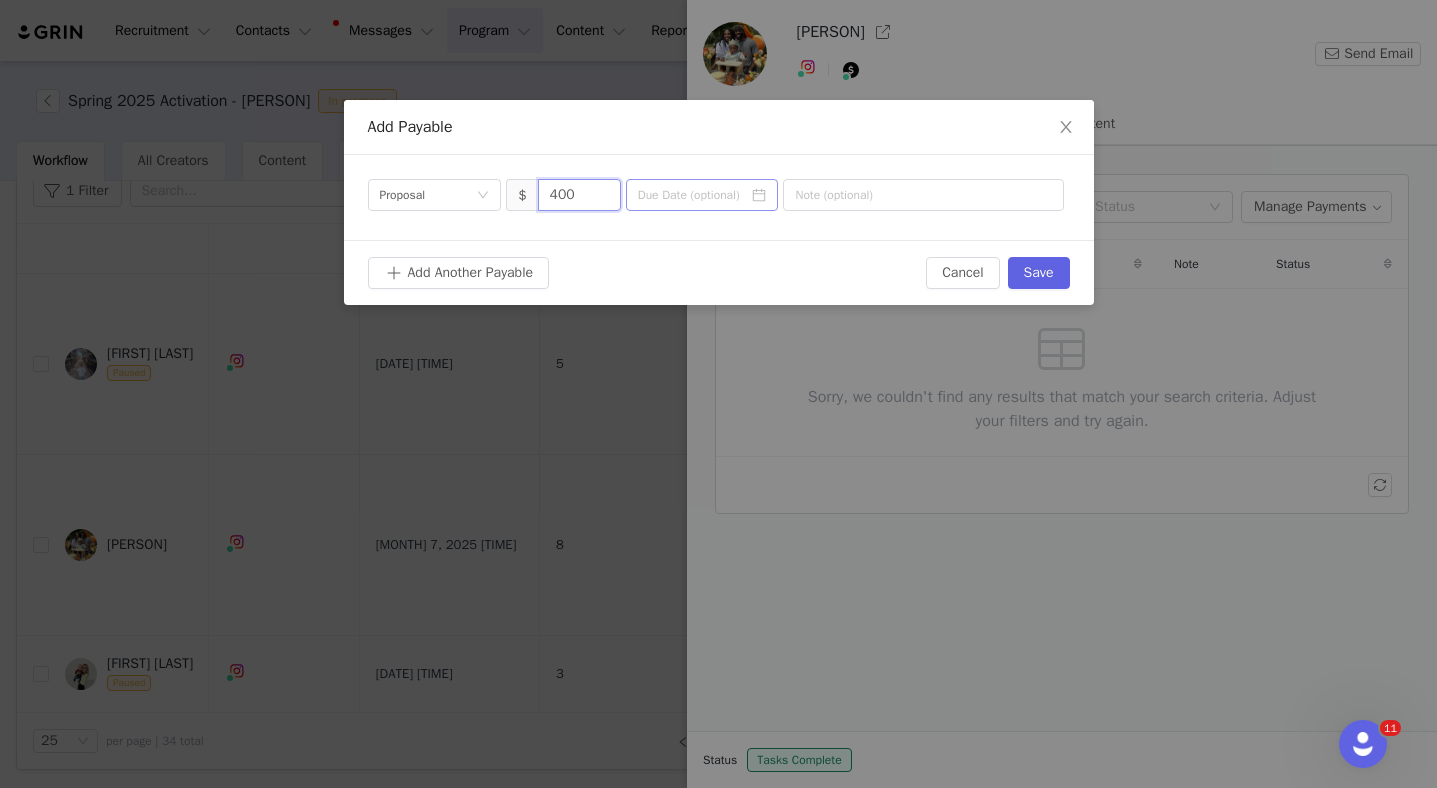 type on "400" 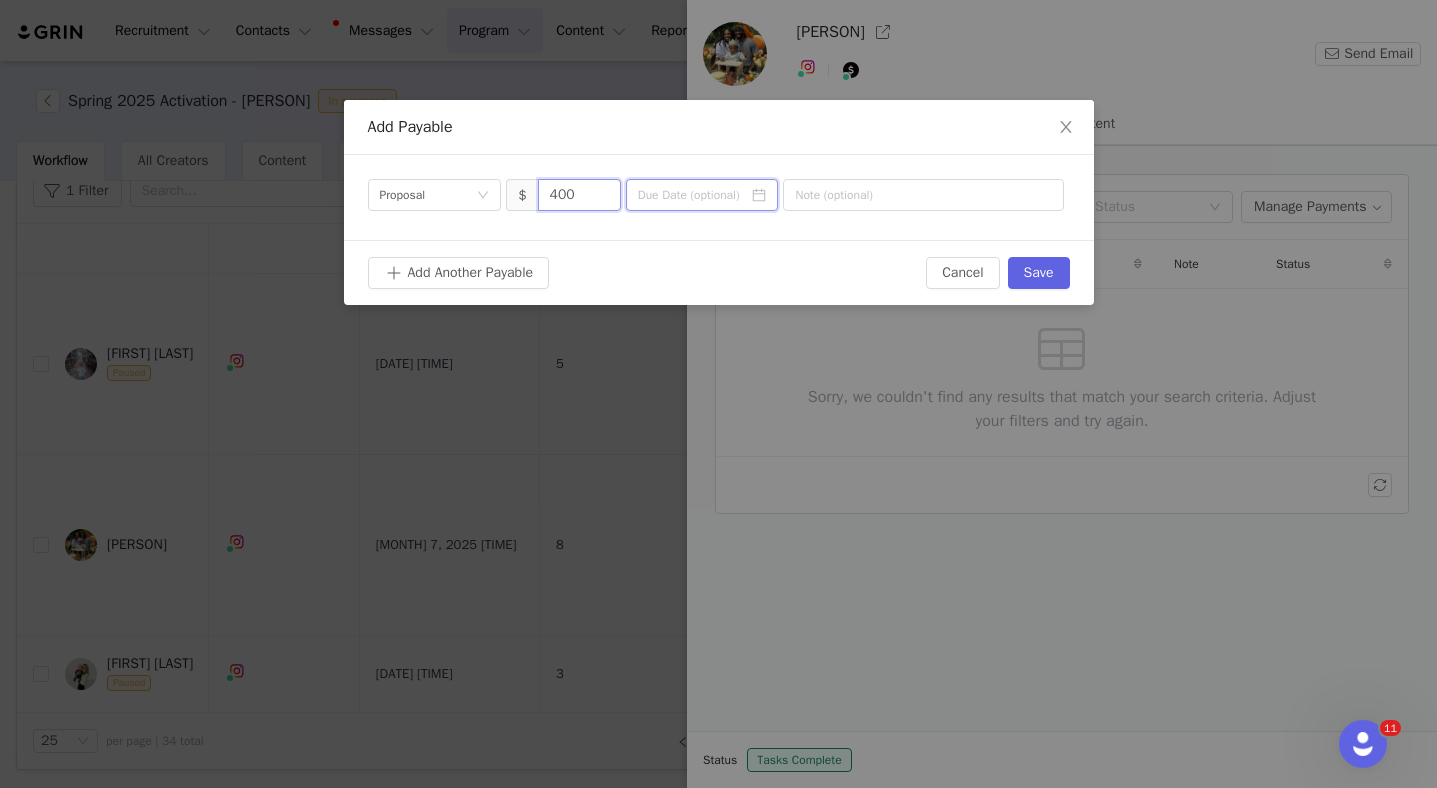 click at bounding box center (702, 195) 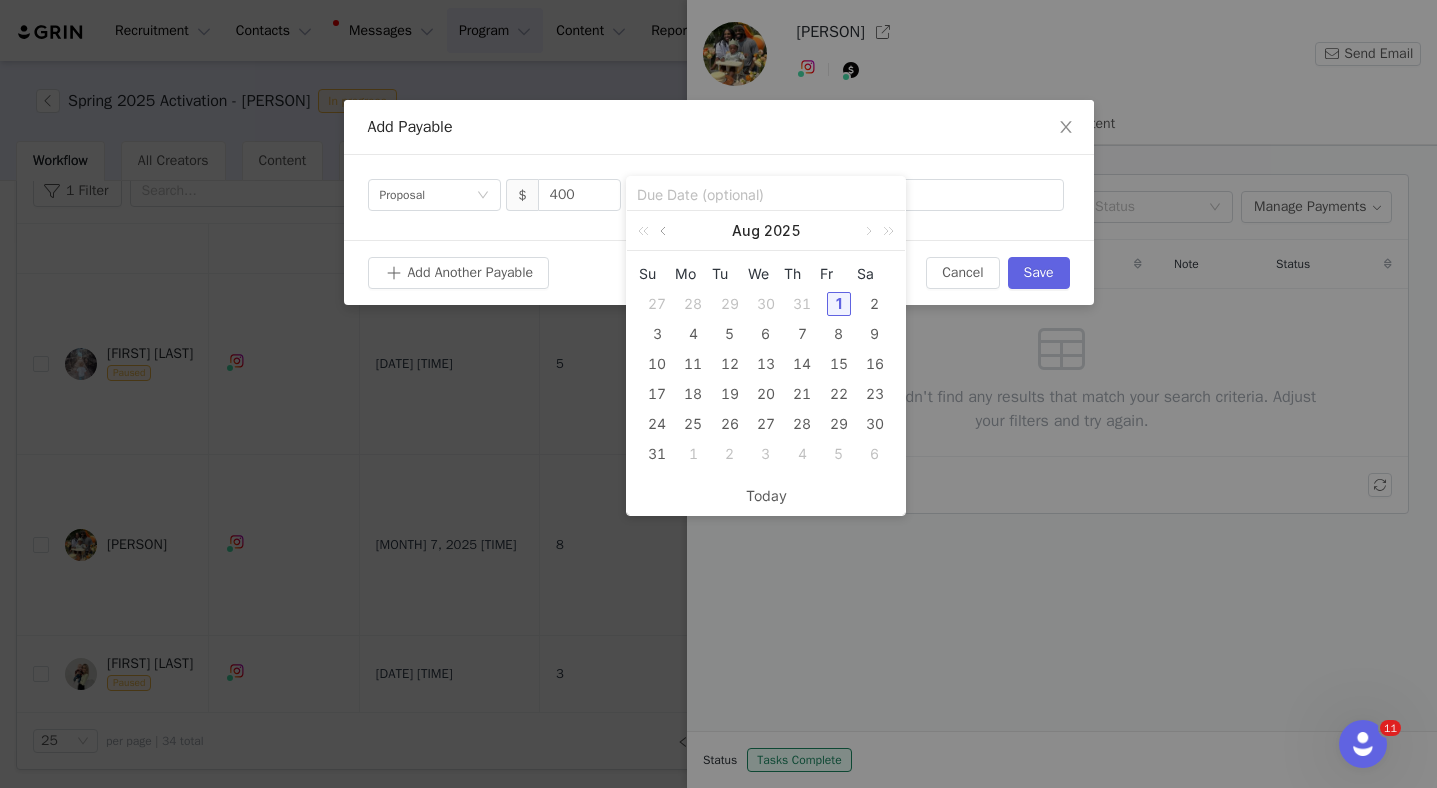 click at bounding box center (665, 231) 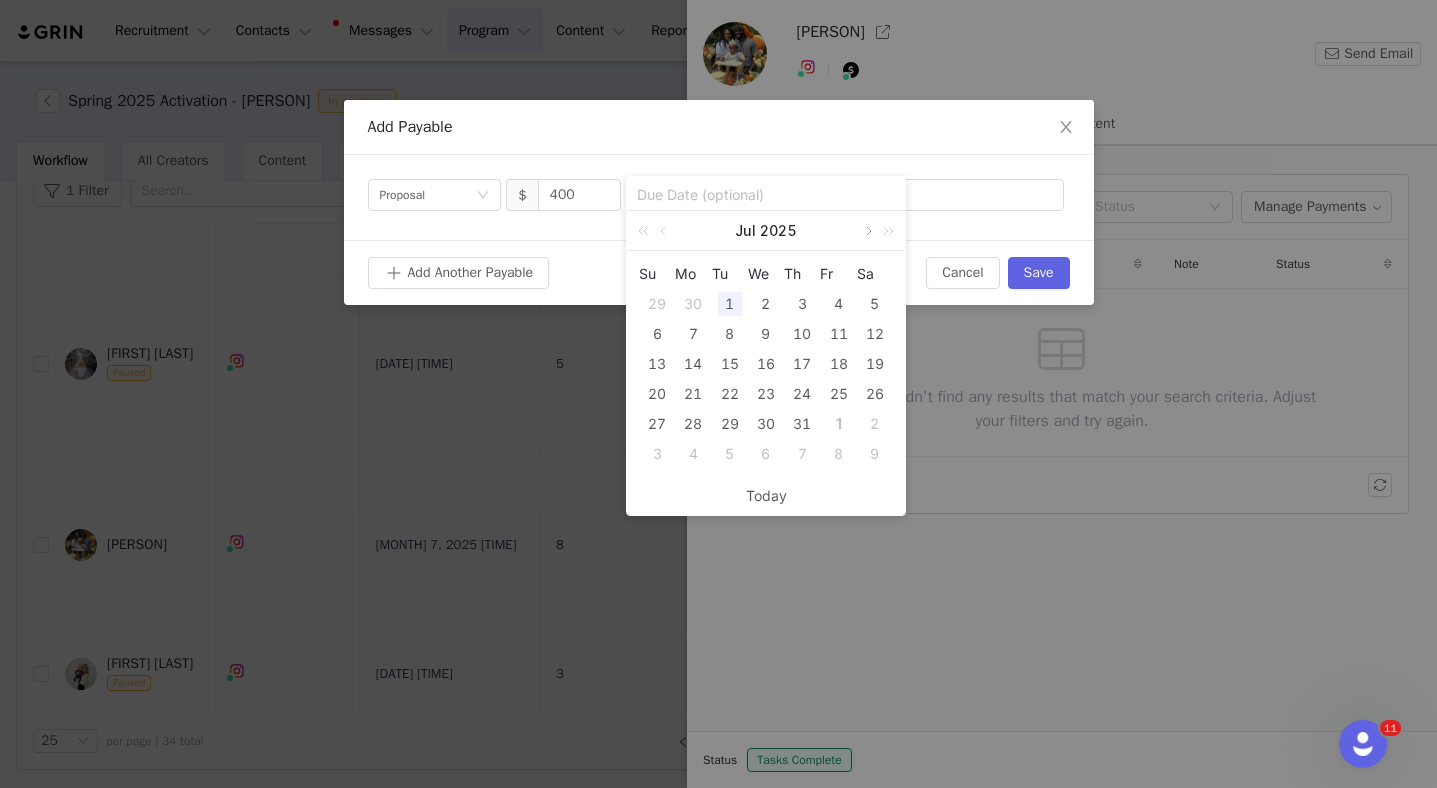 click at bounding box center [867, 231] 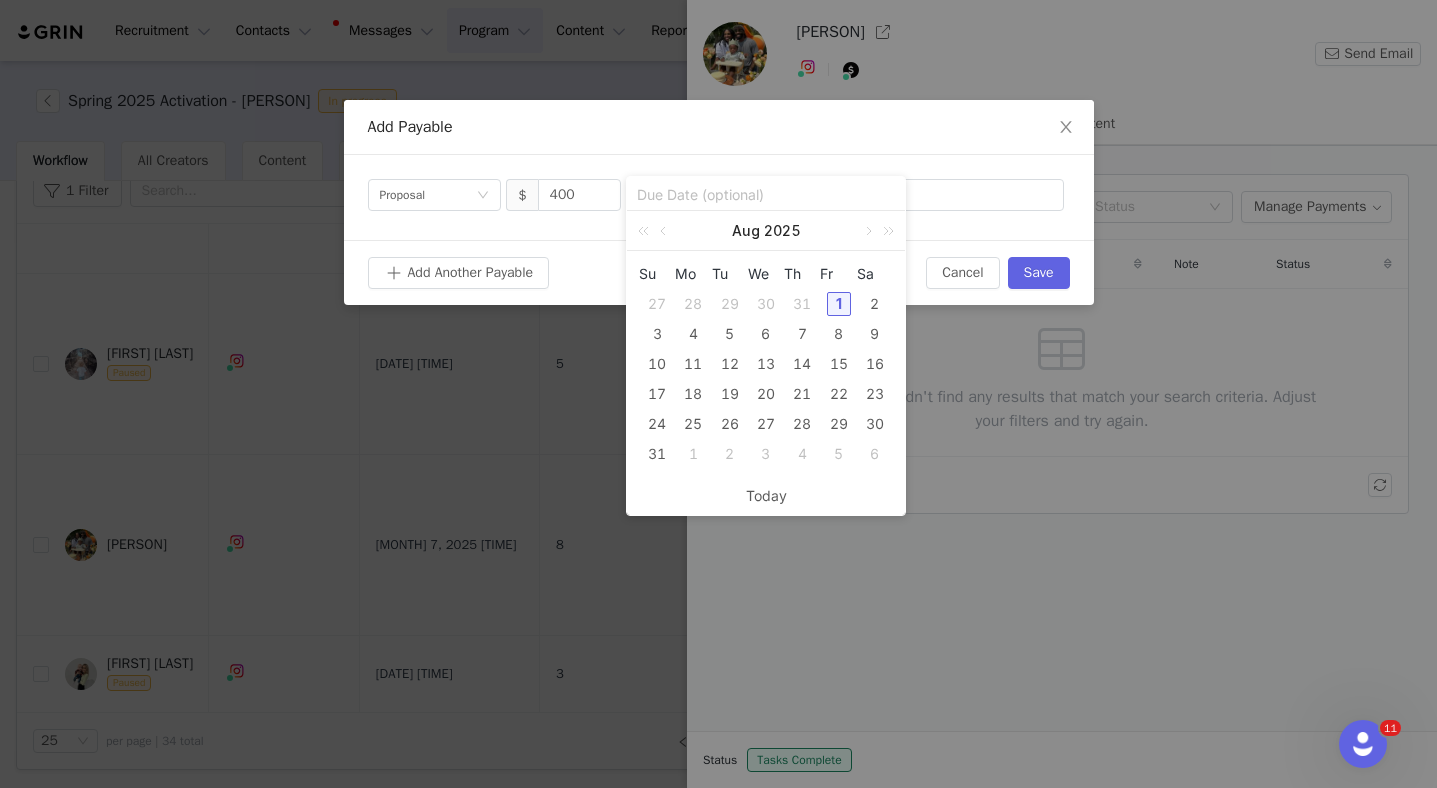 click on "1" at bounding box center [839, 304] 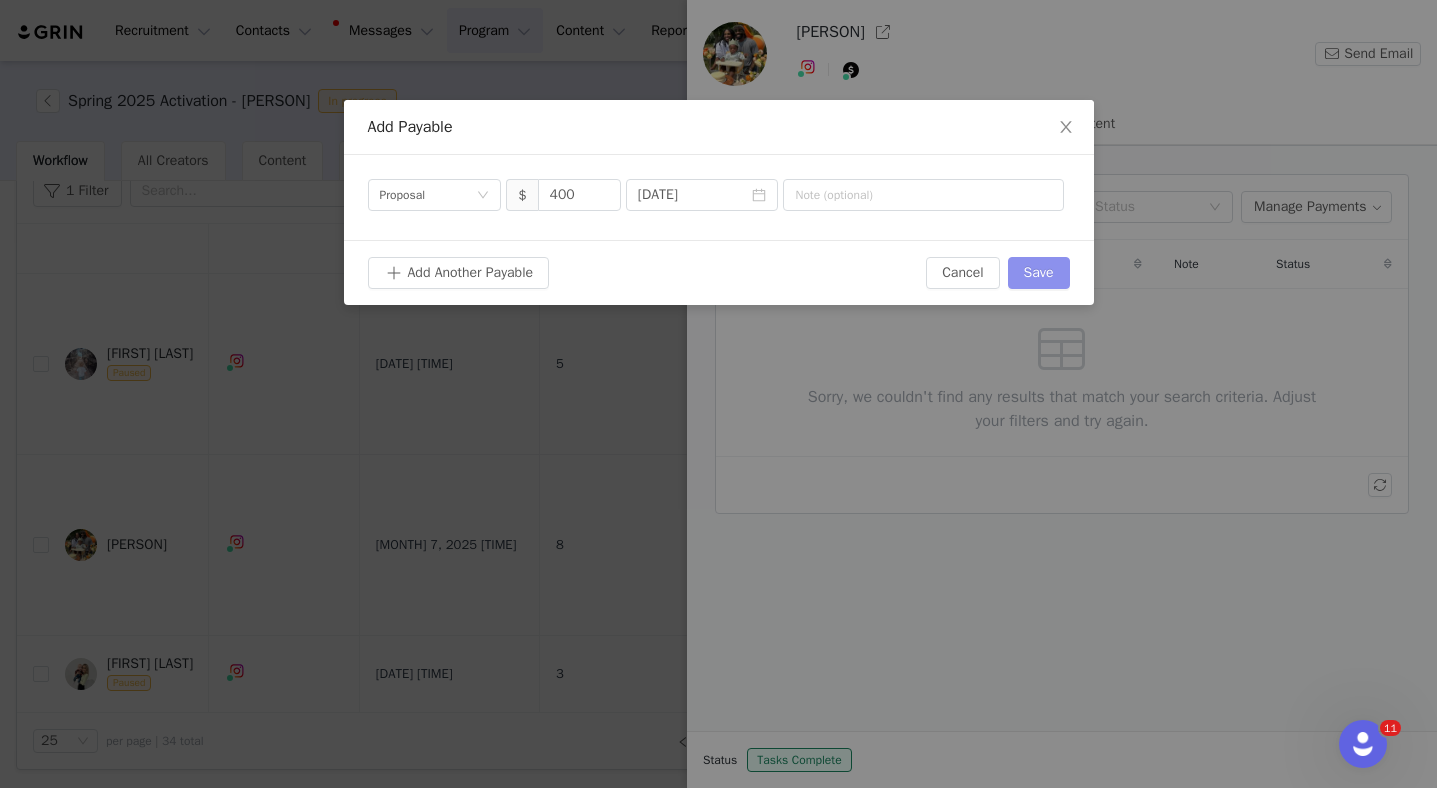 click on "Save" at bounding box center (1039, 273) 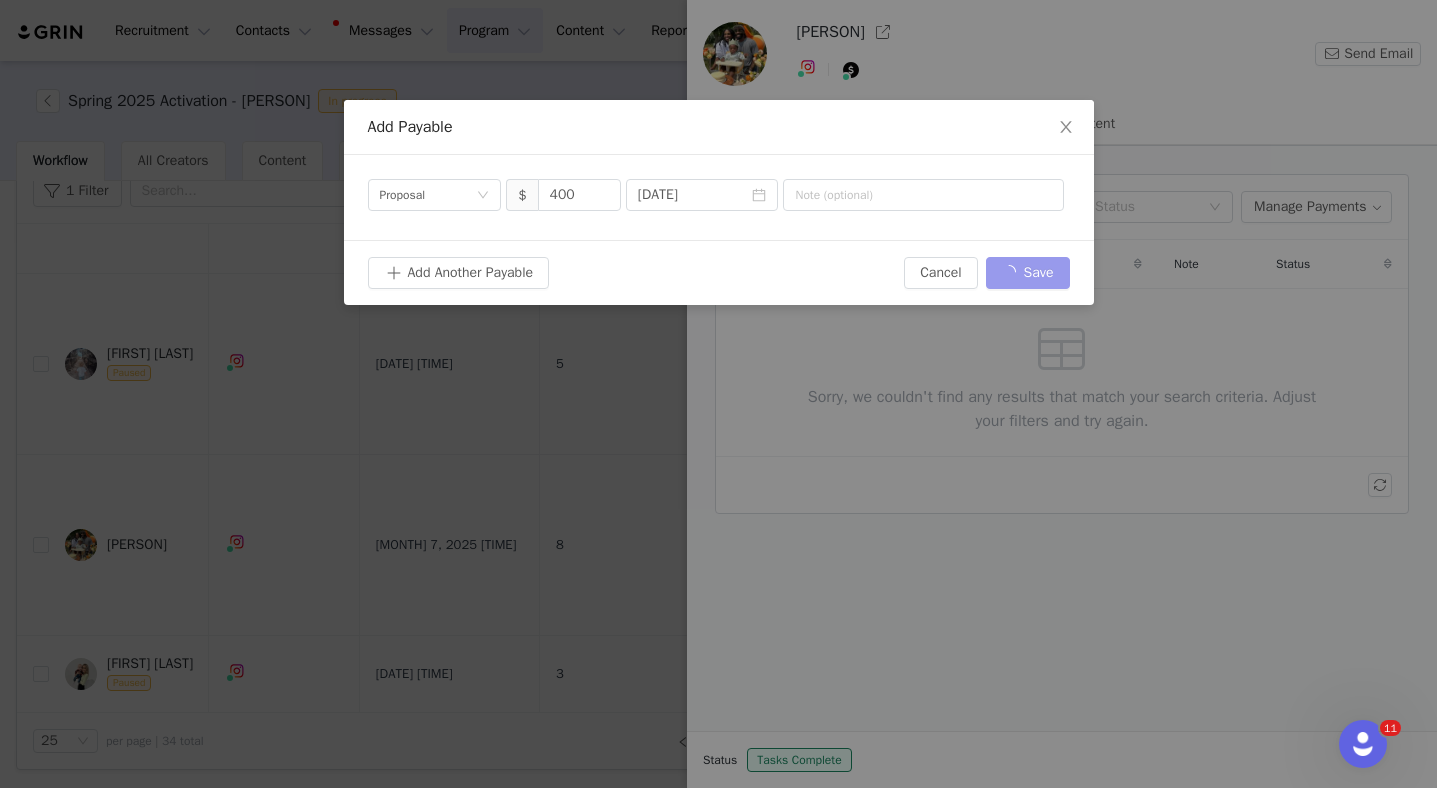 type 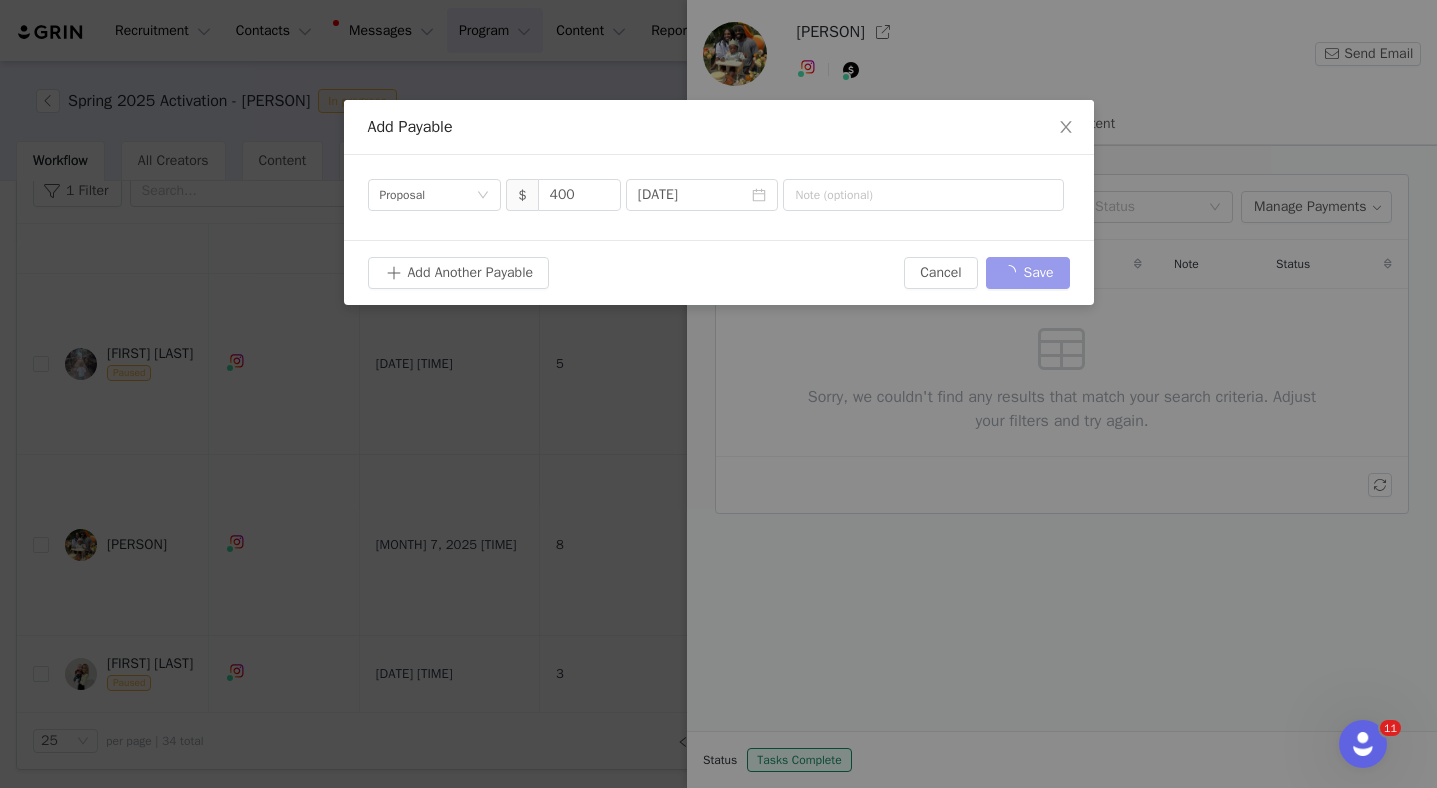 type 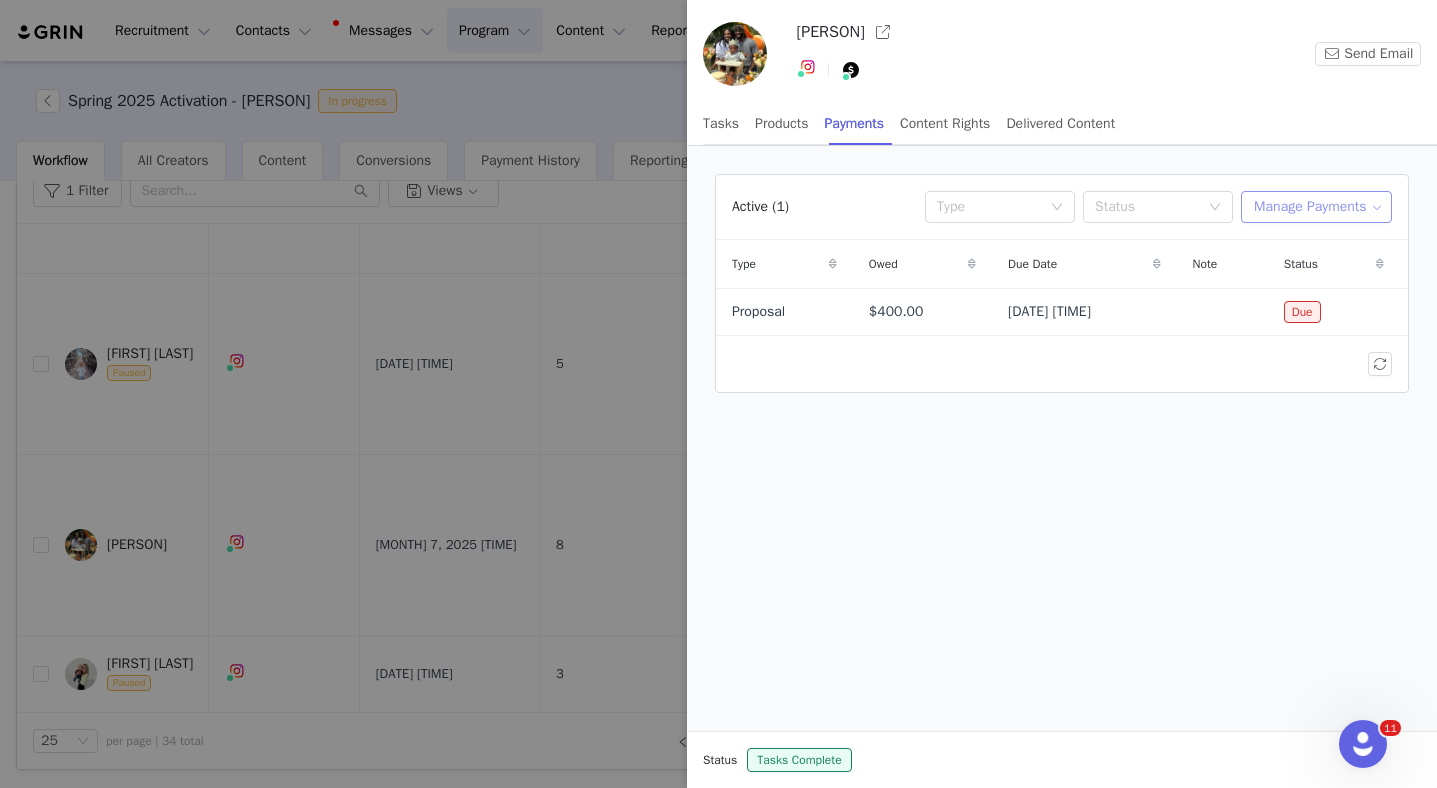 click on "Manage Payments" at bounding box center [1316, 207] 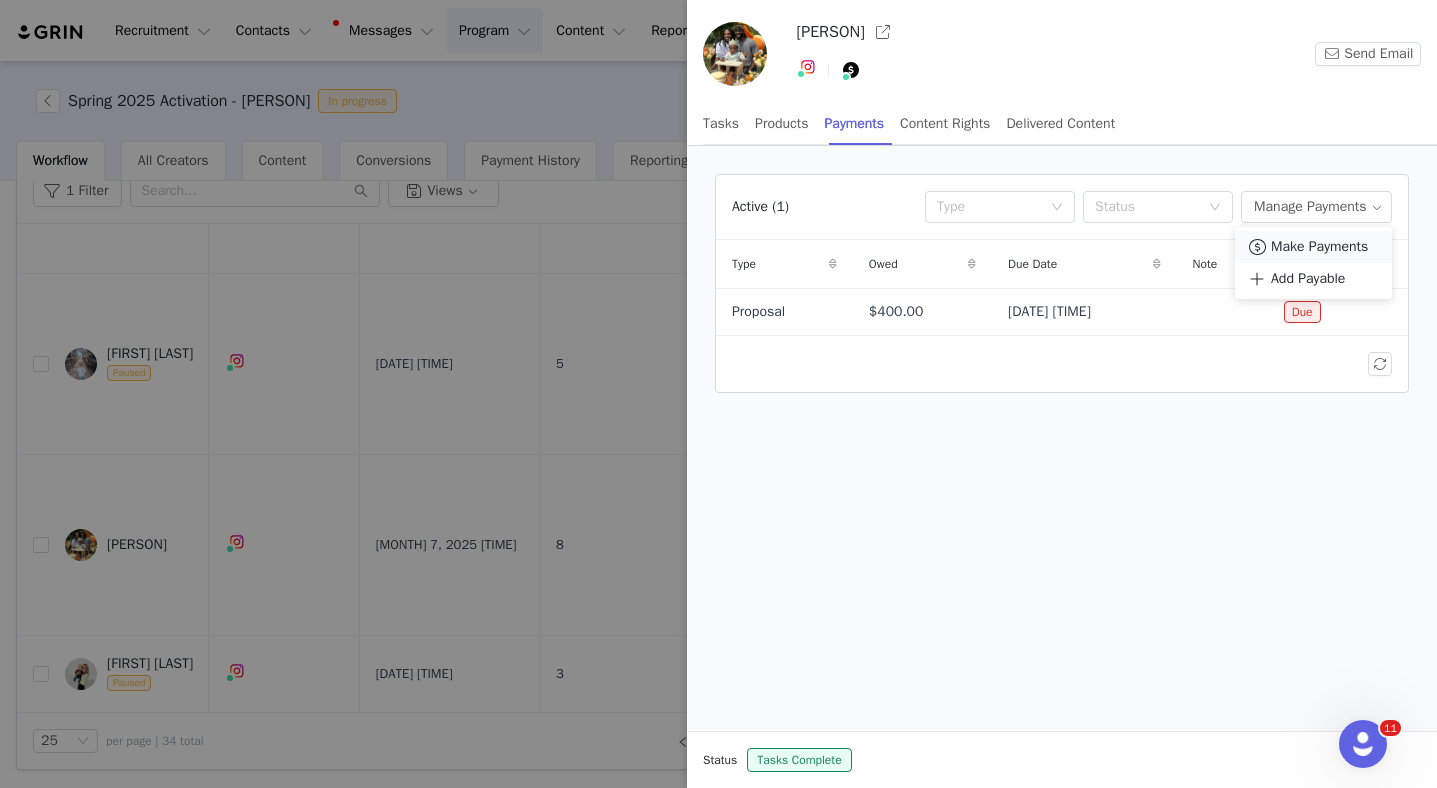 click on "Make Payments" at bounding box center [1319, 247] 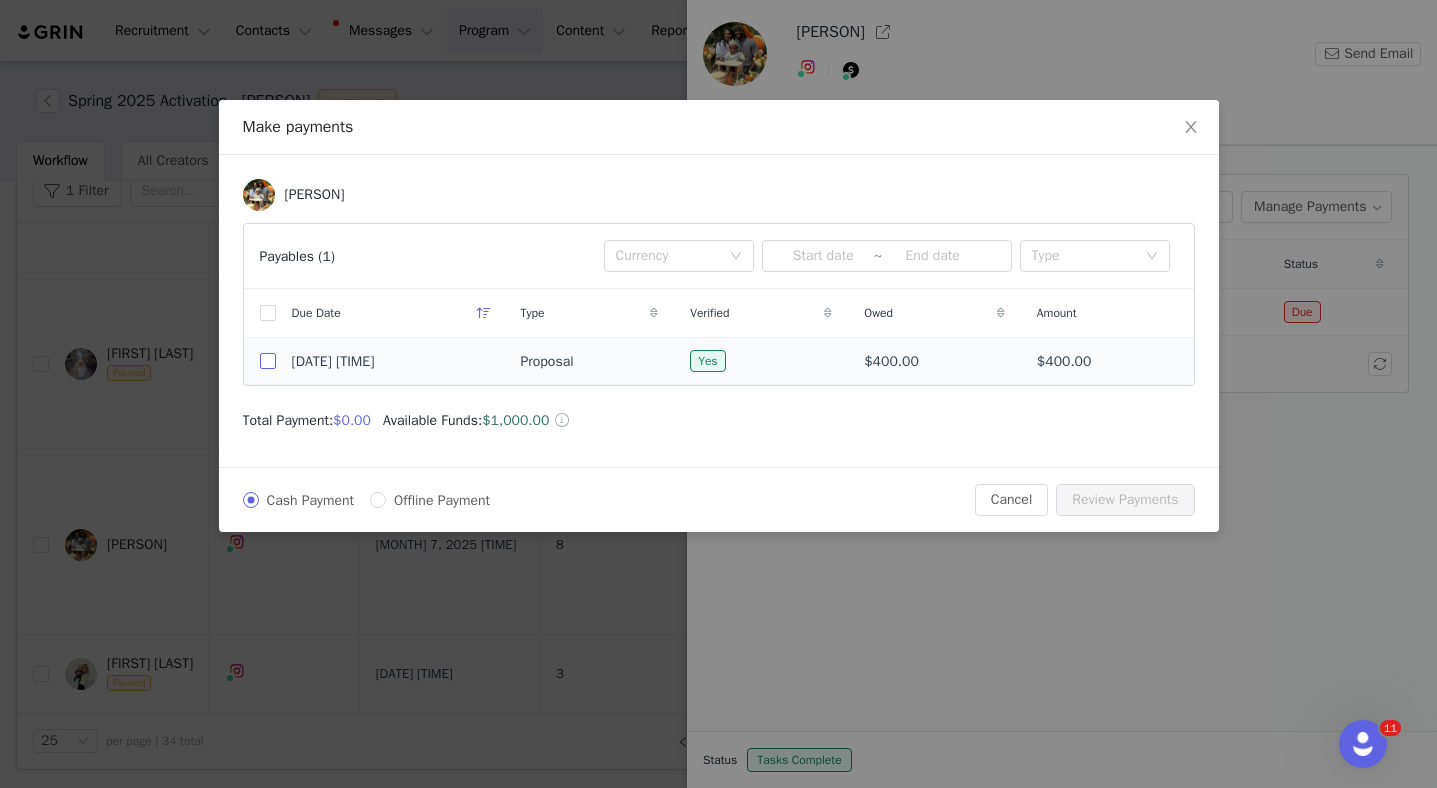 click at bounding box center [268, 361] 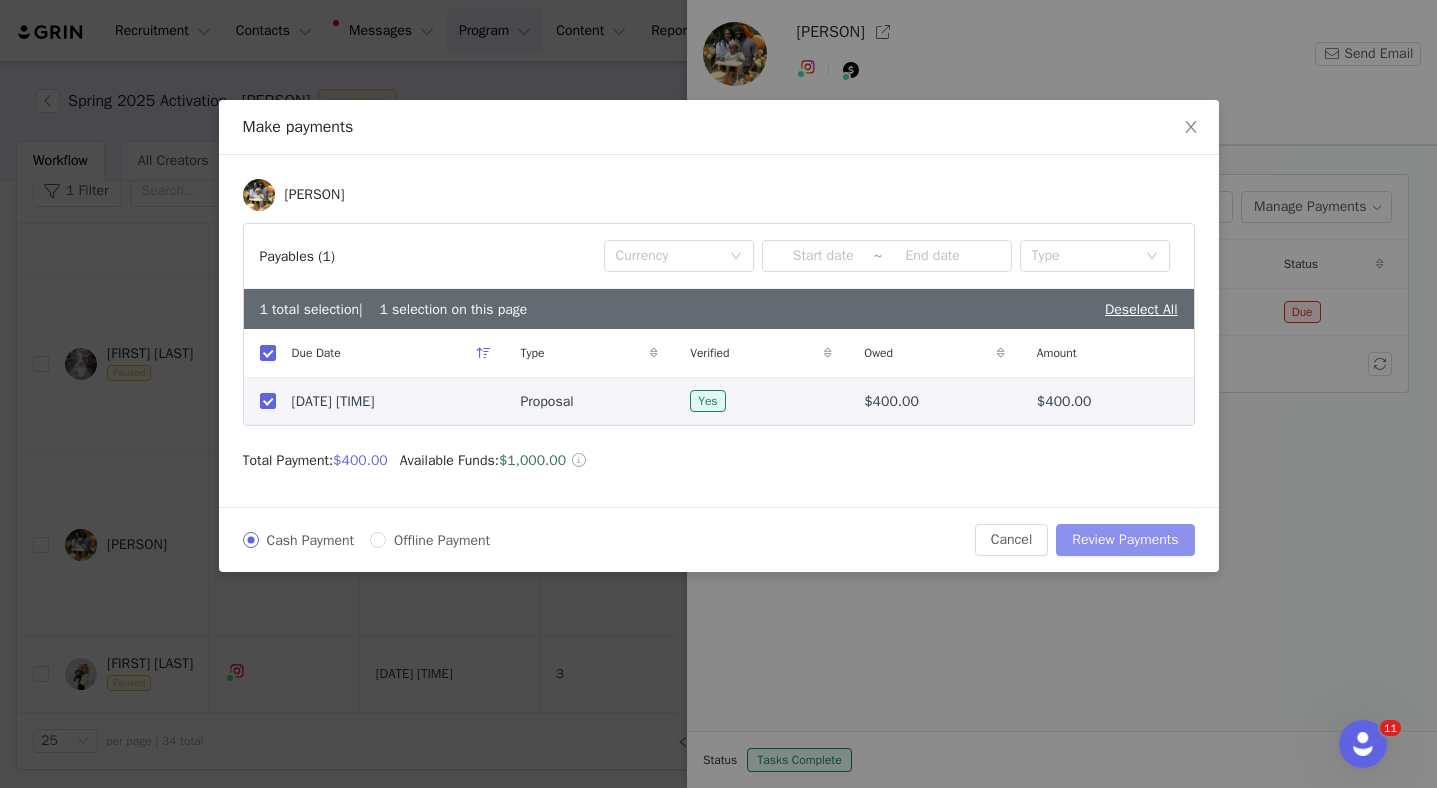 click on "Review Payments" at bounding box center (1125, 540) 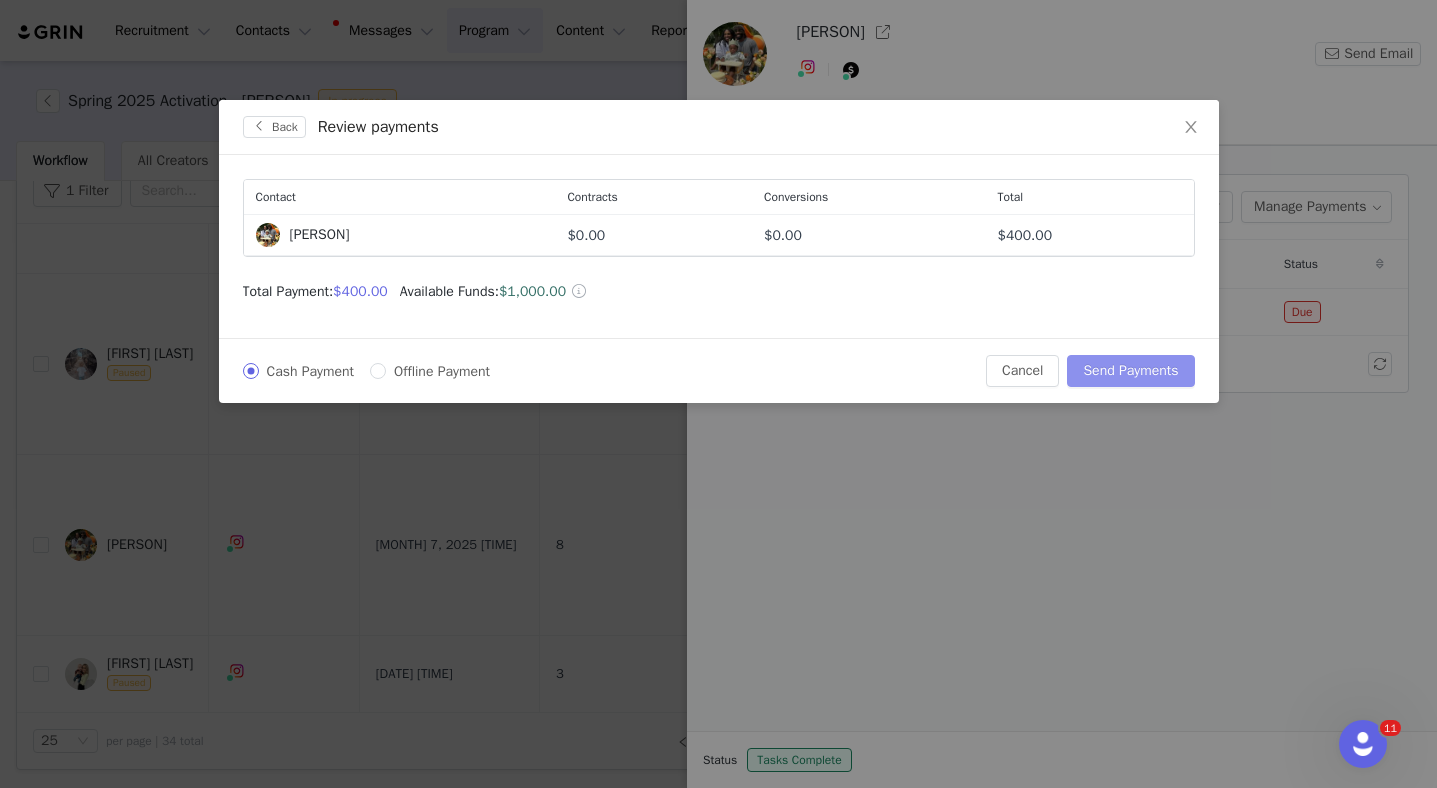 click on "Send Payments" at bounding box center [1130, 371] 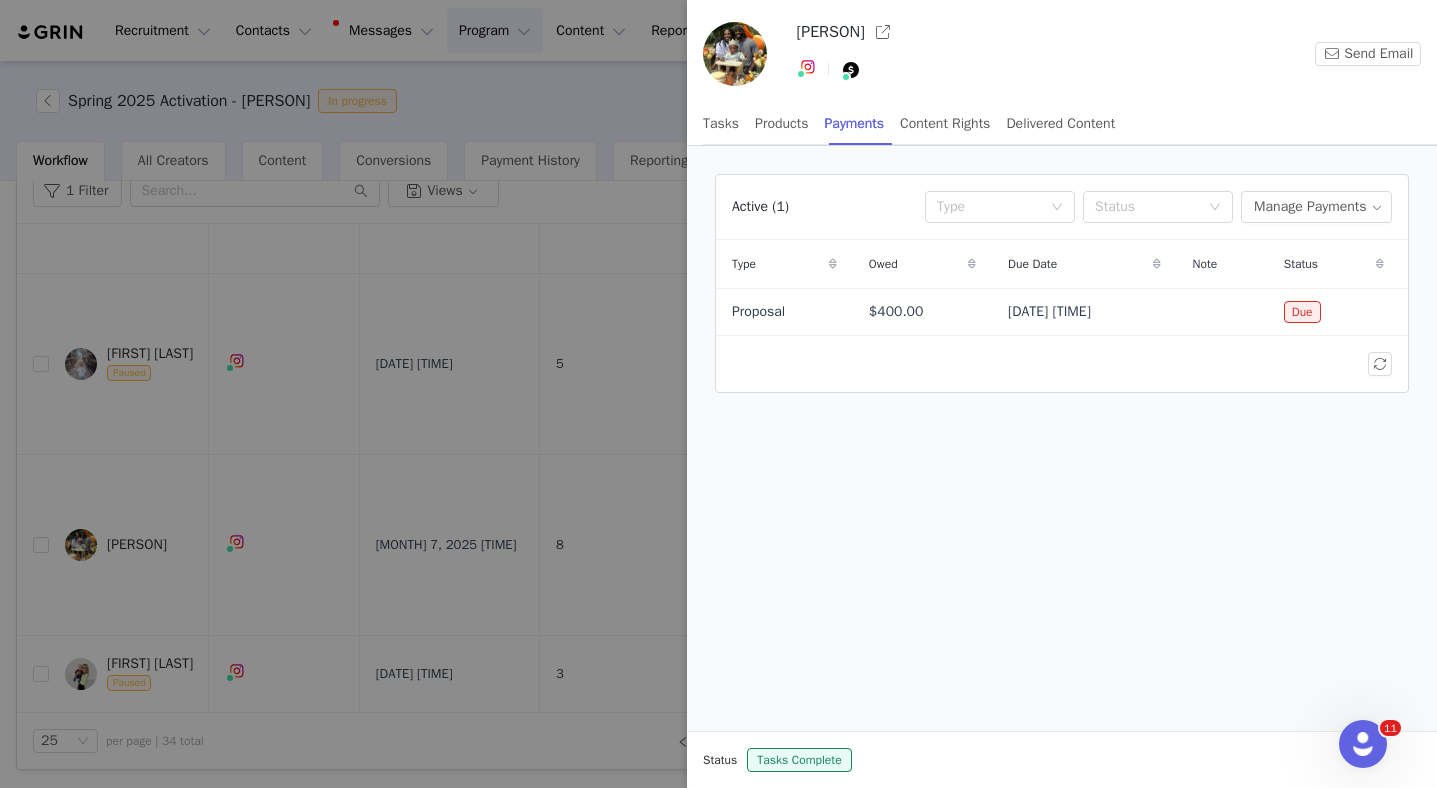 click at bounding box center [718, 394] 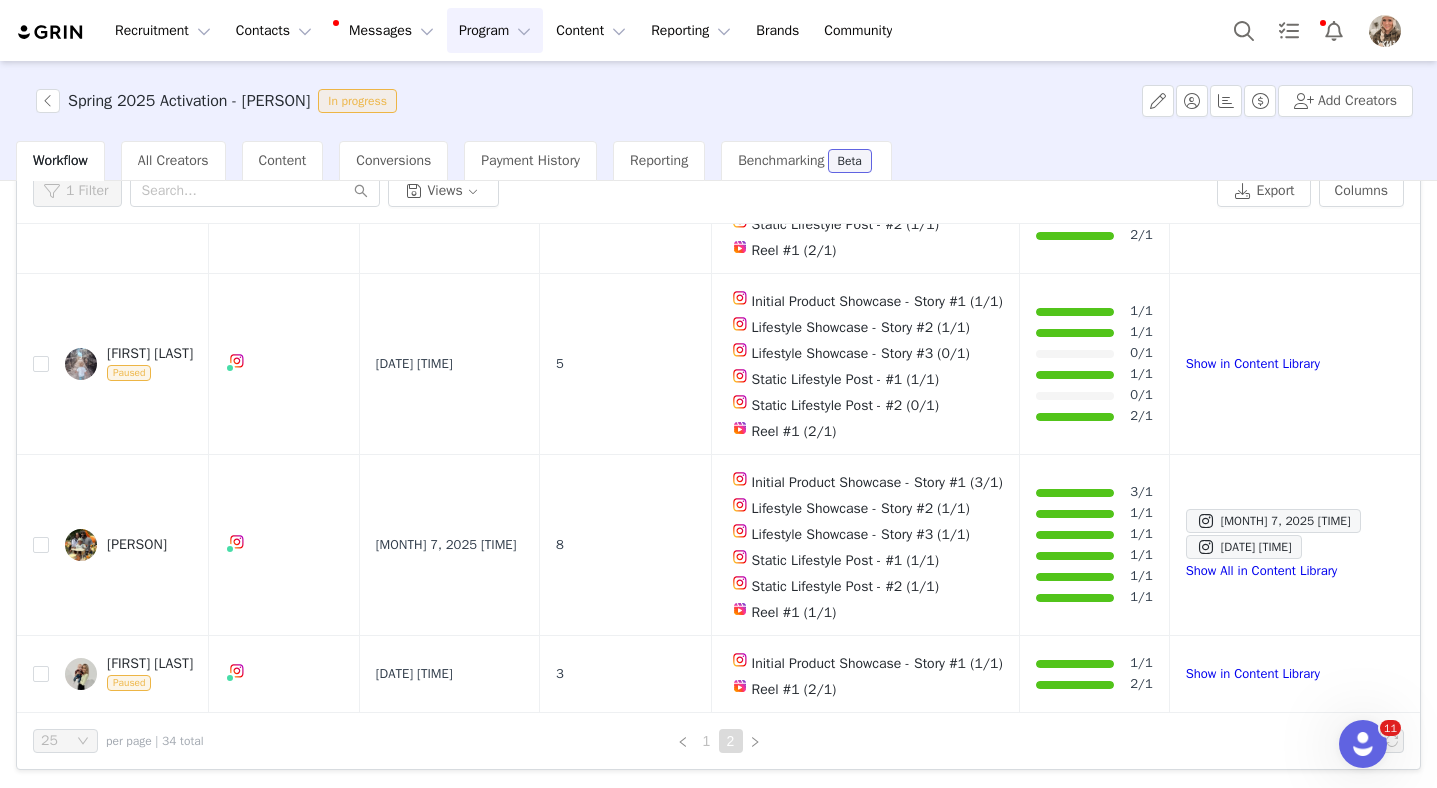 scroll, scrollTop: 0, scrollLeft: 0, axis: both 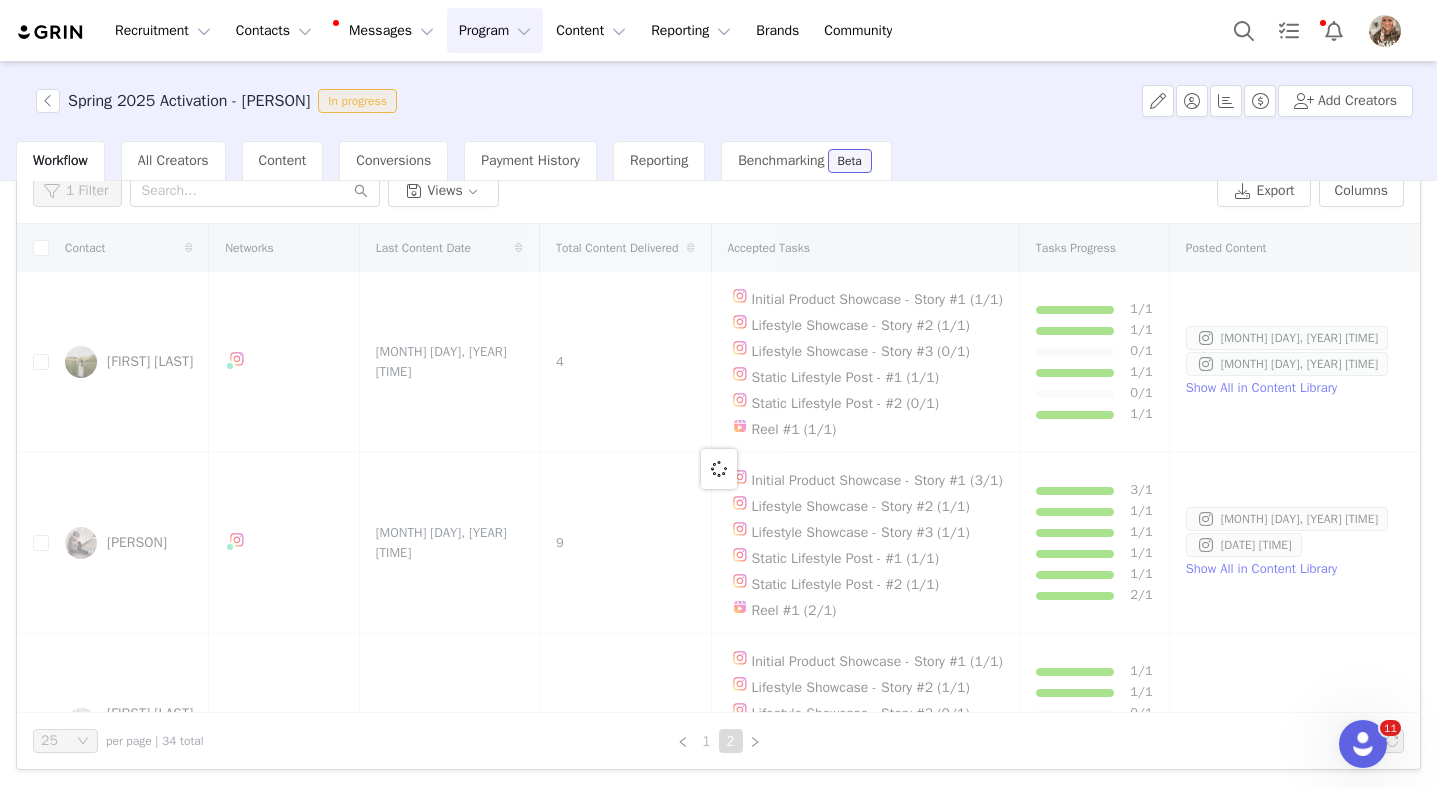 click on "Program Program" at bounding box center (495, 30) 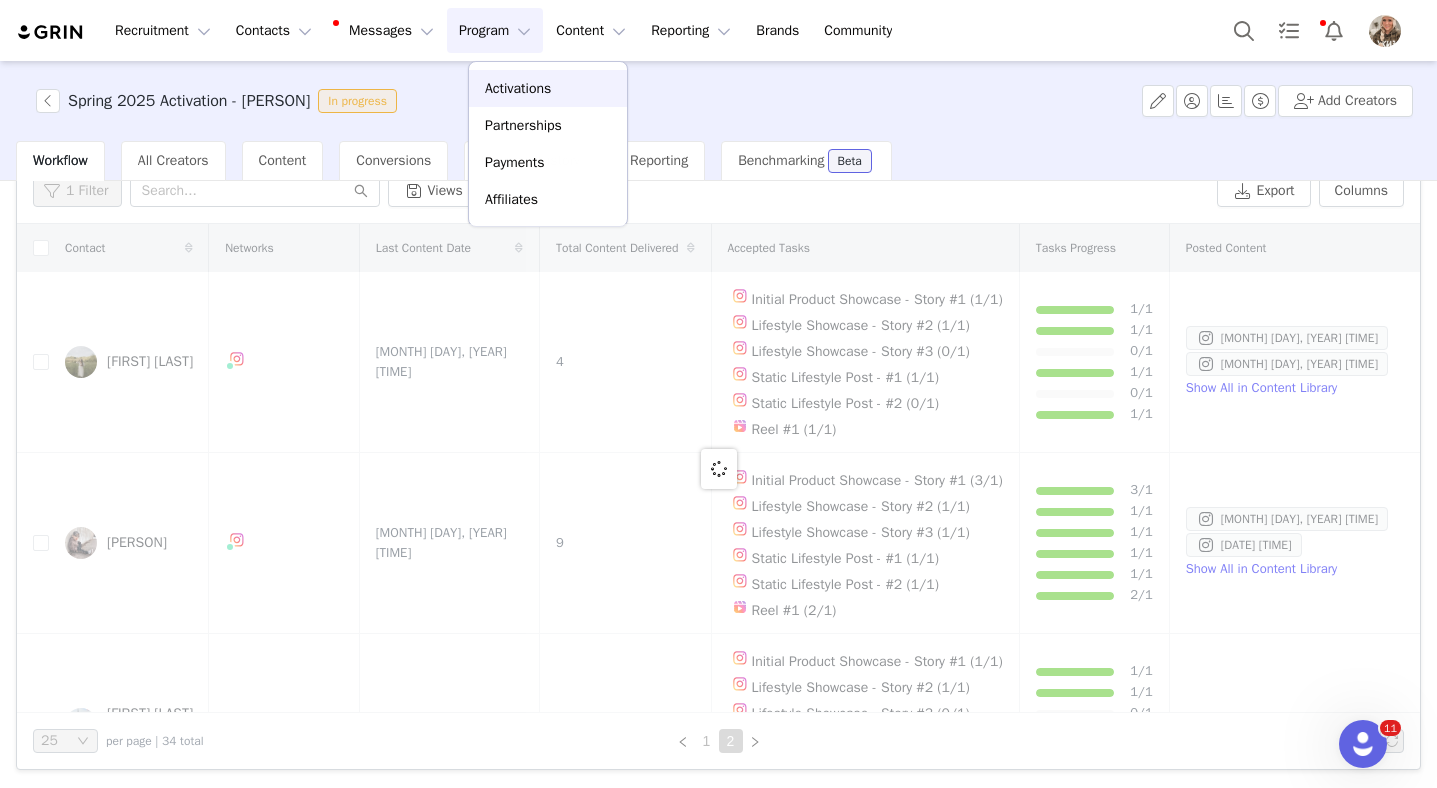 click on "Activations" at bounding box center (518, 88) 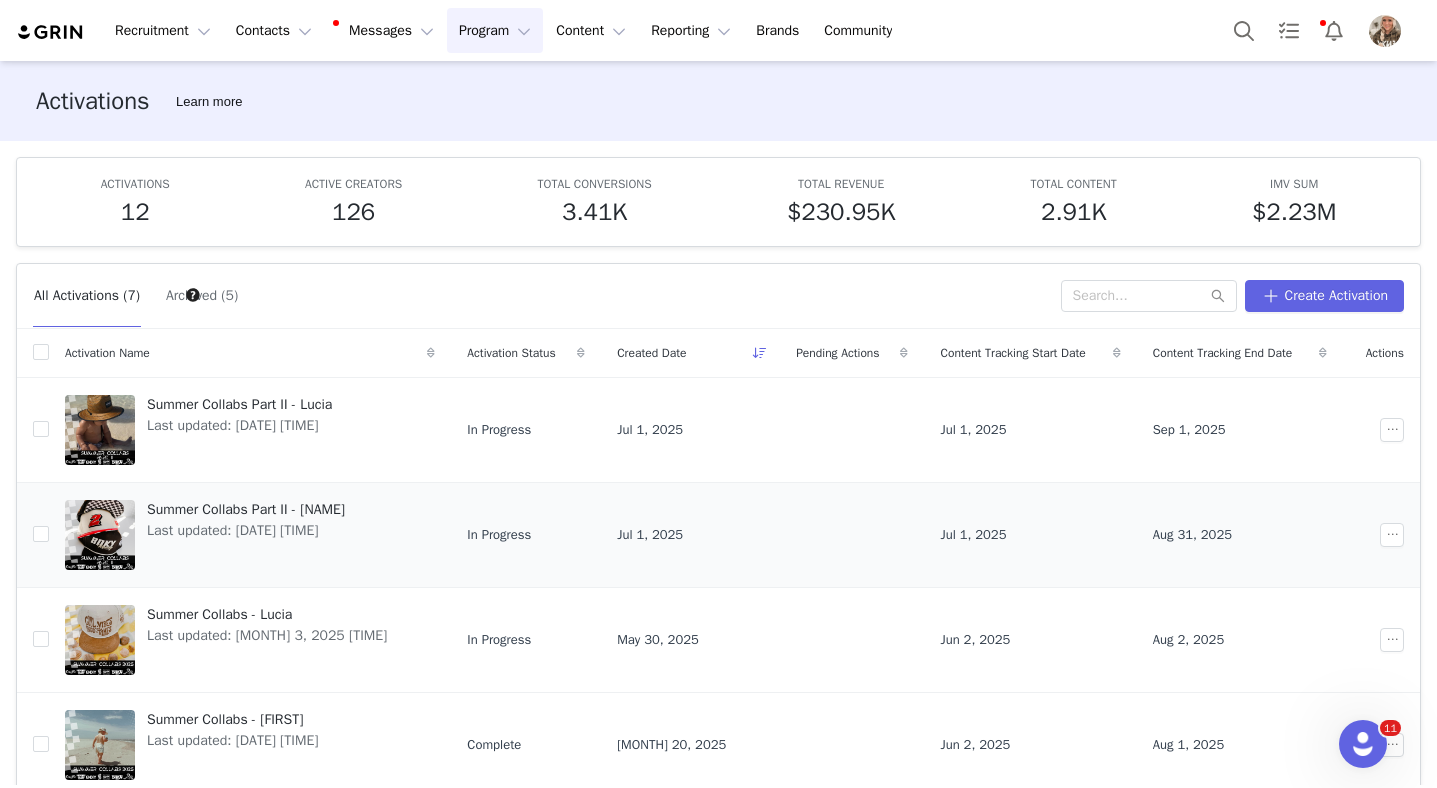 click on "Summer Collabs Part II - [NAME]" at bounding box center (246, 509) 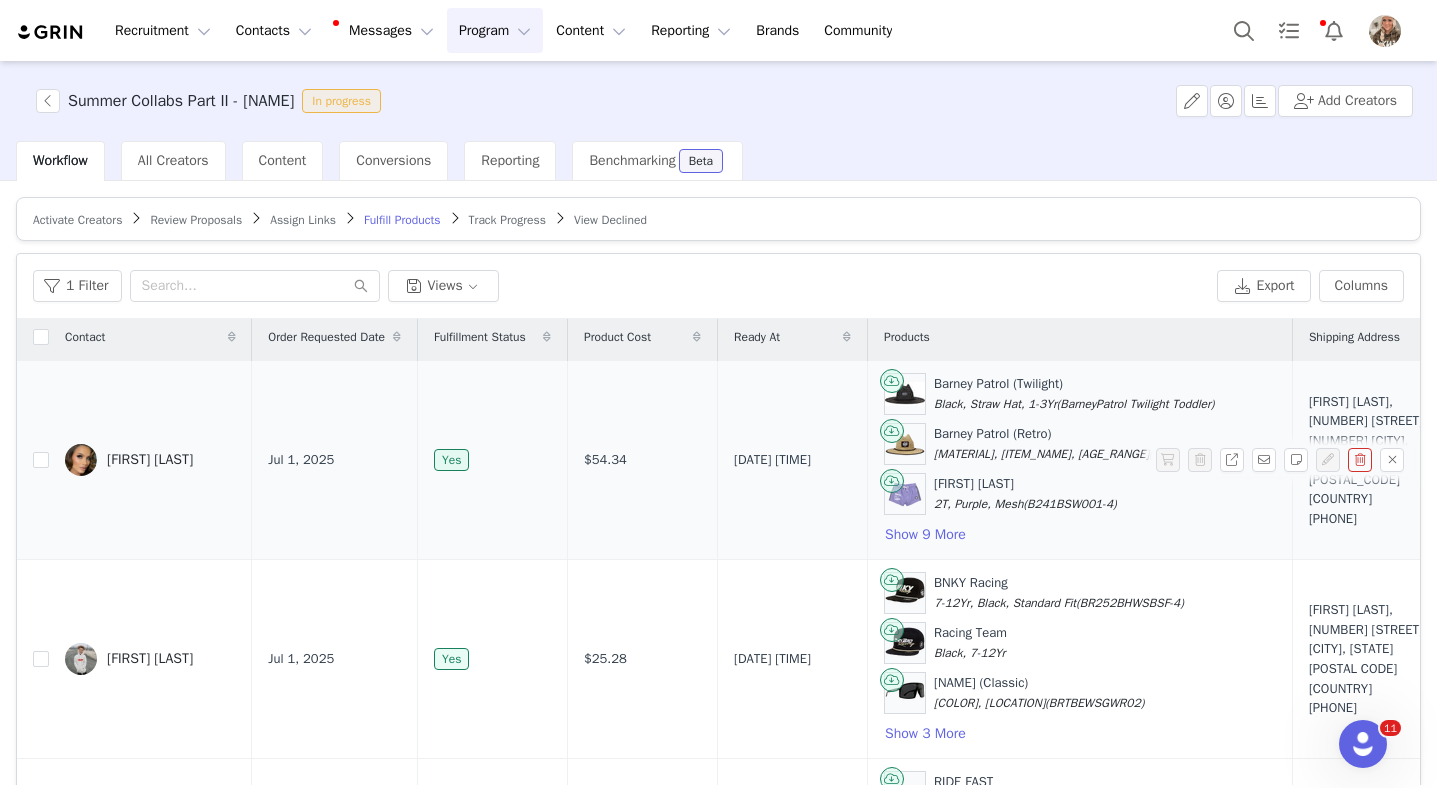 scroll, scrollTop: 0, scrollLeft: 0, axis: both 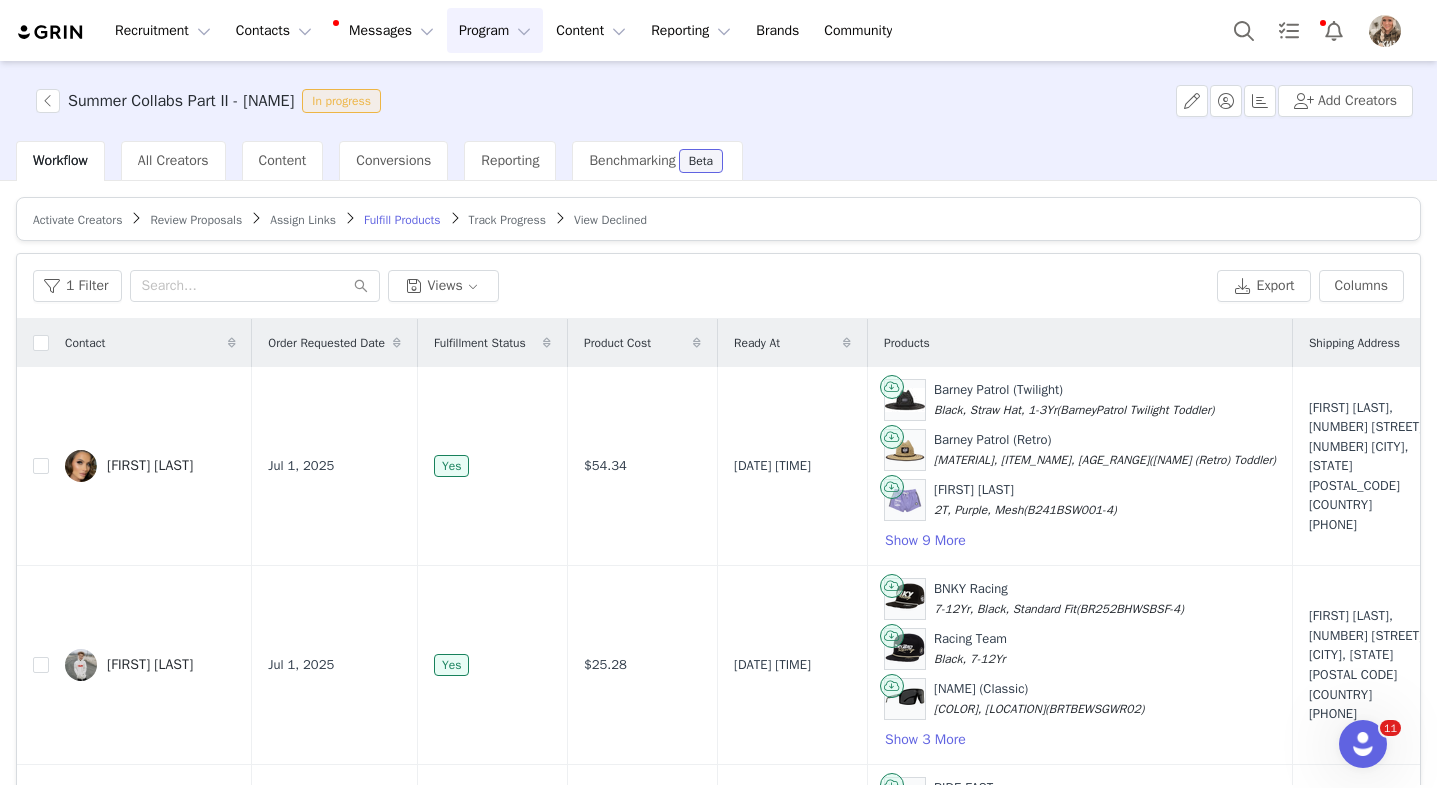 click on "Track Progress" at bounding box center [507, 220] 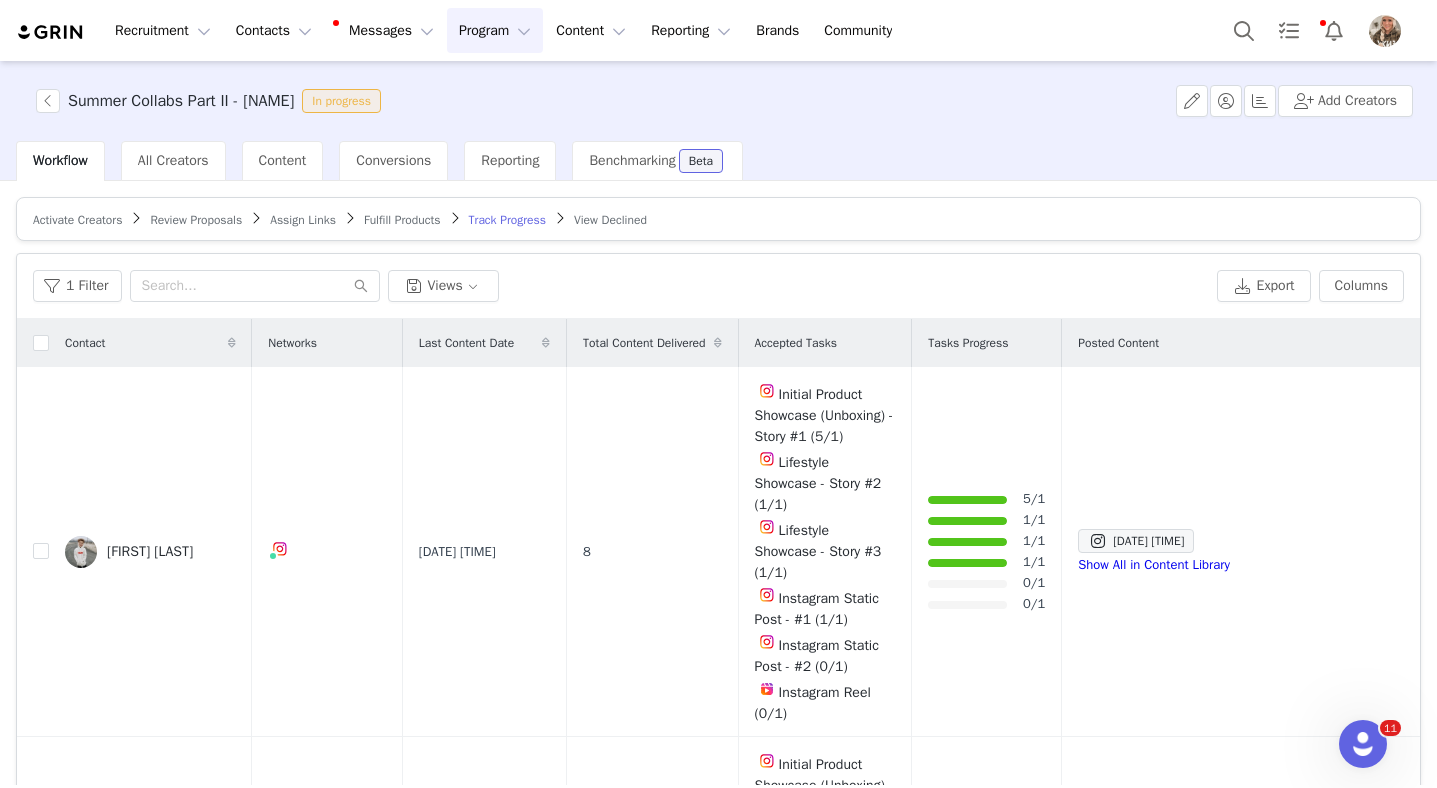 click on "Fulfill Products" at bounding box center (402, 220) 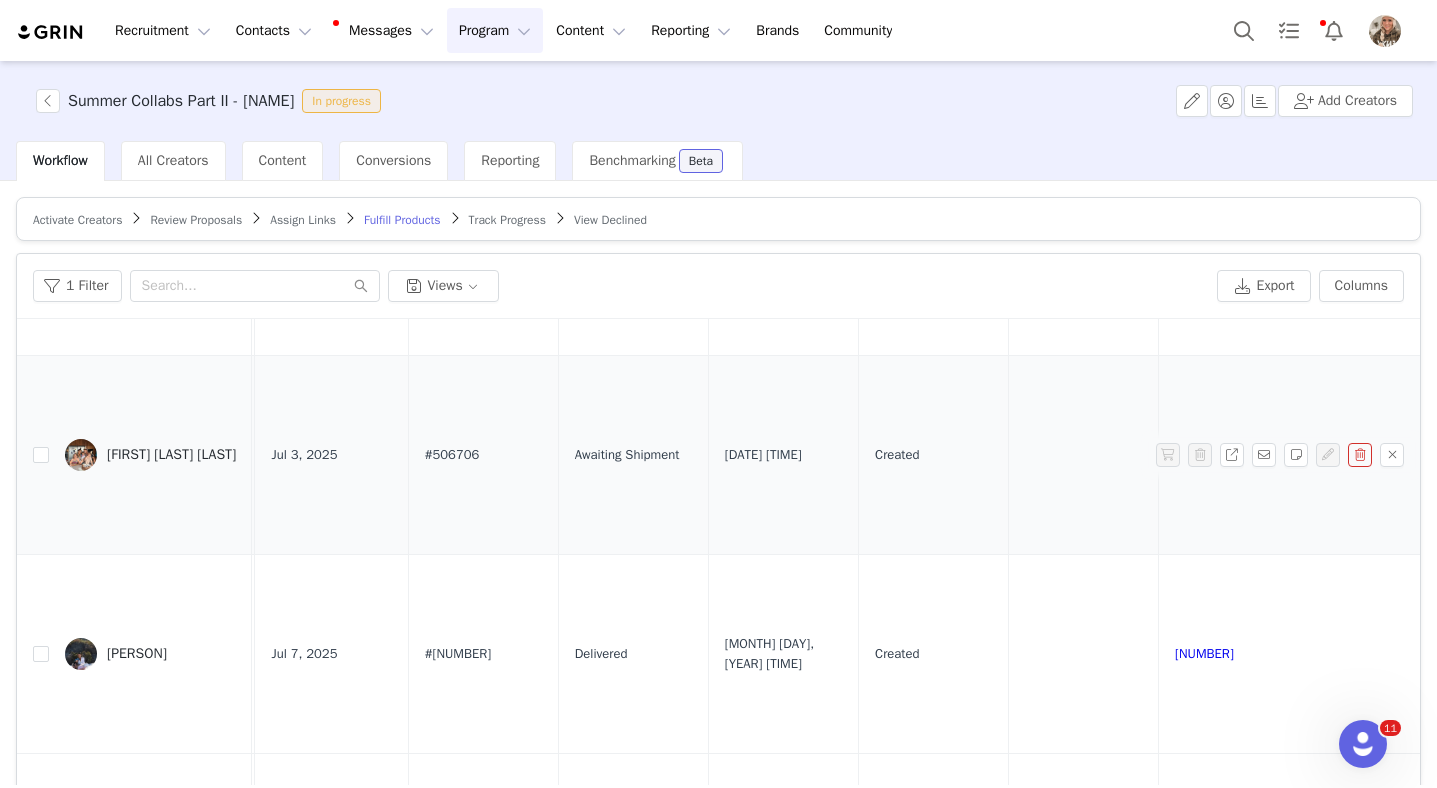 scroll, scrollTop: 1205, scrollLeft: 1291, axis: both 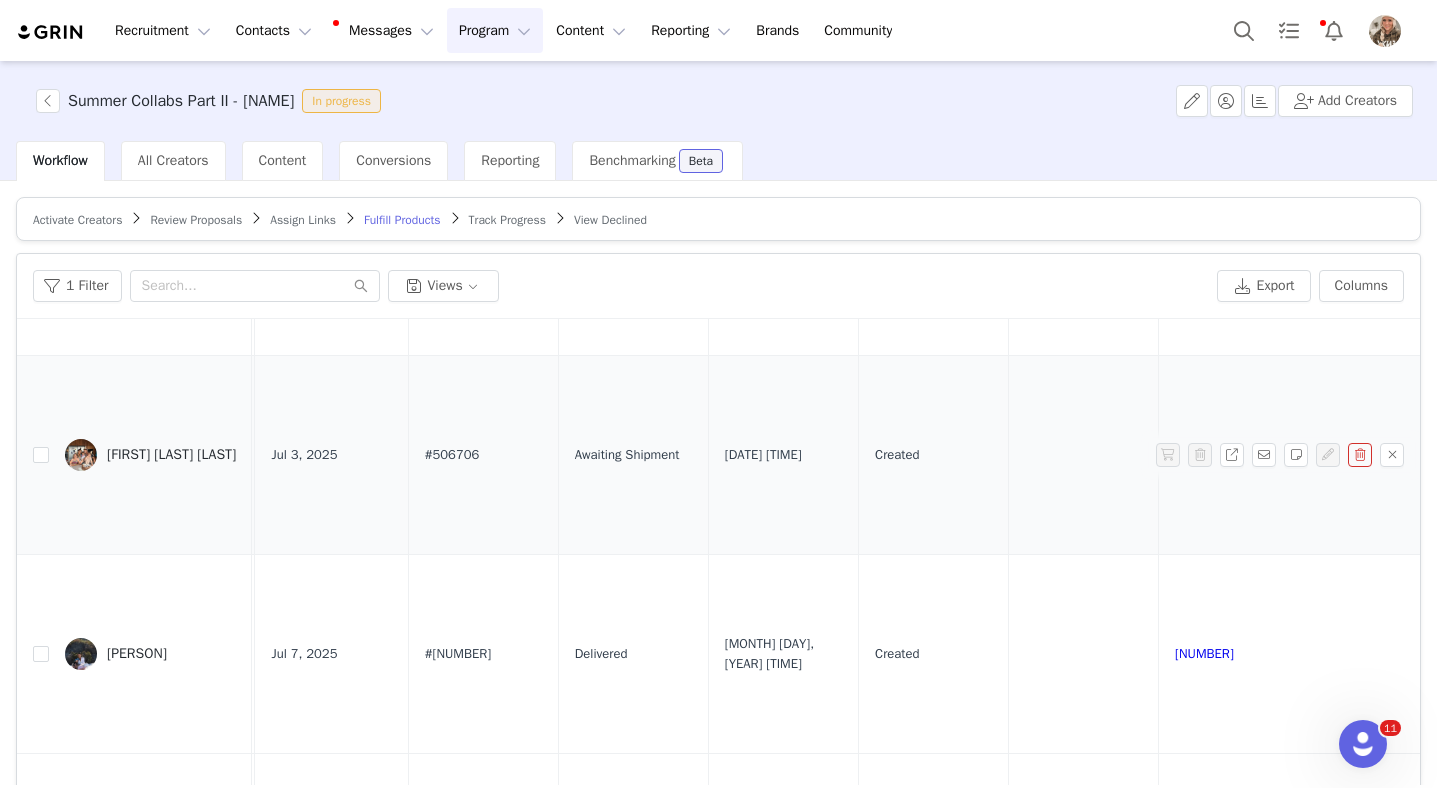 click on "Awaiting Shipment" at bounding box center [633, 455] 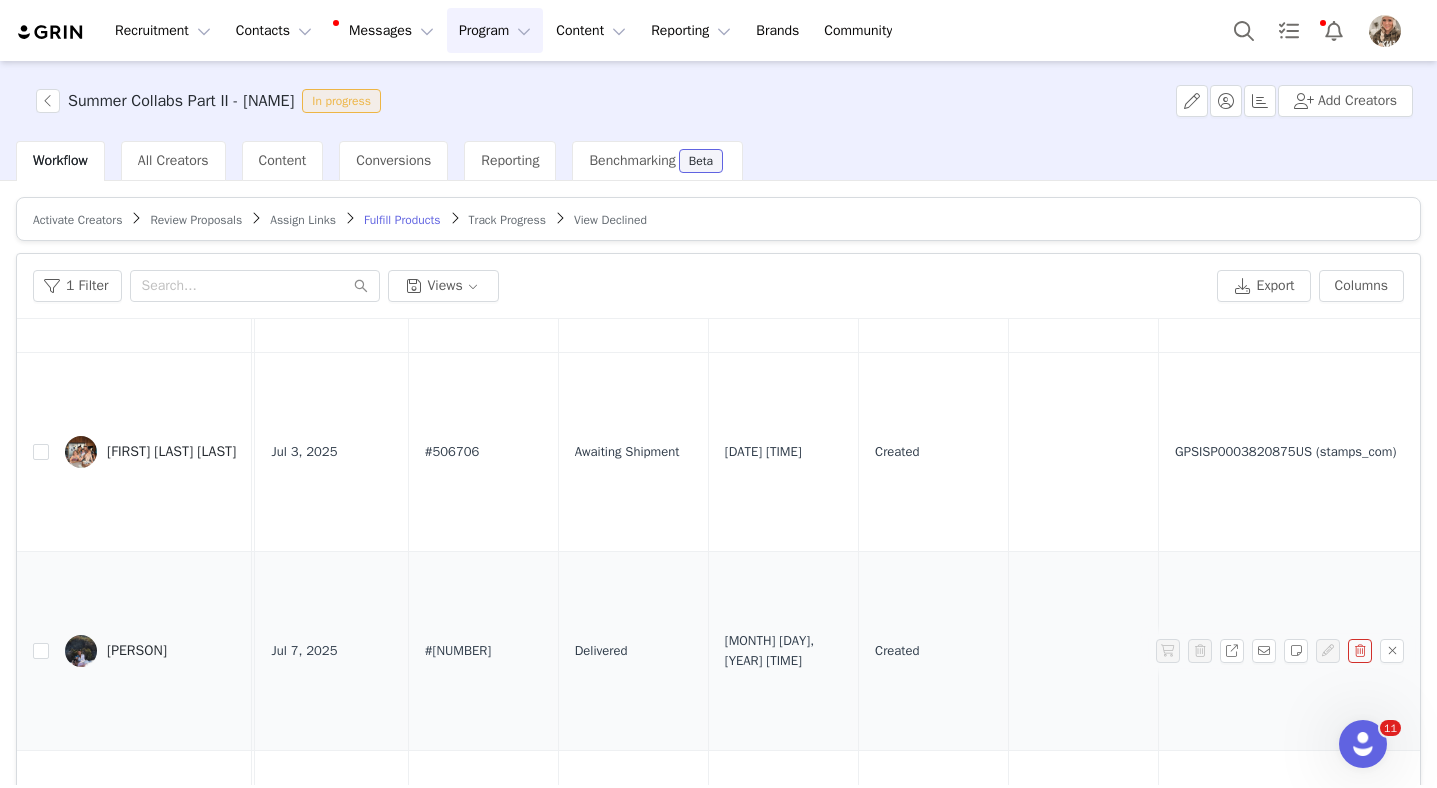 scroll, scrollTop: 1226, scrollLeft: 1291, axis: both 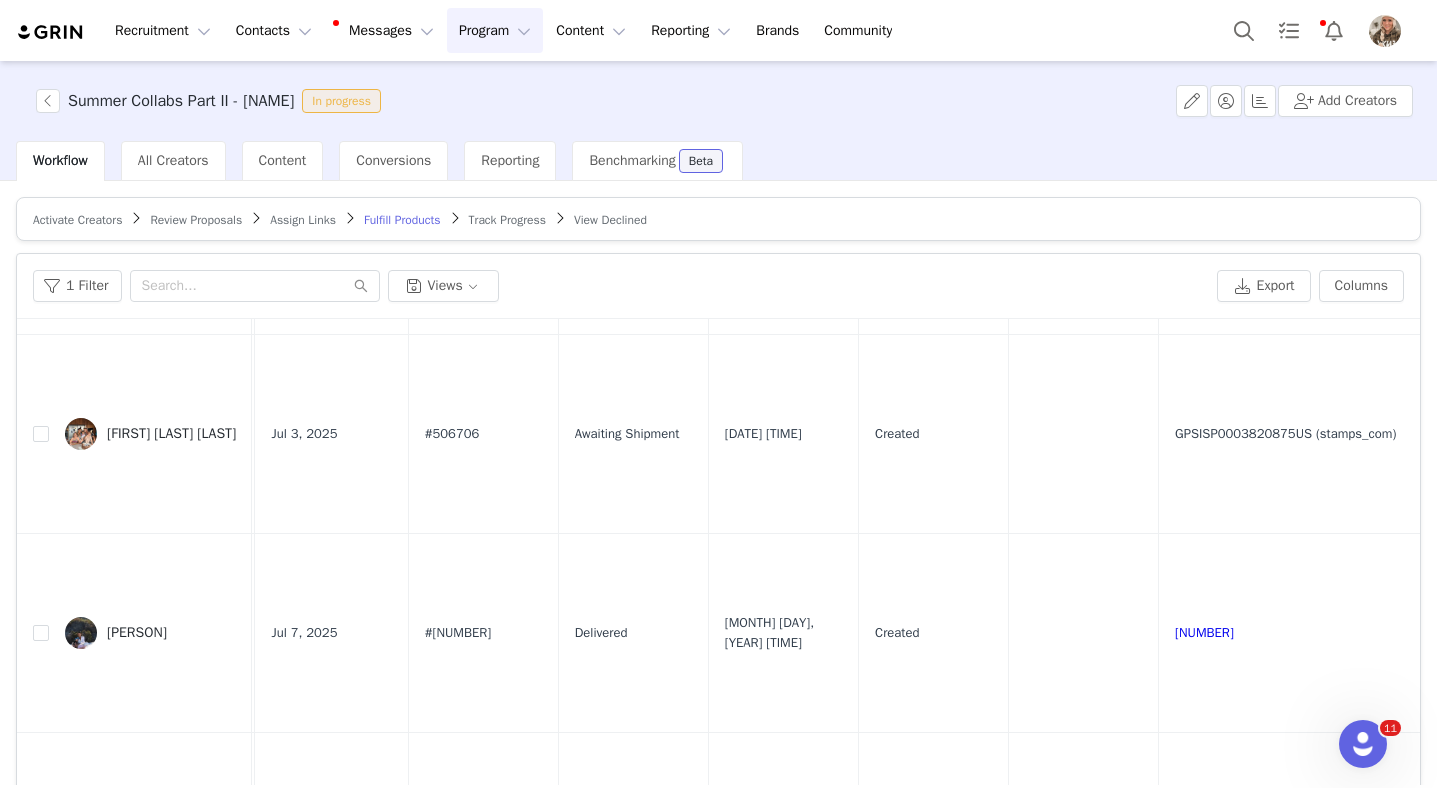 click on "Track Progress" at bounding box center [507, 220] 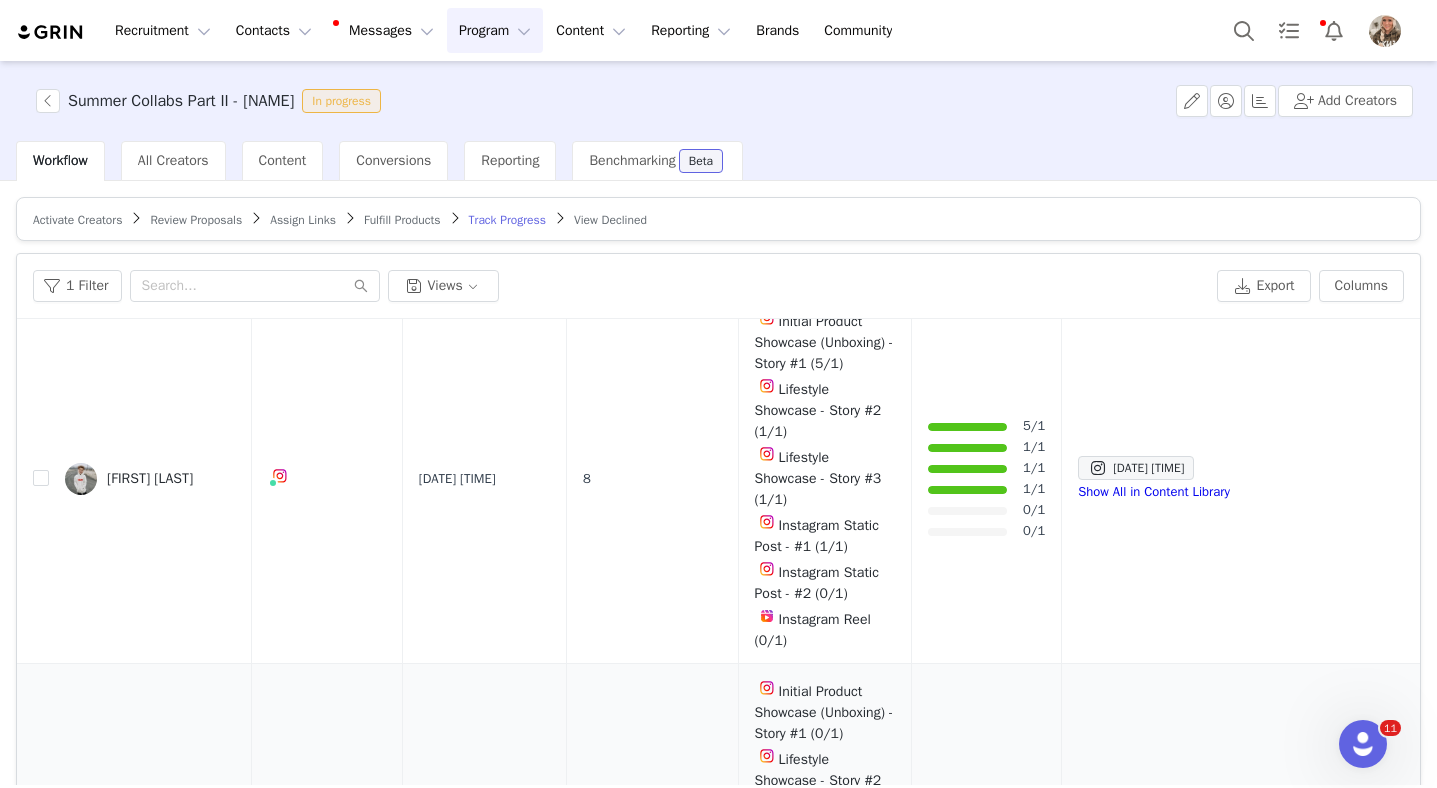 scroll, scrollTop: 0, scrollLeft: 0, axis: both 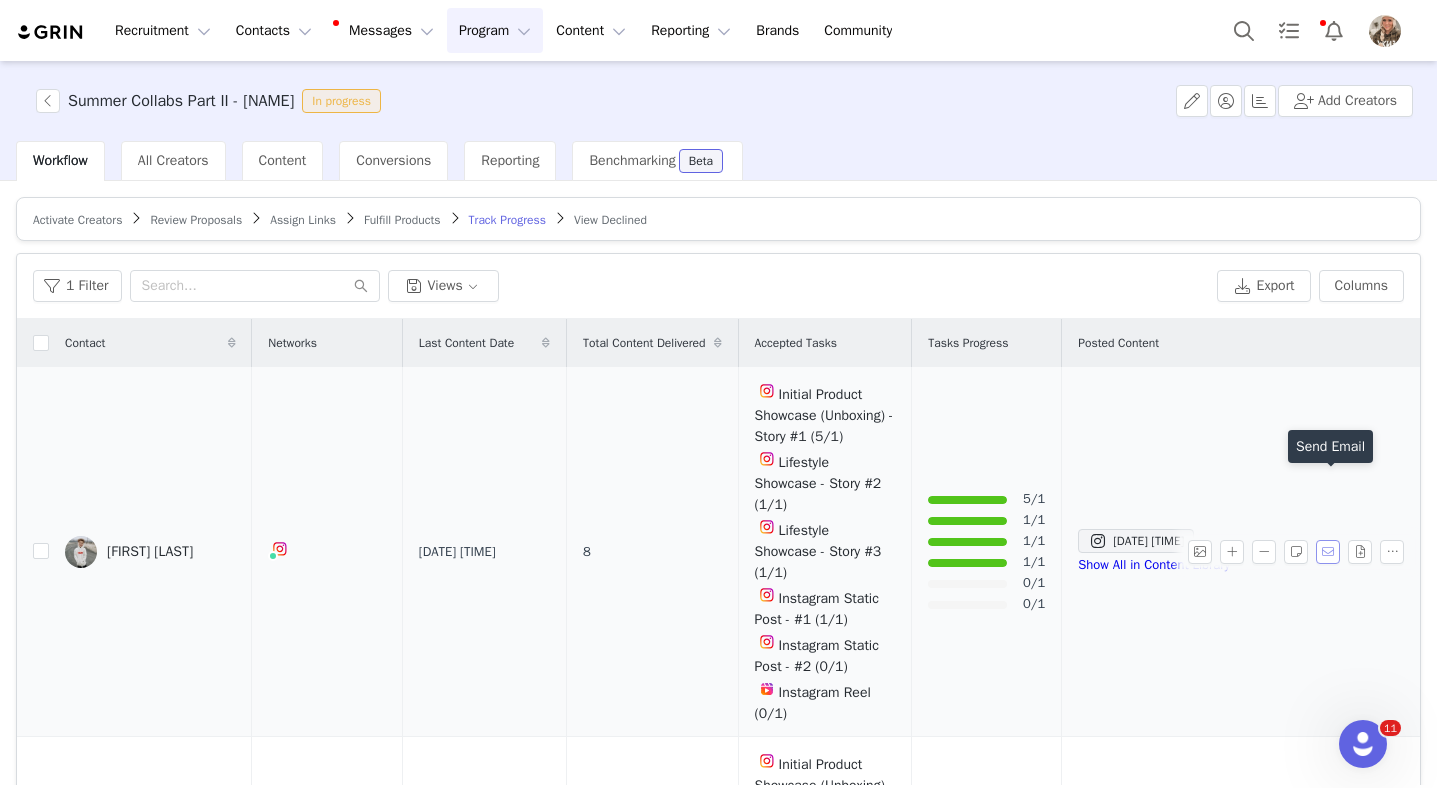 click at bounding box center [1328, 552] 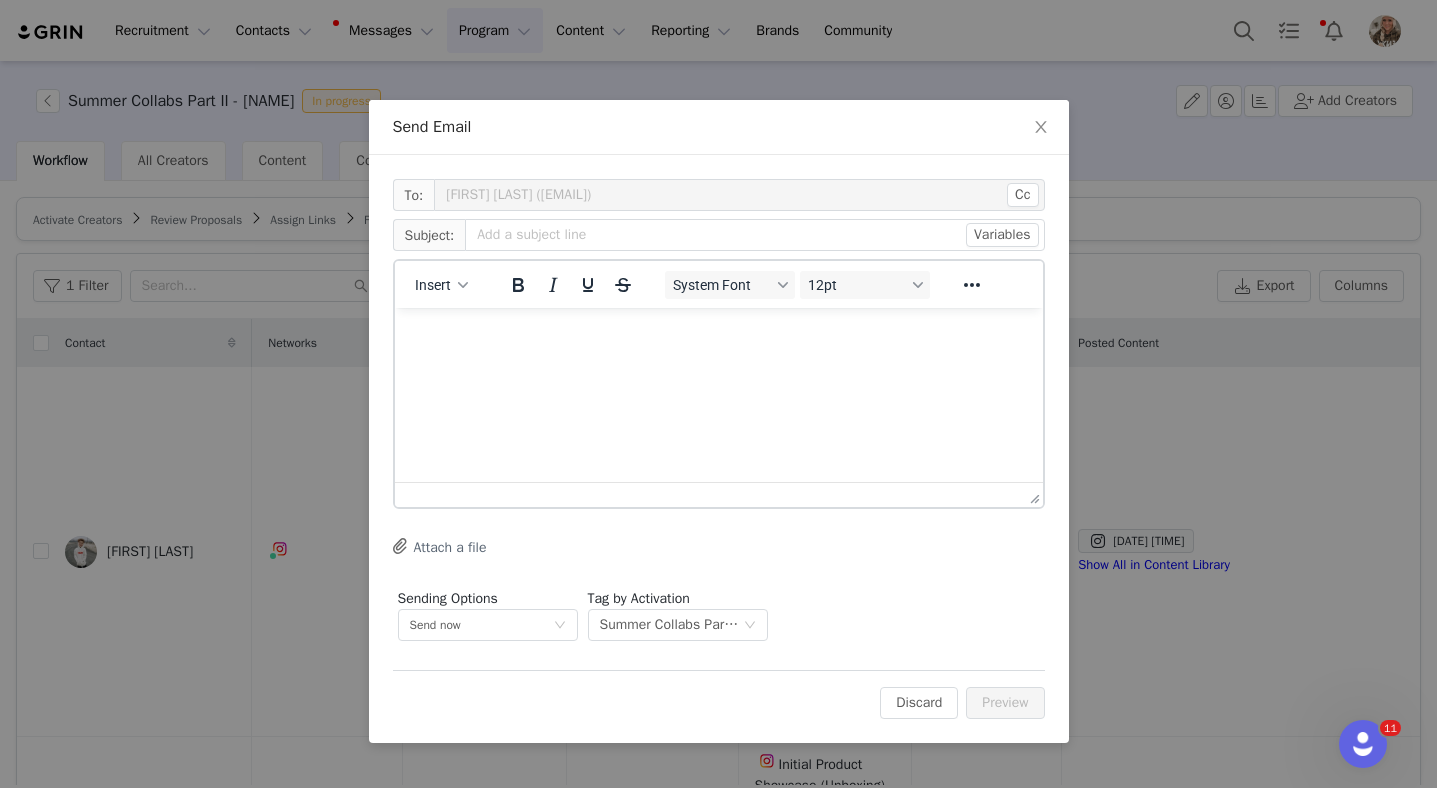 scroll, scrollTop: 0, scrollLeft: 0, axis: both 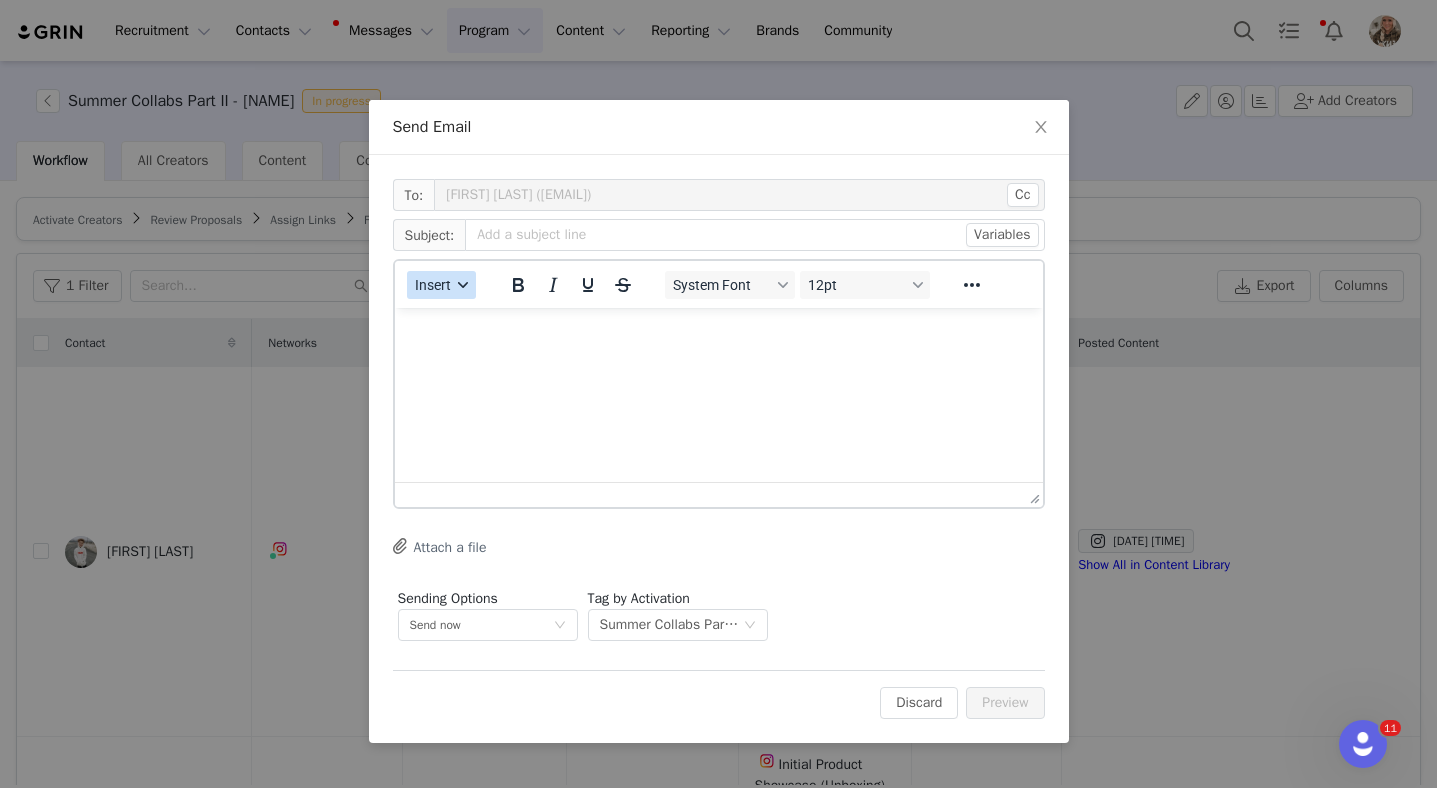 click on "Insert" at bounding box center [433, 285] 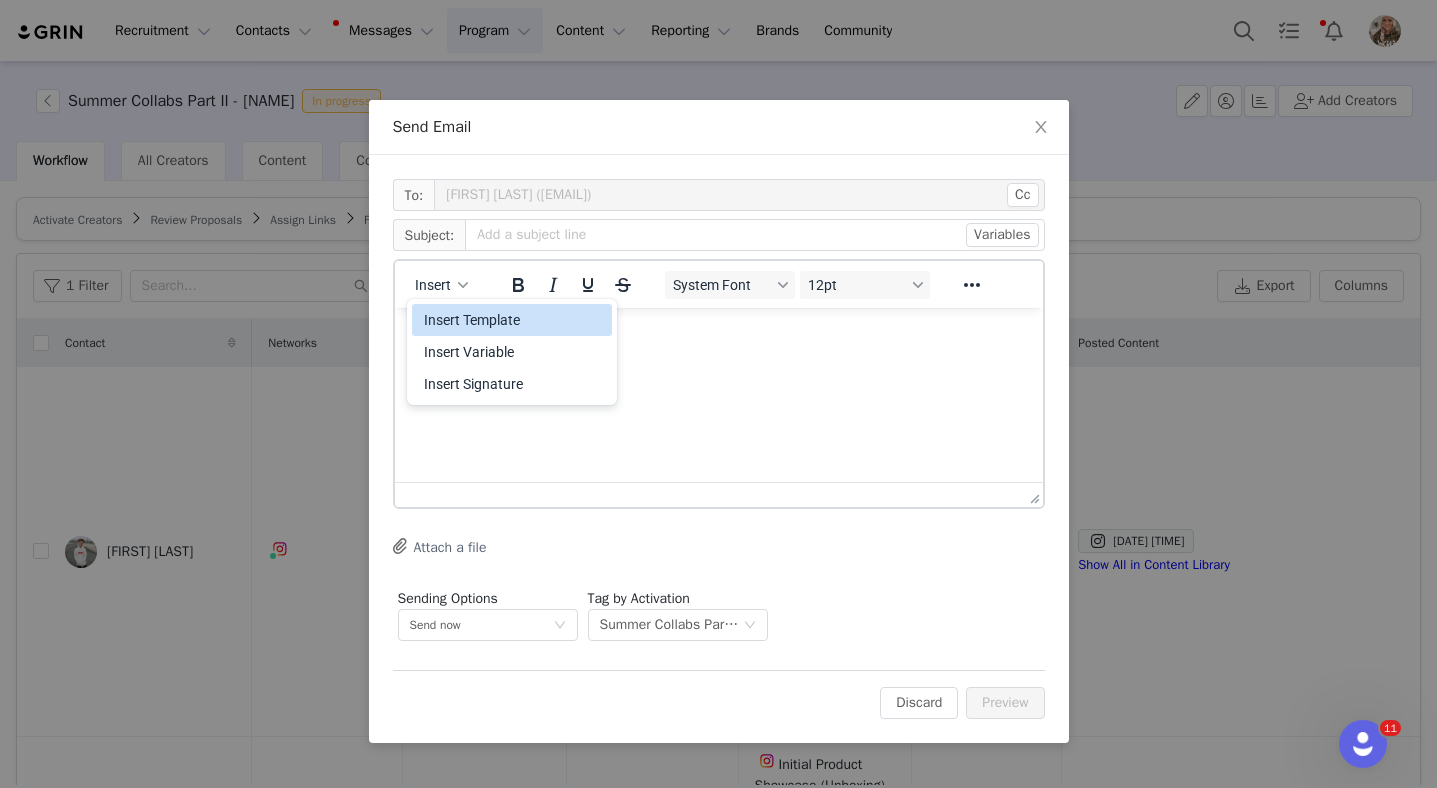 click on "Insert Template" at bounding box center [514, 320] 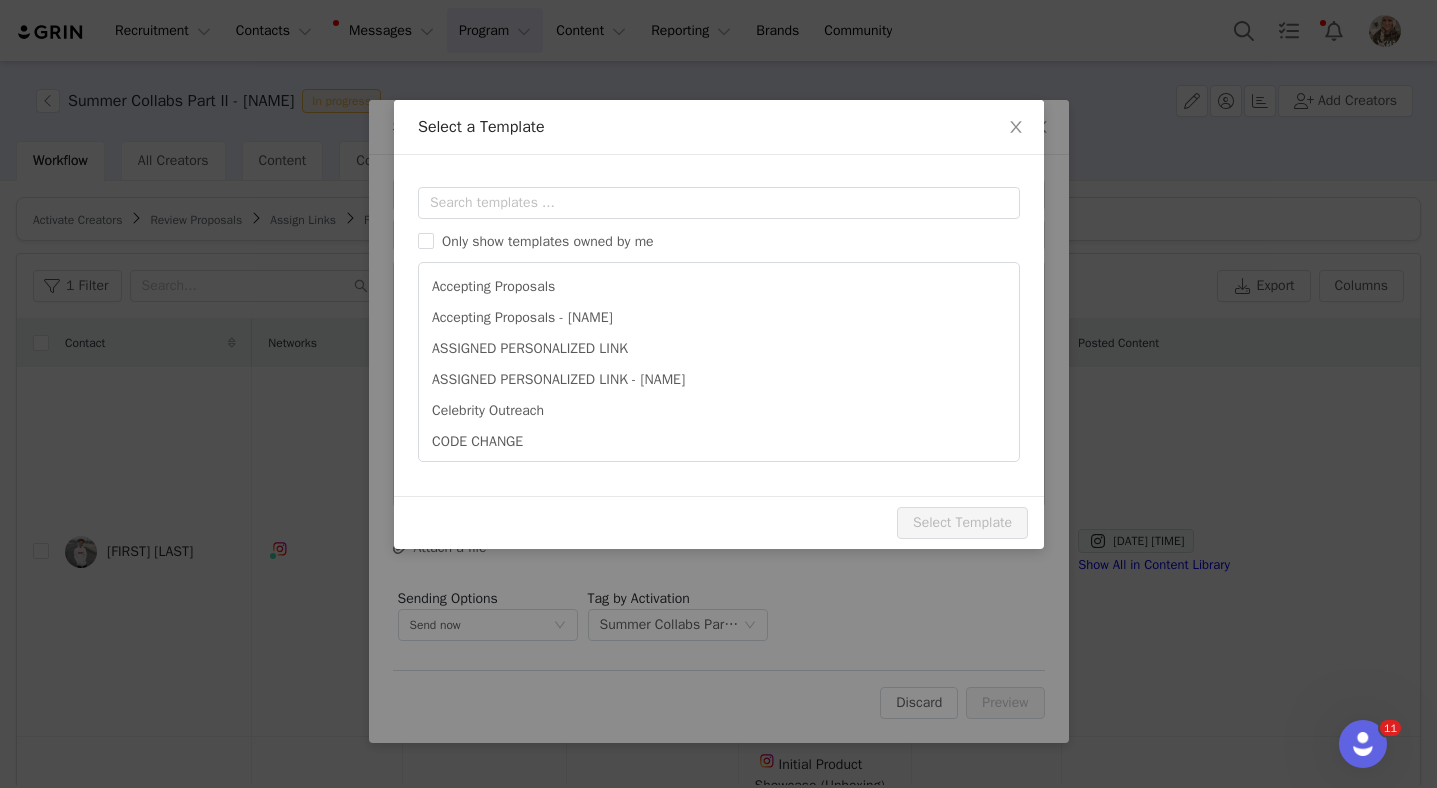 scroll, scrollTop: 0, scrollLeft: 0, axis: both 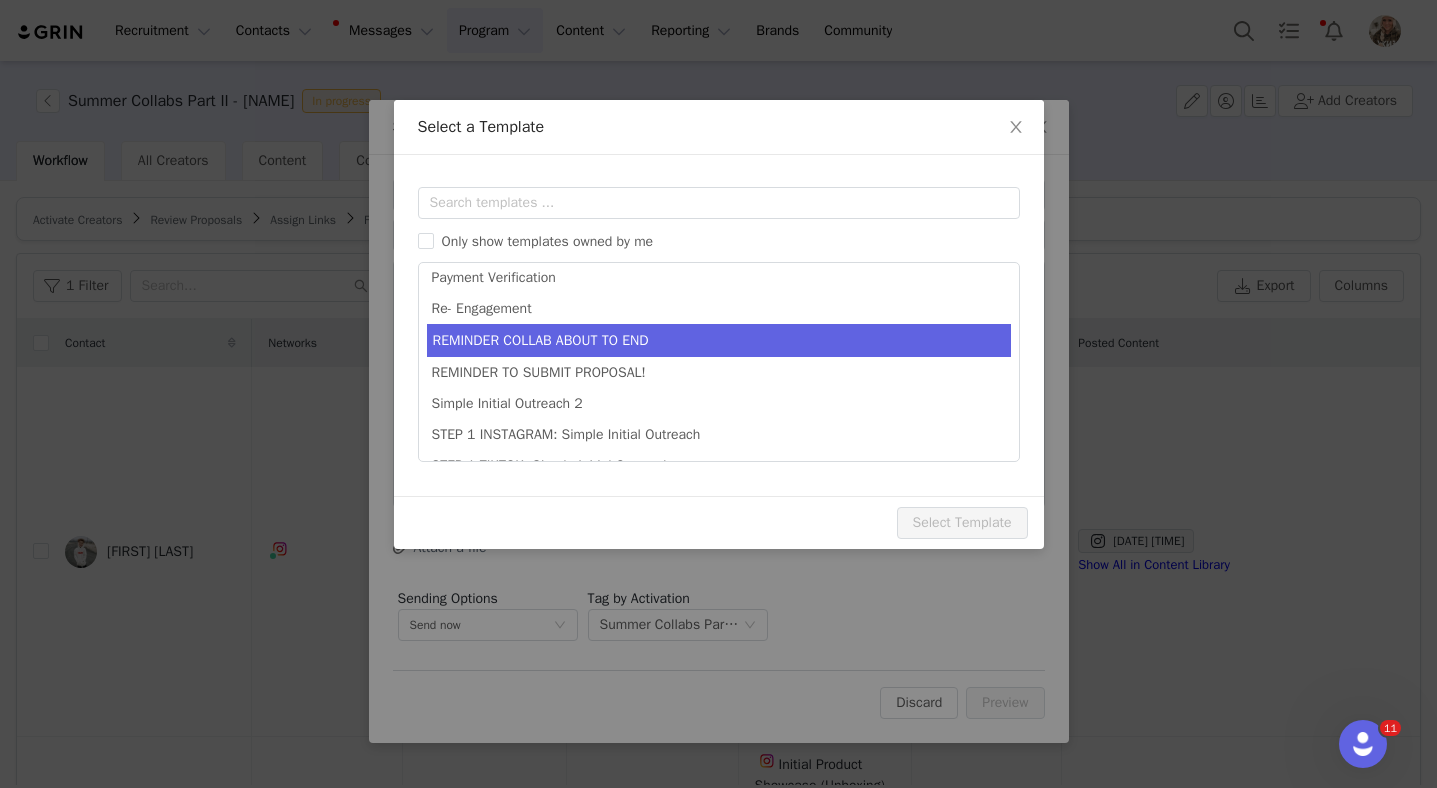 click on "REMINDER COLLAB ABOUT TO END" at bounding box center (719, 340) 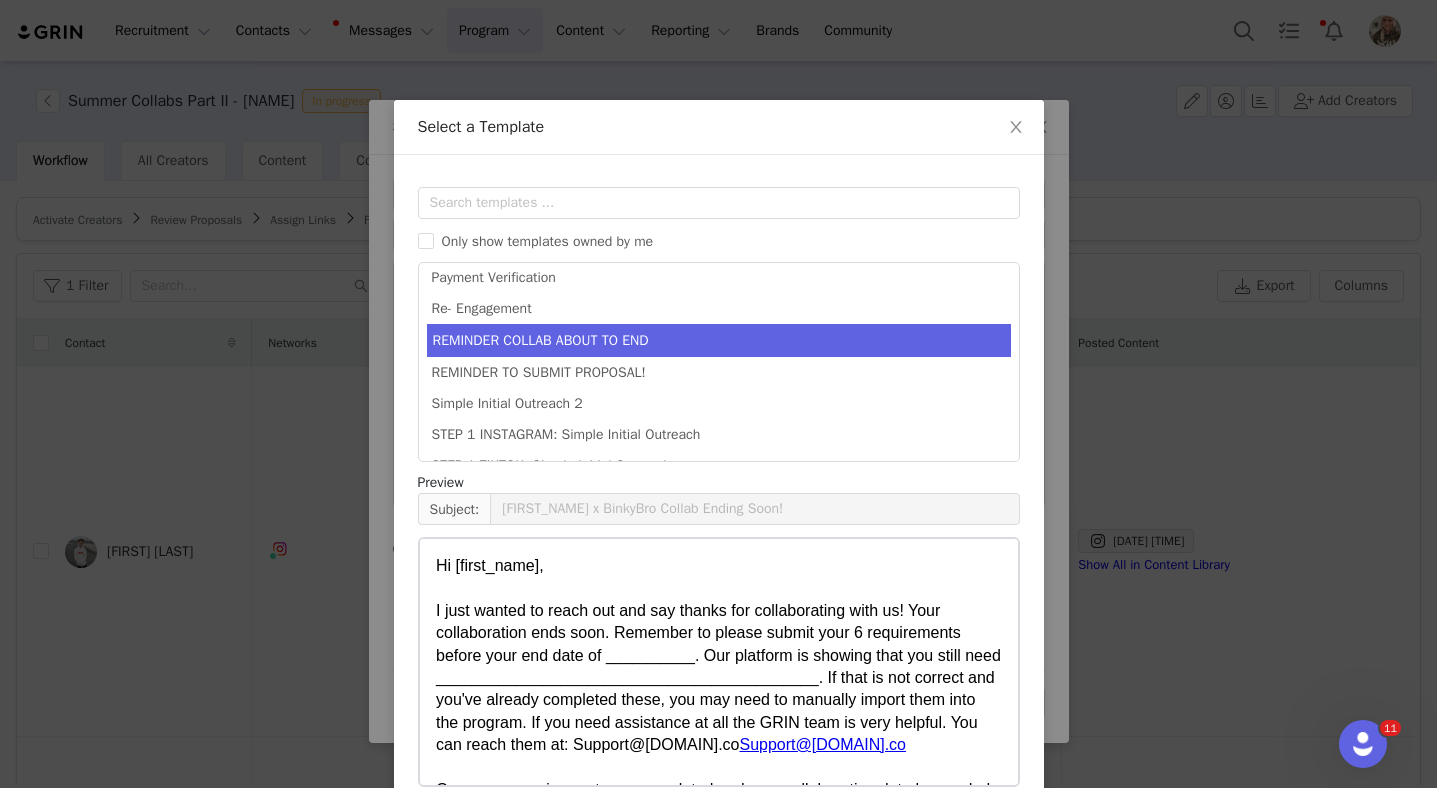 scroll, scrollTop: 1001, scrollLeft: 0, axis: vertical 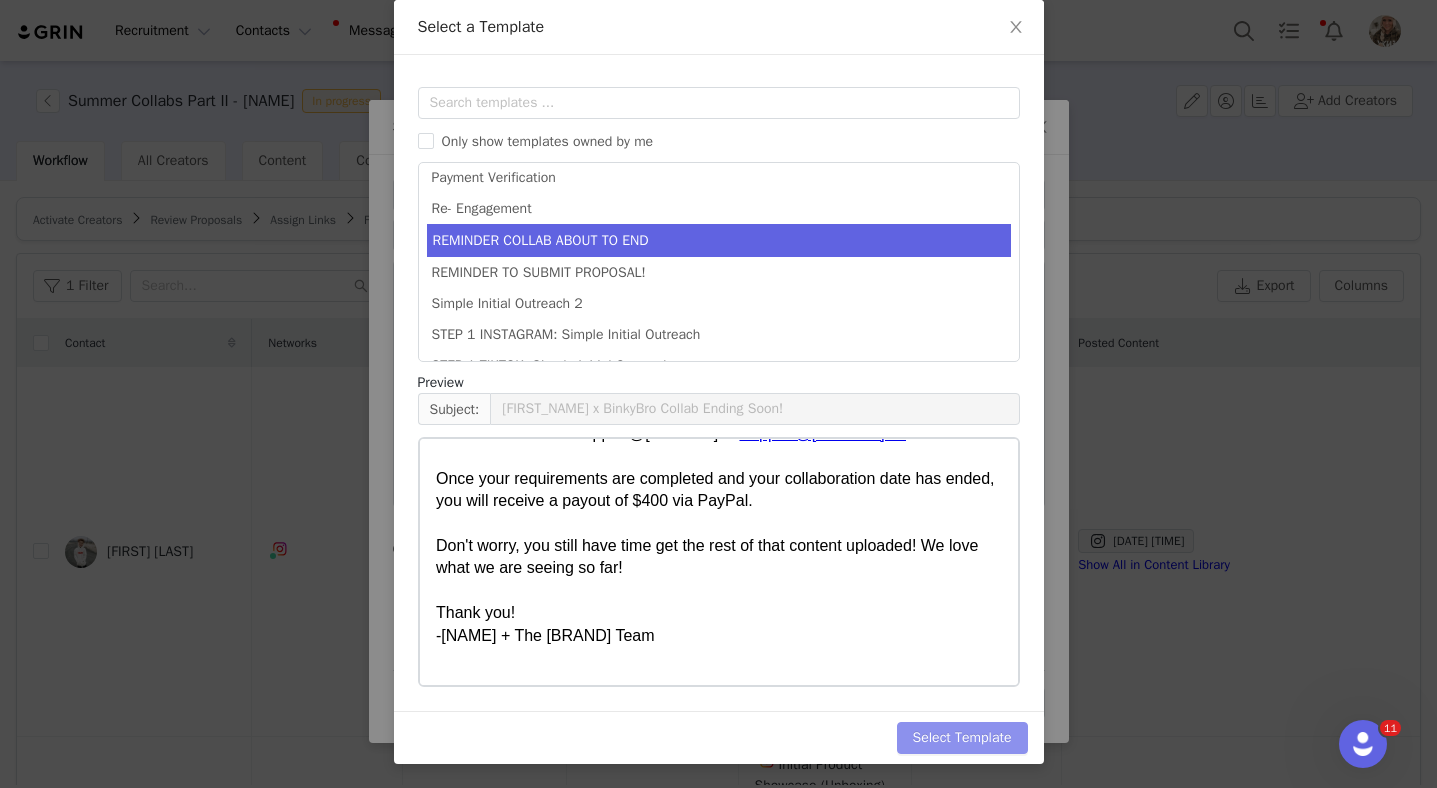 click on "Select Template" at bounding box center [962, 738] 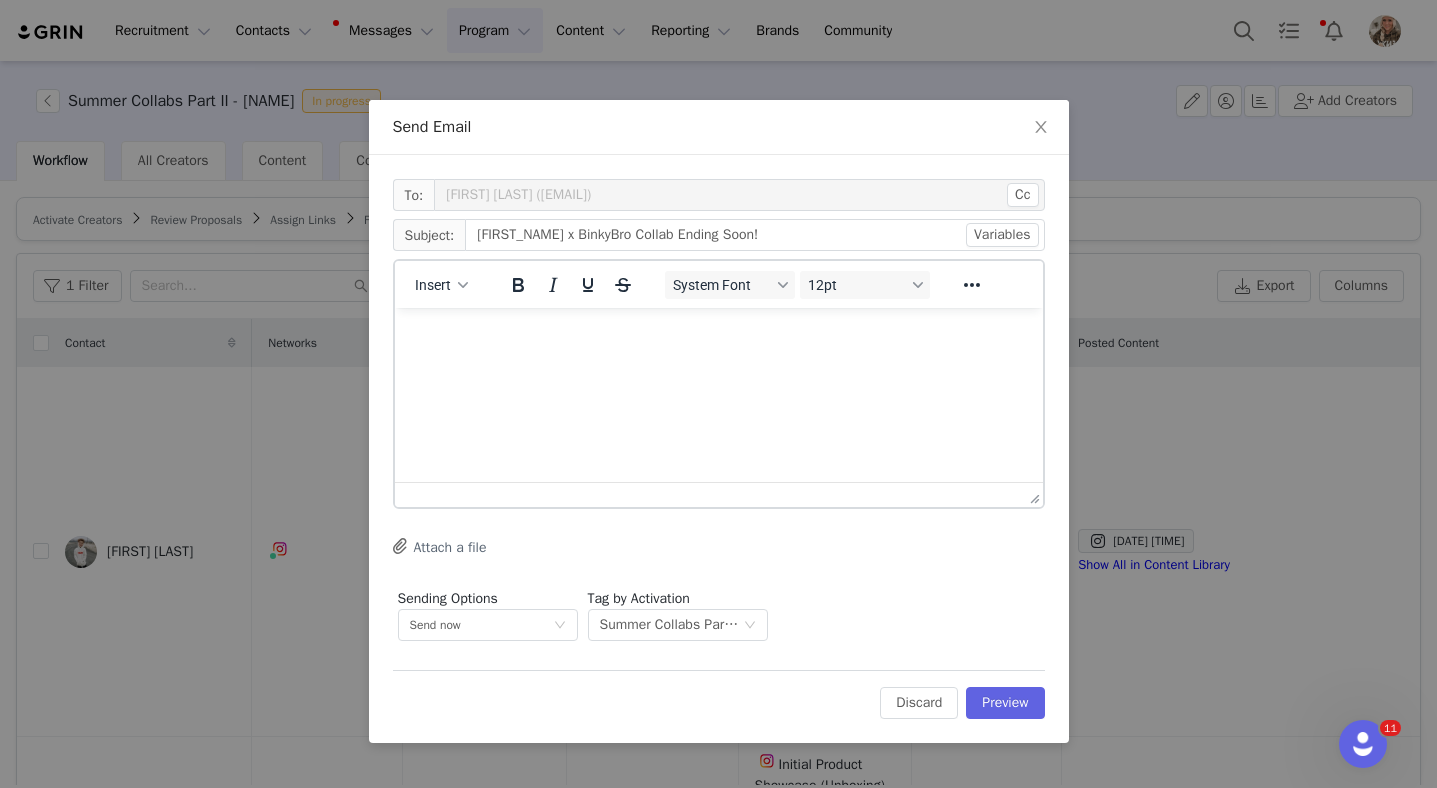 scroll, scrollTop: 0, scrollLeft: 0, axis: both 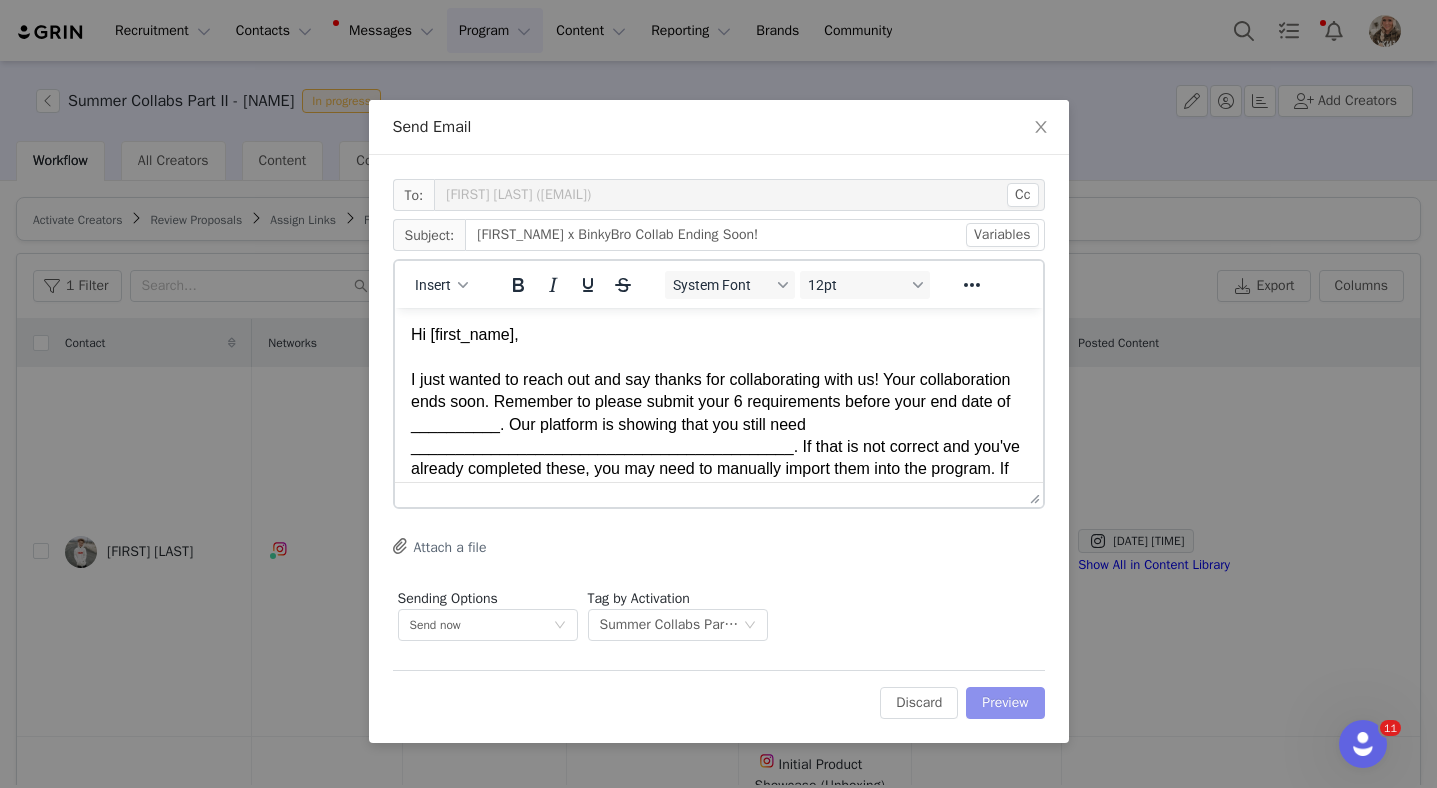click on "Preview" at bounding box center (1005, 703) 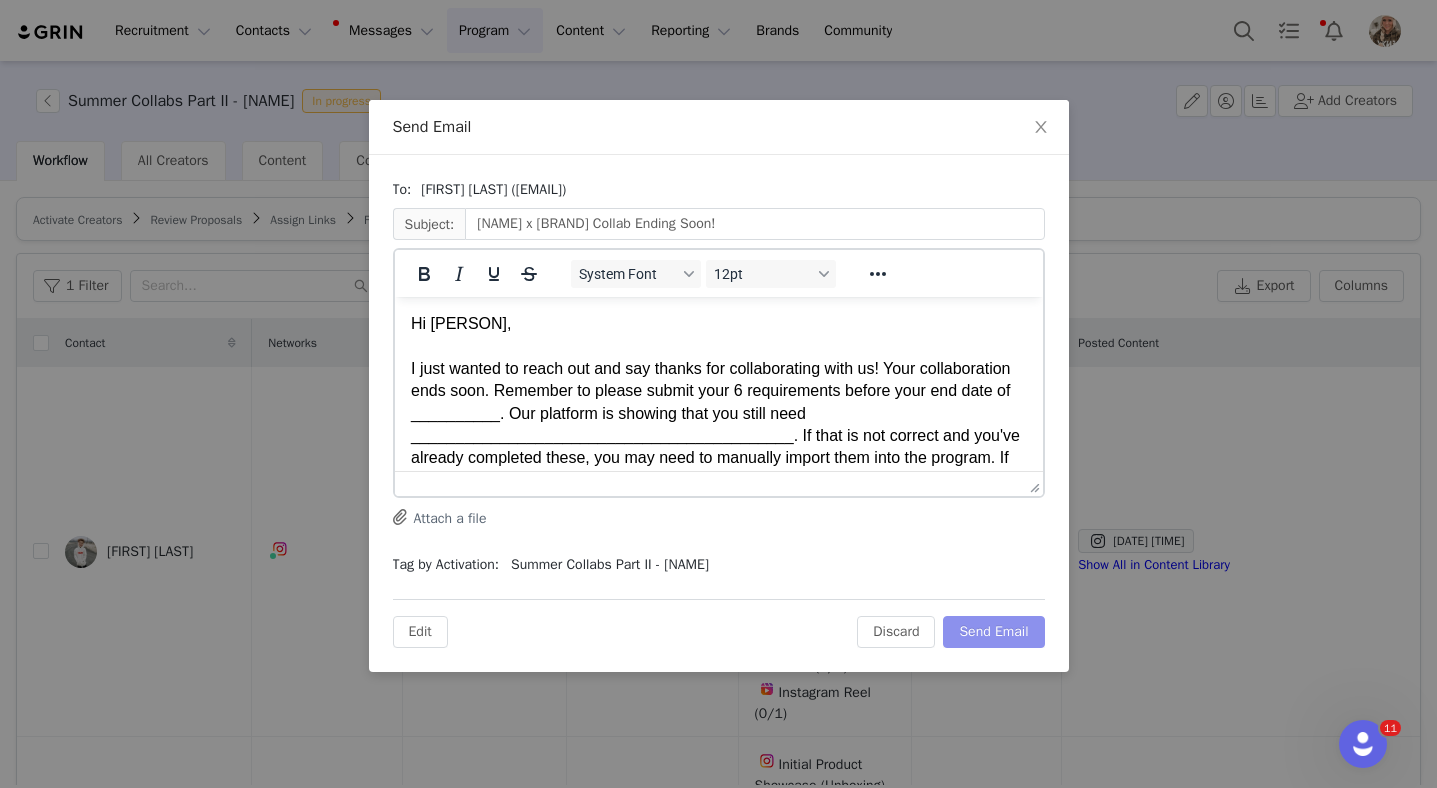 scroll, scrollTop: 0, scrollLeft: 0, axis: both 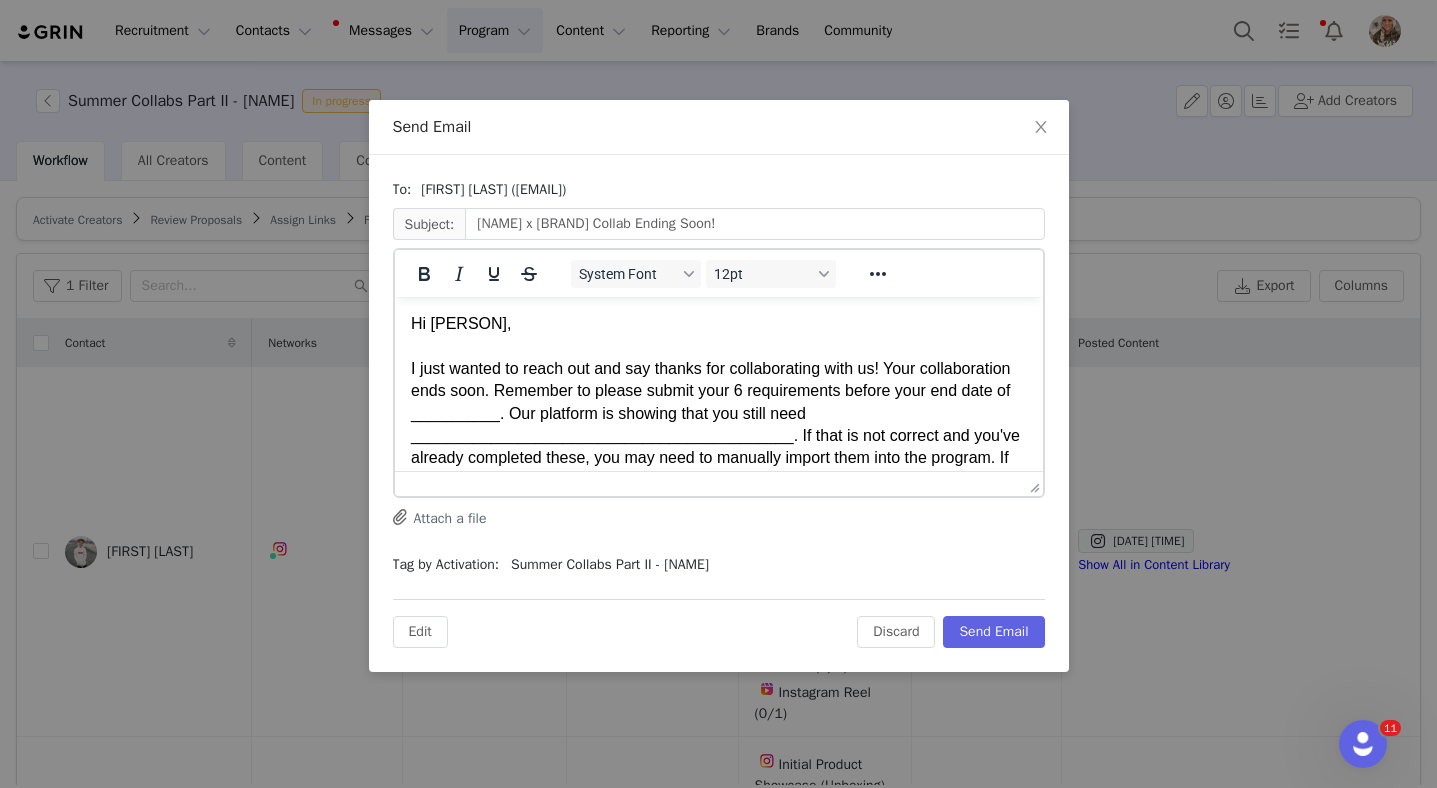 click on "I just wanted to reach out and say thanks for collaborating with us! Your collaboration ends soon. Remember to please submit your 6 requirements before your end date of __________. Our platform is showing that you still need ___________________________________________. If that is not correct and you've already completed these, you may need to manually import them into the program. If you need assistance at all the GRIN team is very helpful. You can reach them at: Support@[DOMAIN].co" at bounding box center [718, 424] 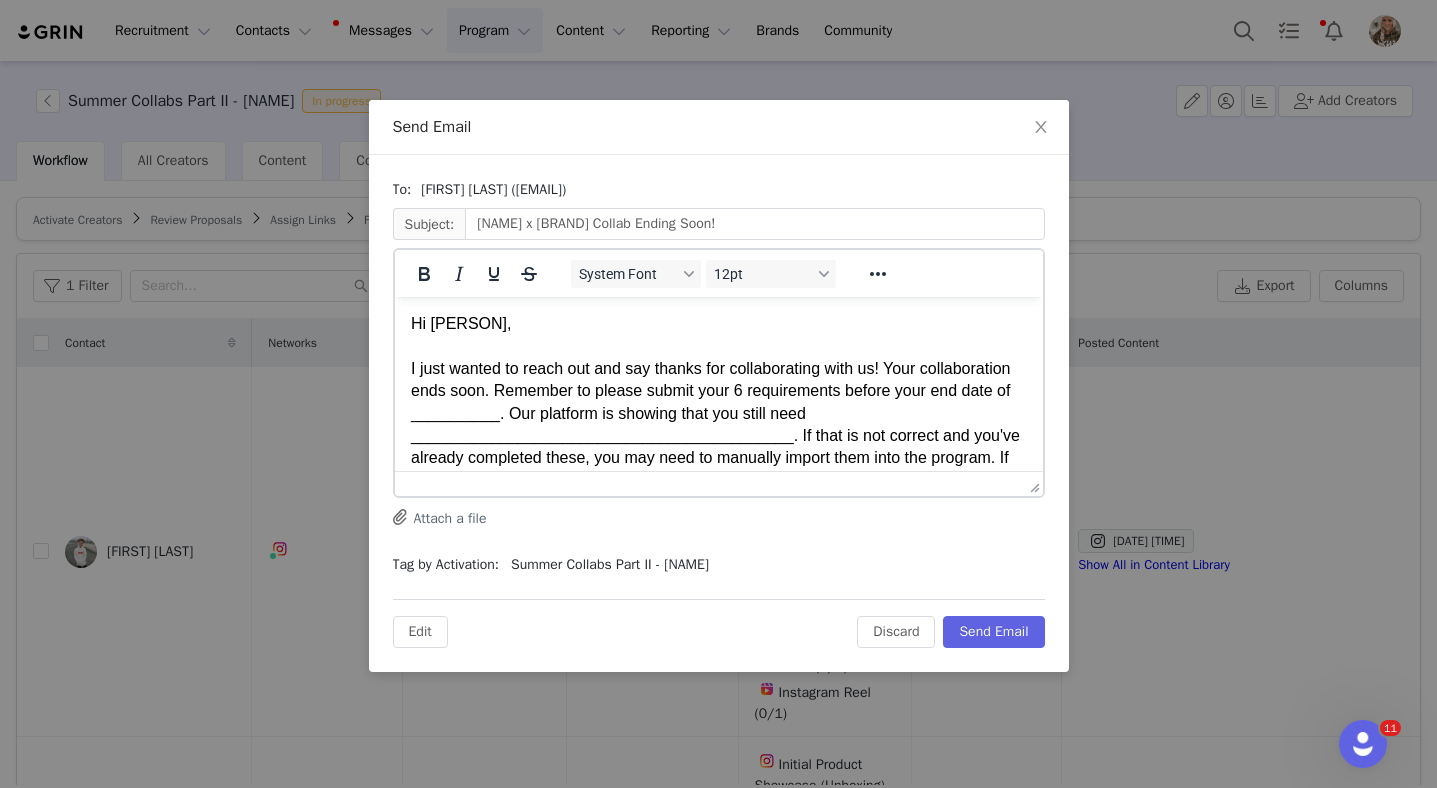 click on "I just wanted to reach out and say thanks for collaborating with us! Your collaboration ends soon. Remember to please submit your 6 requirements before your end date of __________. Our platform is showing that you still need ___________________________________________. If that is not correct and you've already completed these, you may need to manually import them into the program. If you need assistance at all the GRIN team is very helpful. You can reach them at: Support@[DOMAIN].co" at bounding box center (718, 424) 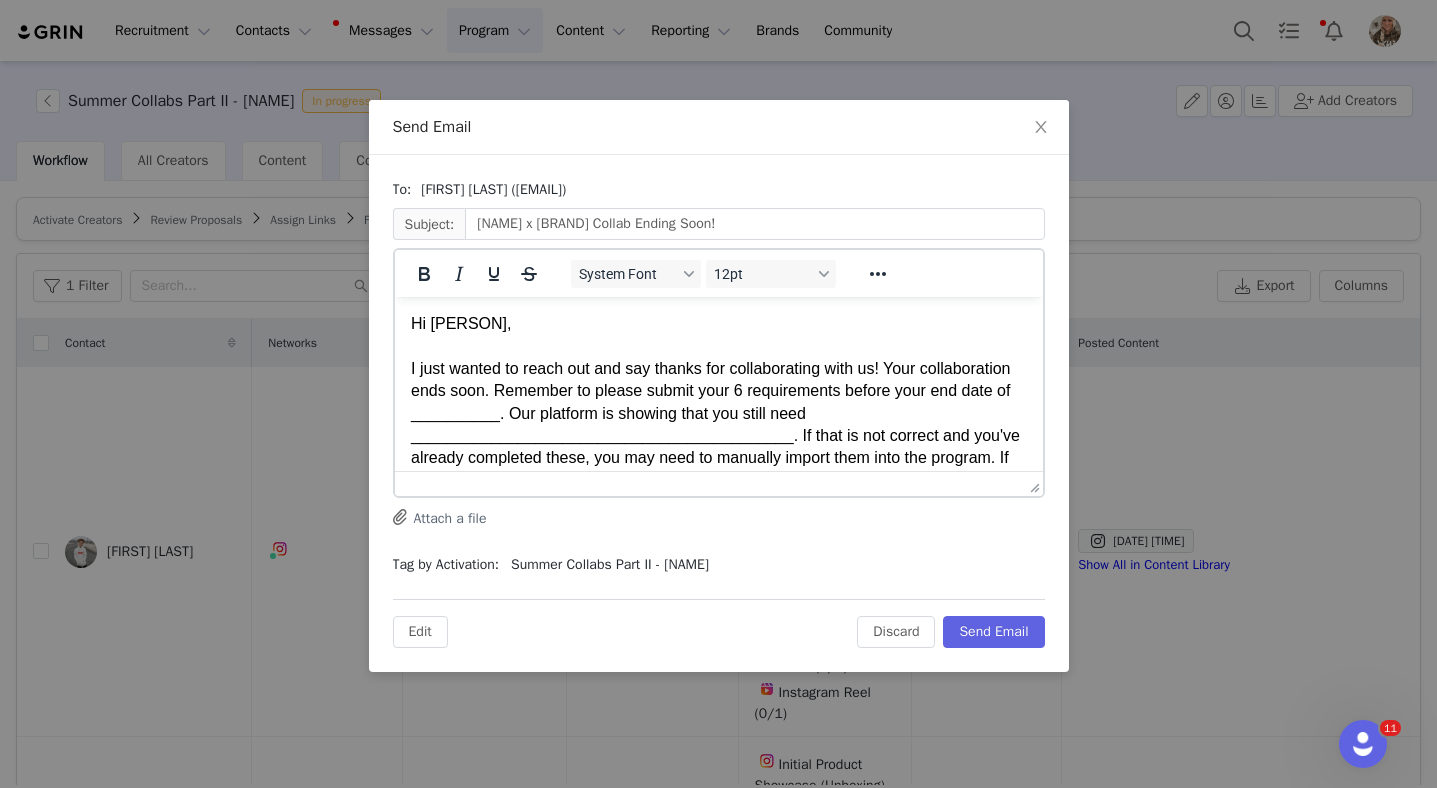 click on "I just wanted to reach out and say thanks for collaborating with us! Your collaboration ends soon. Remember to please submit your 6 requirements before your end date of __________. Our platform is showing that you still need ___________________________________________. If that is not correct and you've already completed these, you may need to manually import them into the program. If you need assistance at all the GRIN team is very helpful. You can reach them at: Support@[DOMAIN].co" at bounding box center [718, 424] 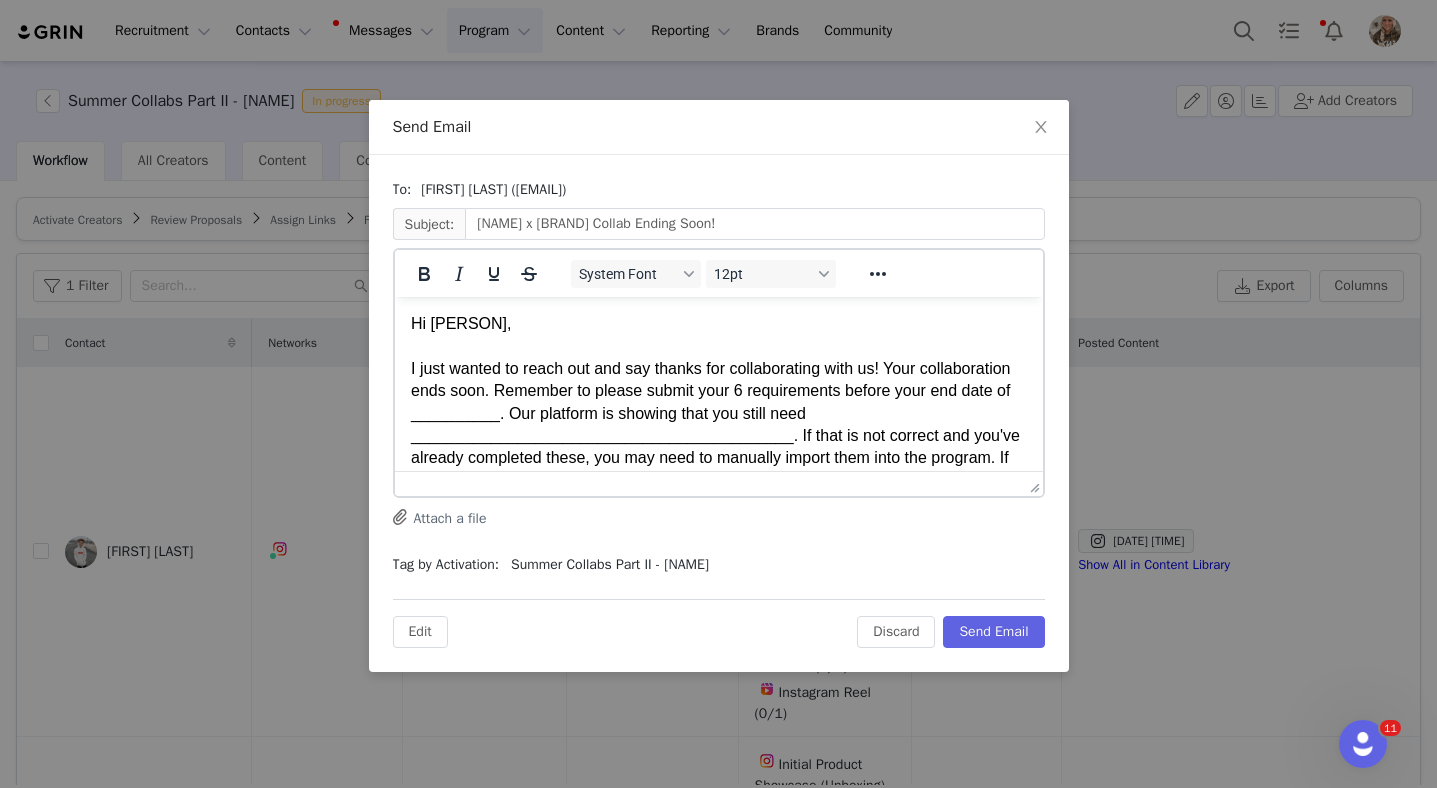 type 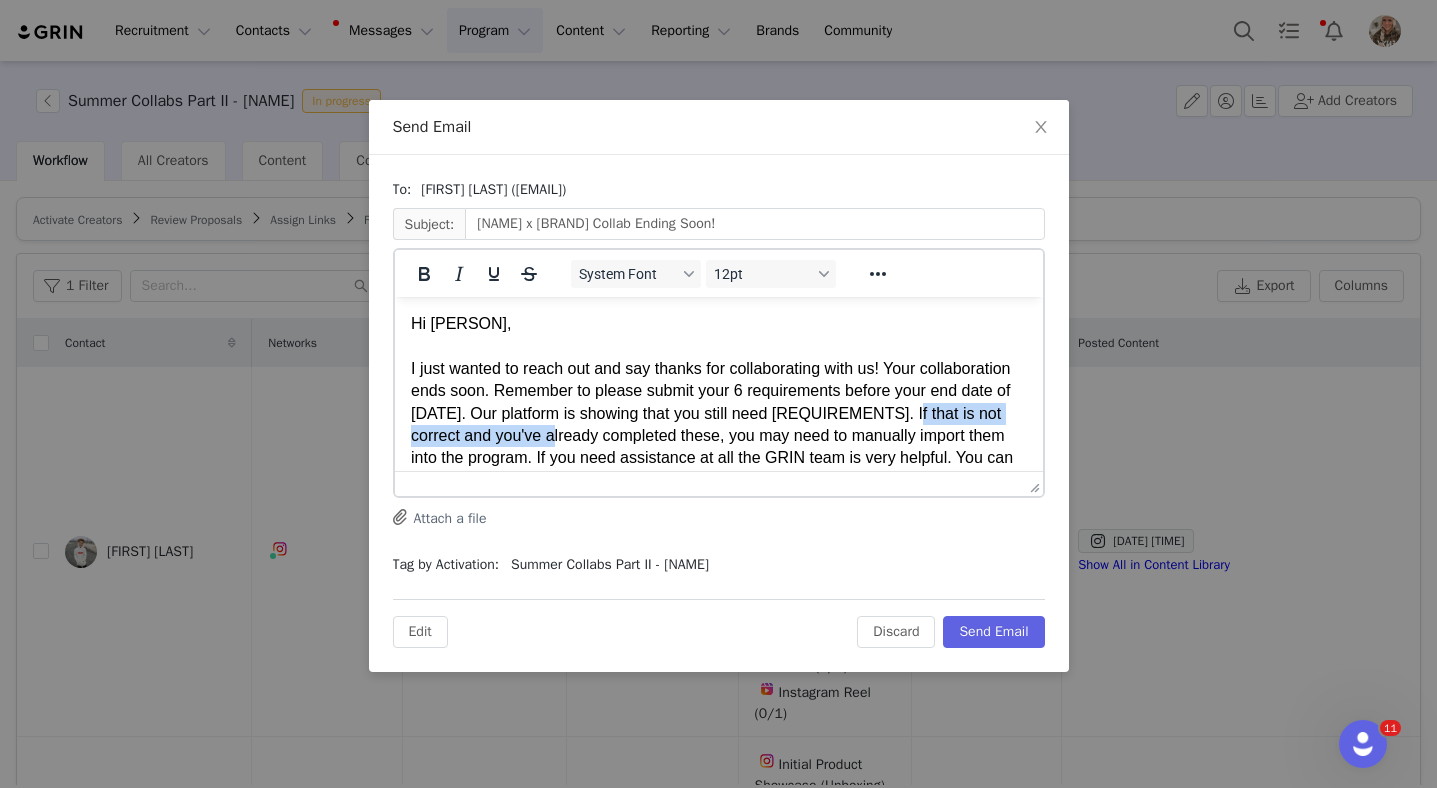 drag, startPoint x: 770, startPoint y: 441, endPoint x: 486, endPoint y: 438, distance: 284.01584 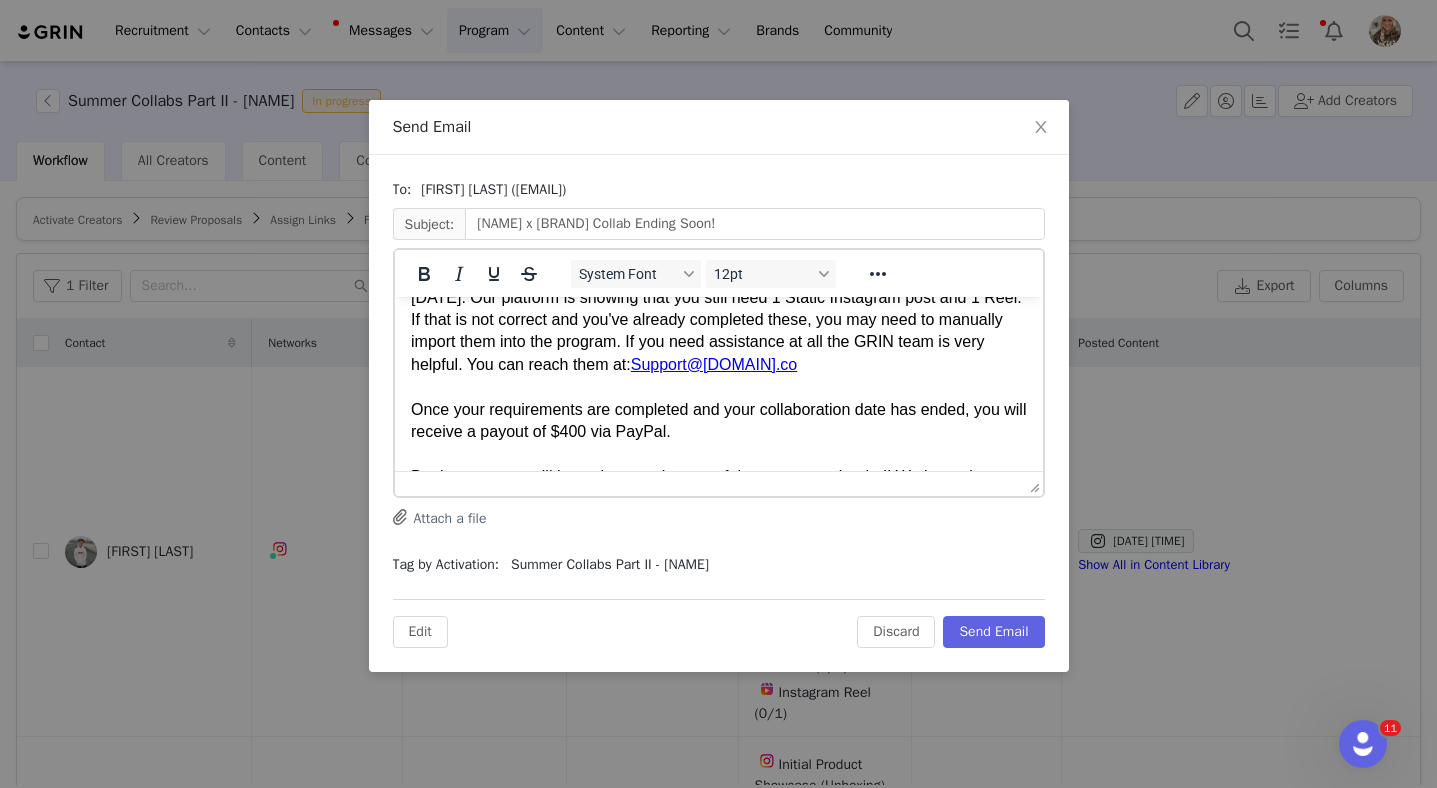 scroll, scrollTop: 120, scrollLeft: 0, axis: vertical 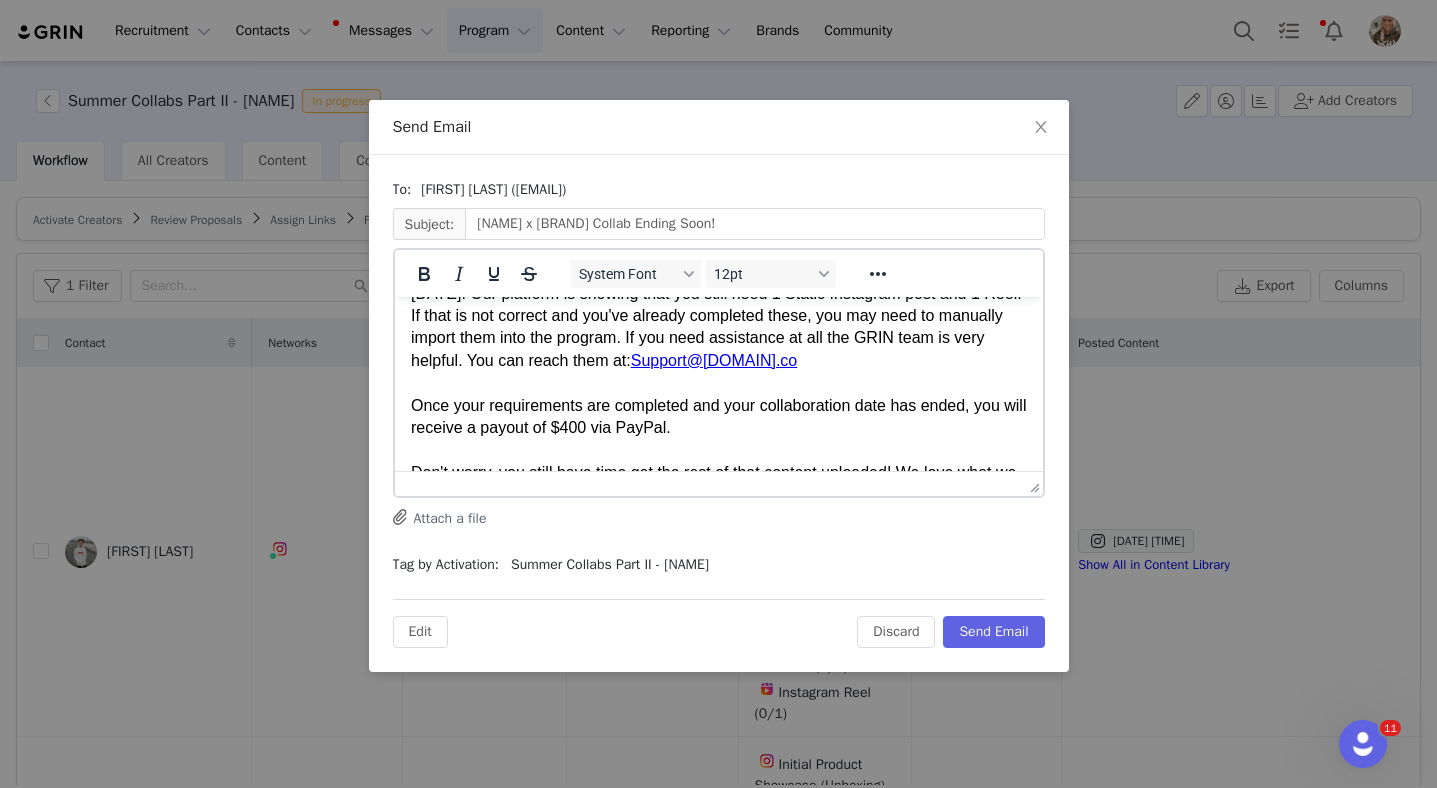 drag, startPoint x: 410, startPoint y: 401, endPoint x: 730, endPoint y: 437, distance: 322.01865 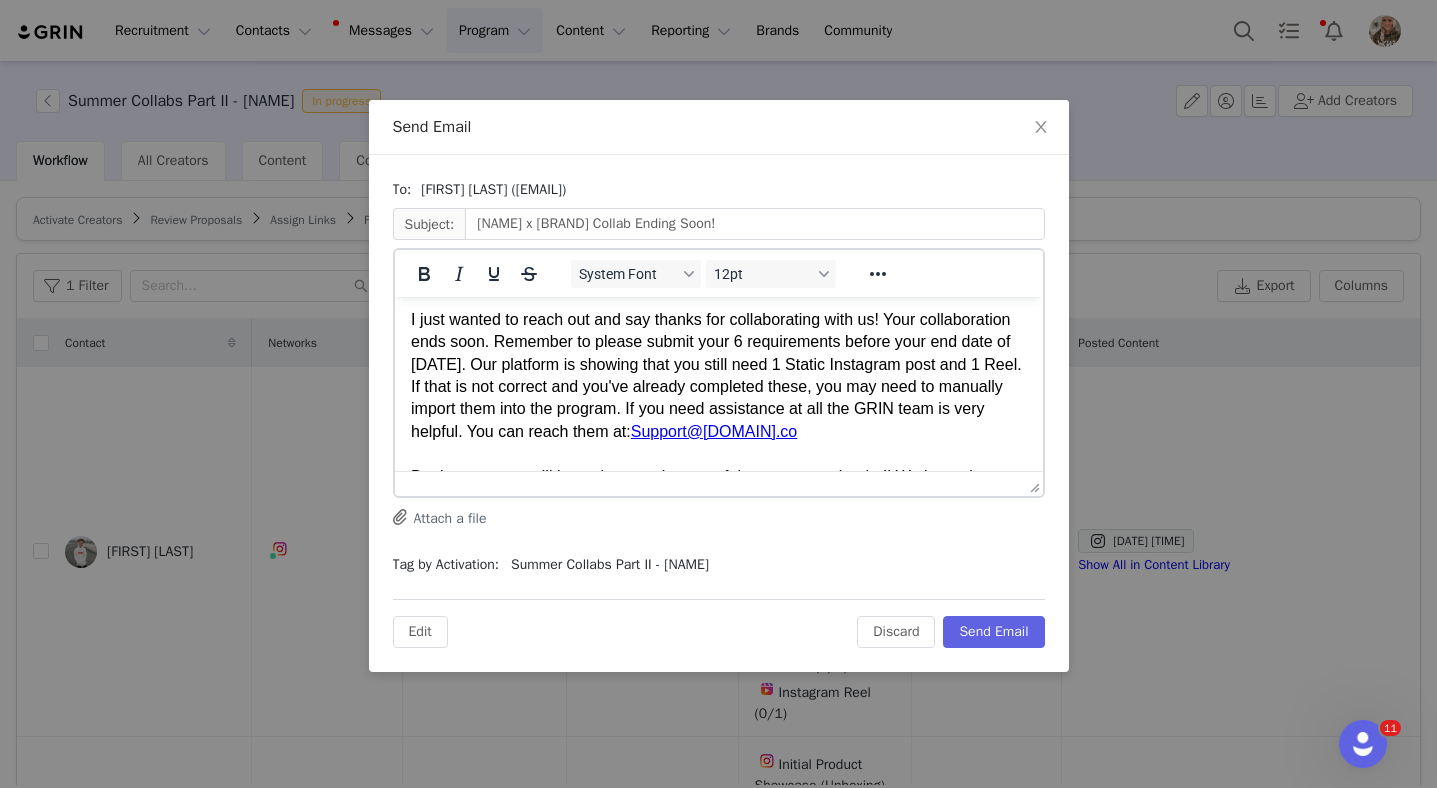 scroll, scrollTop: 0, scrollLeft: 0, axis: both 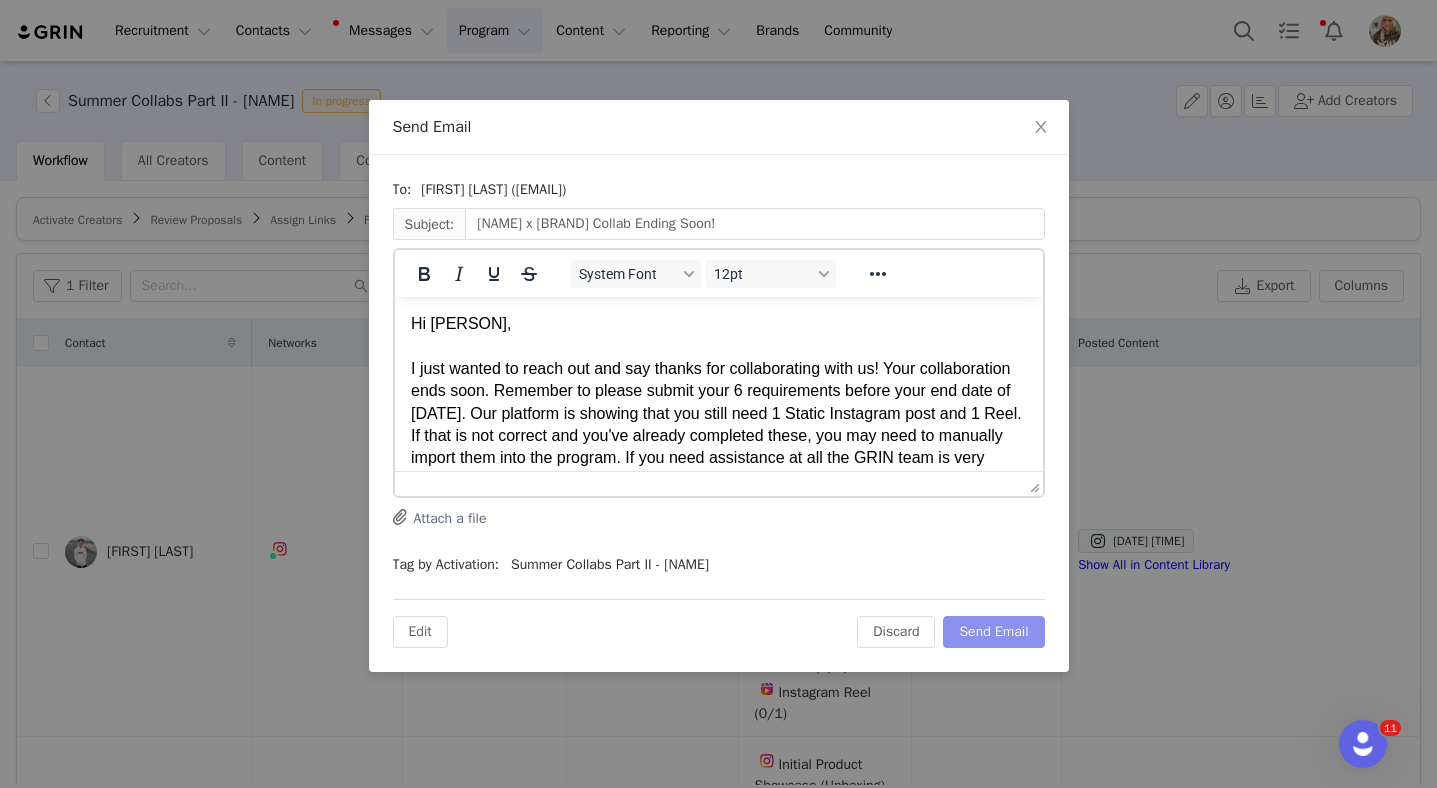 click on "Send Email" at bounding box center (993, 632) 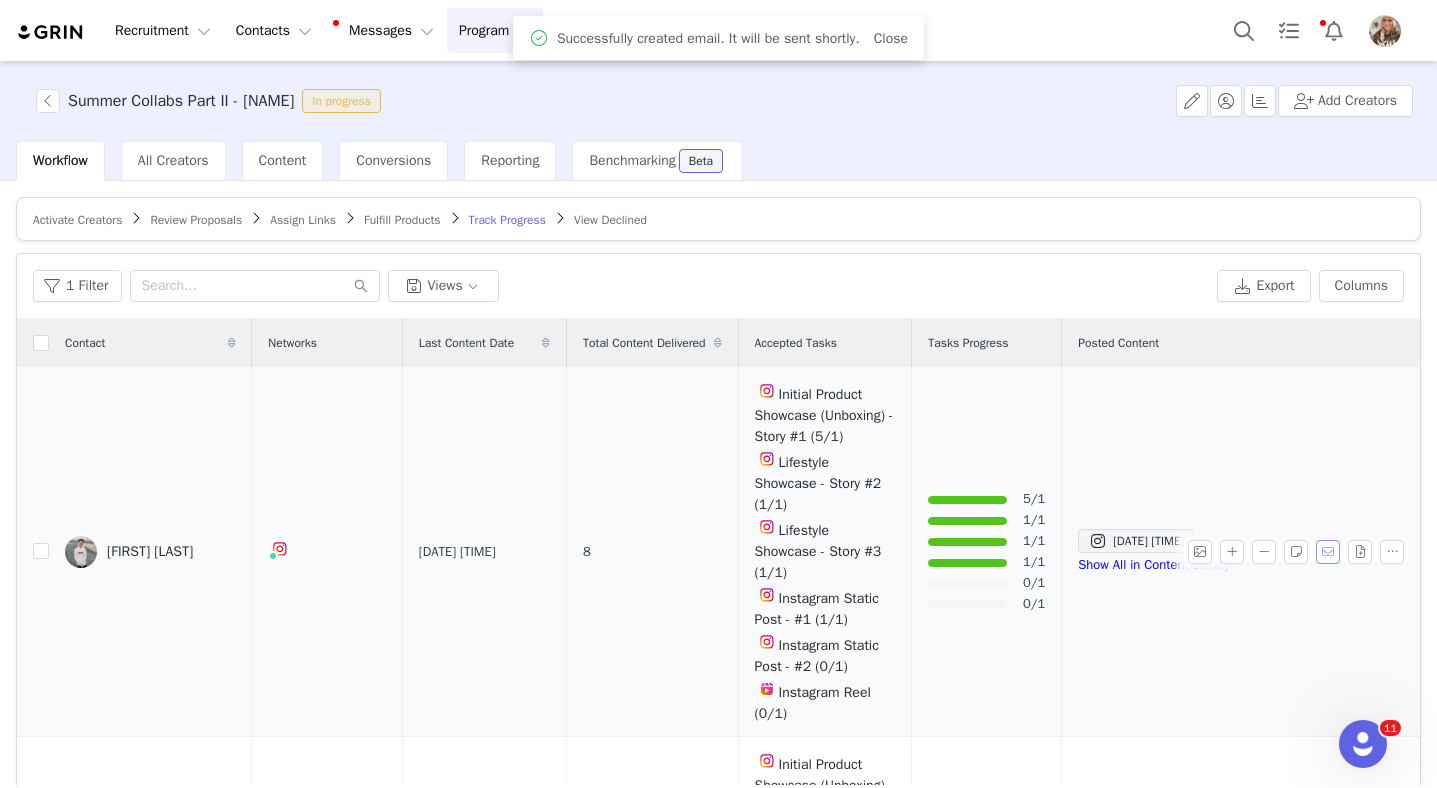 scroll, scrollTop: 0, scrollLeft: 0, axis: both 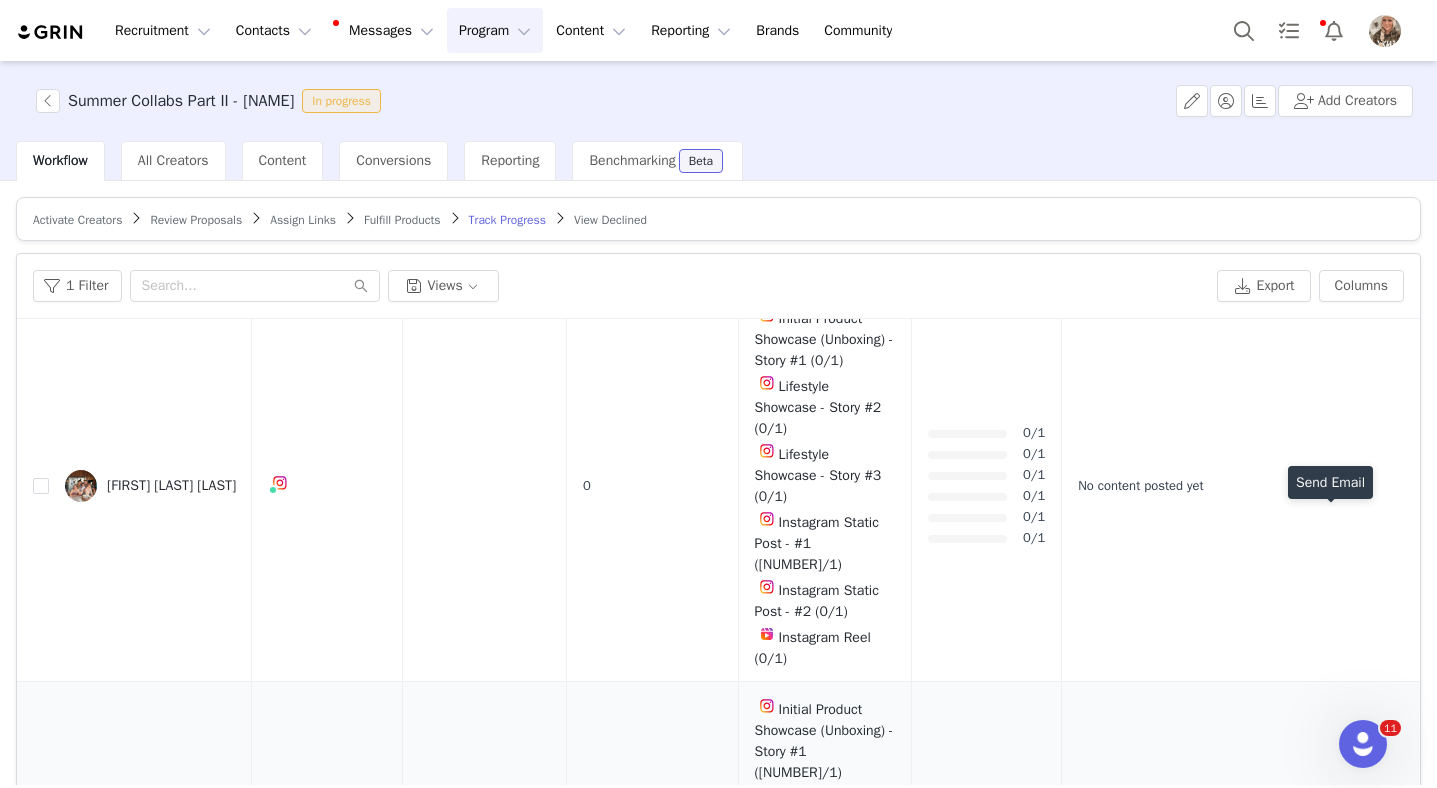 click at bounding box center (1328, 888) 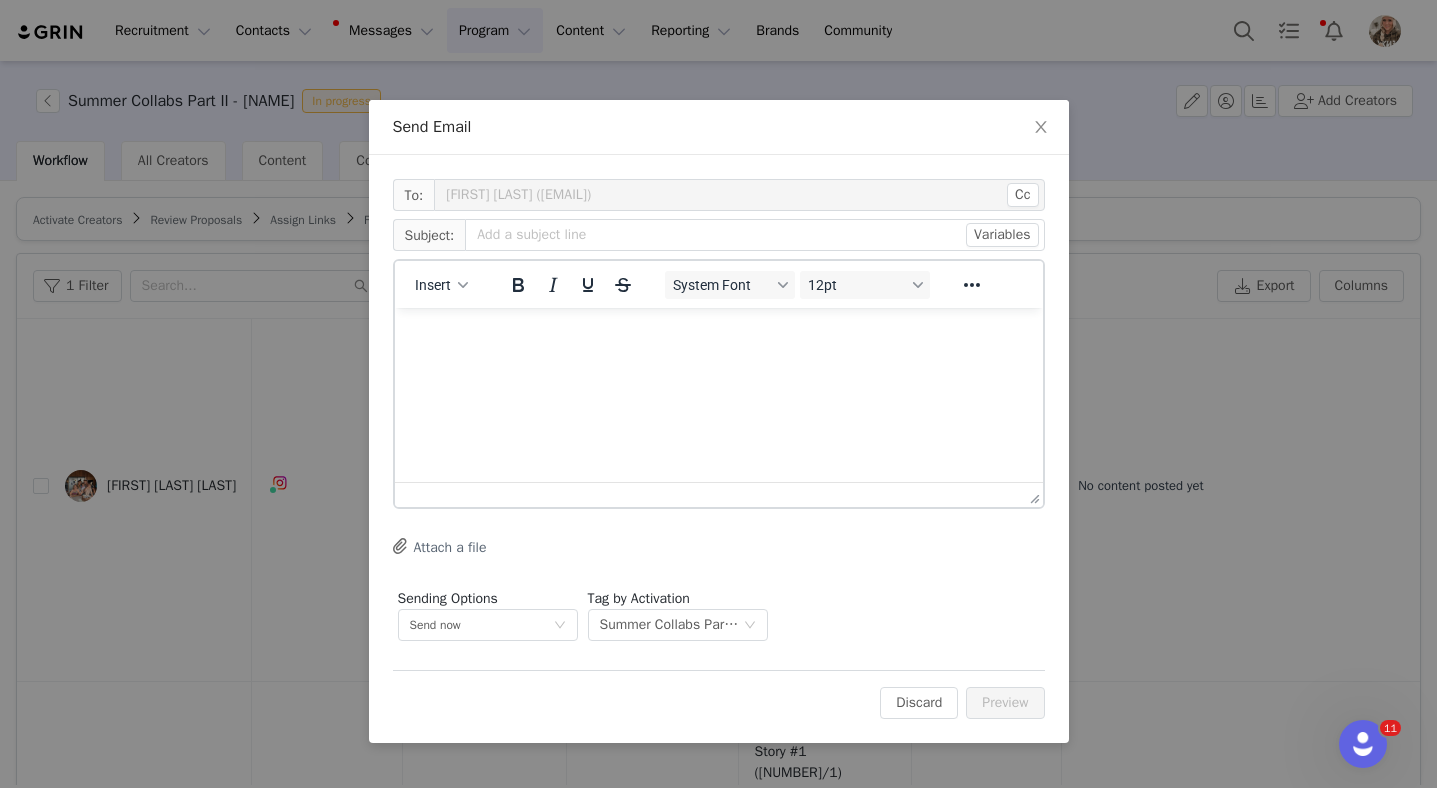 scroll, scrollTop: 0, scrollLeft: 0, axis: both 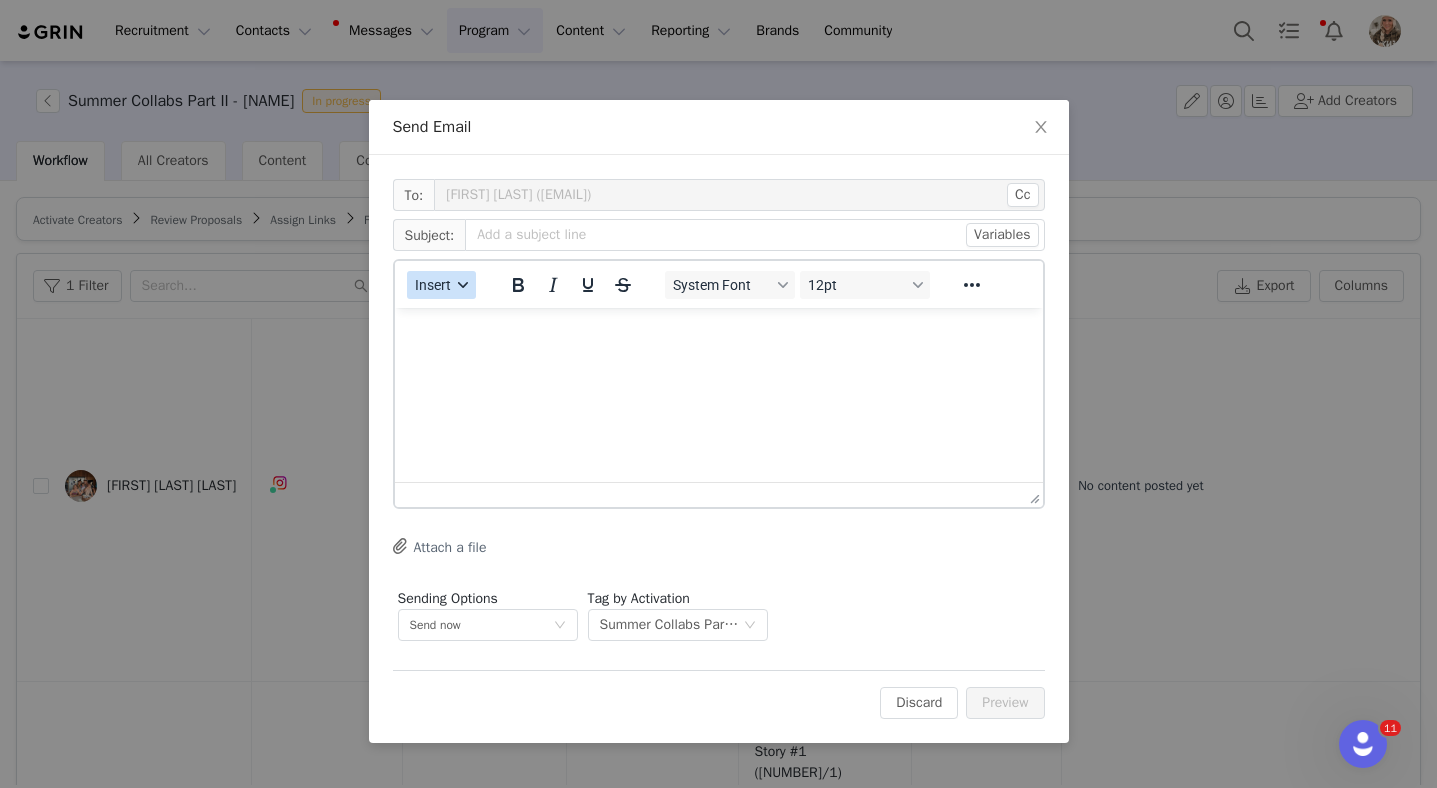 click on "Insert" at bounding box center (433, 285) 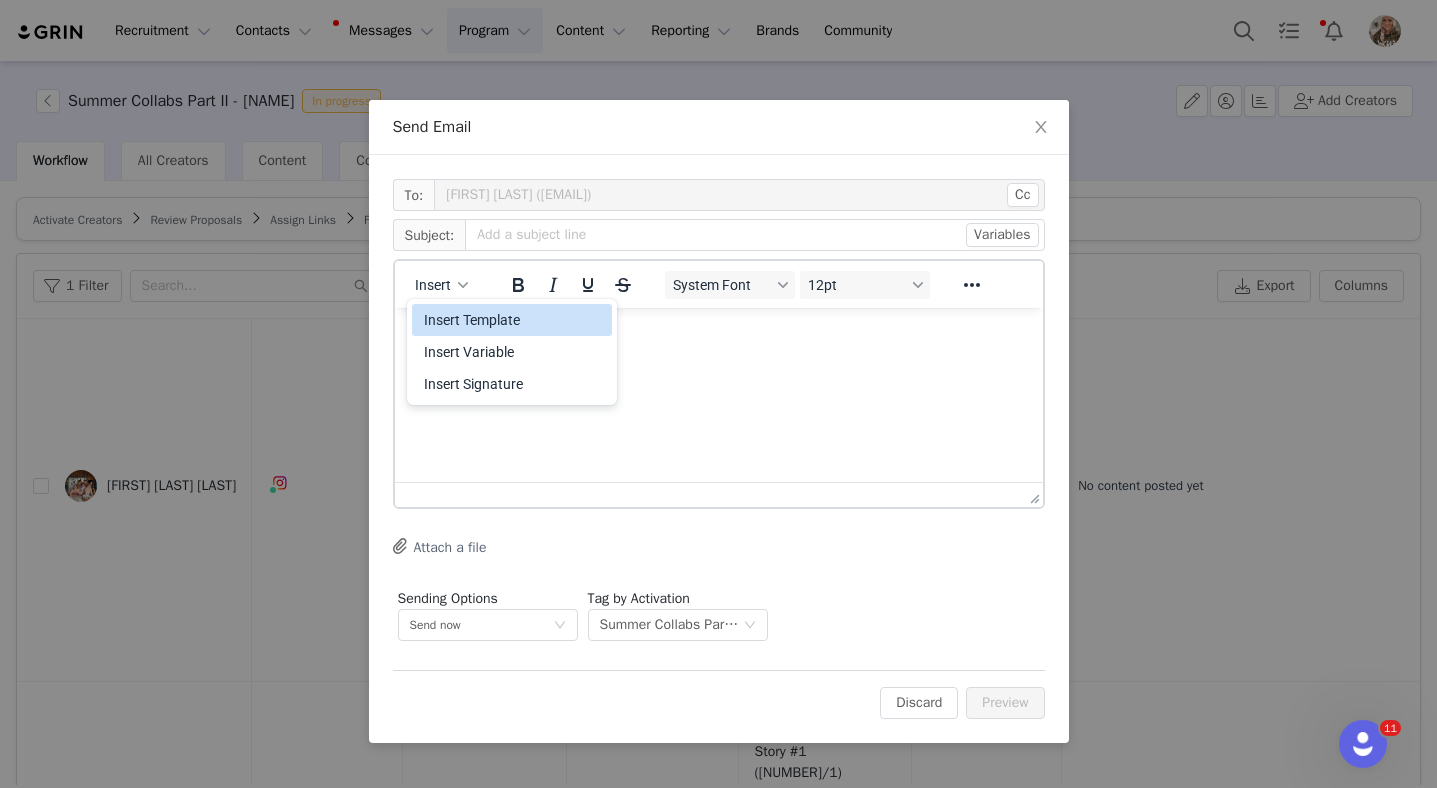 click on "Insert Template" at bounding box center (514, 320) 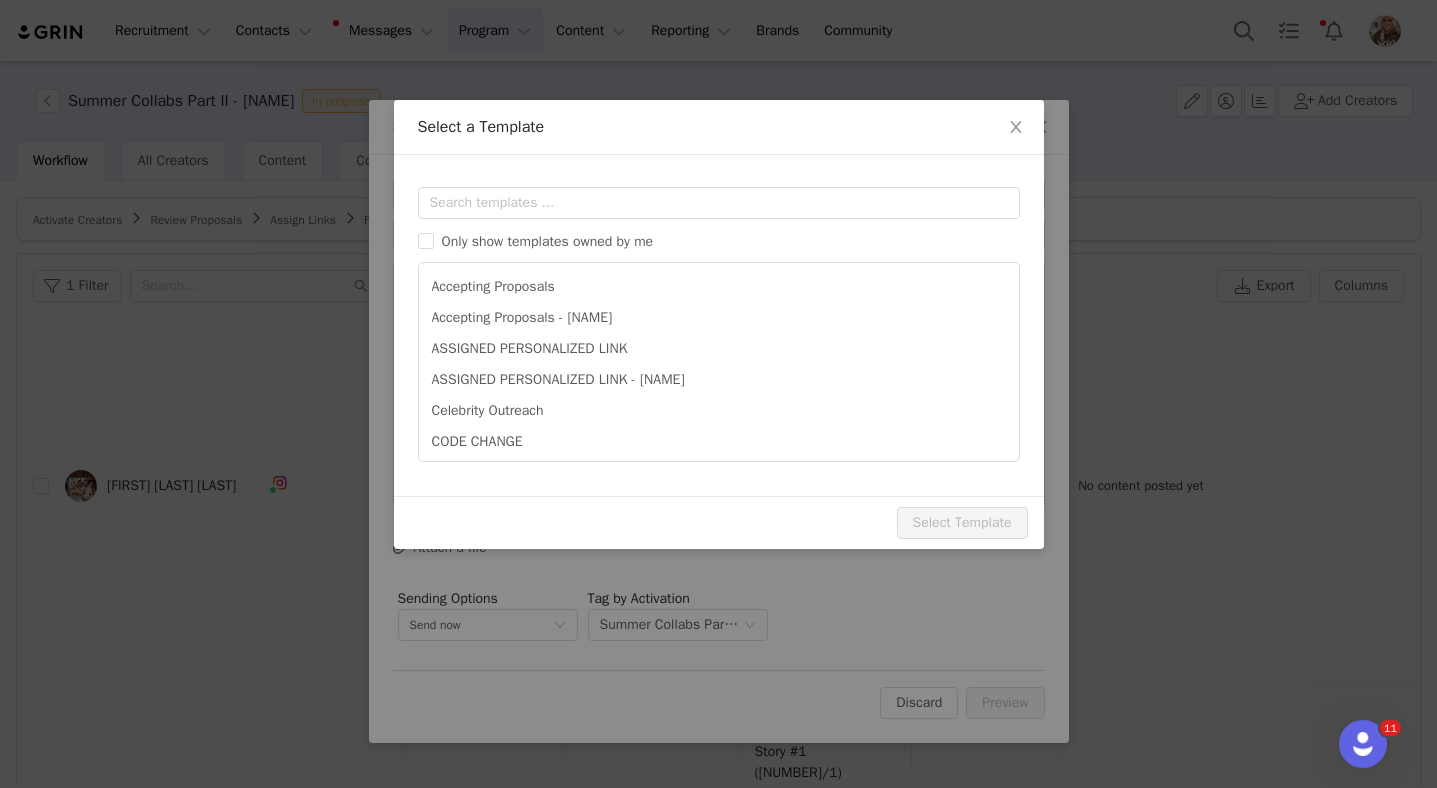 scroll, scrollTop: 0, scrollLeft: 0, axis: both 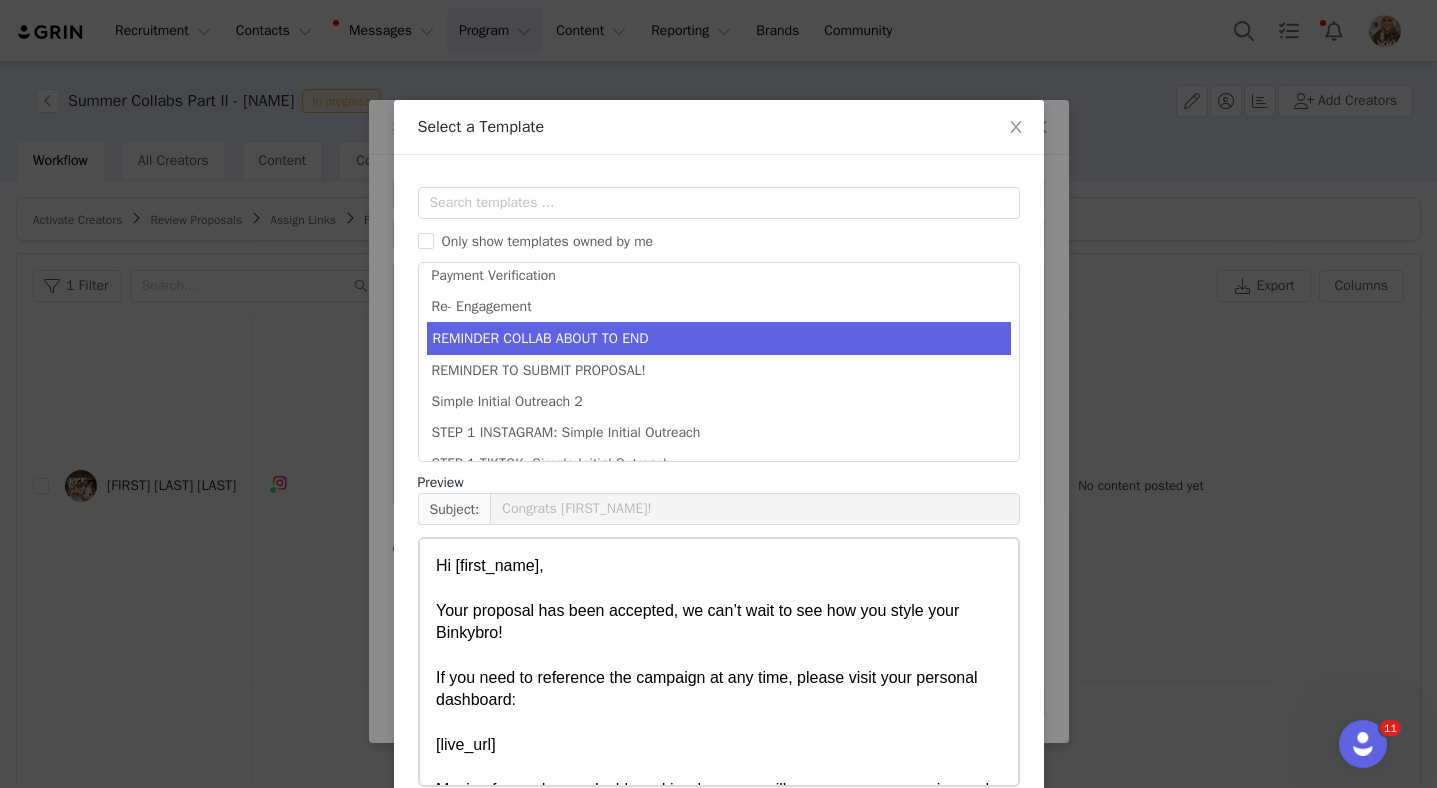 click on "REMINDER COLLAB ABOUT TO END" at bounding box center (719, 338) 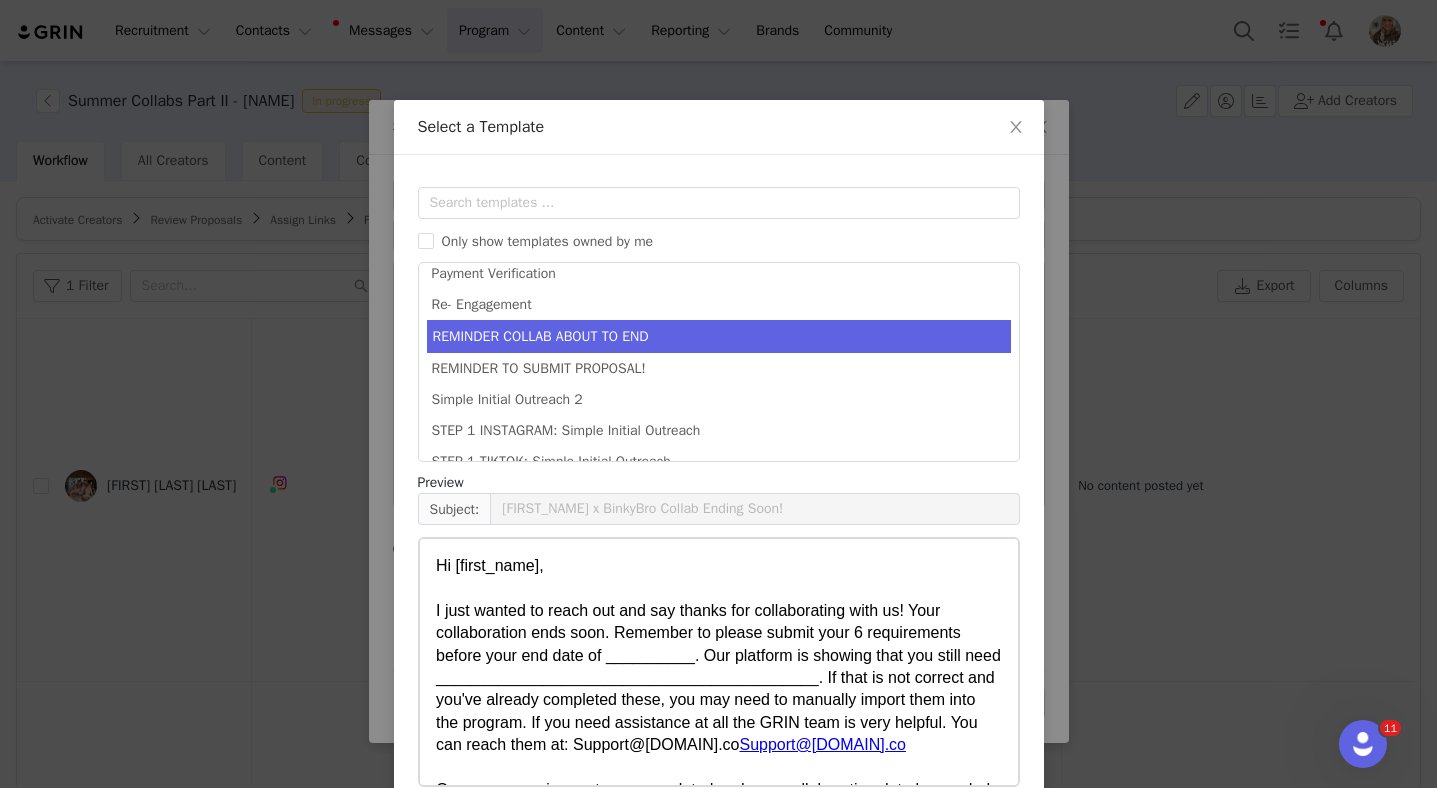 scroll, scrollTop: 211, scrollLeft: 0, axis: vertical 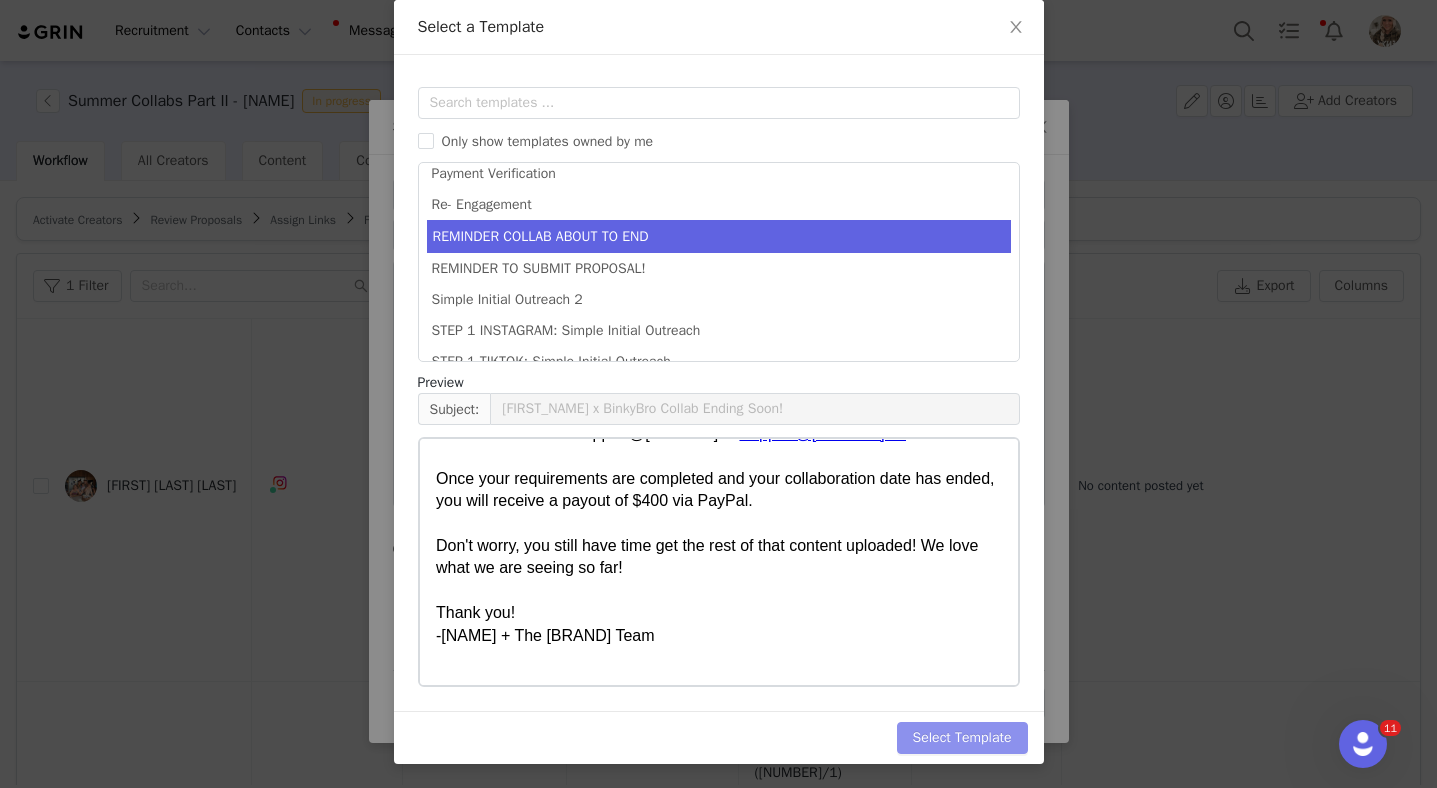 click on "Select Template" at bounding box center (962, 738) 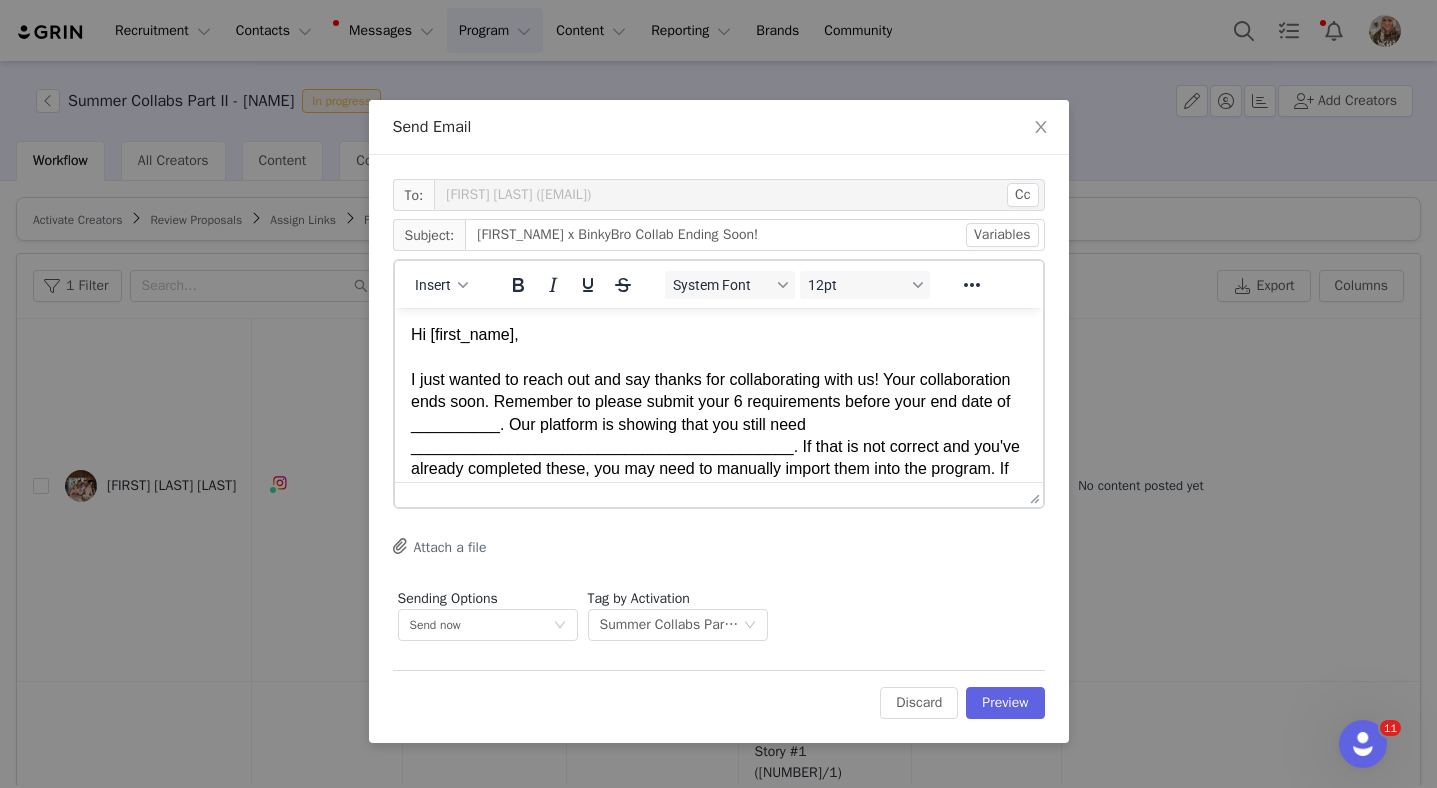 scroll, scrollTop: 0, scrollLeft: 0, axis: both 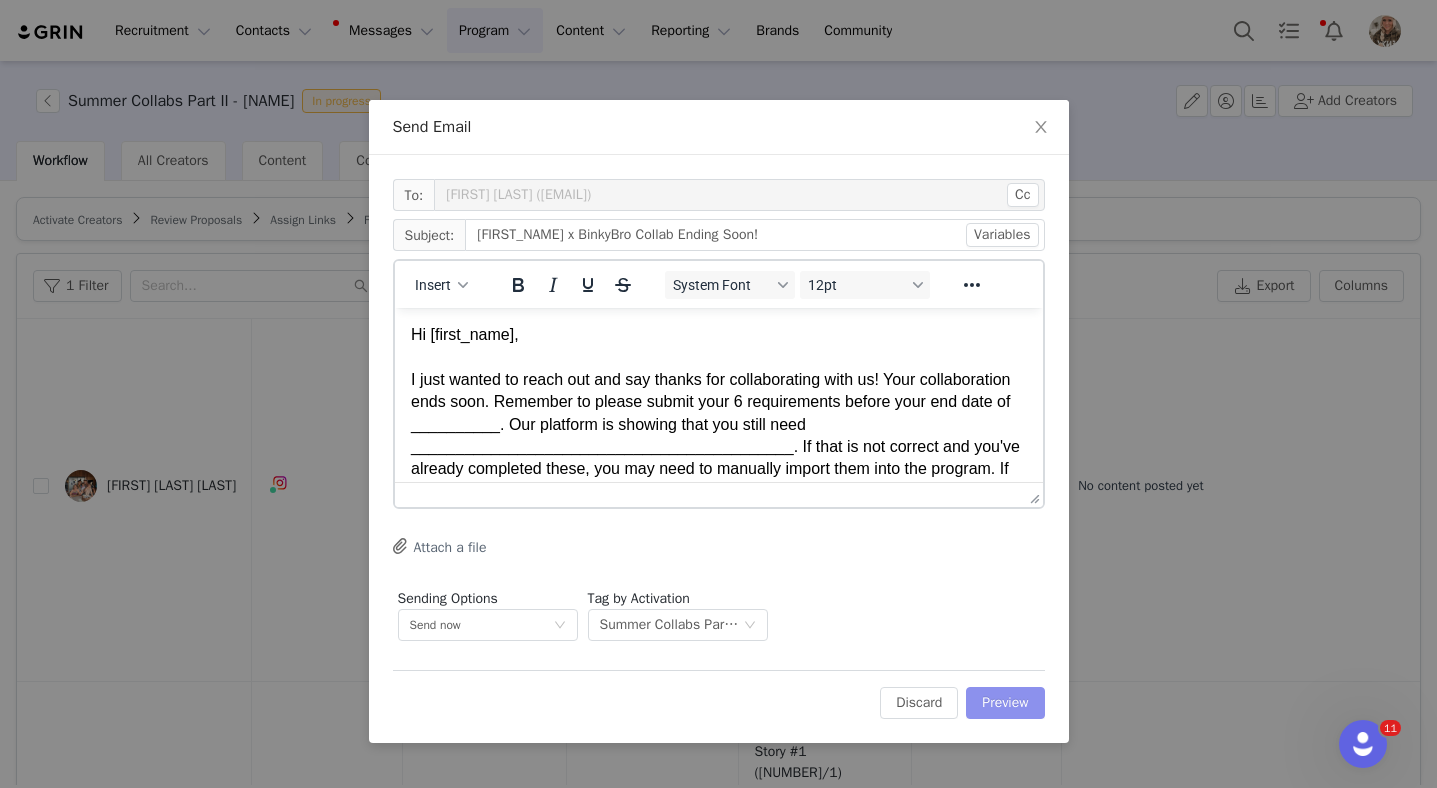 click on "Preview" at bounding box center (1005, 703) 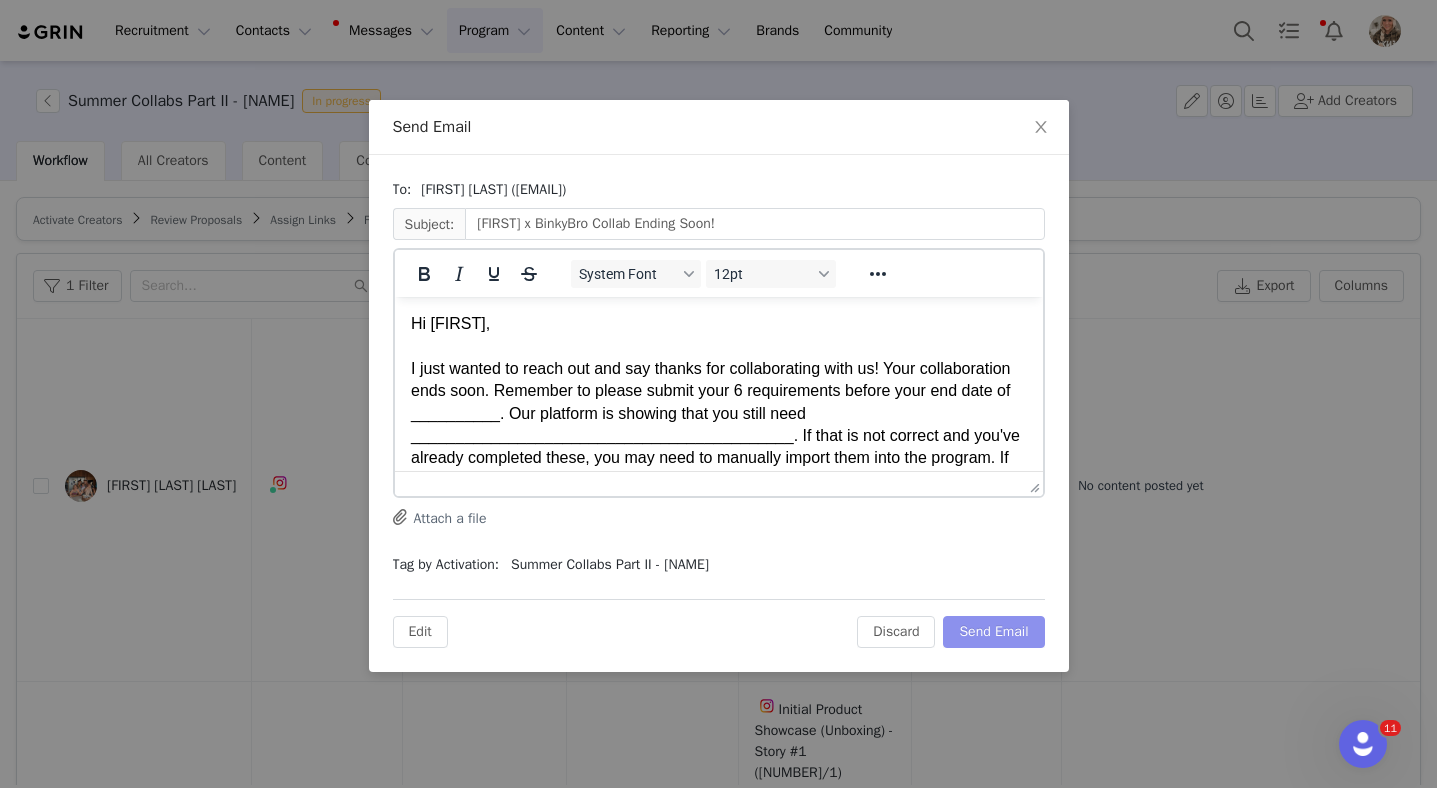 scroll, scrollTop: 0, scrollLeft: 0, axis: both 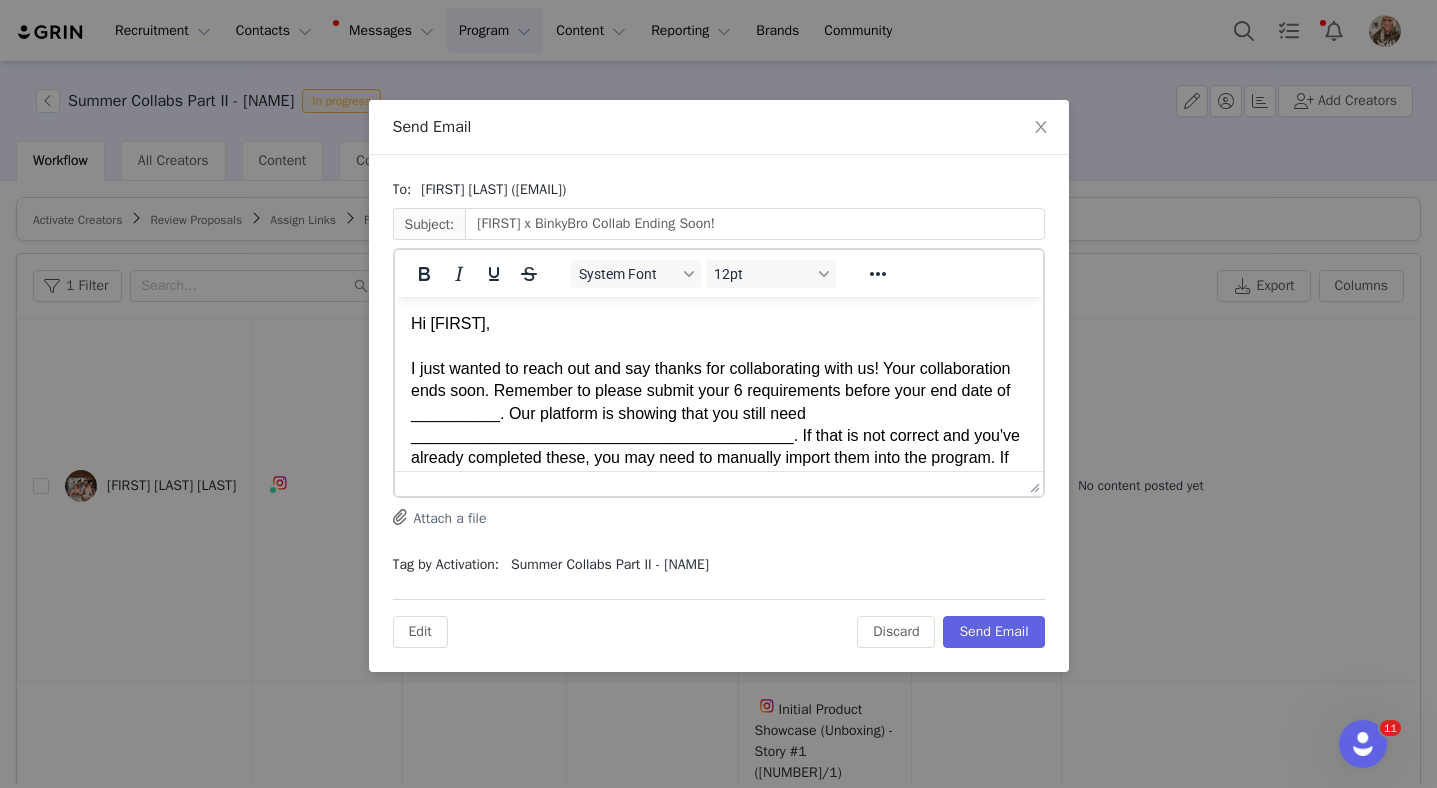 click on "I just wanted to reach out and say thanks for collaborating with us! Your collaboration ends soon. Remember to please submit your 6 requirements before your end date of __________. Our platform is showing that you still need ___________________________________________. If that is not correct and you've already completed these, you may need to manually import them into the program. If you need assistance at all the GRIN team is very helpful. You can reach them at: Support@[DOMAIN].co" at bounding box center [718, 424] 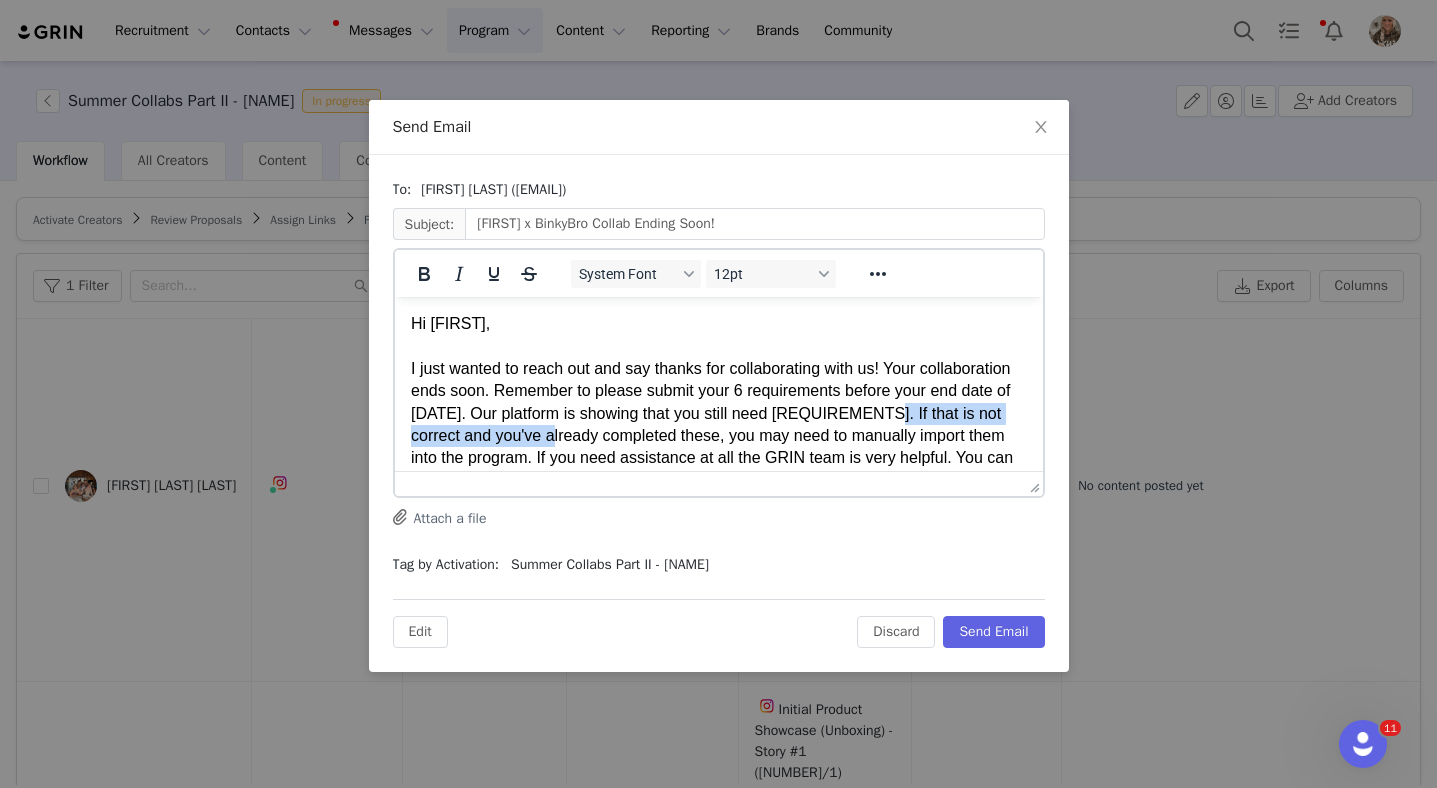 drag, startPoint x: 771, startPoint y: 442, endPoint x: 450, endPoint y: 444, distance: 321.00623 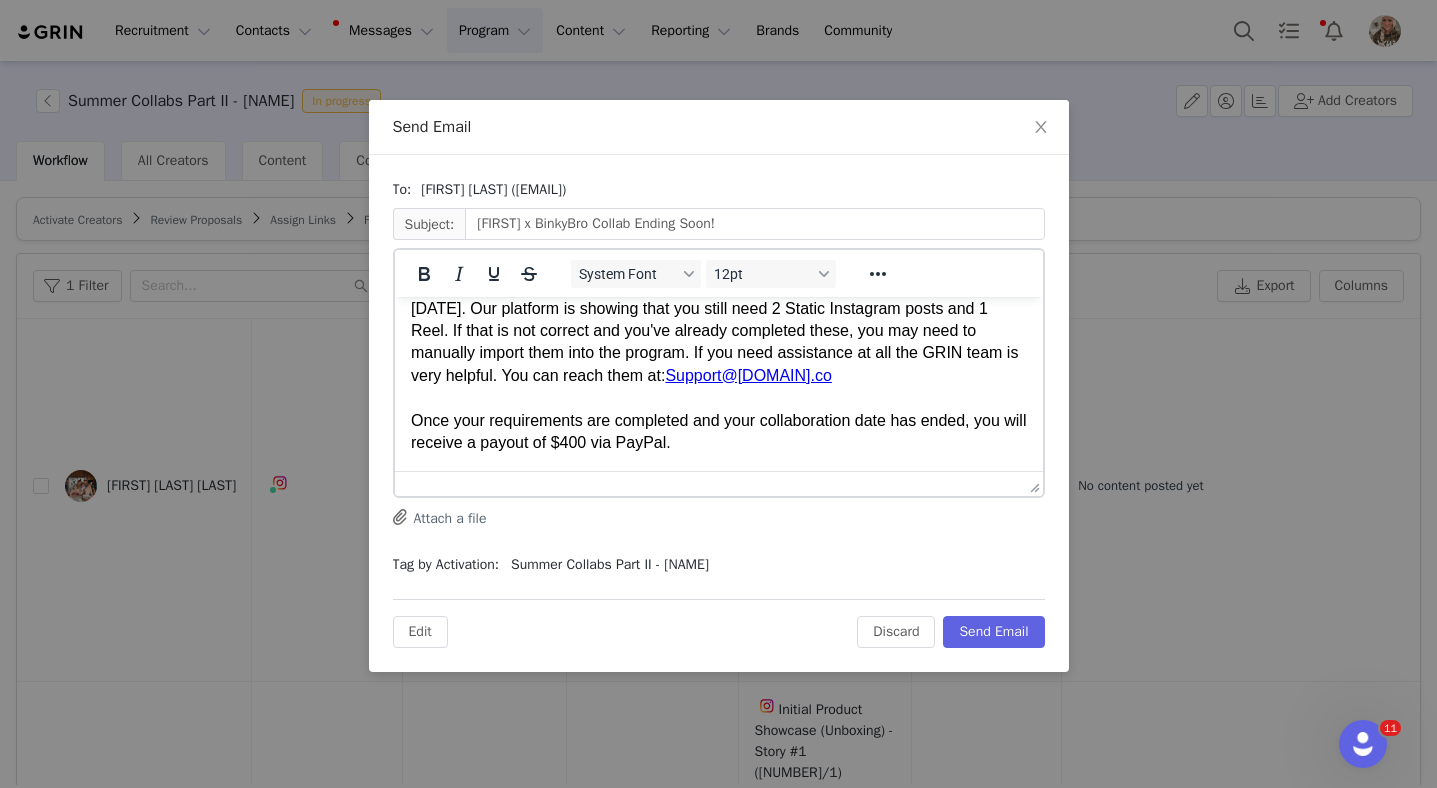 scroll, scrollTop: 177, scrollLeft: 0, axis: vertical 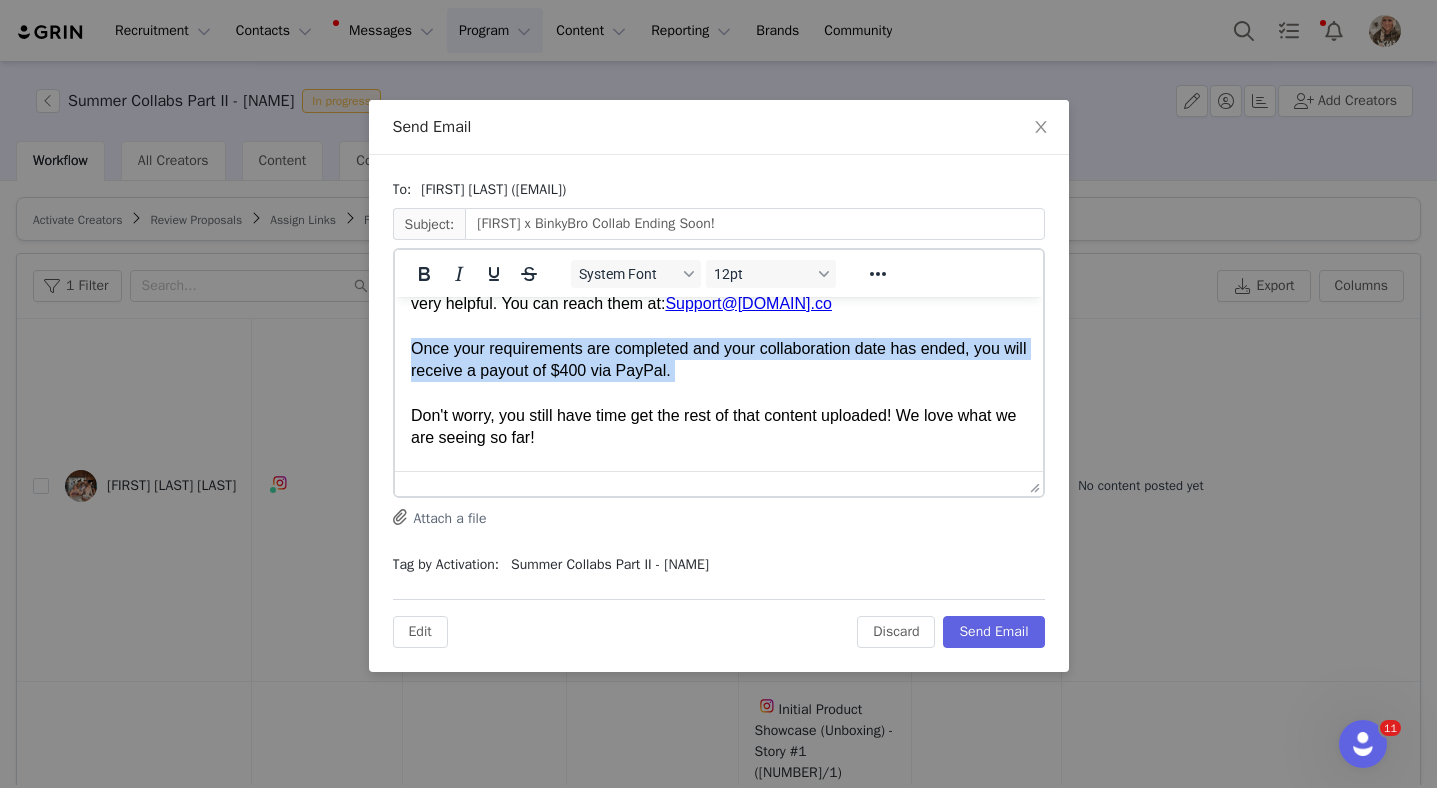 drag, startPoint x: 410, startPoint y: 345, endPoint x: 666, endPoint y: 404, distance: 262.71088 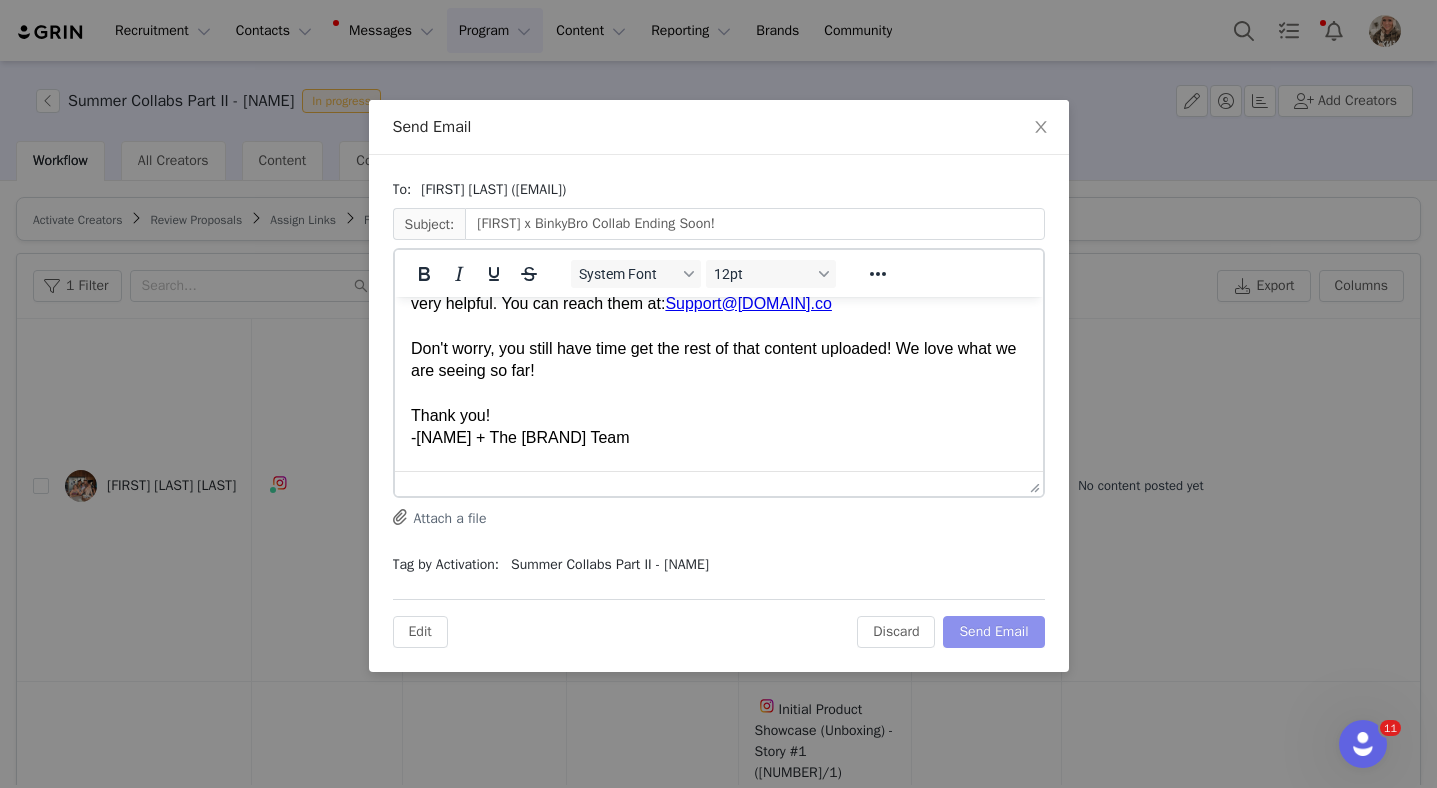 click on "Send Email" at bounding box center [993, 632] 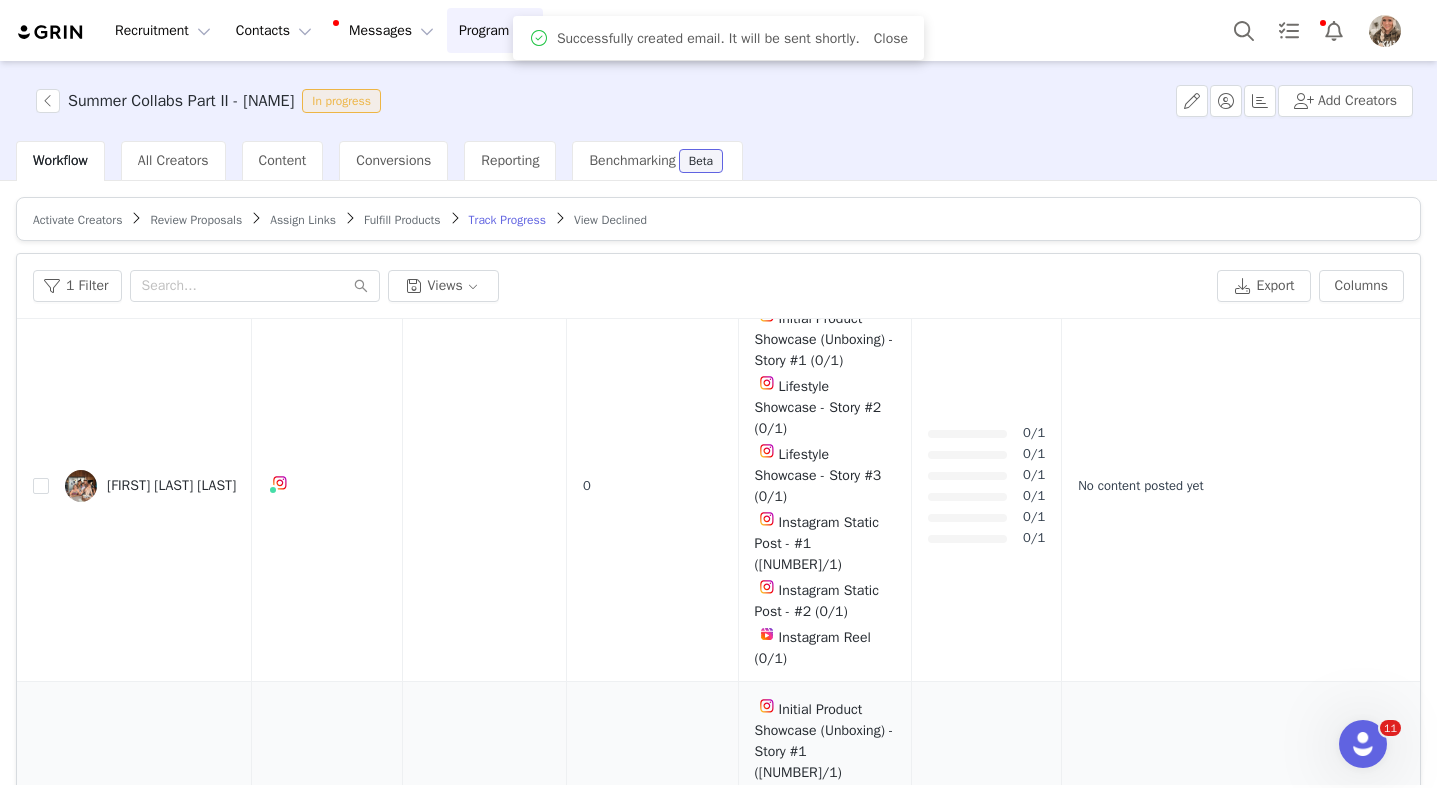 scroll, scrollTop: 0, scrollLeft: 0, axis: both 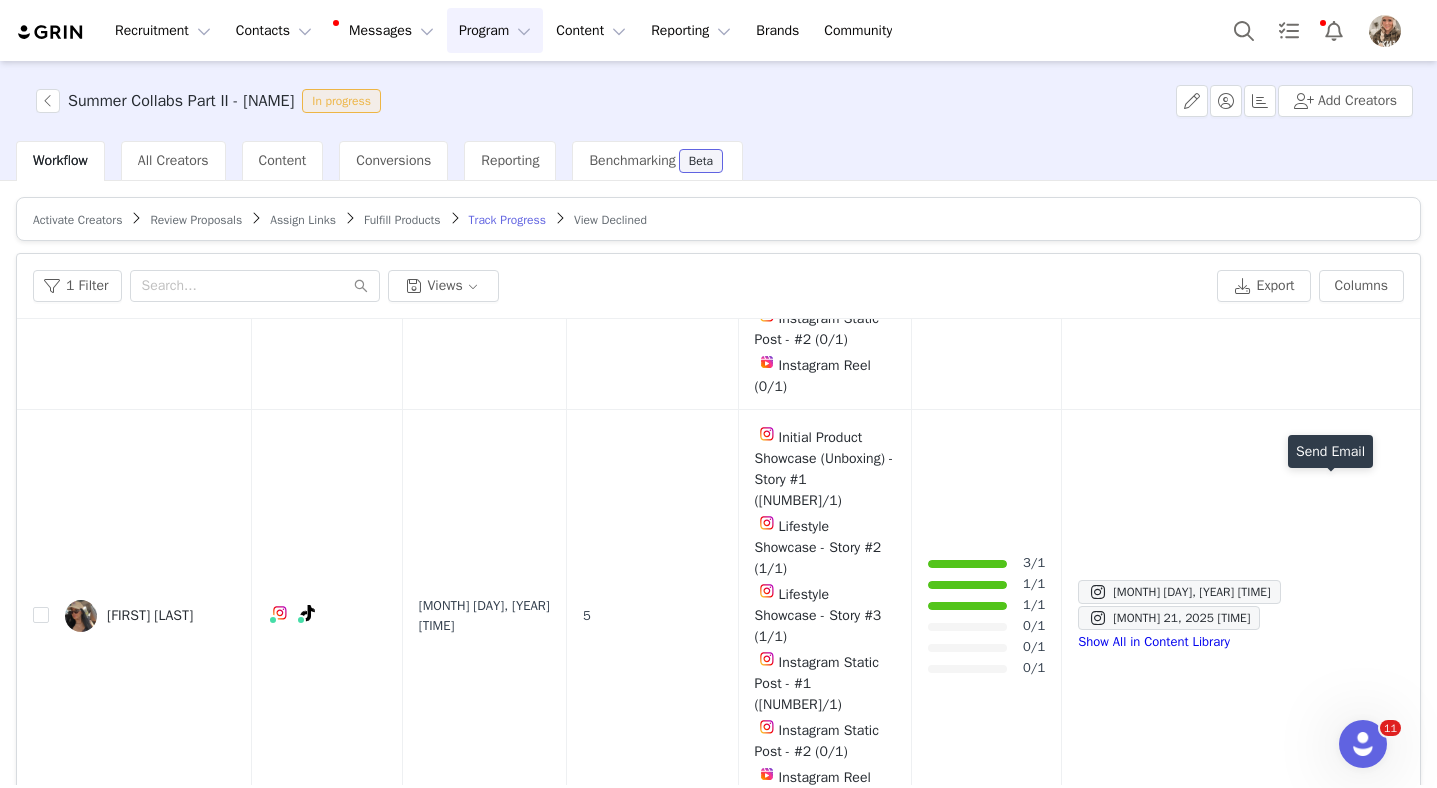 type 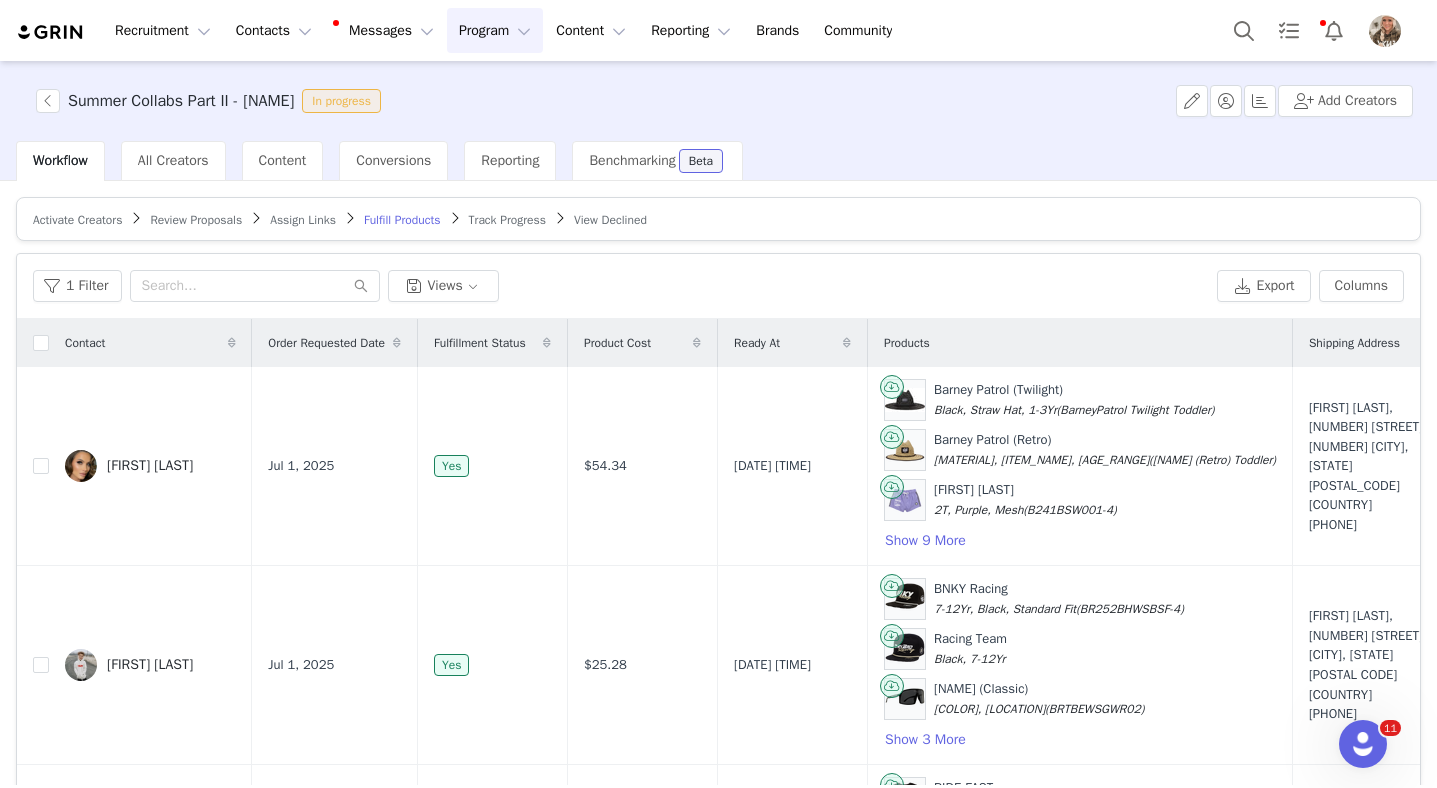 click on "Track Progress" at bounding box center (507, 220) 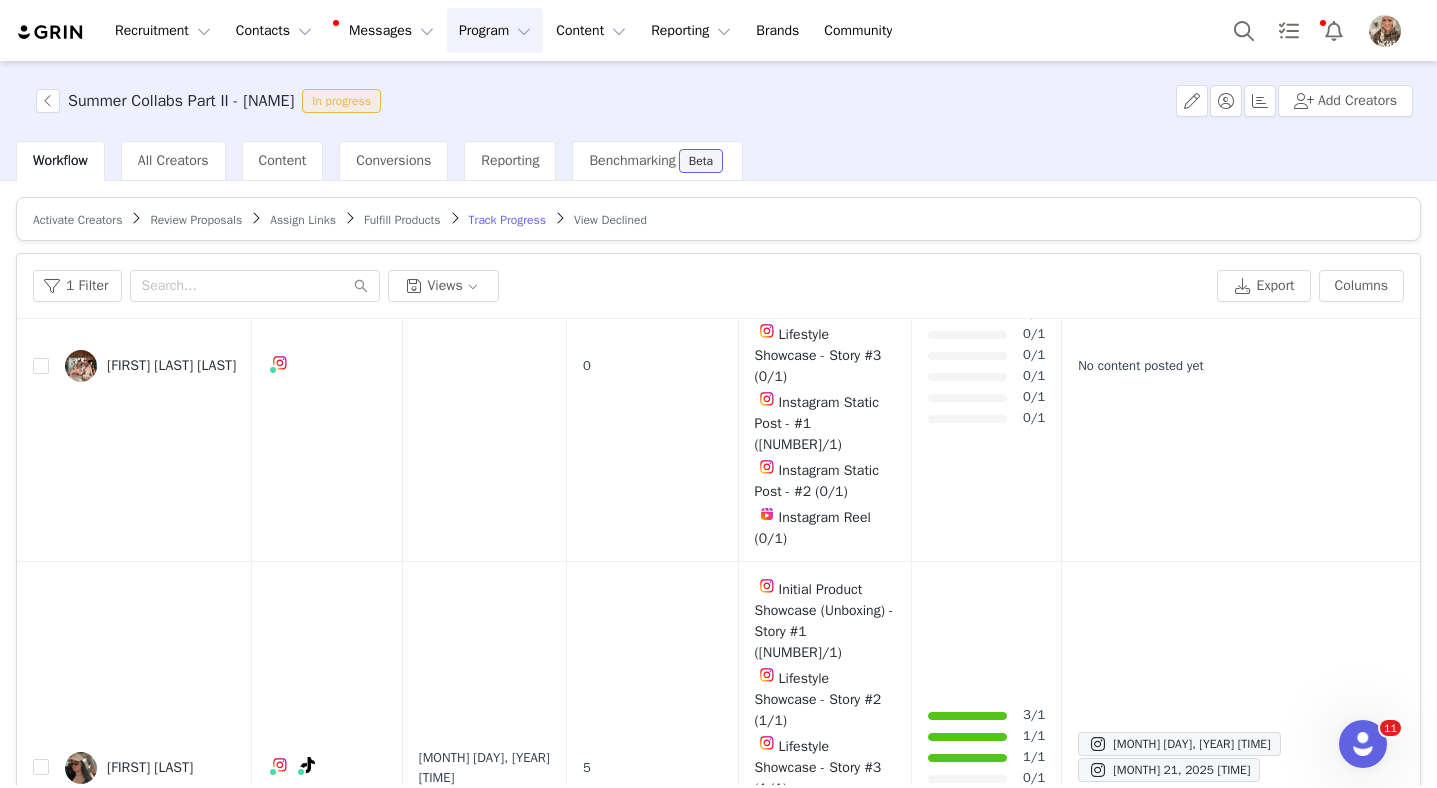 scroll, scrollTop: 592, scrollLeft: 0, axis: vertical 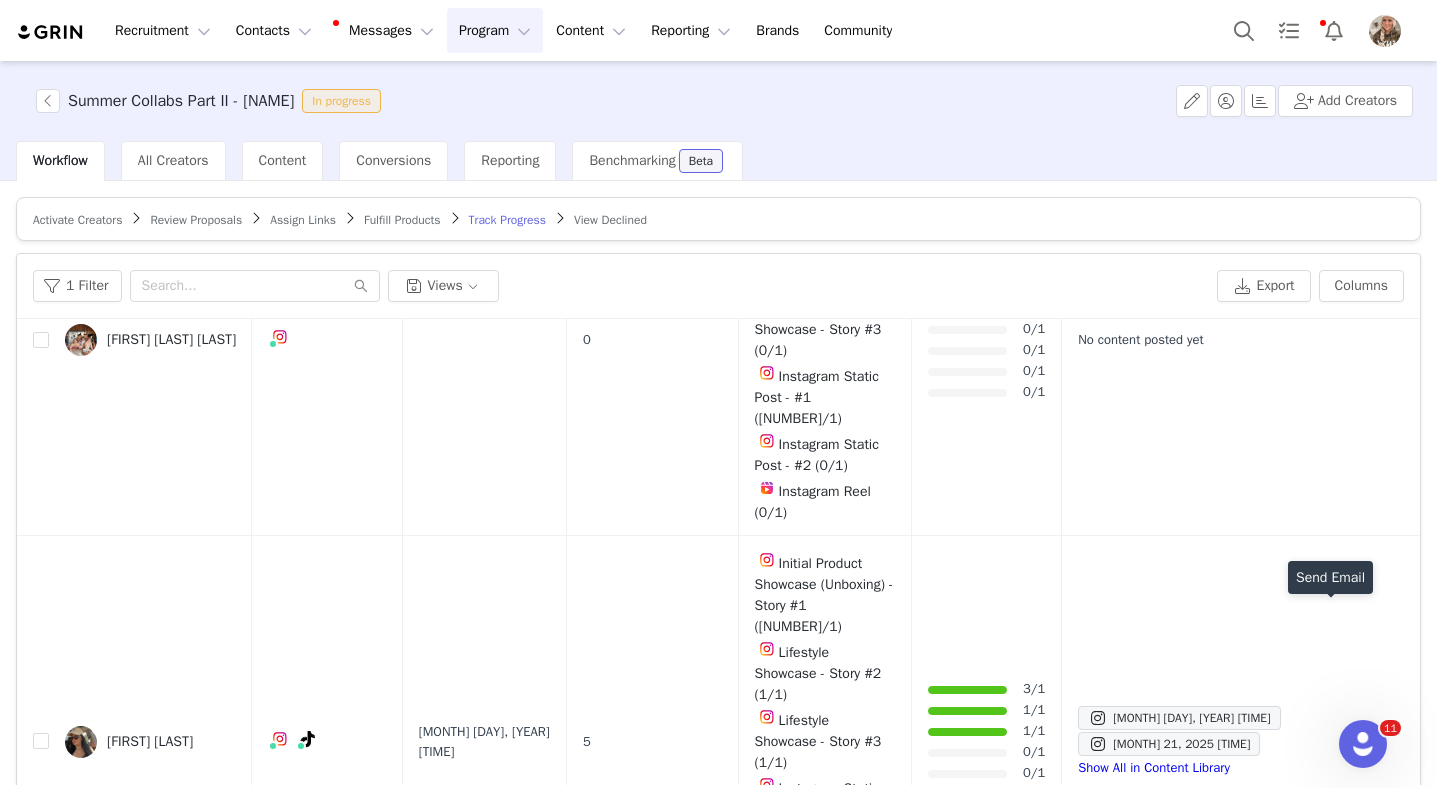 click at bounding box center (1328, 1143) 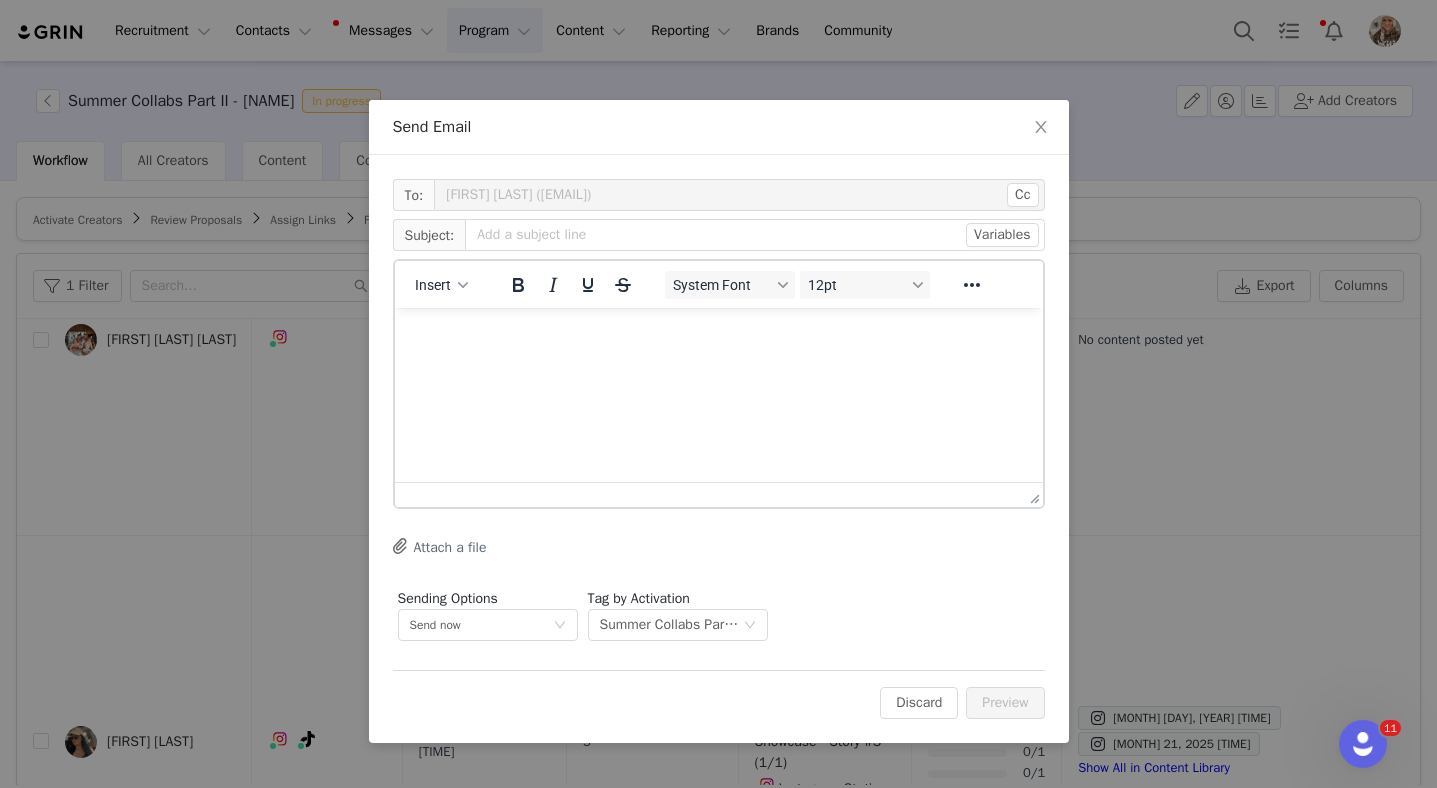 scroll, scrollTop: 0, scrollLeft: 0, axis: both 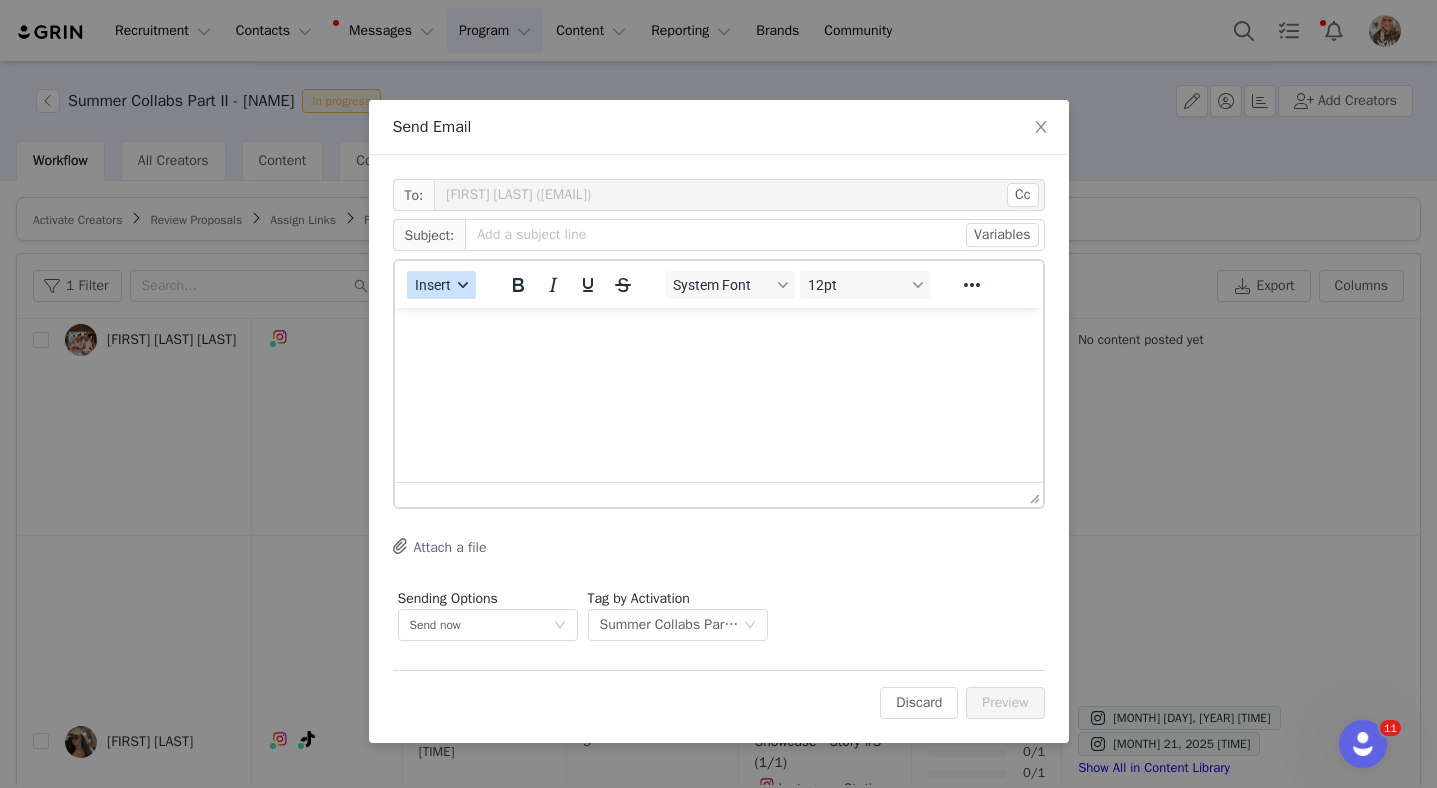 click on "Insert" at bounding box center [433, 285] 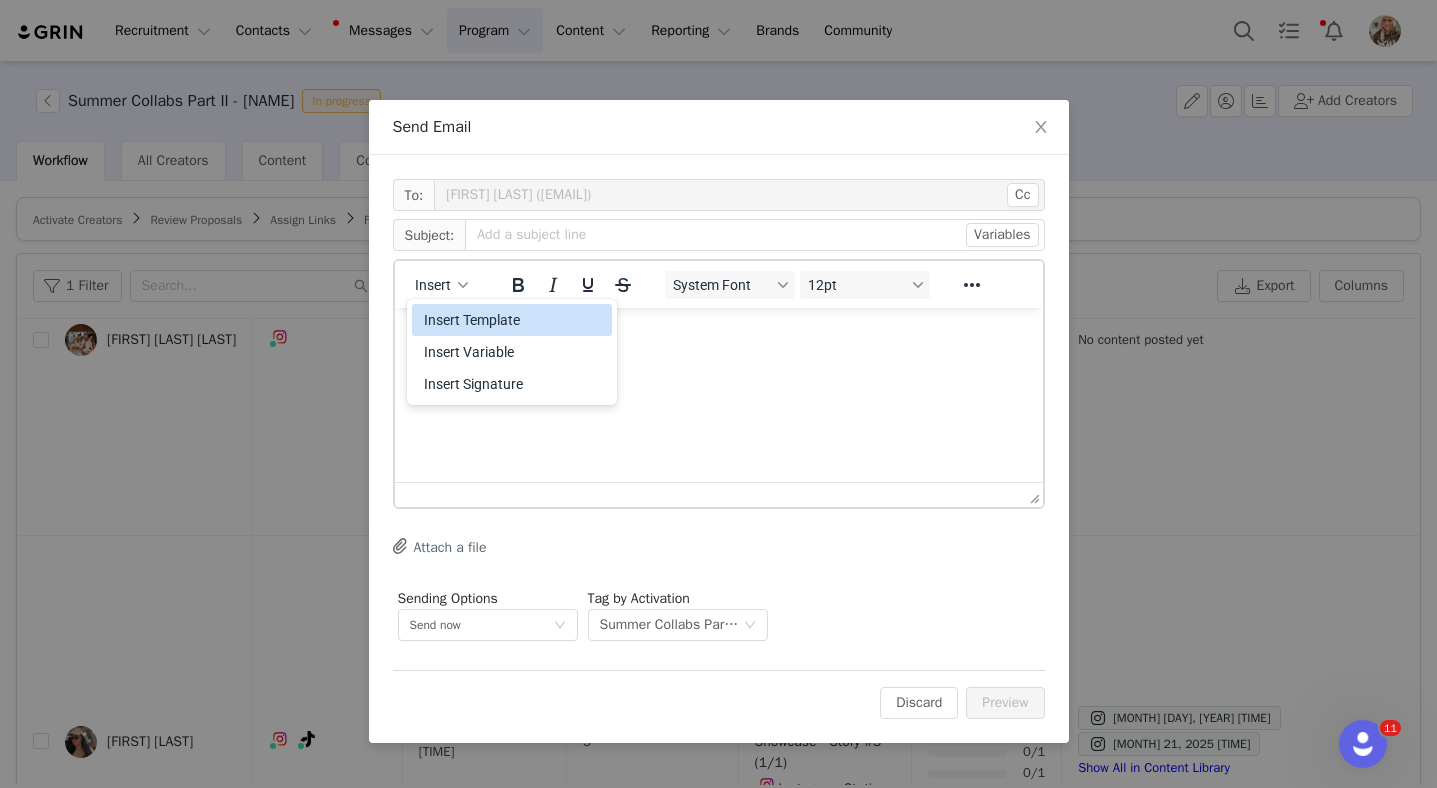 click on "Insert Template" at bounding box center [514, 320] 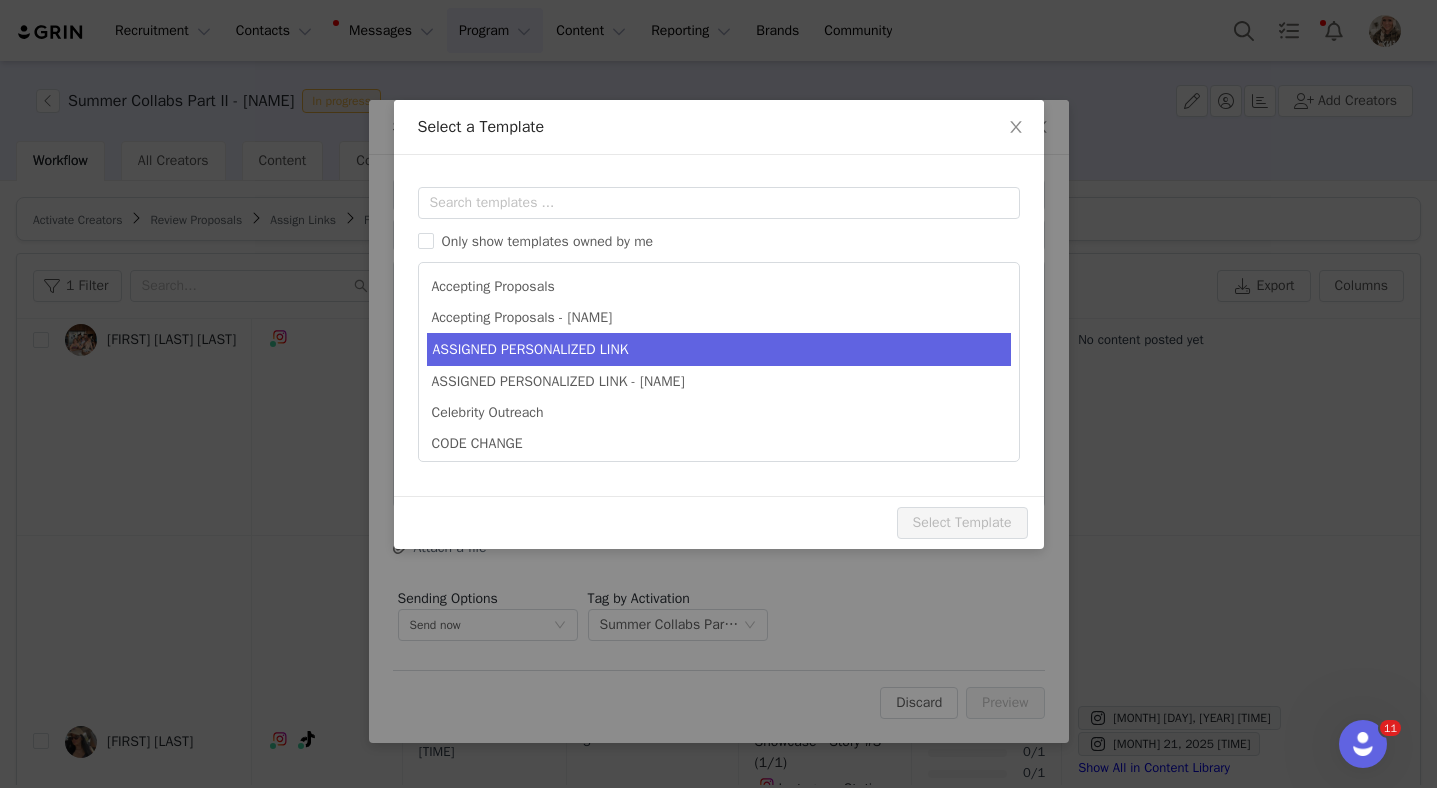 scroll, scrollTop: 0, scrollLeft: 0, axis: both 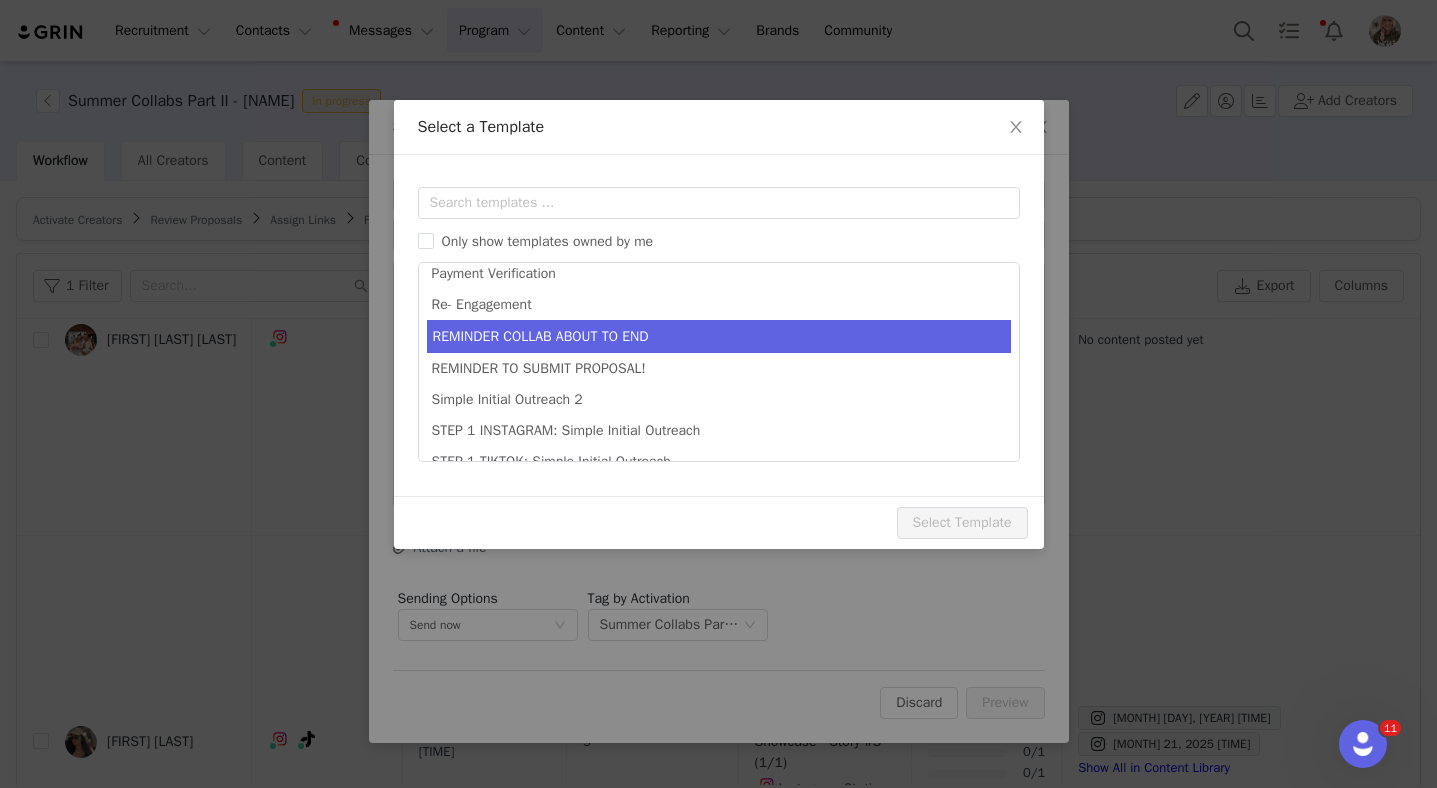 click on "REMINDER COLLAB ABOUT TO END" at bounding box center (719, 336) 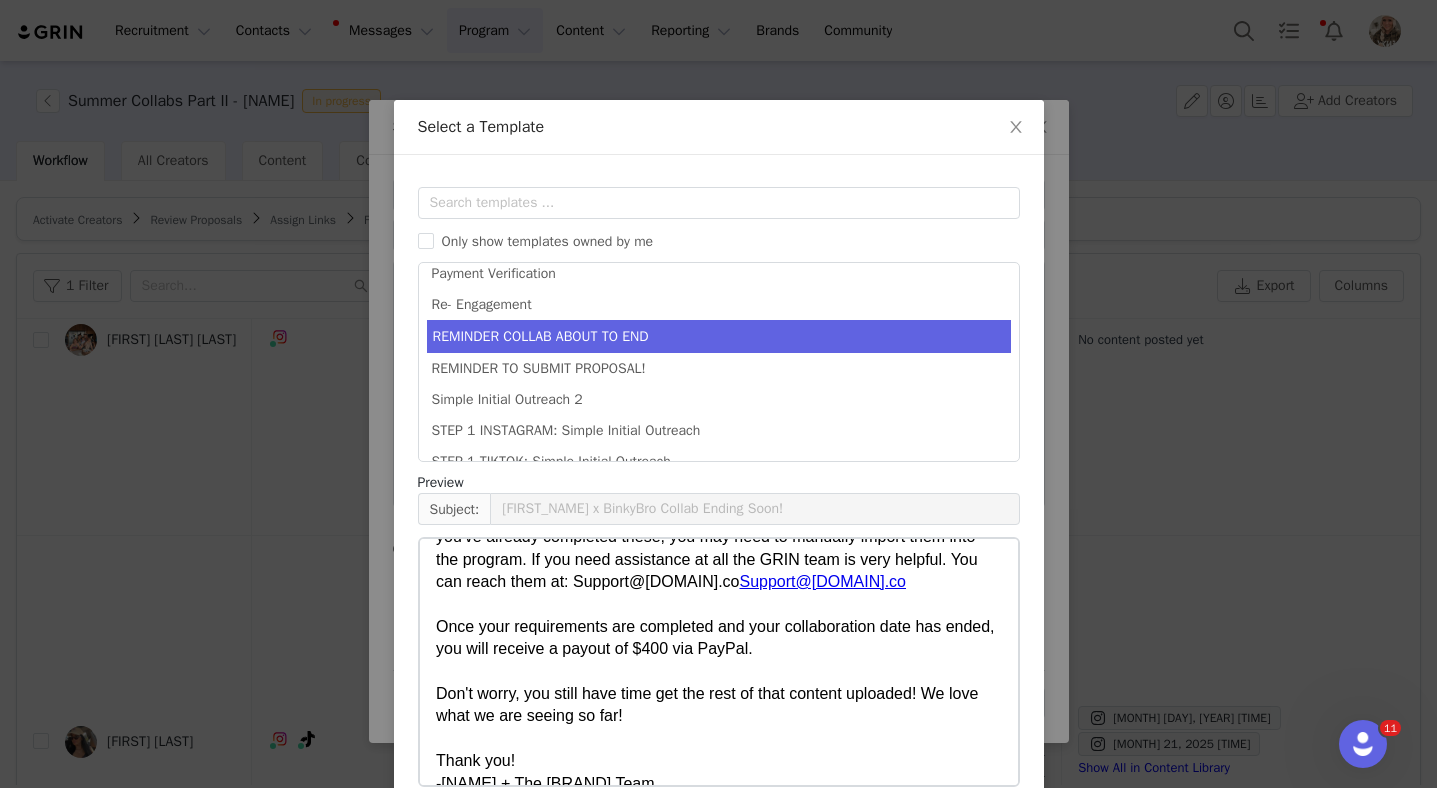 scroll, scrollTop: 211, scrollLeft: 0, axis: vertical 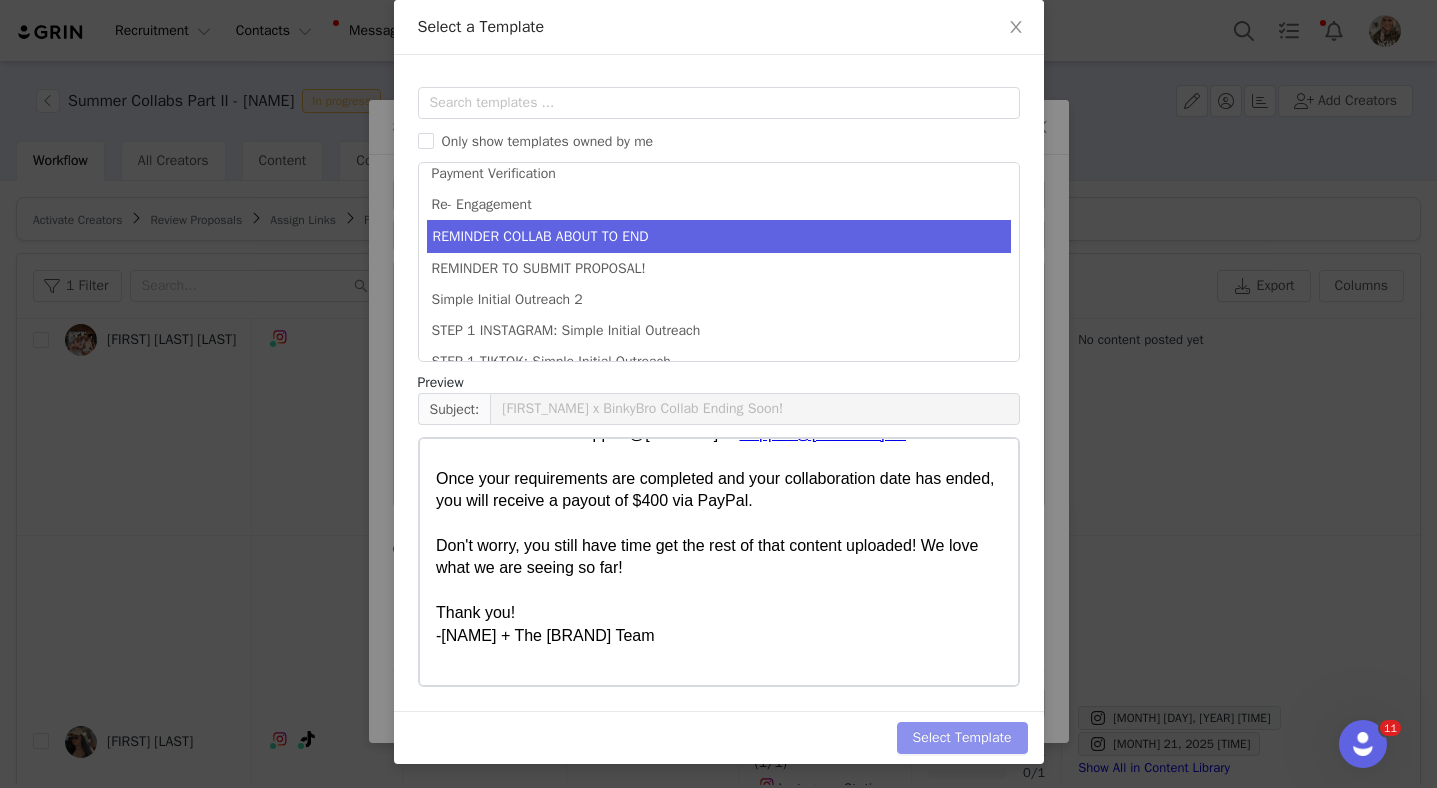 click on "Select Template" at bounding box center [962, 738] 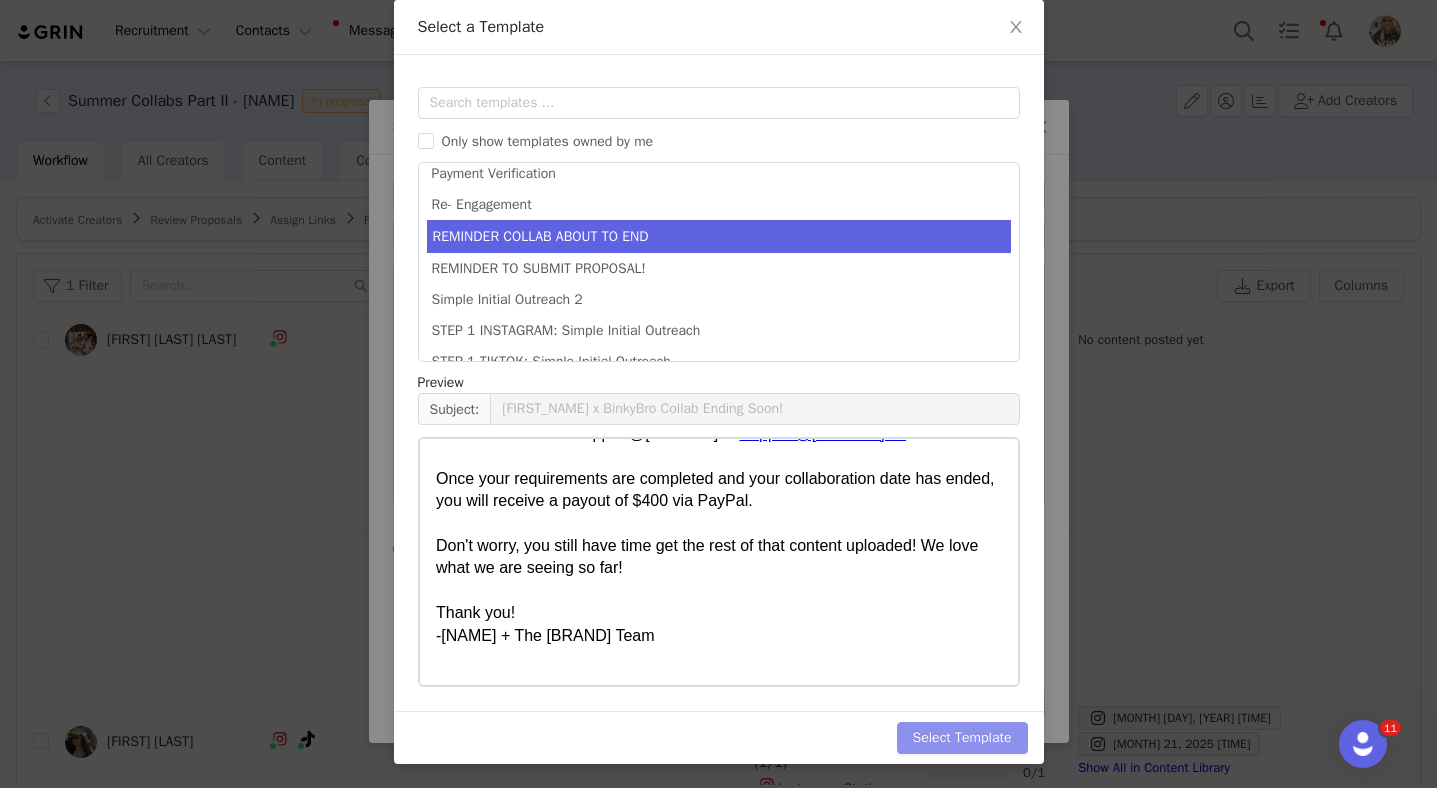 type on "[FIRST_NAME] x BinkyBro Collab Ending Soon!" 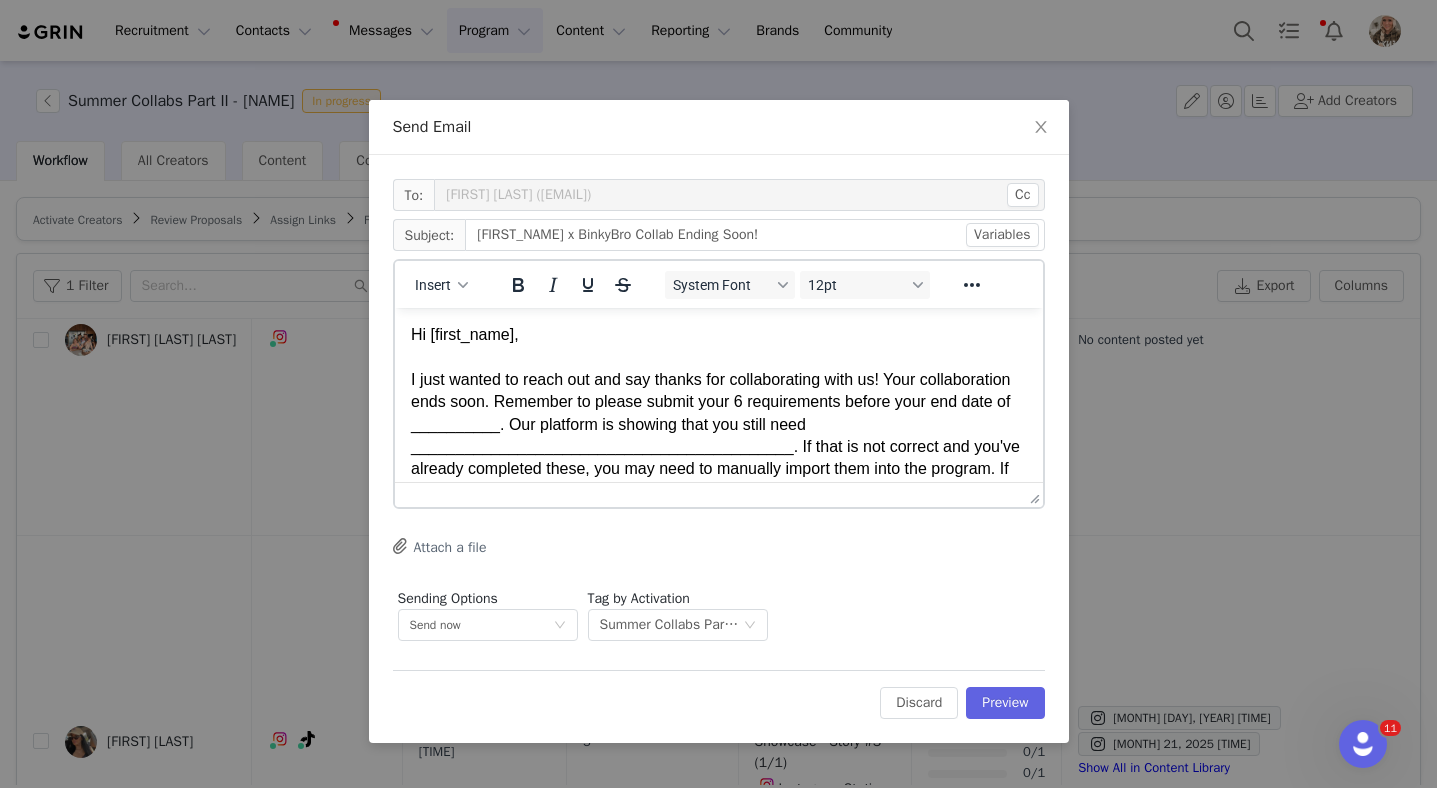 scroll, scrollTop: 0, scrollLeft: 0, axis: both 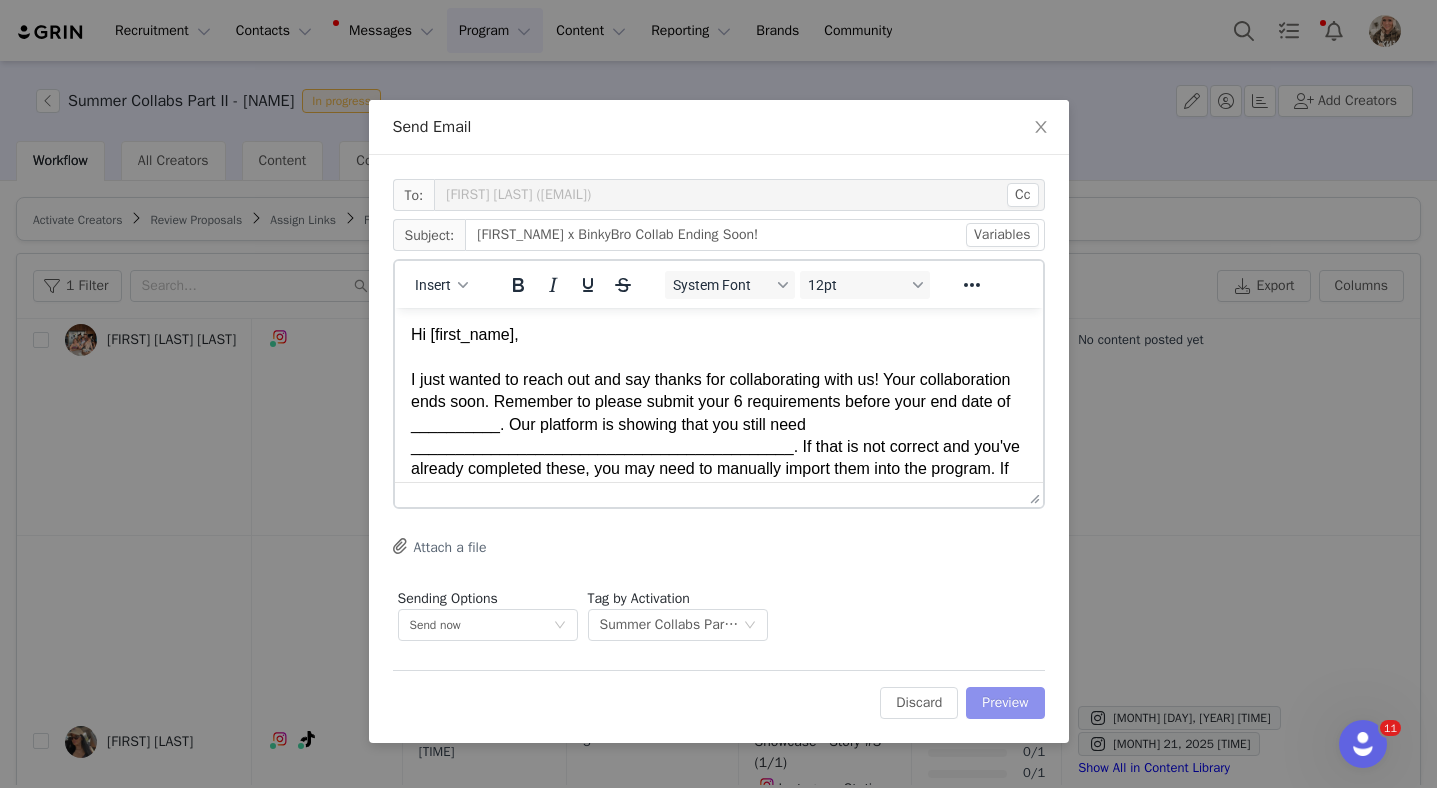 click on "Preview" at bounding box center [1005, 703] 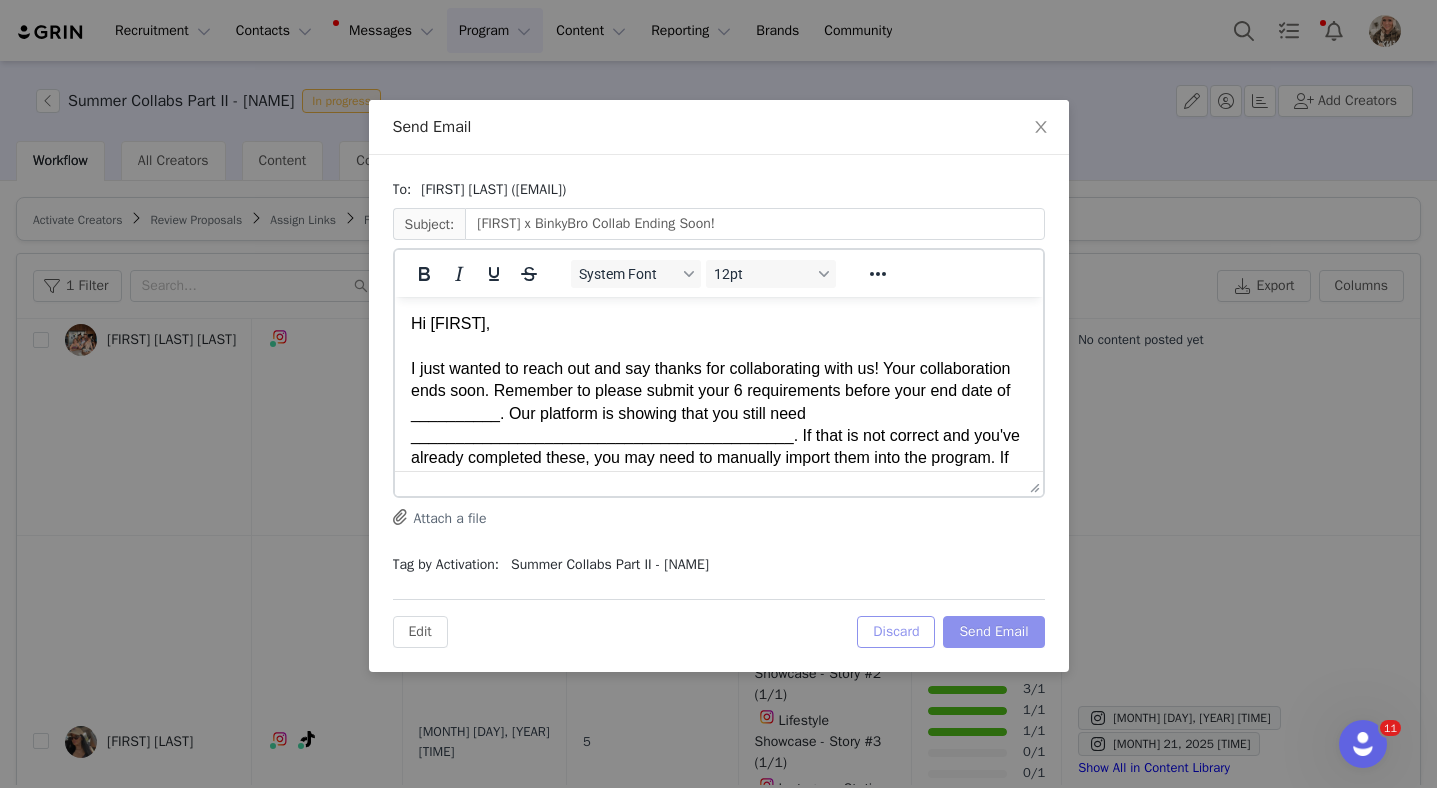 scroll, scrollTop: 0, scrollLeft: 0, axis: both 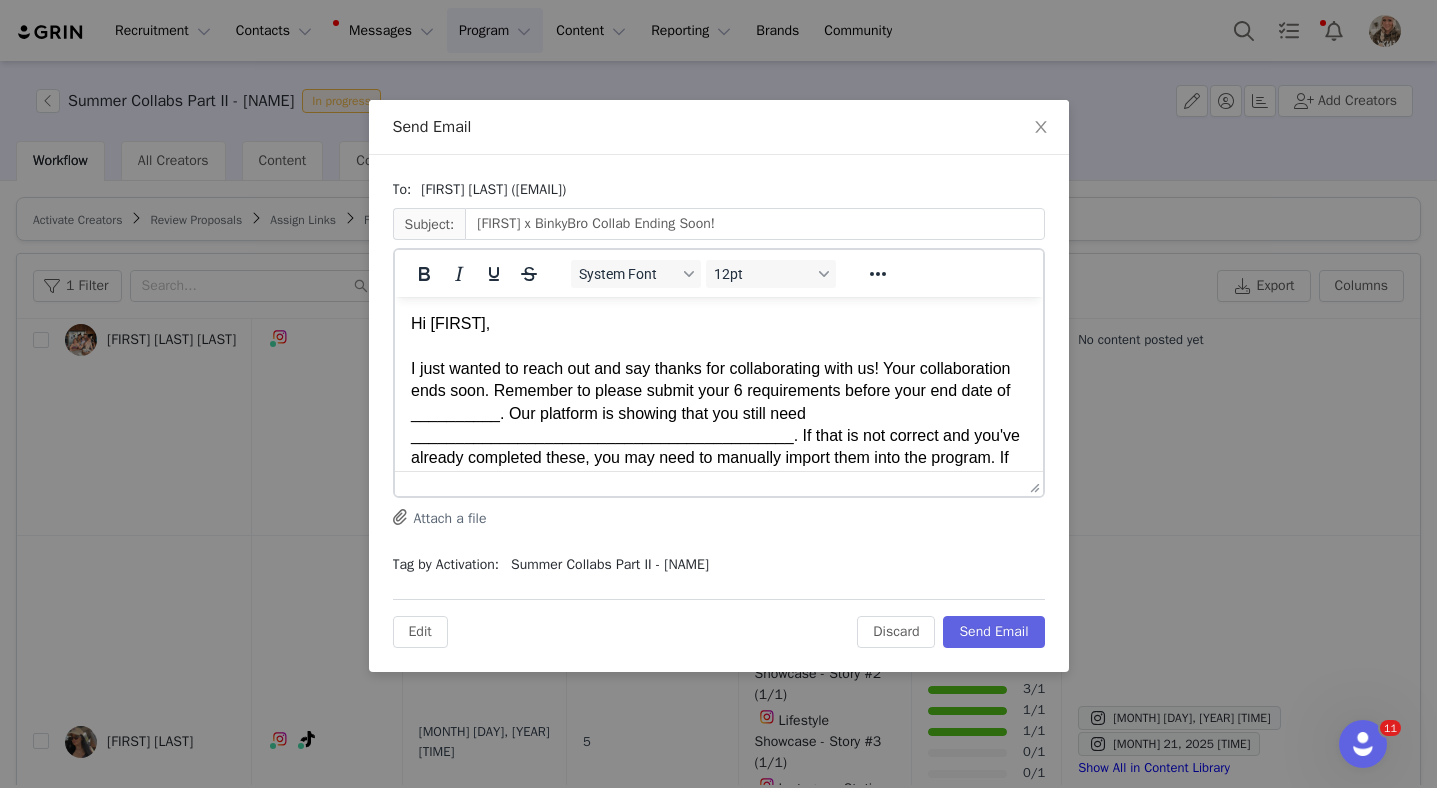 click on "I just wanted to reach out and say thanks for collaborating with us! Your collaboration ends soon. Remember to please submit your 6 requirements before your end date of __________. Our platform is showing that you still need ___________________________________________. If that is not correct and you've already completed these, you may need to manually import them into the program. If you need assistance at all the GRIN team is very helpful. You can reach them at: Support@[DOMAIN].co" at bounding box center (718, 424) 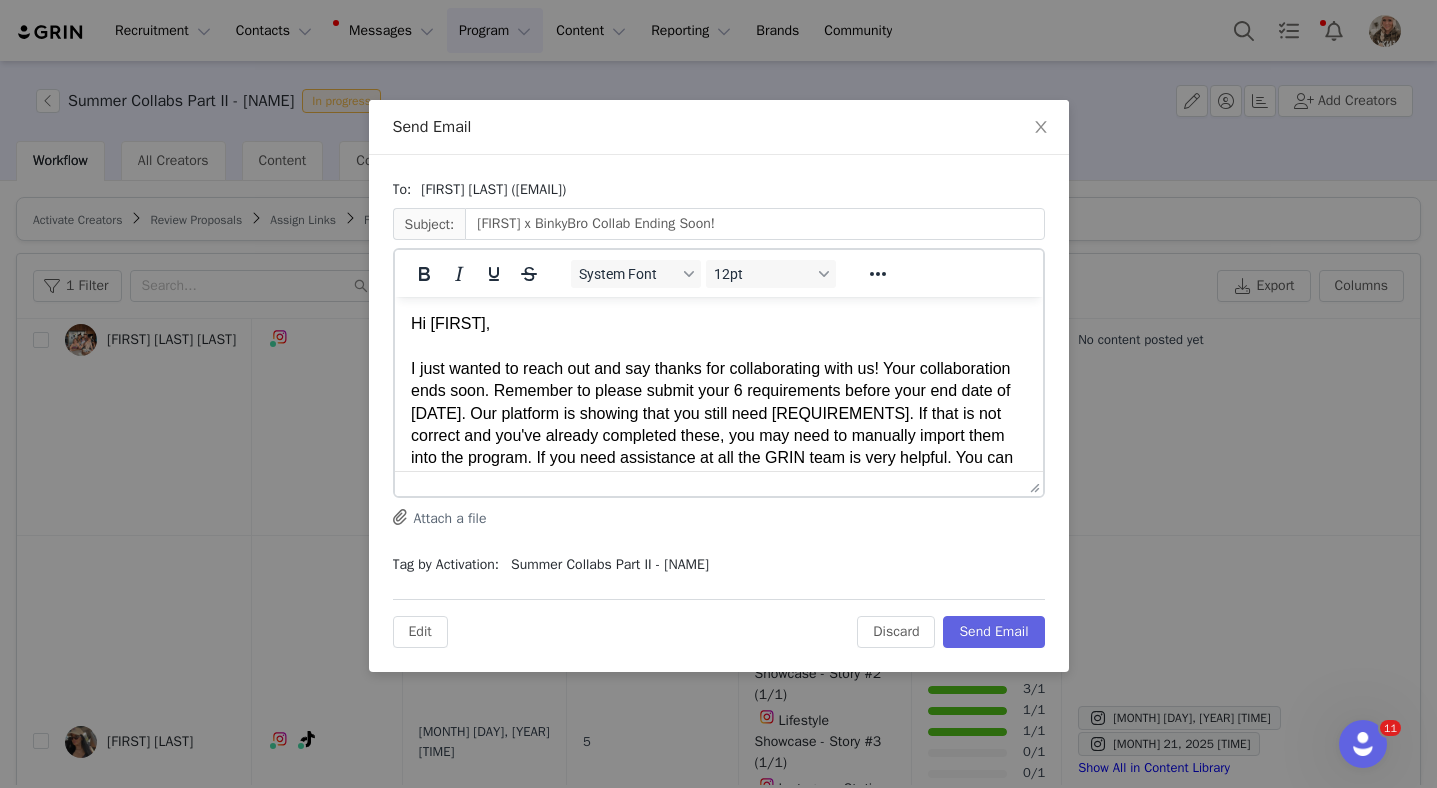 click on "I just wanted to reach out and say thanks for collaborating with us! Your collaboration ends soon. Remember to please submit your 6 requirements before your end date of [DATE]. Our platform is showing that you still need [NUMBER]. If that is not correct and you've already completed these, you may need to manually import them into the program. If you need assistance at all the GRIN team is very helpful. You can reach them at: Support@[DOMAIN].co" at bounding box center (718, 413) 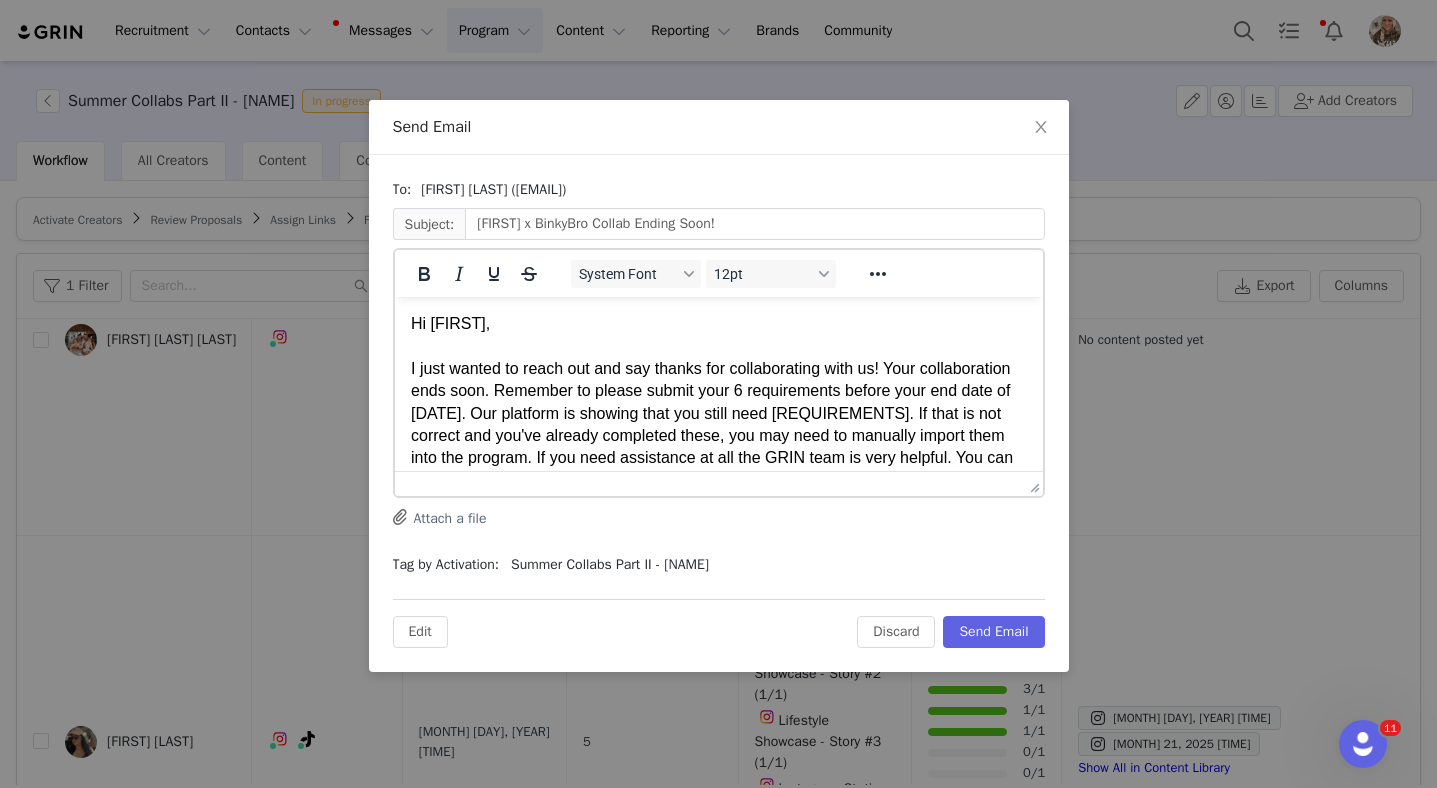 click on "I just wanted to reach out and say thanks for collaborating with us! Your collaboration ends soon. Remember to please submit your 6 requirements before your end date of [DATE]. Our platform is showing that you still need [NUMBER]. If that is not correct and you've already completed these, you may need to manually import them into the program. If you need assistance at all the GRIN team is very helpful. You can reach them at: Support@[DOMAIN].co" at bounding box center (718, 413) 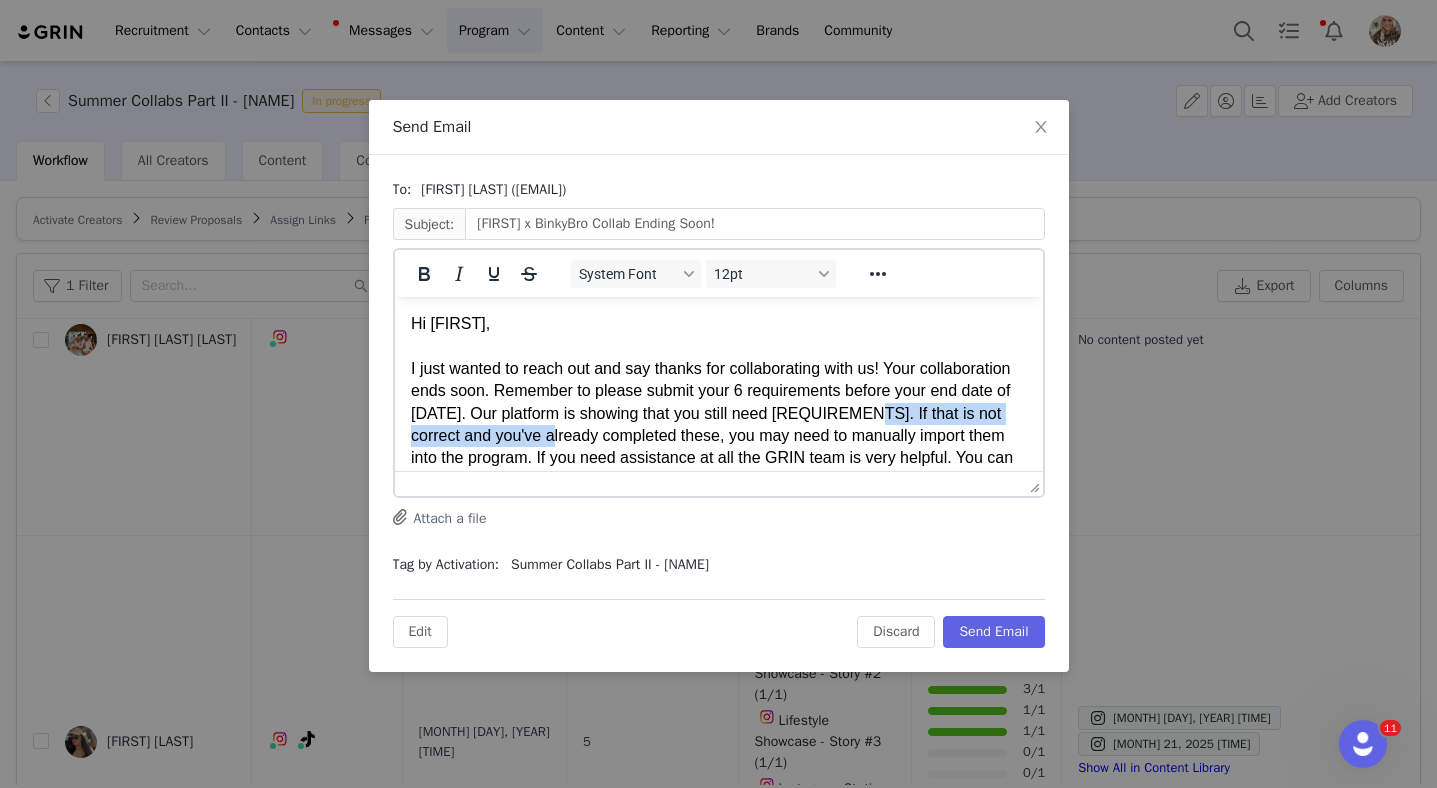 drag, startPoint x: 768, startPoint y: 438, endPoint x: 428, endPoint y: 437, distance: 340.00146 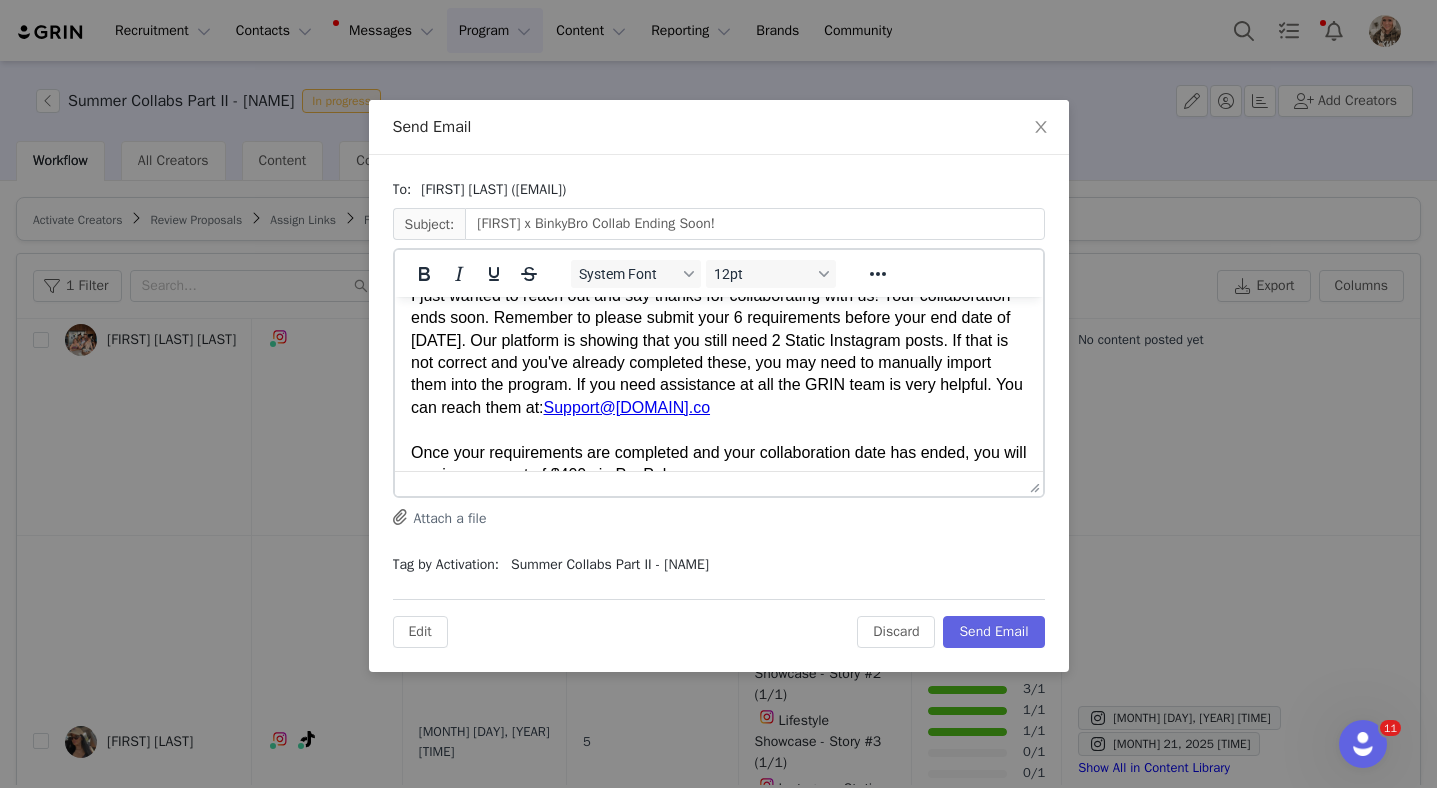 scroll, scrollTop: 108, scrollLeft: 0, axis: vertical 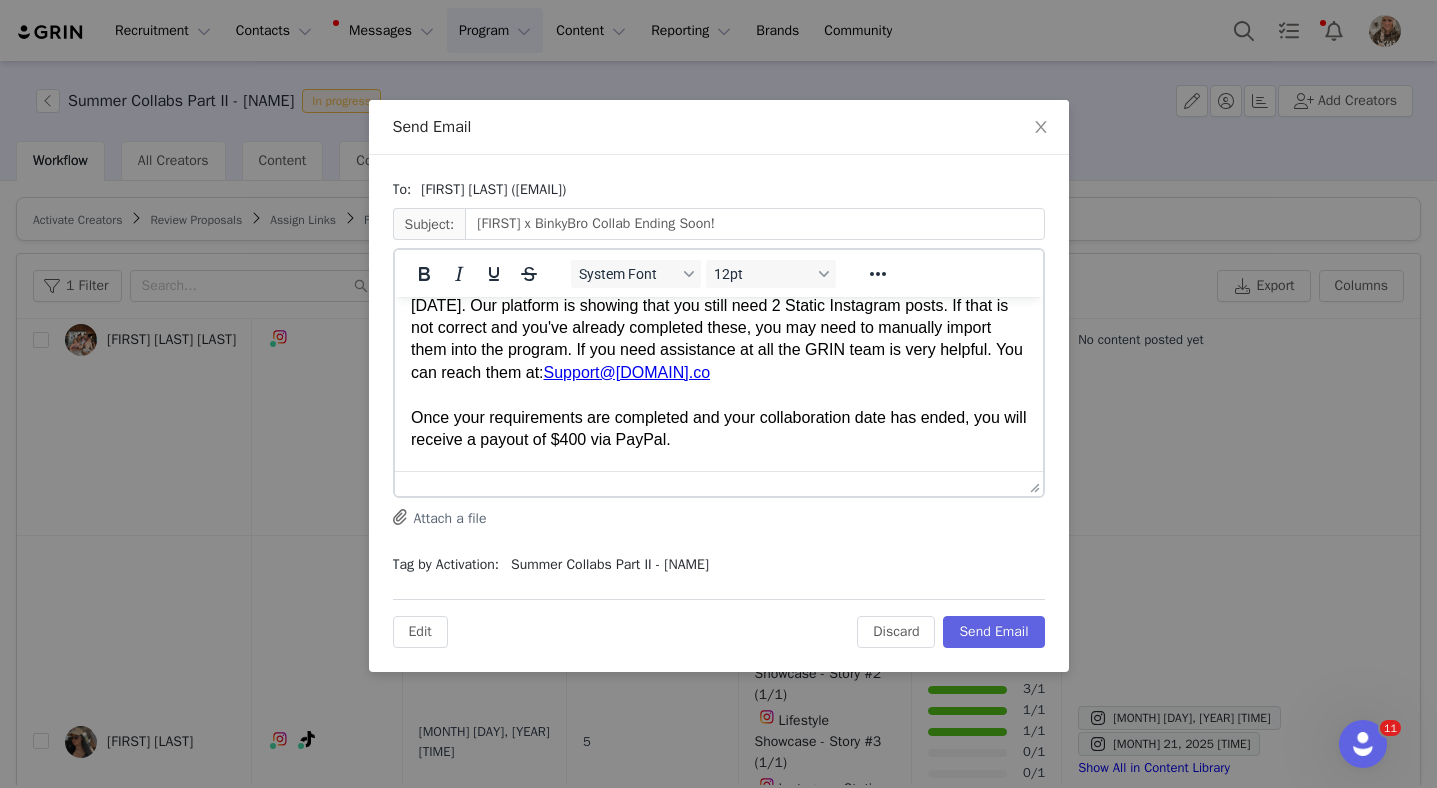 drag, startPoint x: 408, startPoint y: 416, endPoint x: 704, endPoint y: 453, distance: 298.30353 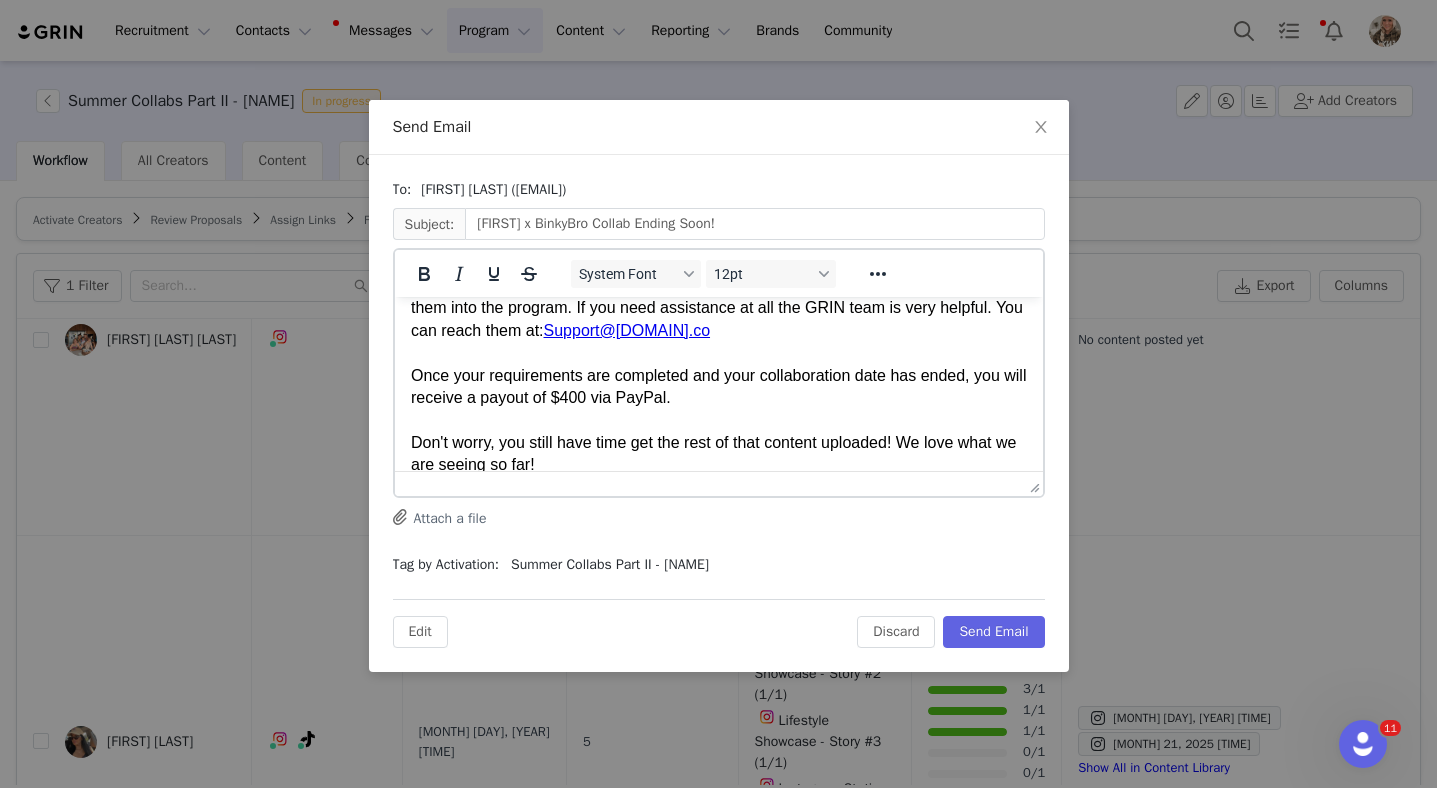 scroll, scrollTop: 166, scrollLeft: 0, axis: vertical 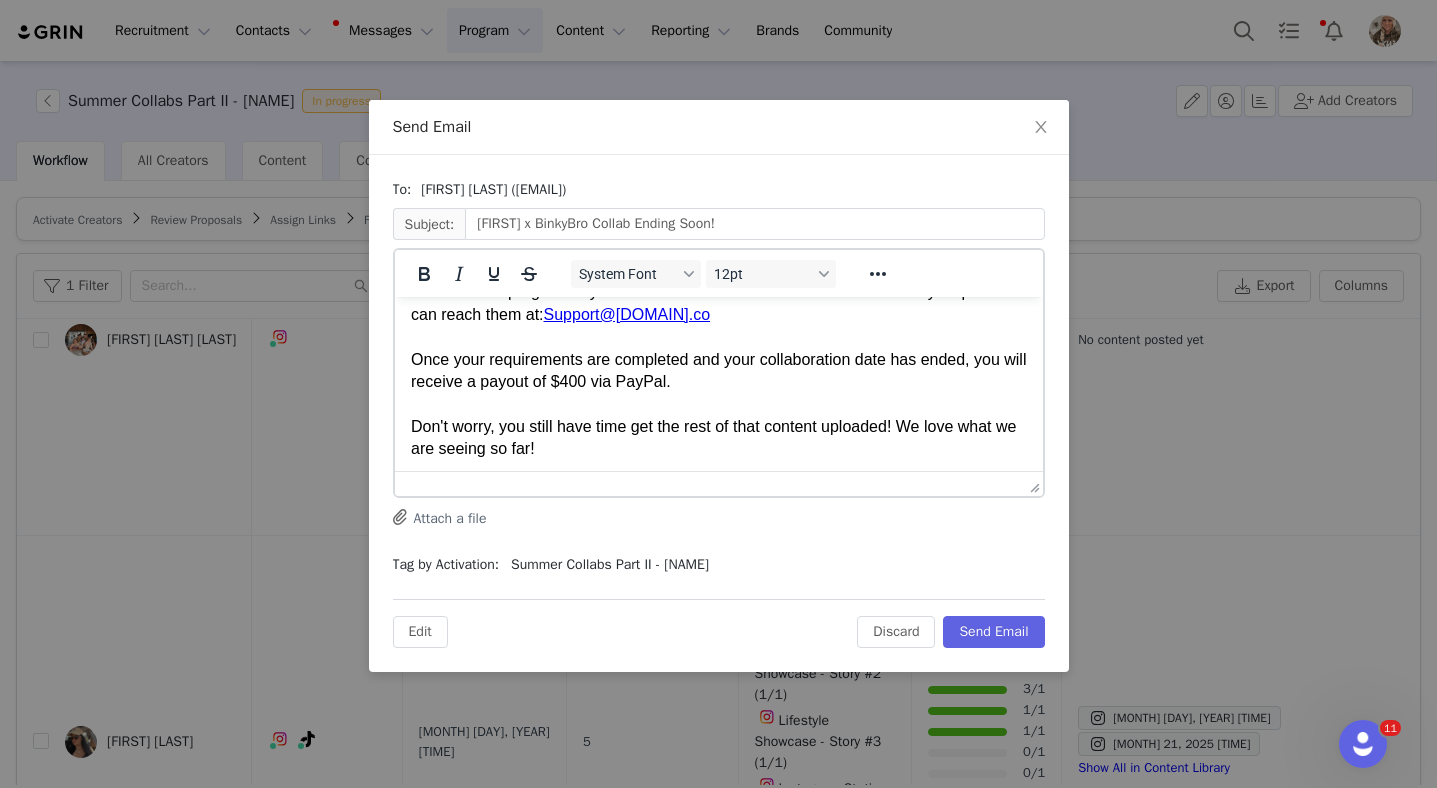 drag, startPoint x: 413, startPoint y: 413, endPoint x: 716, endPoint y: 390, distance: 303.87167 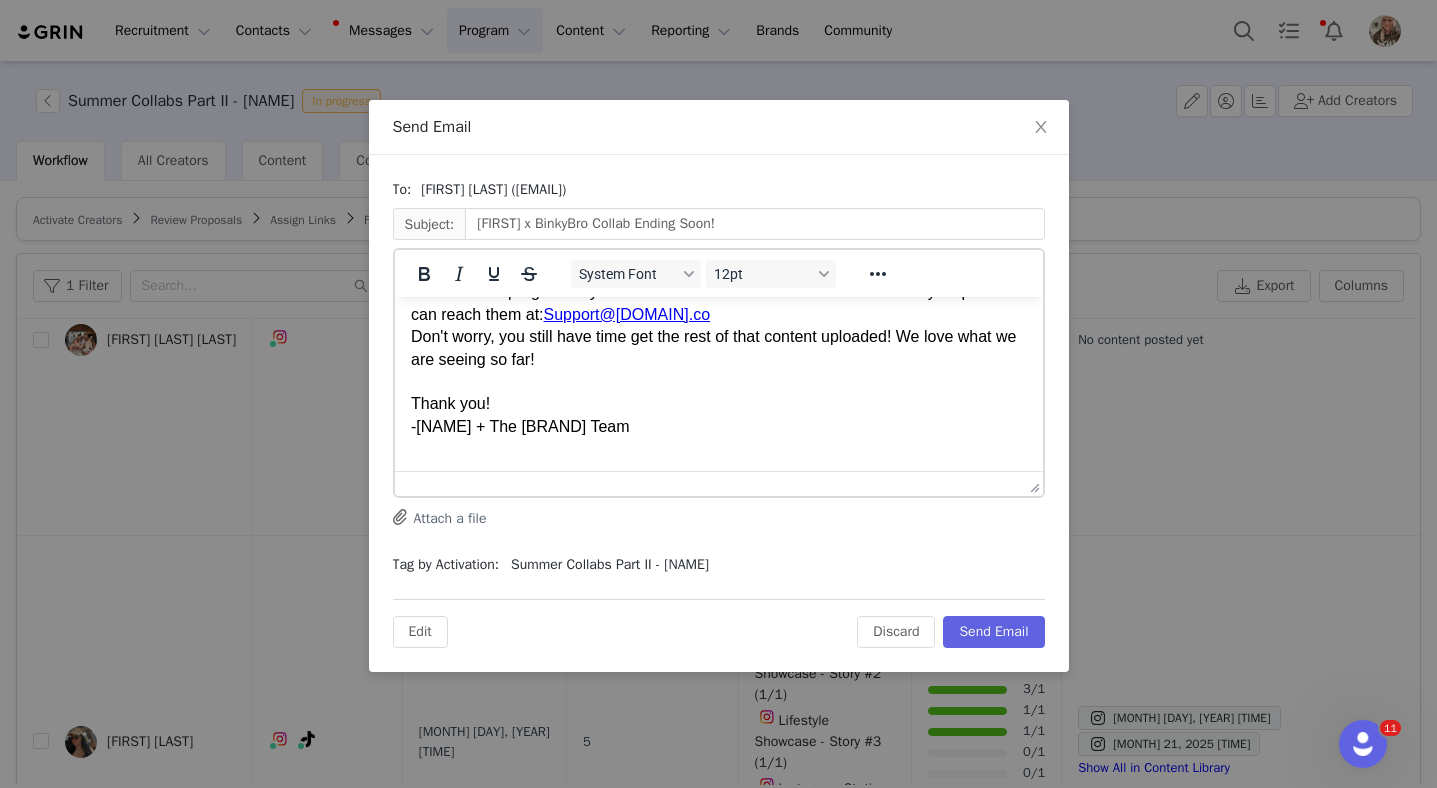 click on "I just wanted to reach out and say thanks for collaborating with us! Your collaboration ends soon. Remember to please submit your 6 requirements before your end date of [DATE]. Our platform is showing that you still need 2 Static Instagram posts. If that is not correct and you've already completed these, you may need to manually import them into the program. If you need assistance at all the GRIN team is very helpful. You can reach them at: Support@[DOMAIN].co Don't worry, you still have time get the rest of that content uploaded! We love what we are seeing so far!" at bounding box center [718, 270] 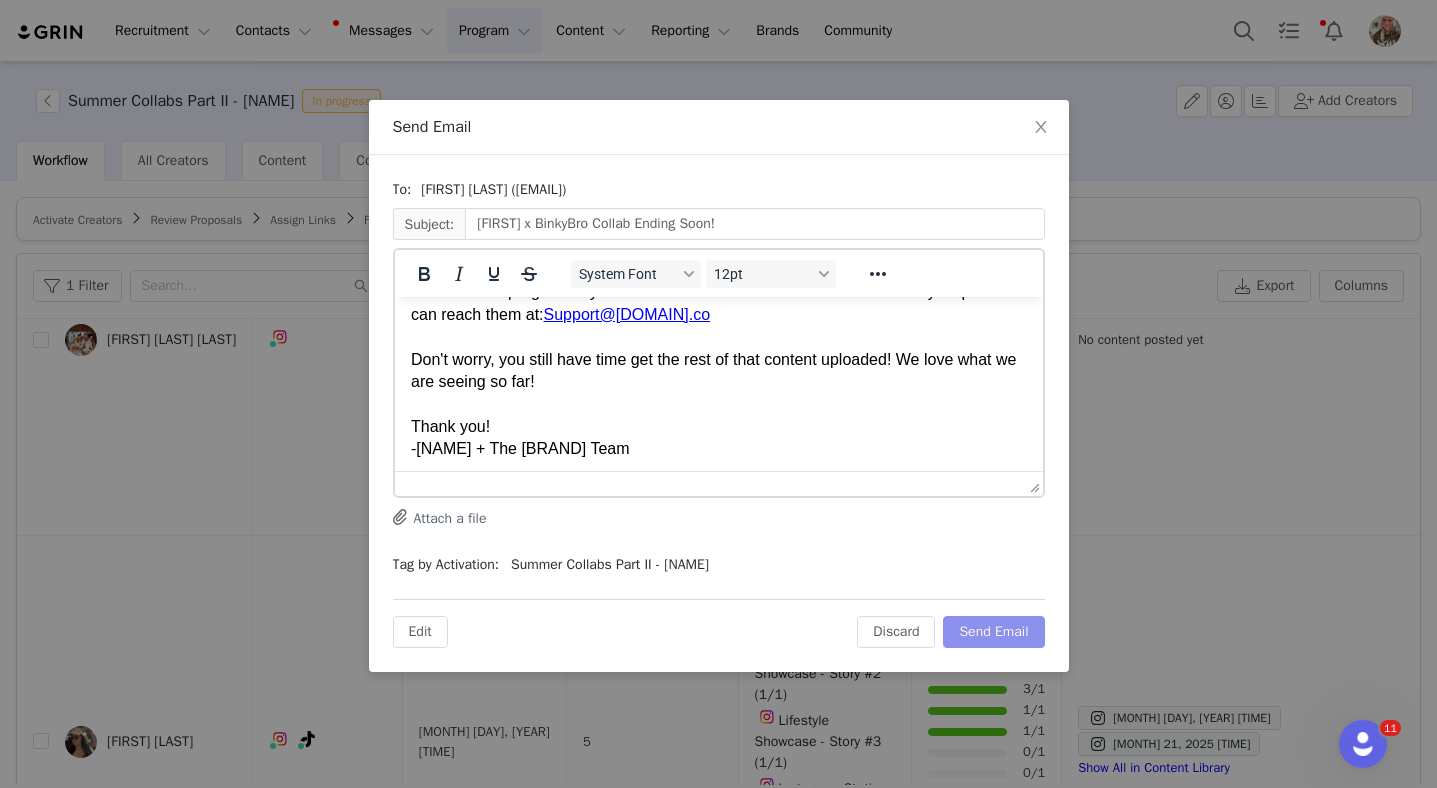 click on "Send Email" at bounding box center [993, 632] 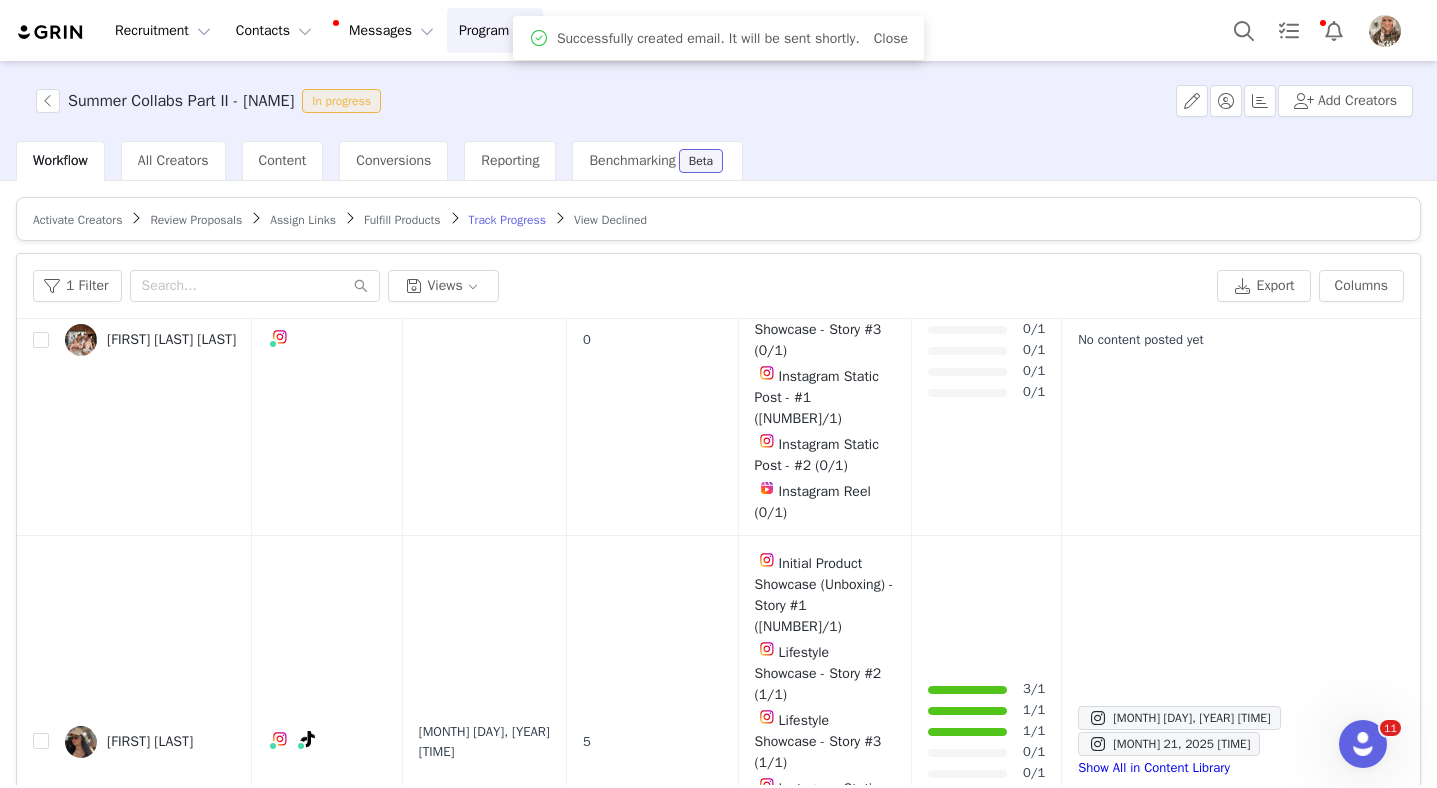 scroll, scrollTop: 0, scrollLeft: 0, axis: both 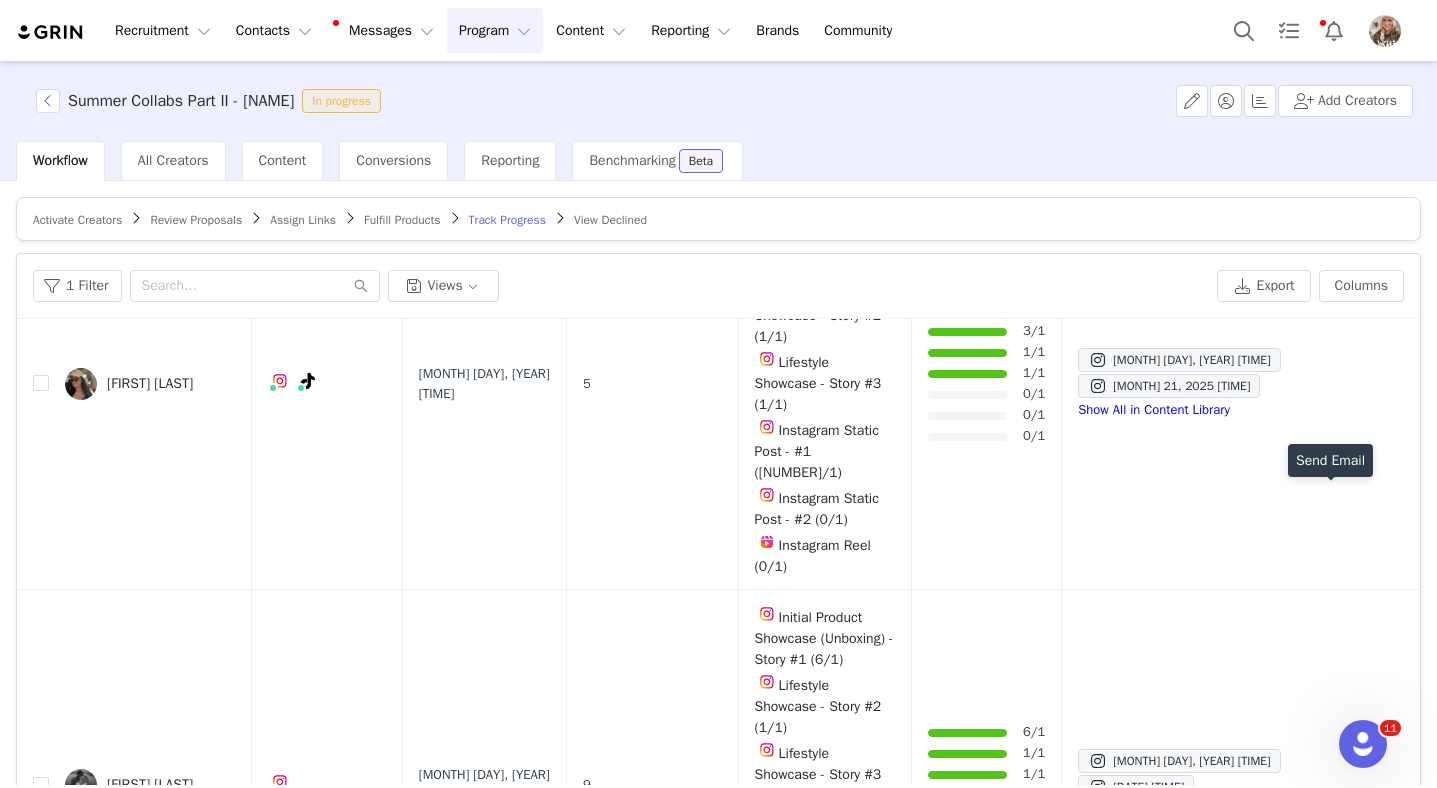 click at bounding box center [1328, 1176] 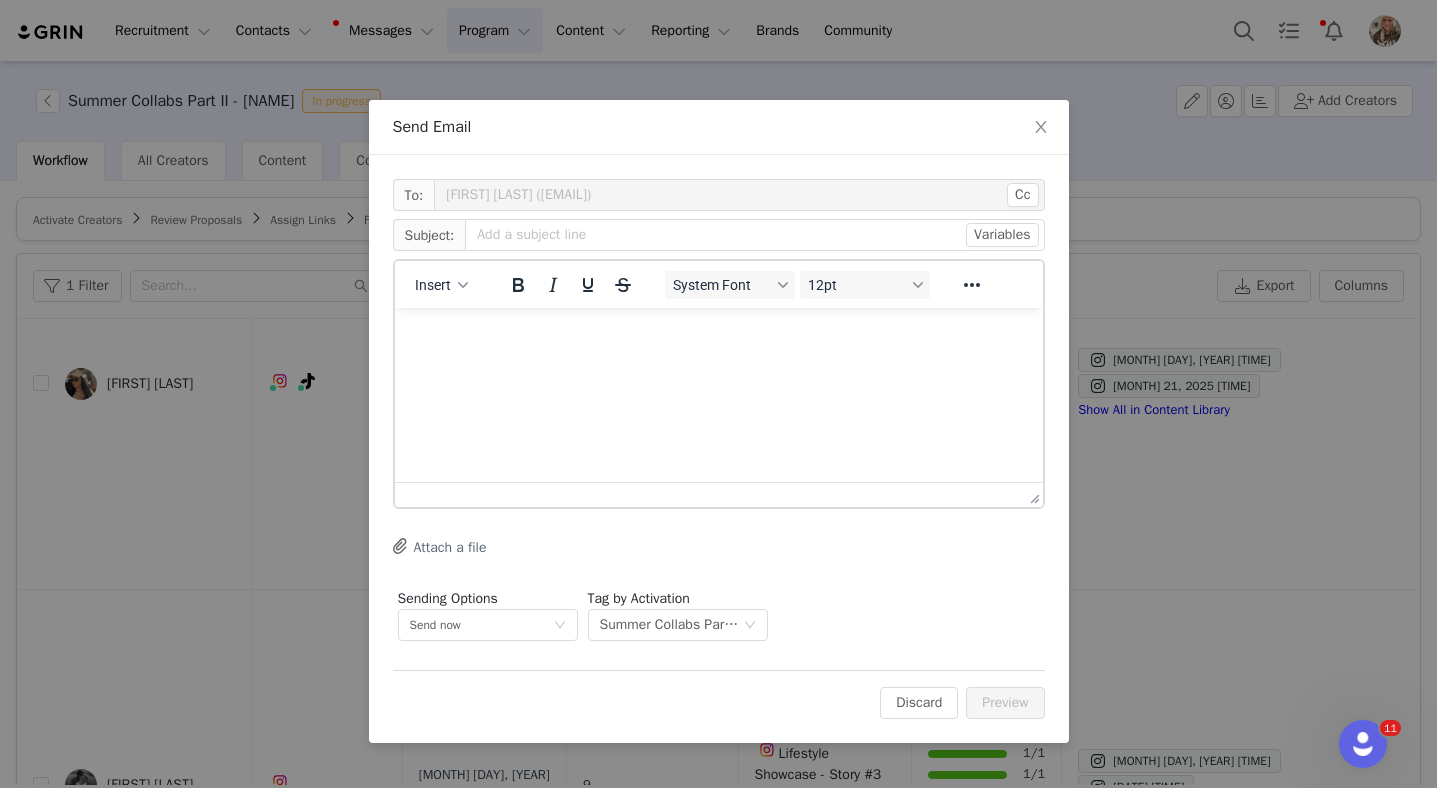 scroll, scrollTop: 0, scrollLeft: 0, axis: both 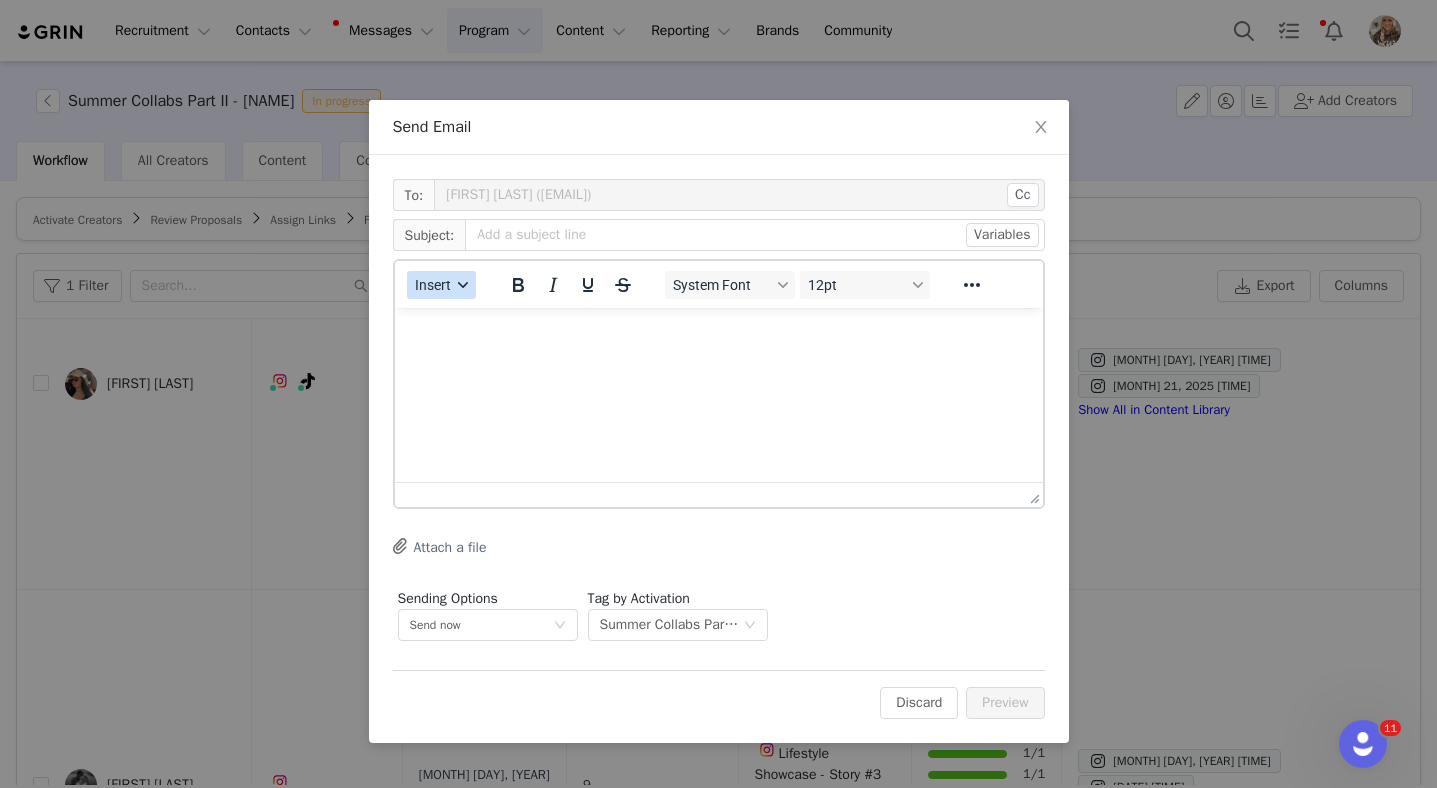 click on "Insert" at bounding box center [441, 285] 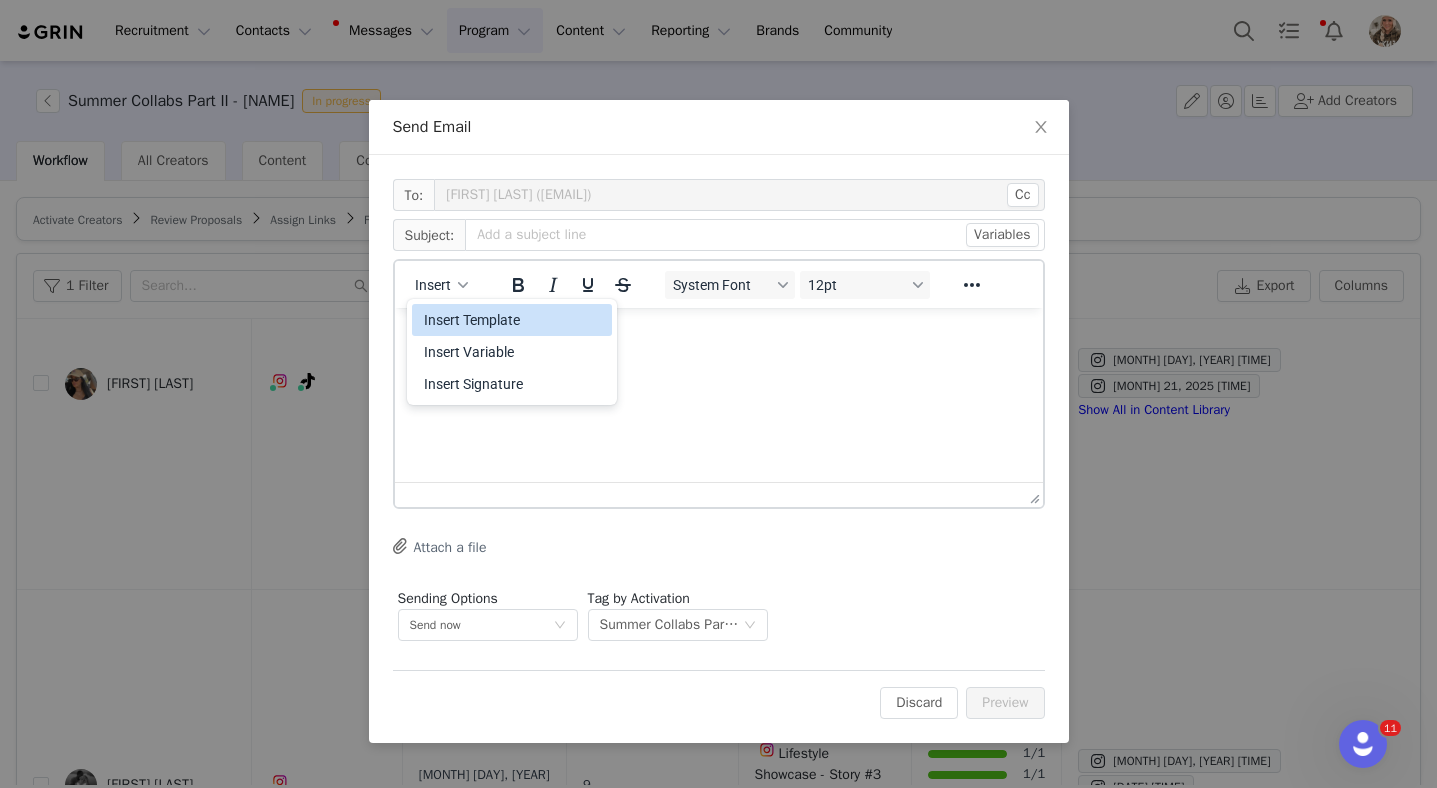 click on "Insert Template" at bounding box center (514, 320) 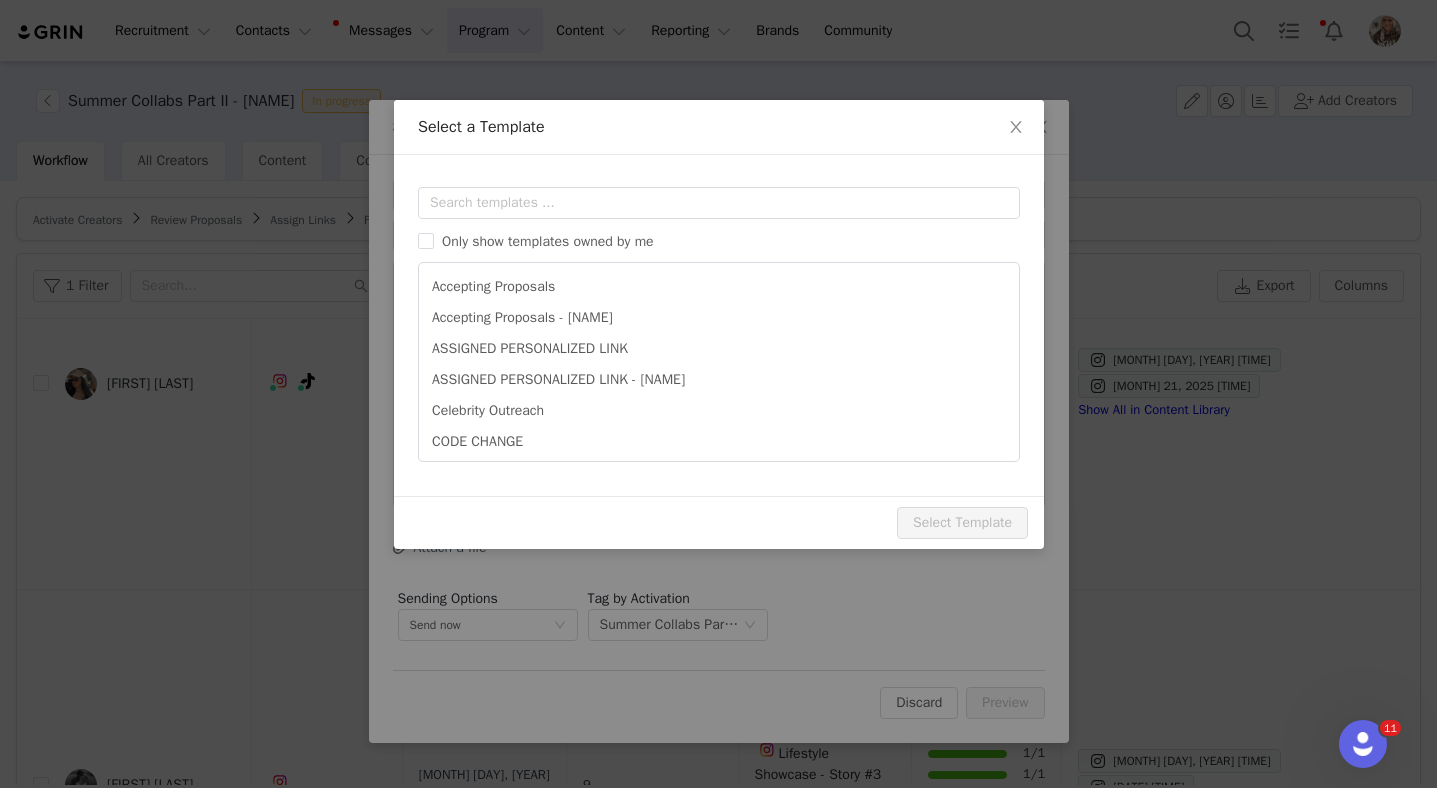 scroll, scrollTop: 0, scrollLeft: 0, axis: both 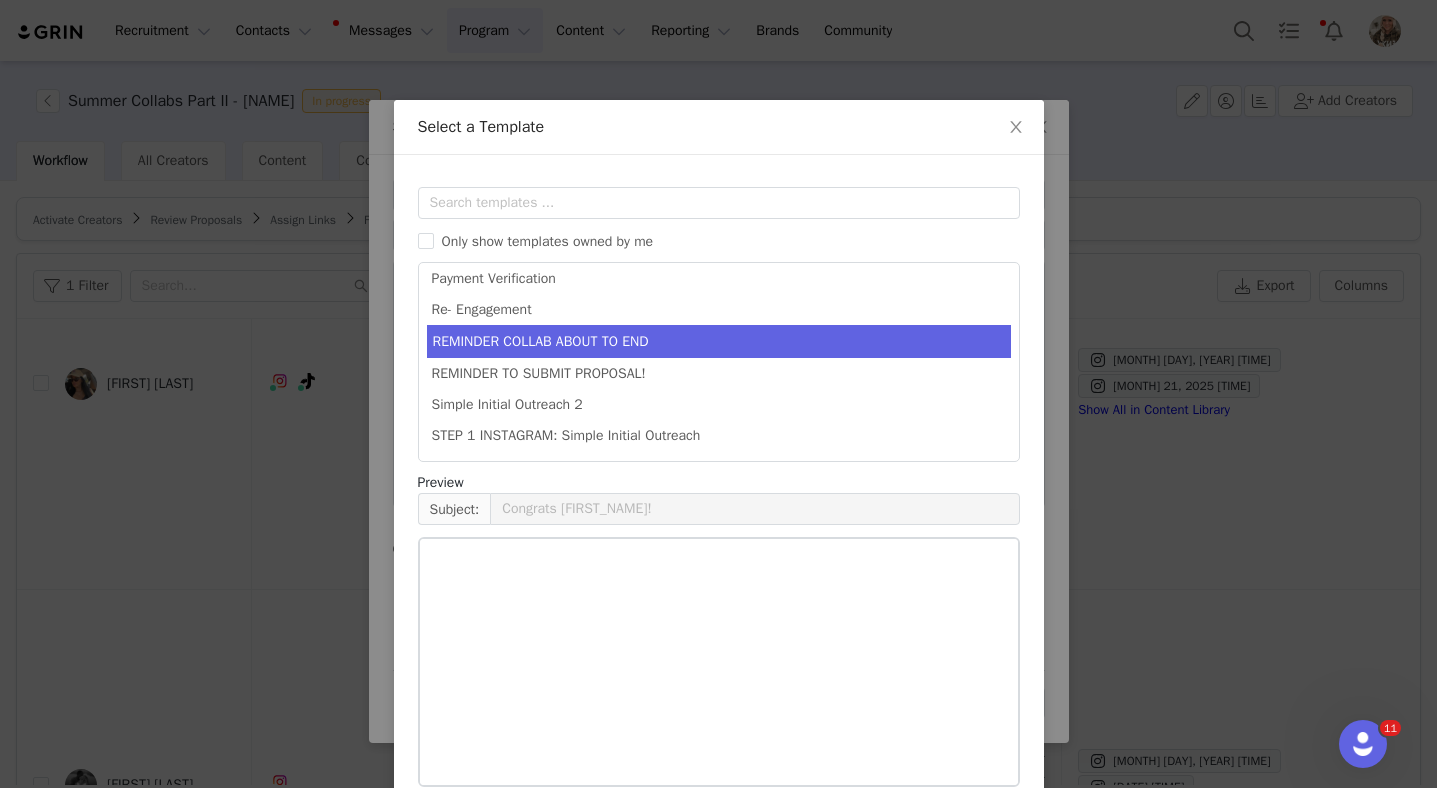 click on "REMINDER COLLAB ABOUT TO END" at bounding box center (719, 341) 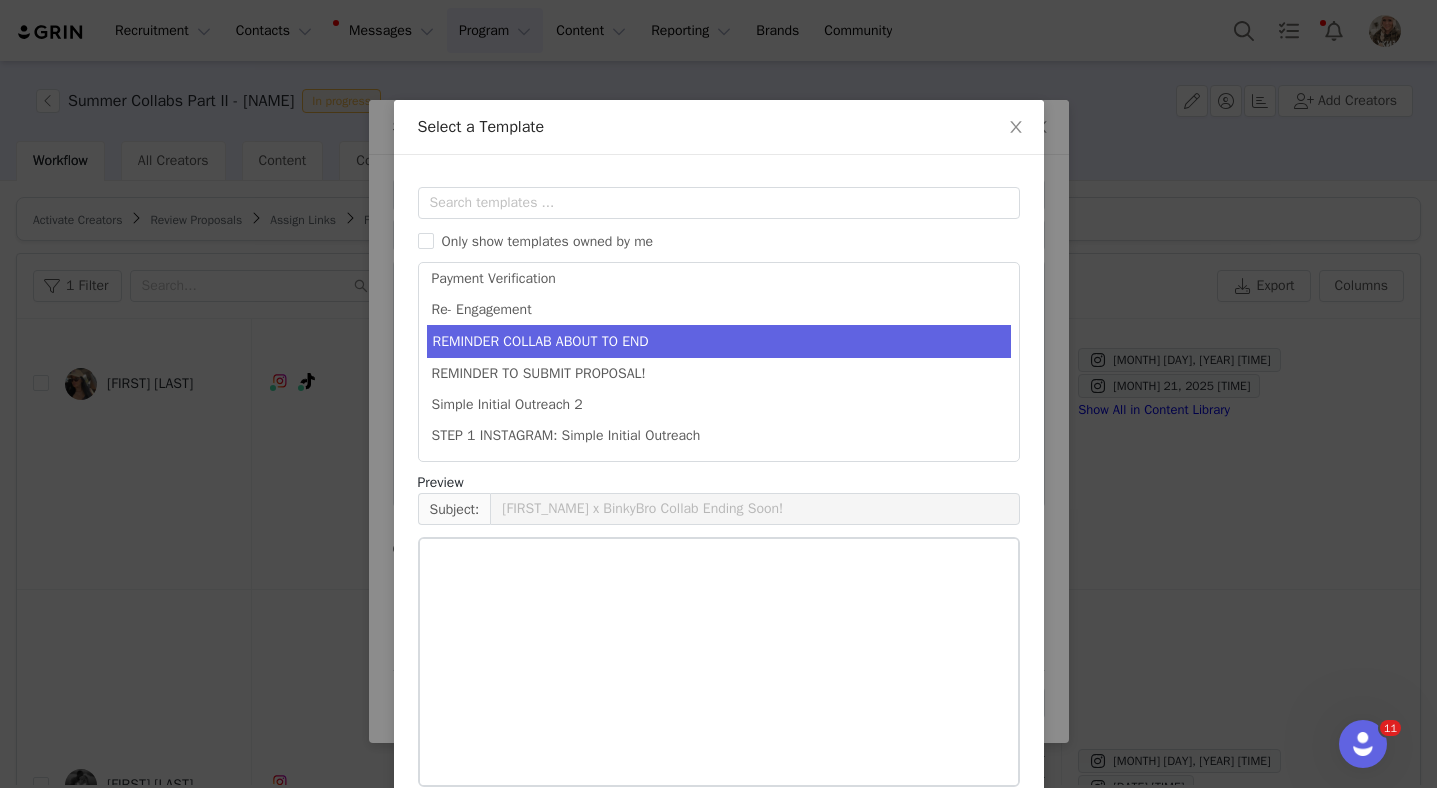 scroll, scrollTop: 1002, scrollLeft: 0, axis: vertical 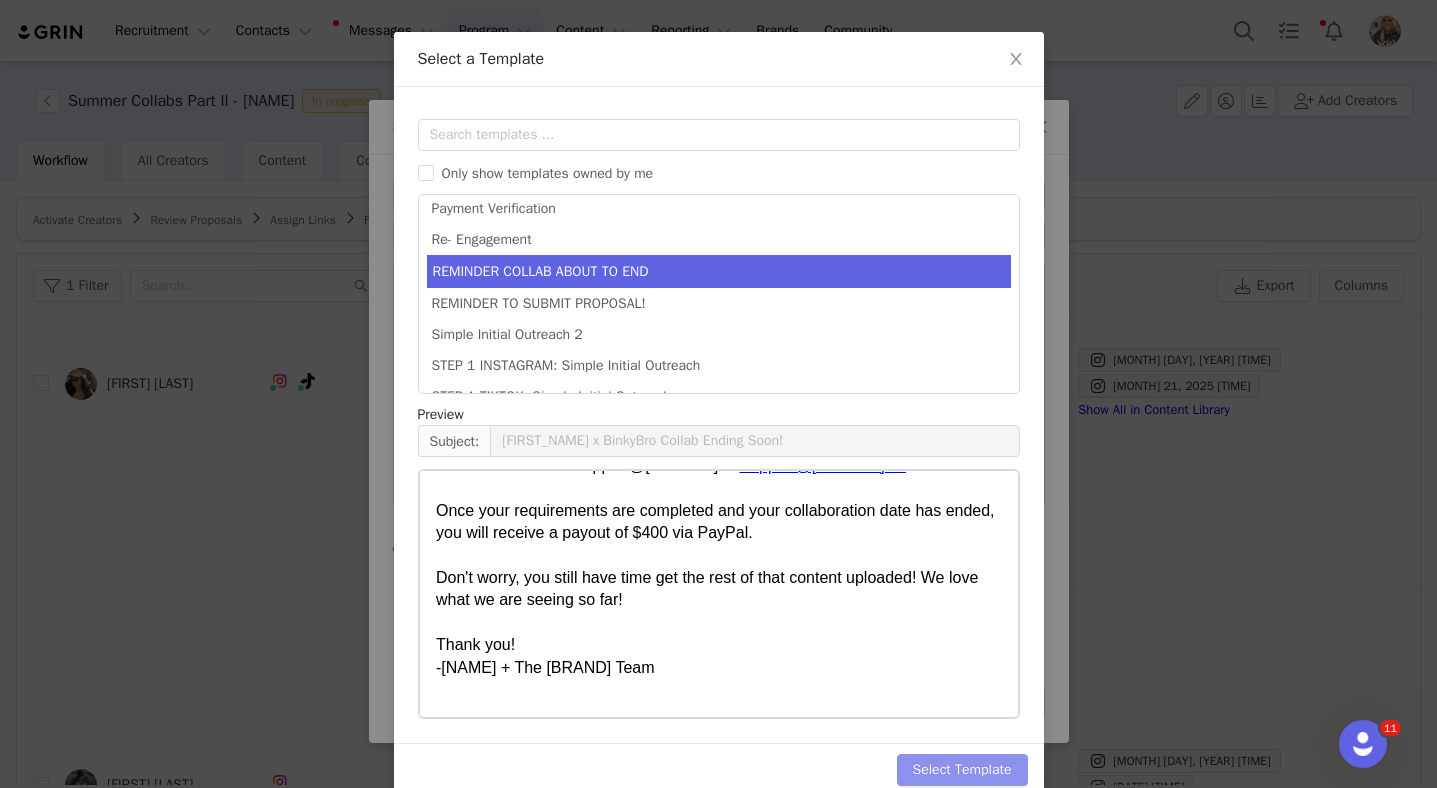 click on "Select Template" at bounding box center (962, 770) 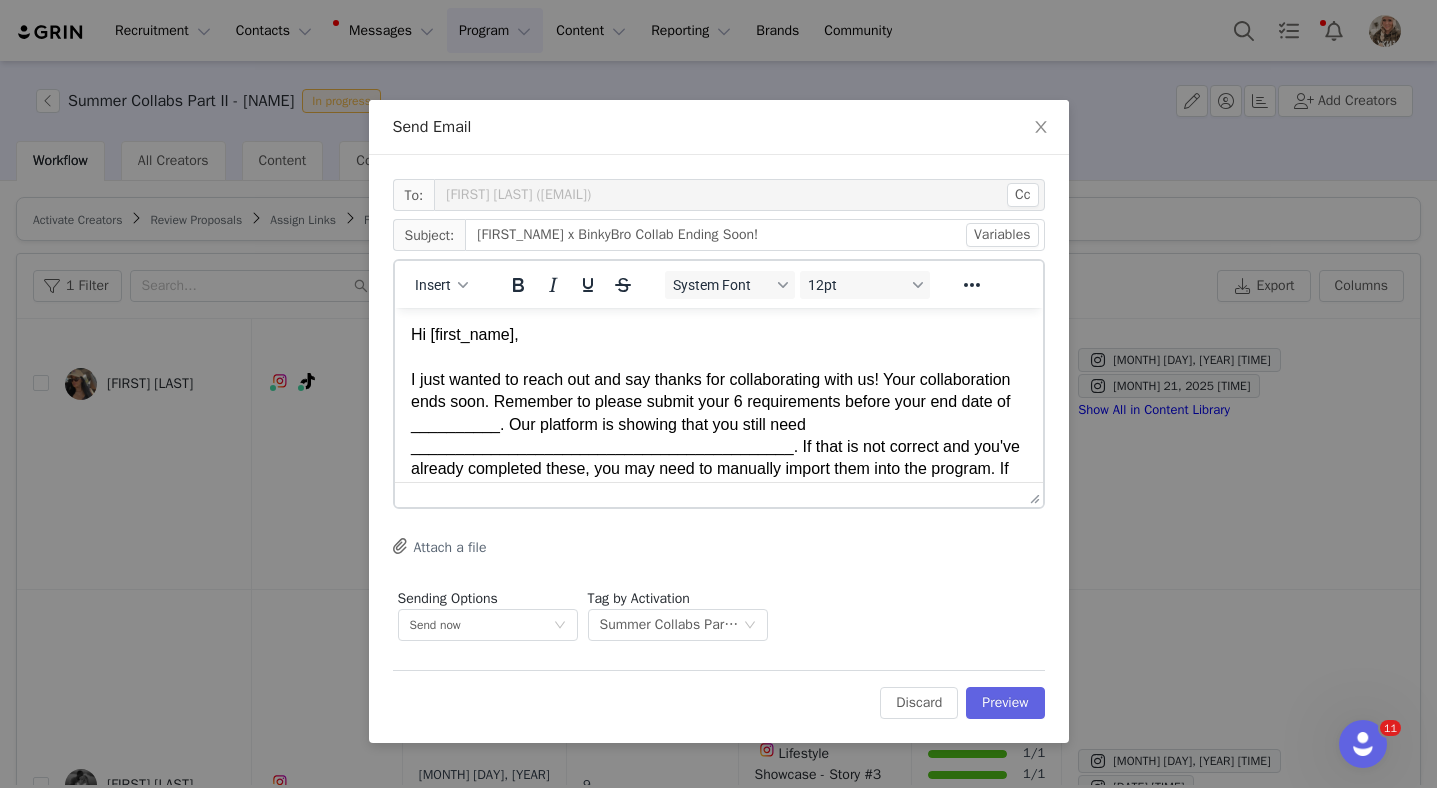 scroll, scrollTop: 0, scrollLeft: 0, axis: both 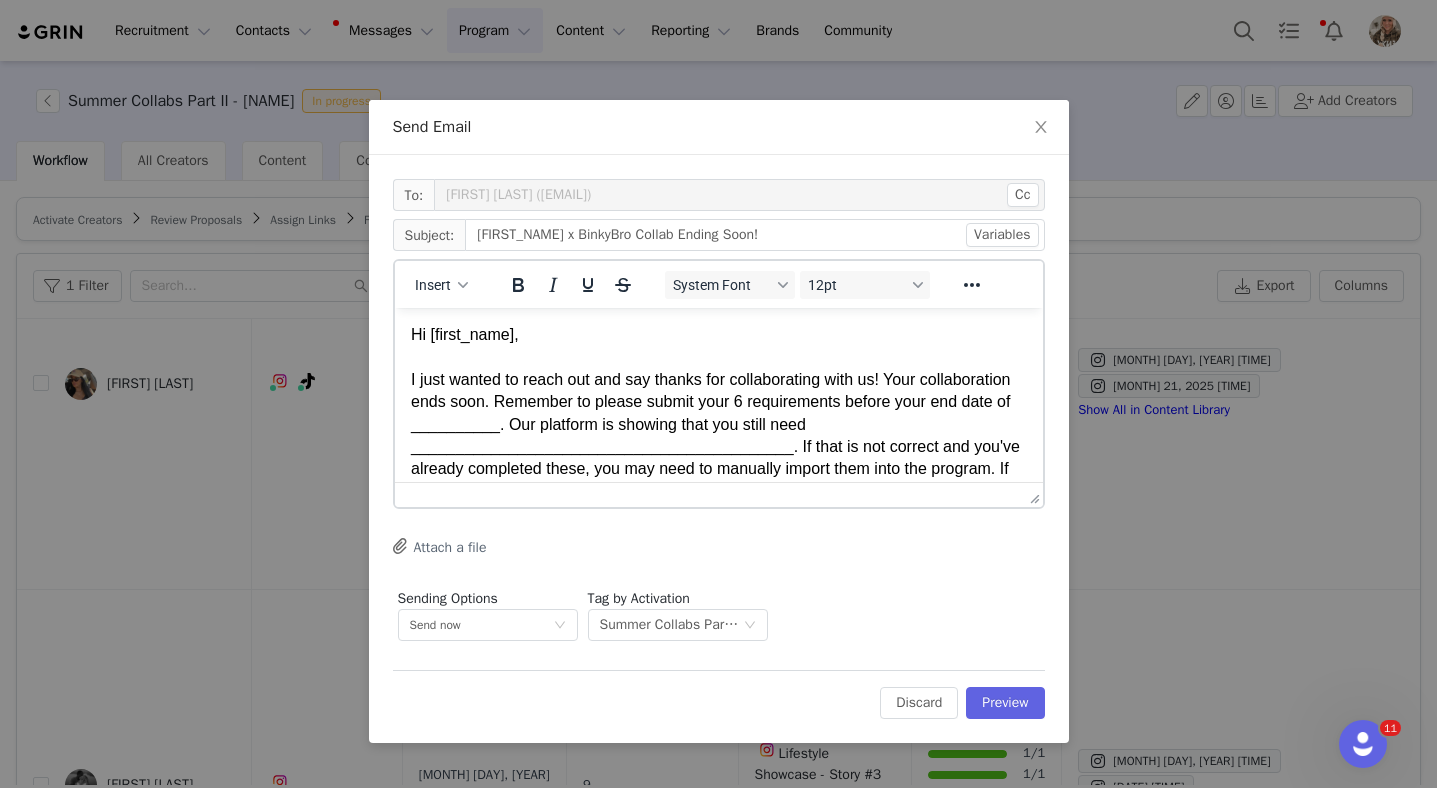 click on "I just wanted to reach out and say thanks for collaborating with us! Your collaboration ends soon. Remember to please submit your 6 requirements before your end date of __________. Our platform is showing that you still need ___________________________________________. If that is not correct and you've already completed these, you may need to manually import them into the program. If you need assistance at all the GRIN team is very helpful. You can reach them at: Support@[DOMAIN].co" at bounding box center (718, 435) 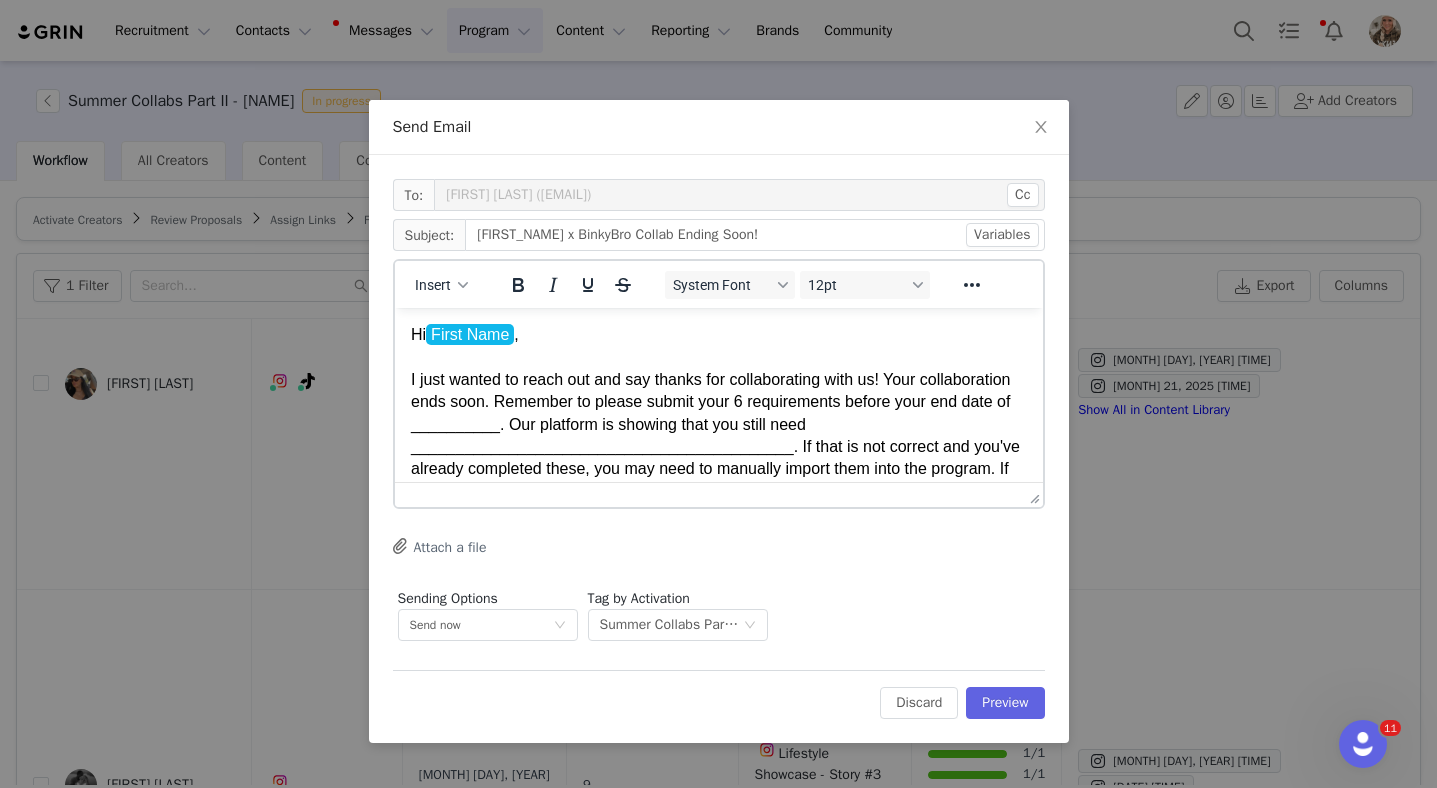 type 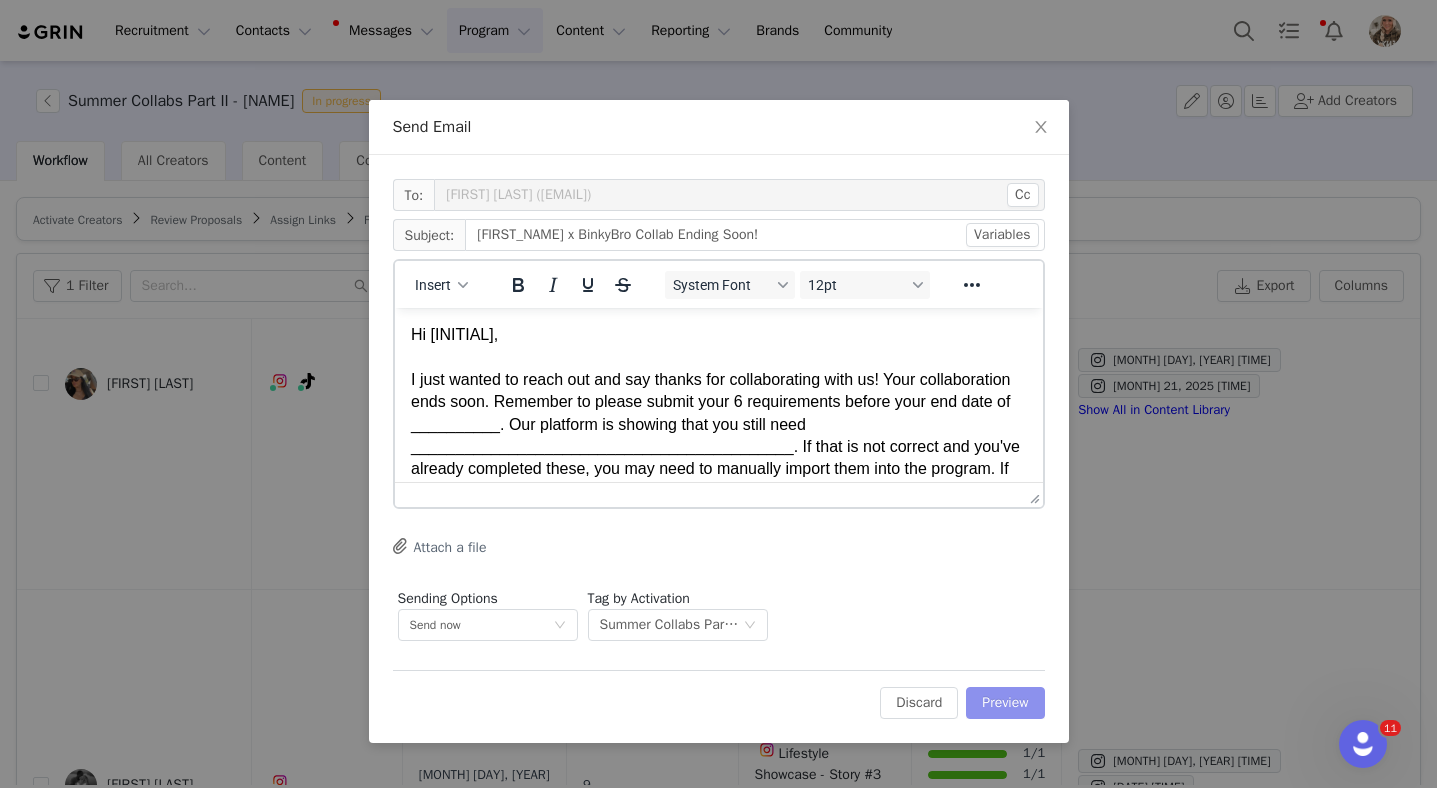 click on "Preview" at bounding box center (1005, 703) 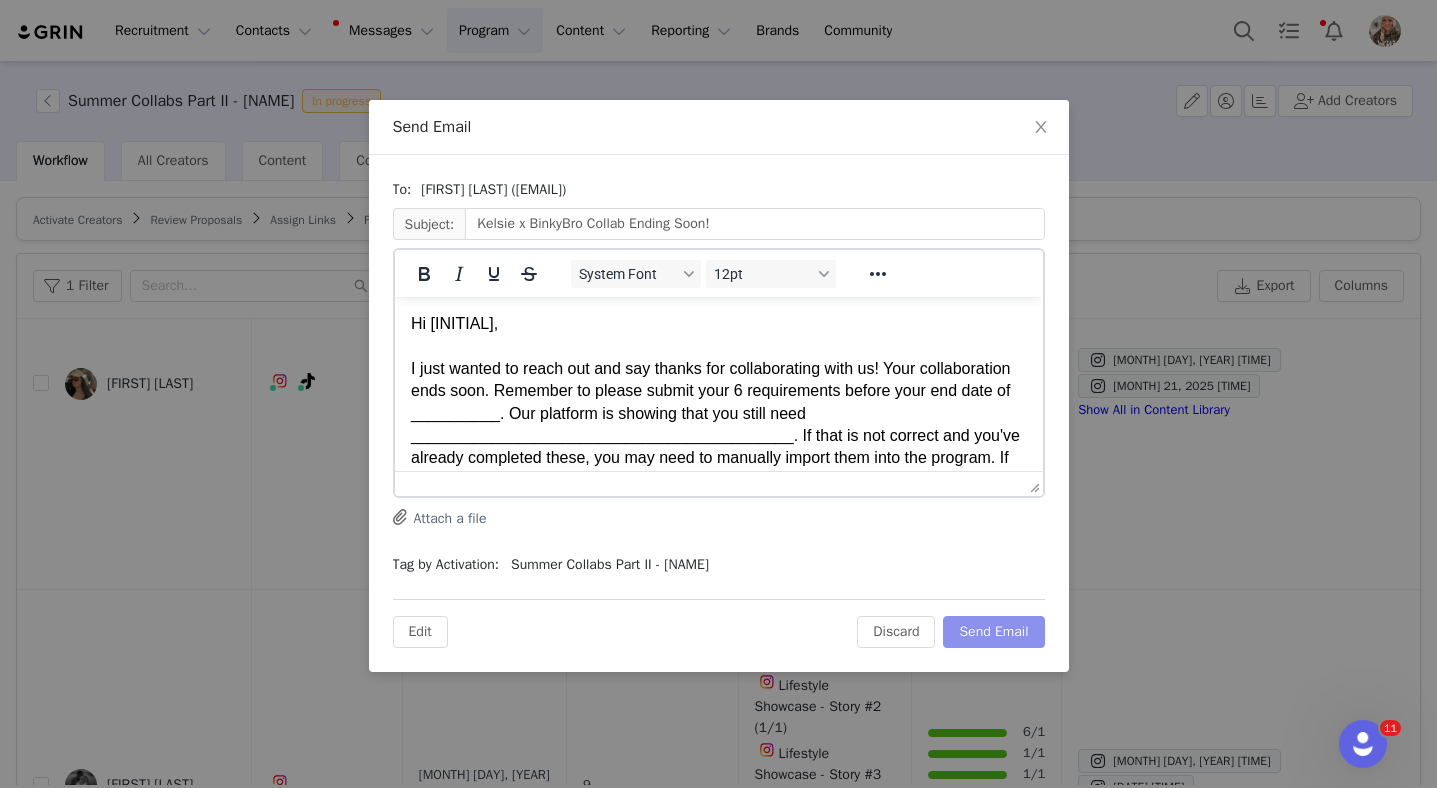 scroll, scrollTop: 0, scrollLeft: 0, axis: both 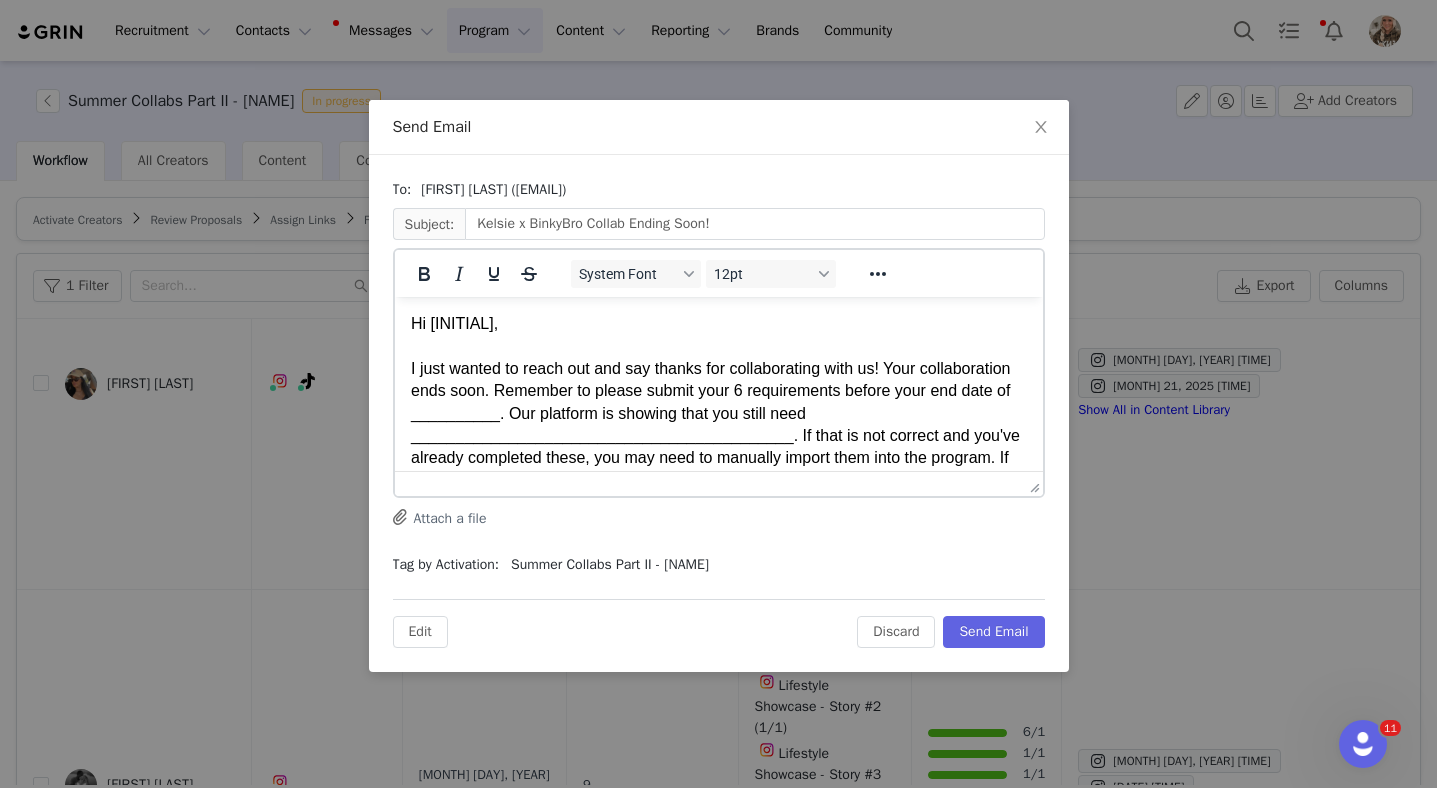 click on "Hi [INITIAL]," at bounding box center [718, 324] 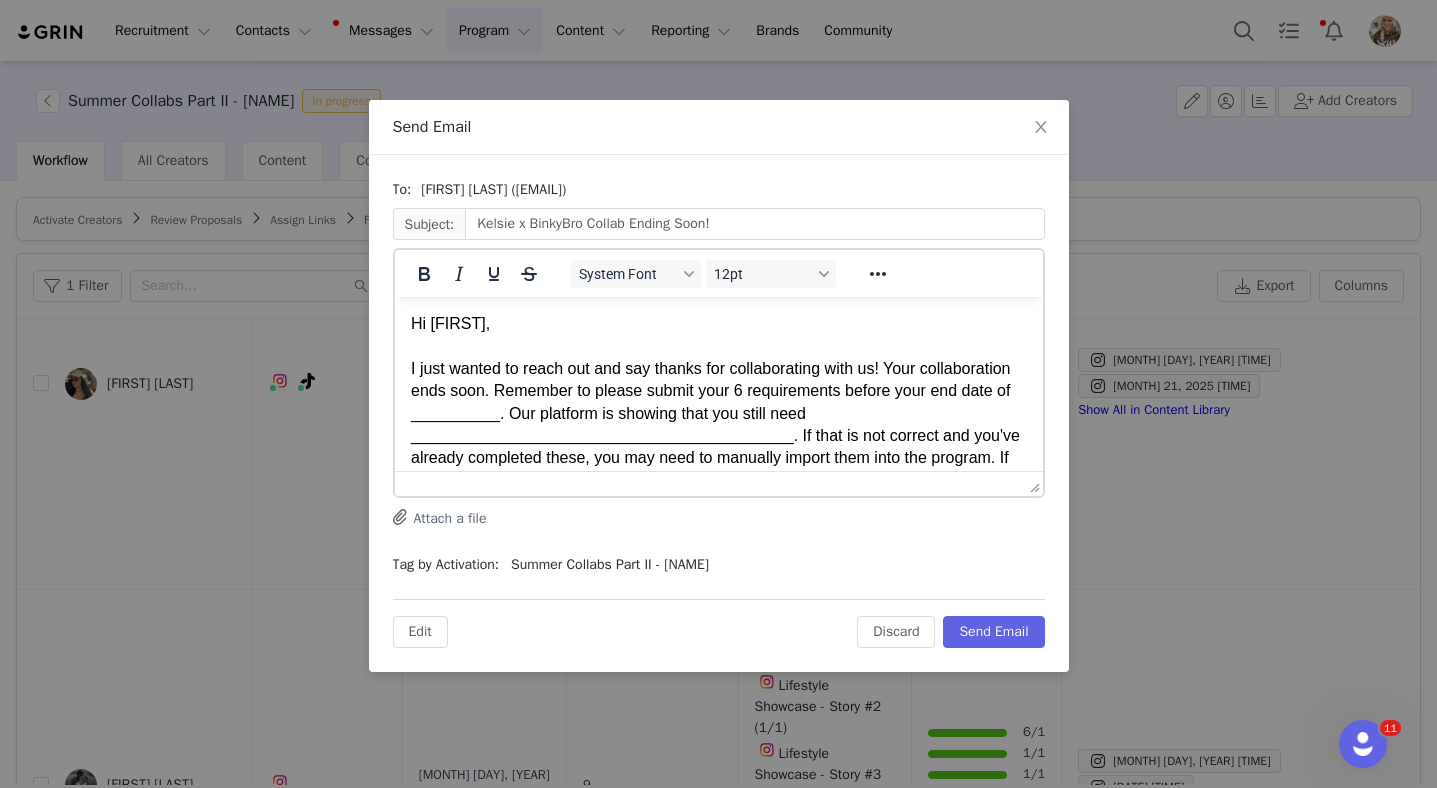 click on "I just wanted to reach out and say thanks for collaborating with us! Your collaboration ends soon. Remember to please submit your 6 requirements before your end date of __________. Our platform is showing that you still need ___________________________________________. If that is not correct and you've already completed these, you may need to manually import them into the program. If you need assistance at all the GRIN team is very helpful. You can reach them at: Support@[DOMAIN].co" at bounding box center (718, 424) 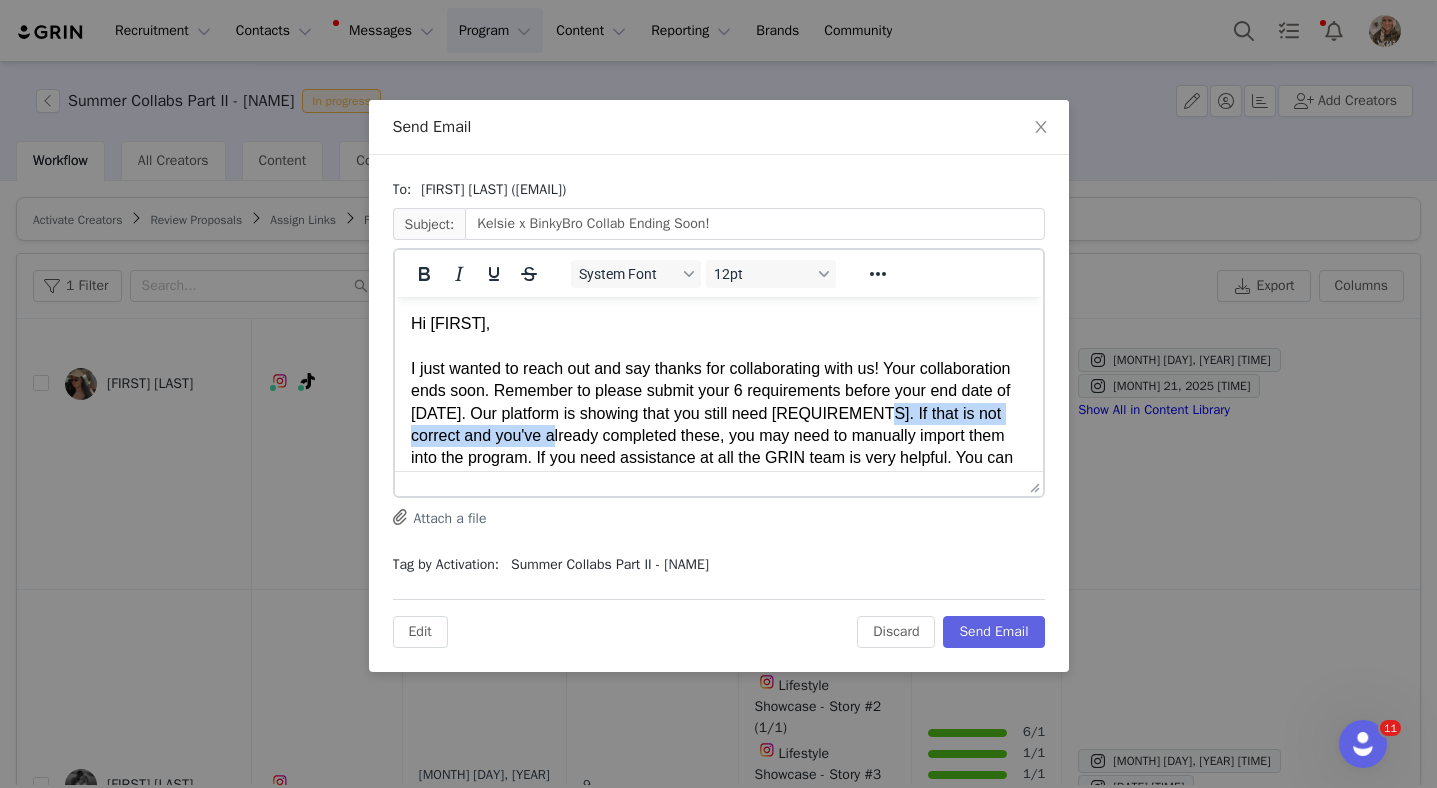 drag, startPoint x: 770, startPoint y: 439, endPoint x: 441, endPoint y: 439, distance: 329 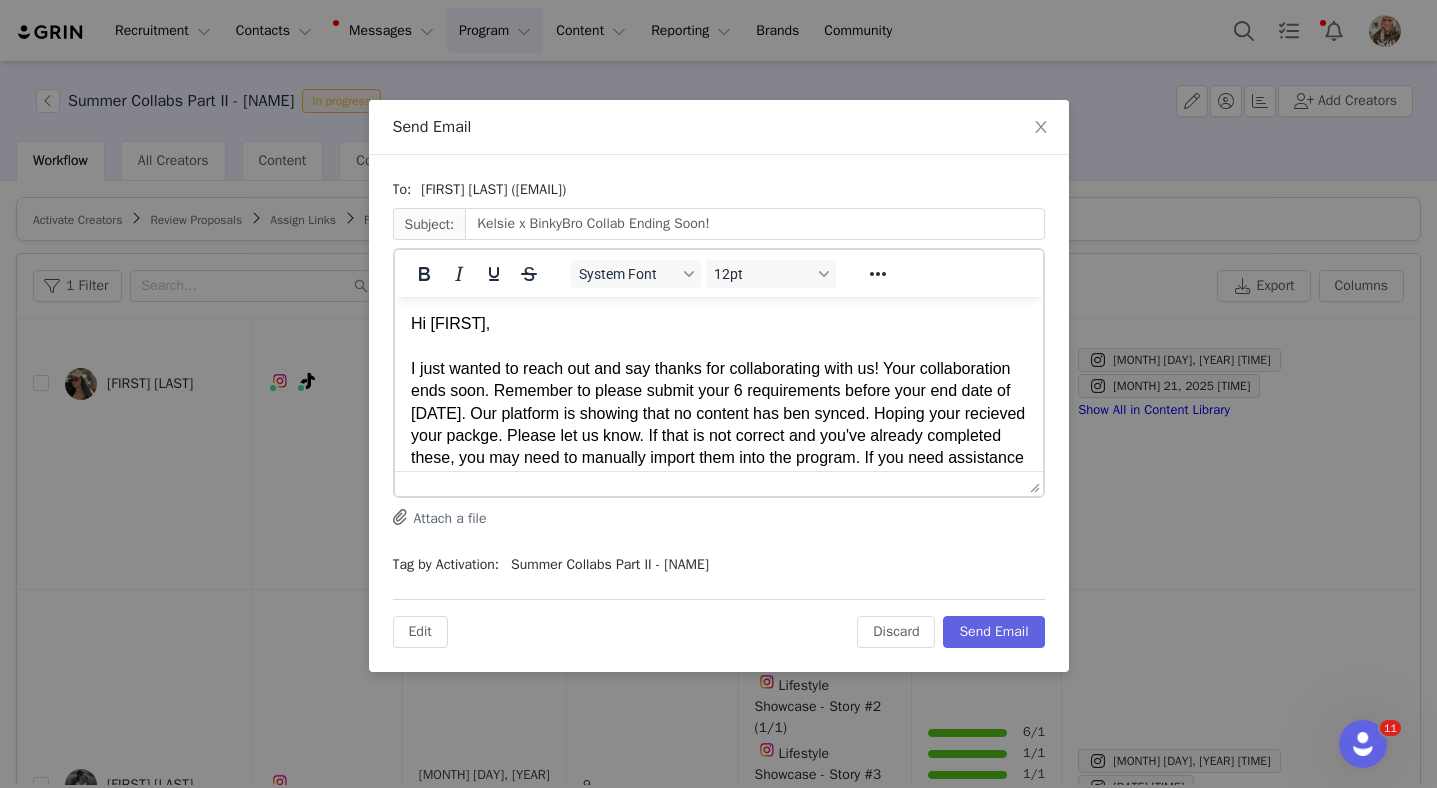 click on "I just wanted to reach out and say thanks for collaborating with us! Your collaboration ends soon. Remember to please submit your 6 requirements before your end date of September 1st. Our platform is showing that no content has ben synced. Hoping your recieved your packge. Please let us know. If that is not correct and you've already completed these, you may need to manually import them into the program. If you need assistance at all the GRIN team is very helpful. You can reach them at: [EMAIL]" at bounding box center [718, 413] 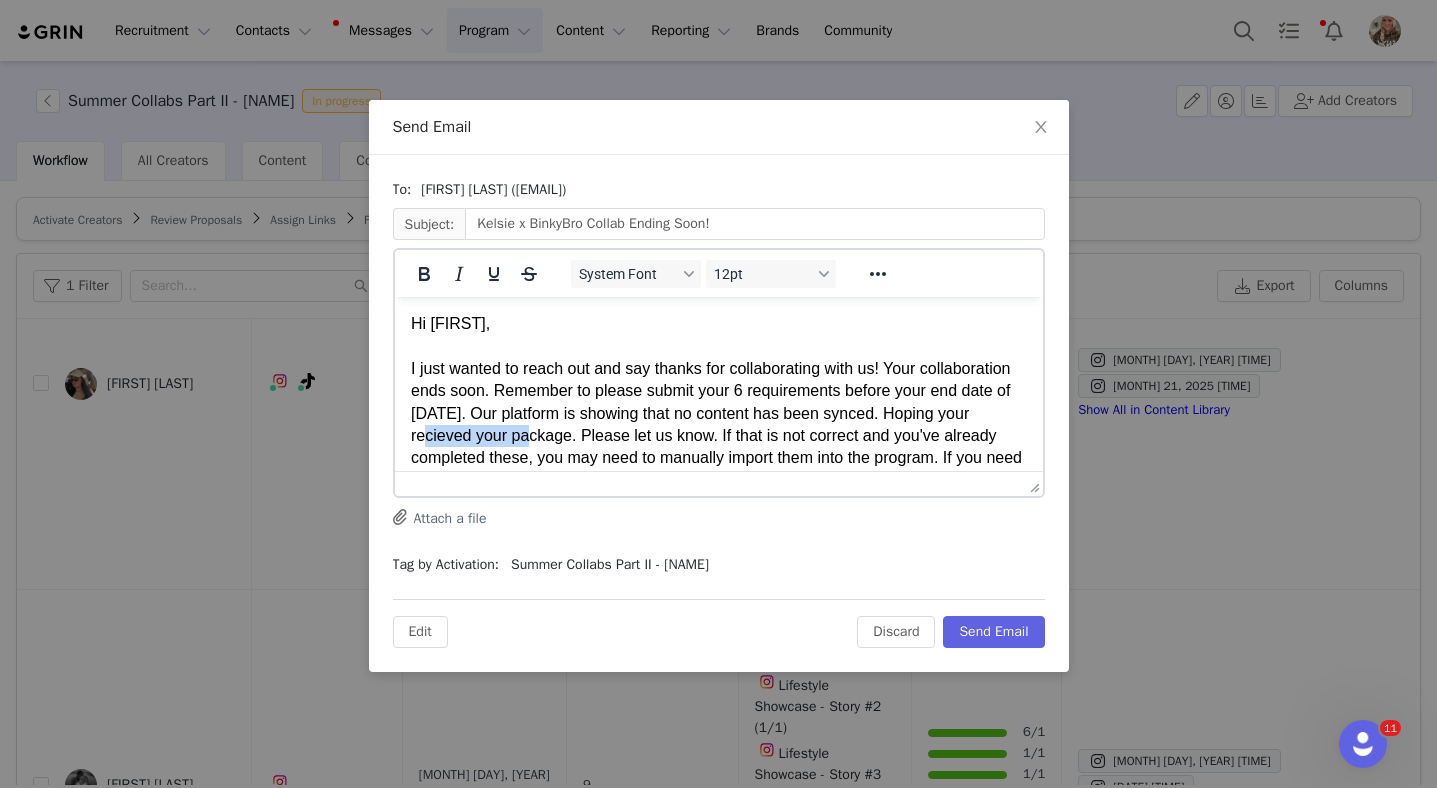 drag, startPoint x: 511, startPoint y: 431, endPoint x: 410, endPoint y: 436, distance: 101.12369 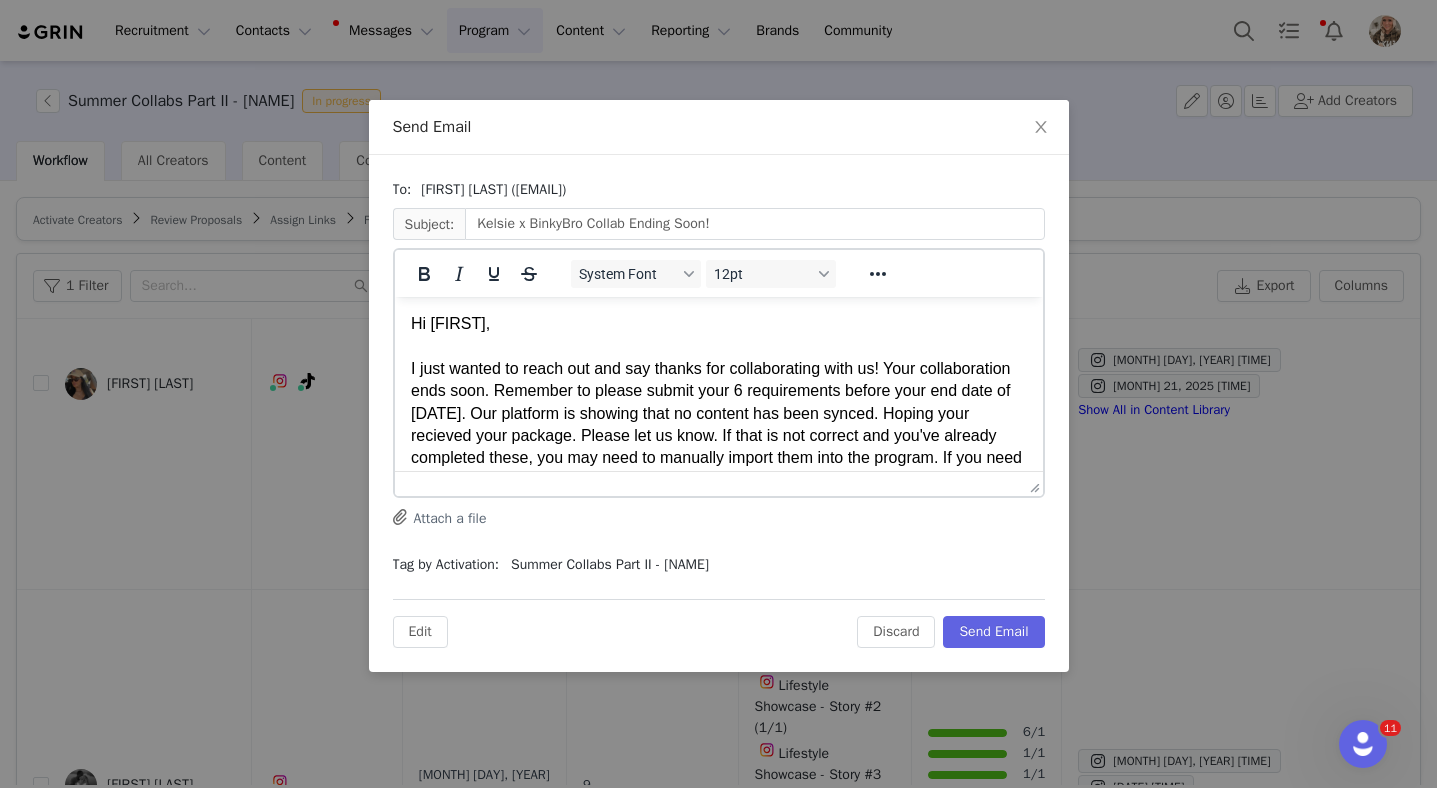 click on "I just wanted to reach out and say thanks for collaborating with us! Your collaboration ends soon. Remember to please submit your 6 requirements before your end date of [DATE]. Our platform is showing that no content has been synced. Hoping your recieved your package. Please let us know. If that is not correct and you've already completed these, you may need to manually import them into the program. If you need assistance at all the GRIN team is very helpful. You can reach them at: [EMAIL]" at bounding box center (718, 424) 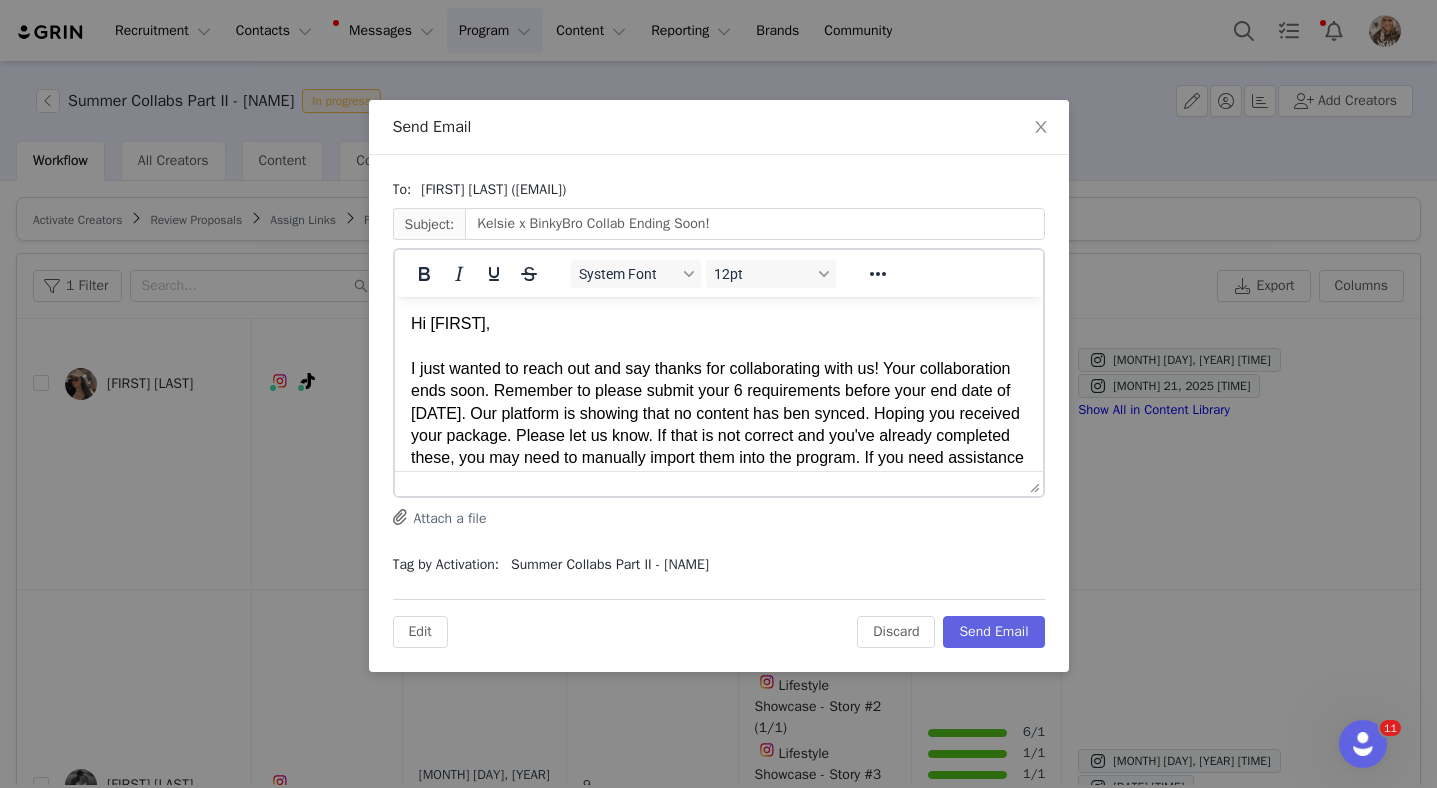 click on "I just wanted to reach out and say thanks for collaborating with us! Your collaboration ends soon. Remember to please submit your 6 requirements before your end date of [DATE]. Our platform is showing that no content has ben synced. Hoping you received your package. Please let us know. If that is not correct and you've already completed these, you may need to manually import them into the program. If you need assistance at all the GRIN team is very helpful. You can reach them at: Support@[DOMAIN].co" at bounding box center [718, 413] 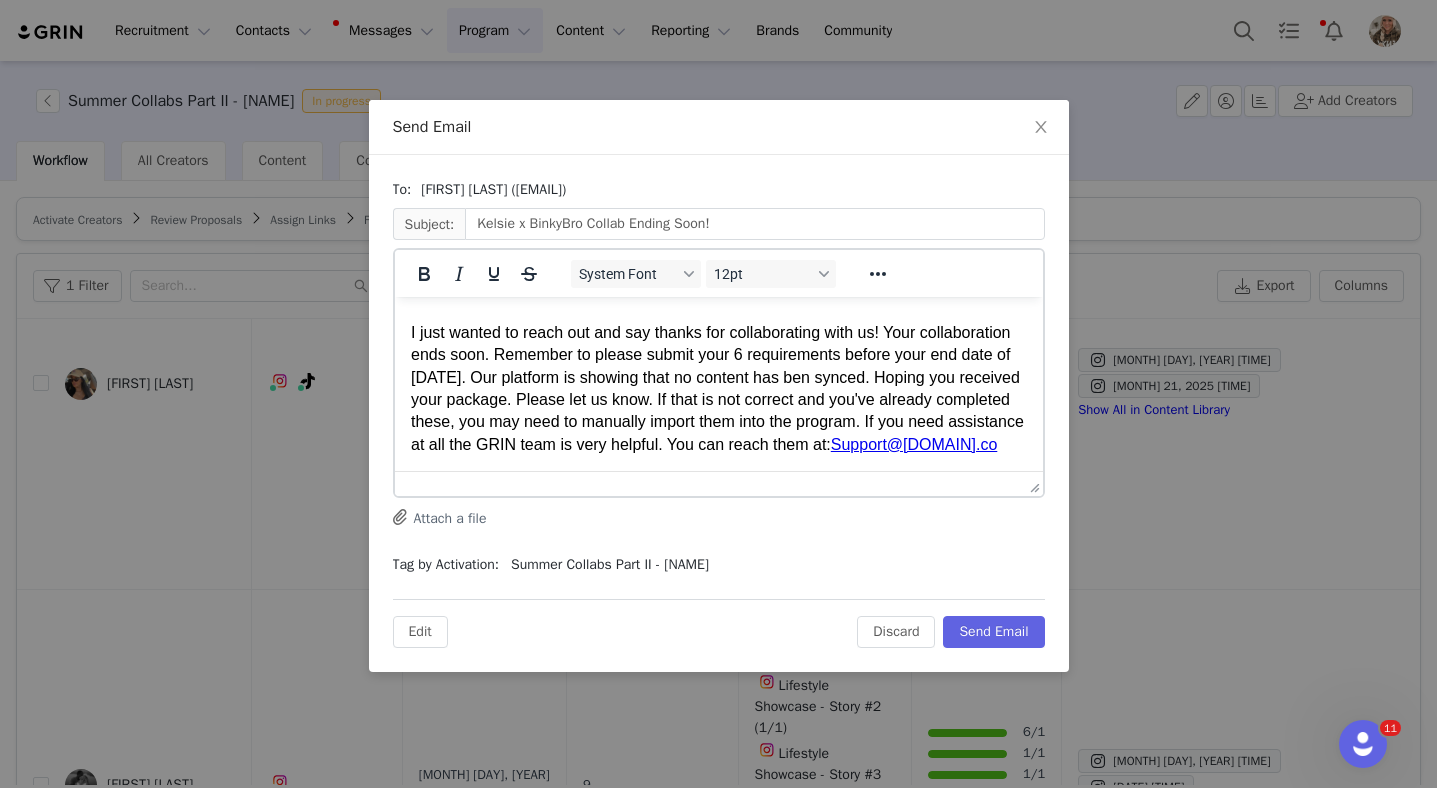 scroll, scrollTop: 71, scrollLeft: 0, axis: vertical 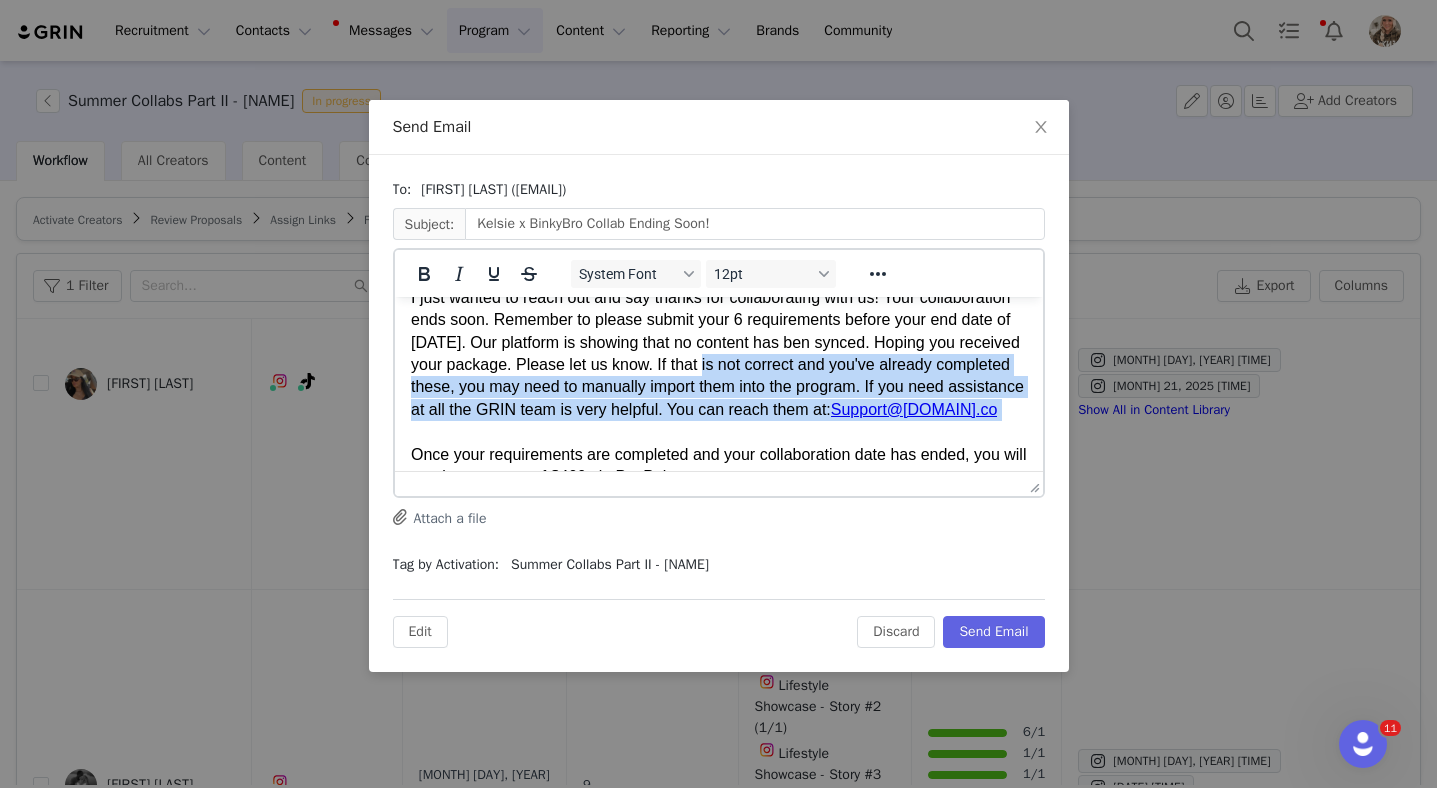 drag, startPoint x: 725, startPoint y: 364, endPoint x: 735, endPoint y: 438, distance: 74.672615 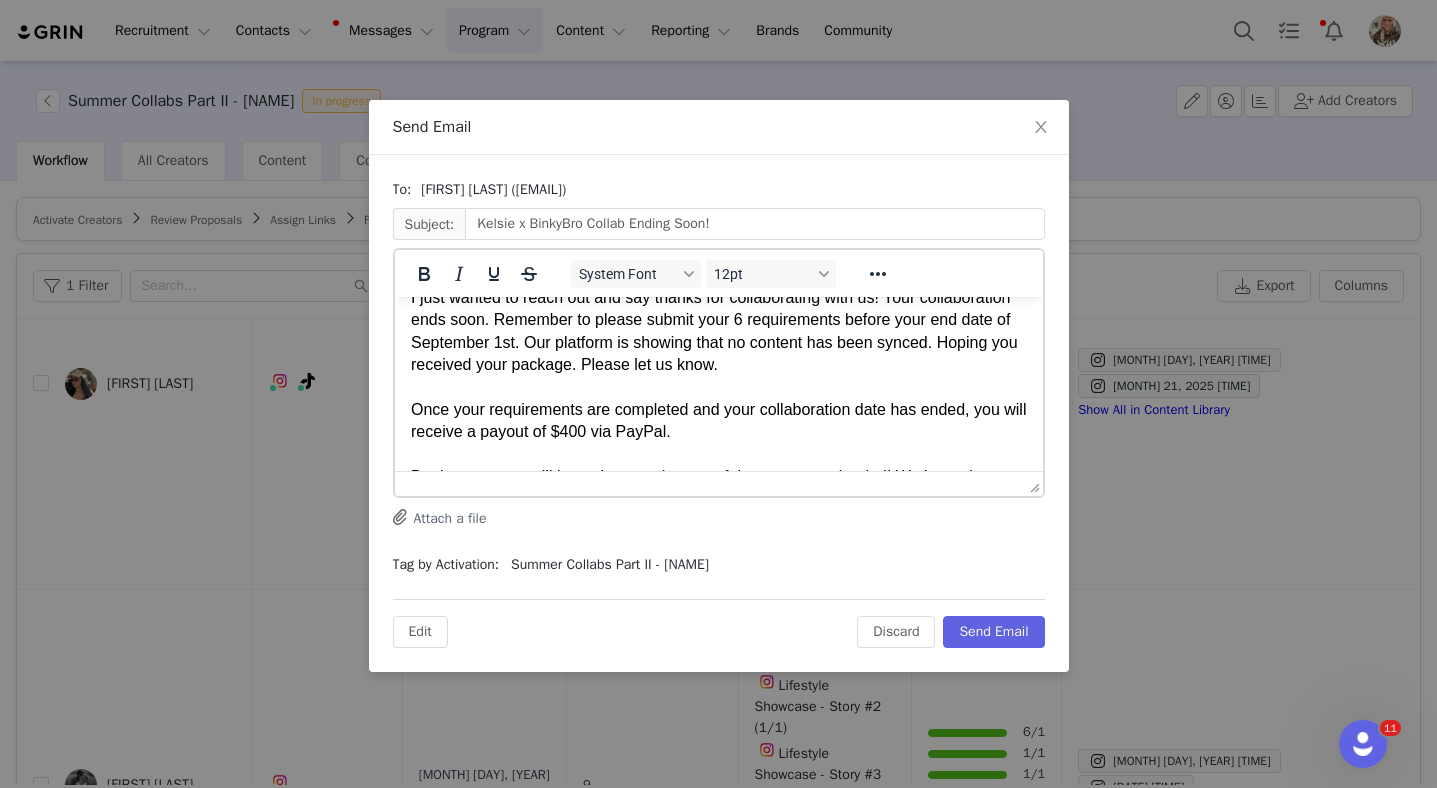 drag, startPoint x: 410, startPoint y: 414, endPoint x: 741, endPoint y: 428, distance: 331.29593 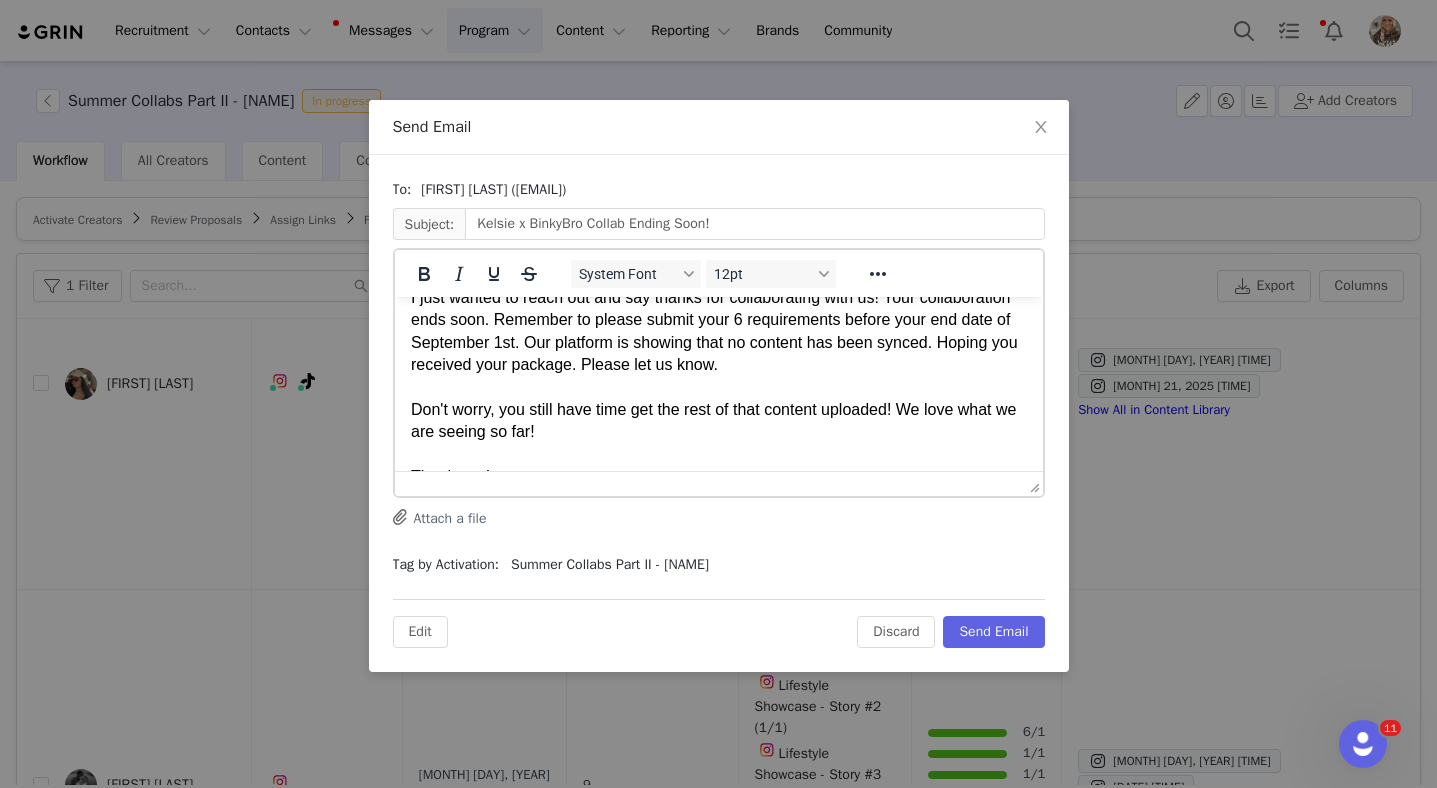 drag, startPoint x: 603, startPoint y: 432, endPoint x: 915, endPoint y: 411, distance: 312.70593 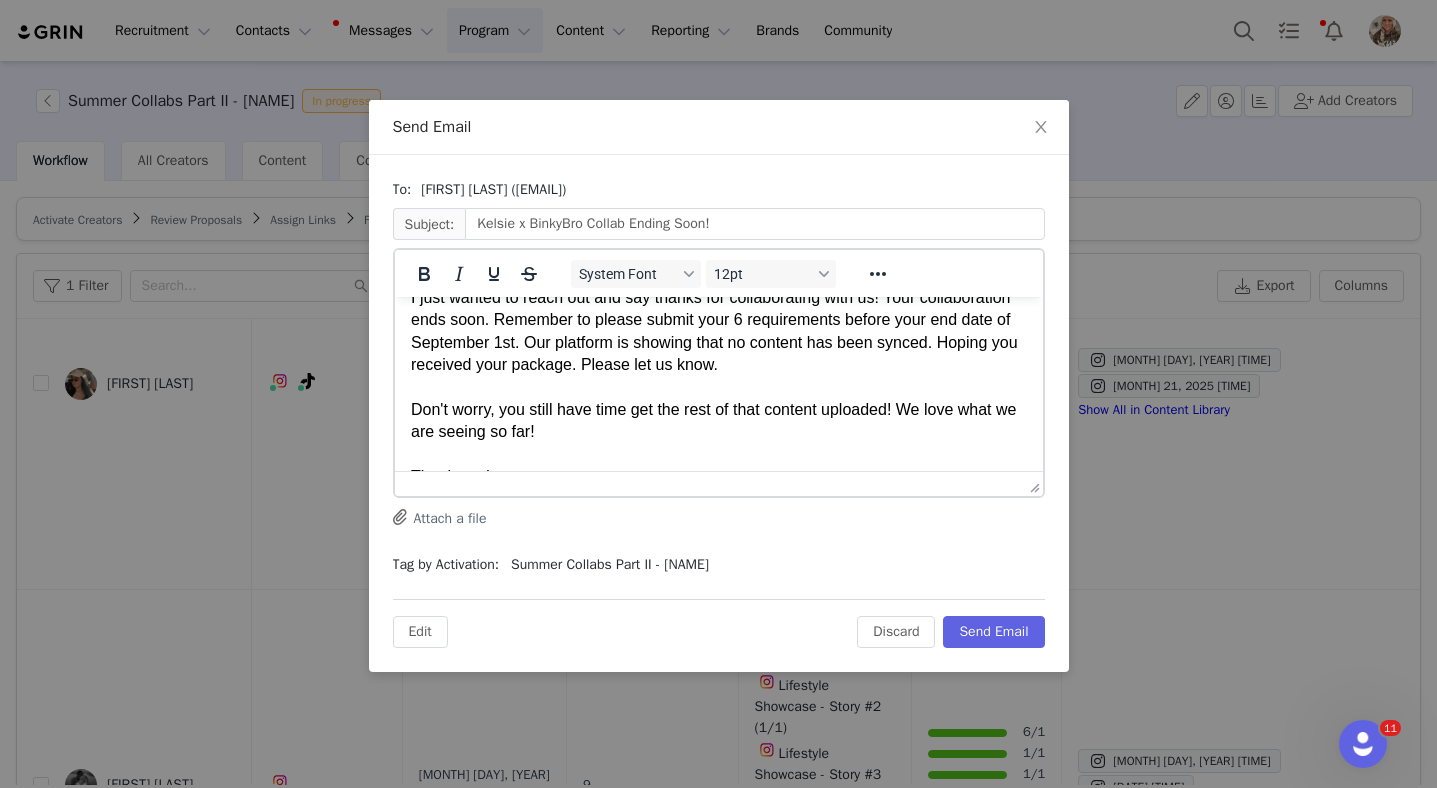 click on "I just wanted to reach out and say thanks for collaborating with us! Your collaboration ends soon. Remember to please submit your 6 requirements before your end date of September 1st. Our platform is showing that no content has been synced. Hoping you received your package. Please let us know. Don't worry, you still have time get the rest of that content uploaded! We love what we are seeing so far!" at bounding box center [718, 353] 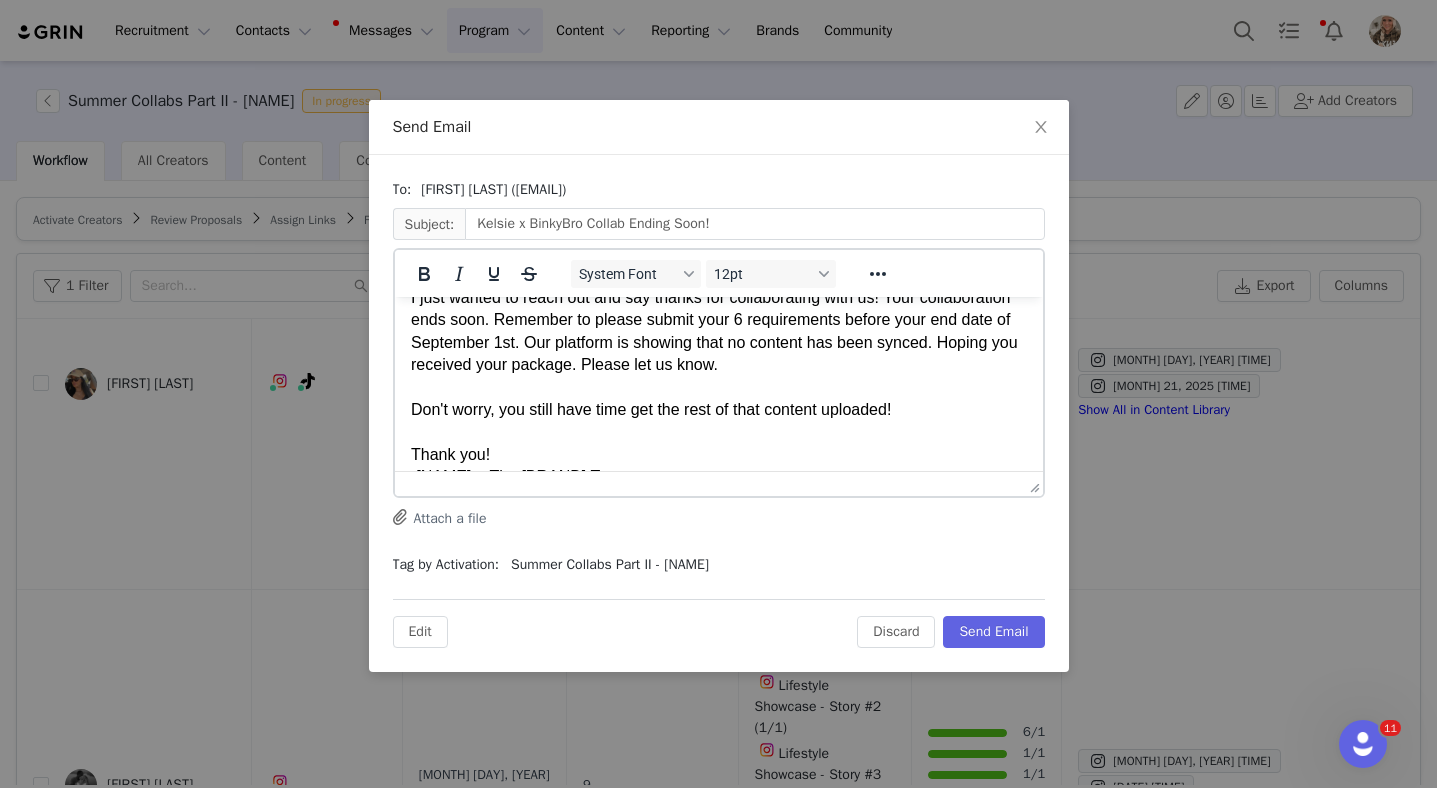 click on "I just wanted to reach out and say thanks for collaborating with us! Your collaboration ends soon. Remember to please submit your 6 requirements before your end date of [DATE]. Our platform is showing that no content has been synced. Hoping you received your package. Please let us know. Don't worry, you still have time get the rest of that content uploaded!" at bounding box center [718, 342] 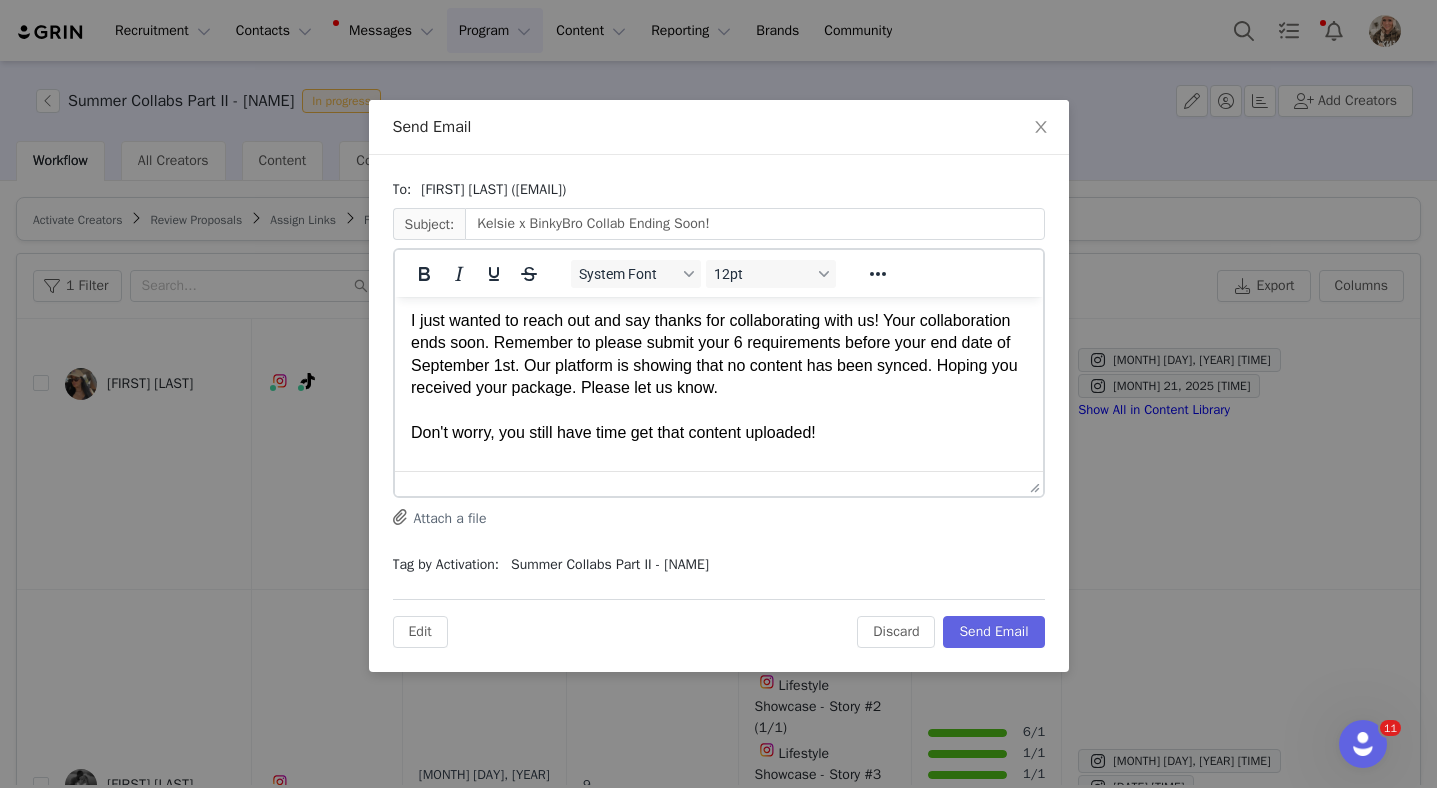 scroll, scrollTop: 127, scrollLeft: 0, axis: vertical 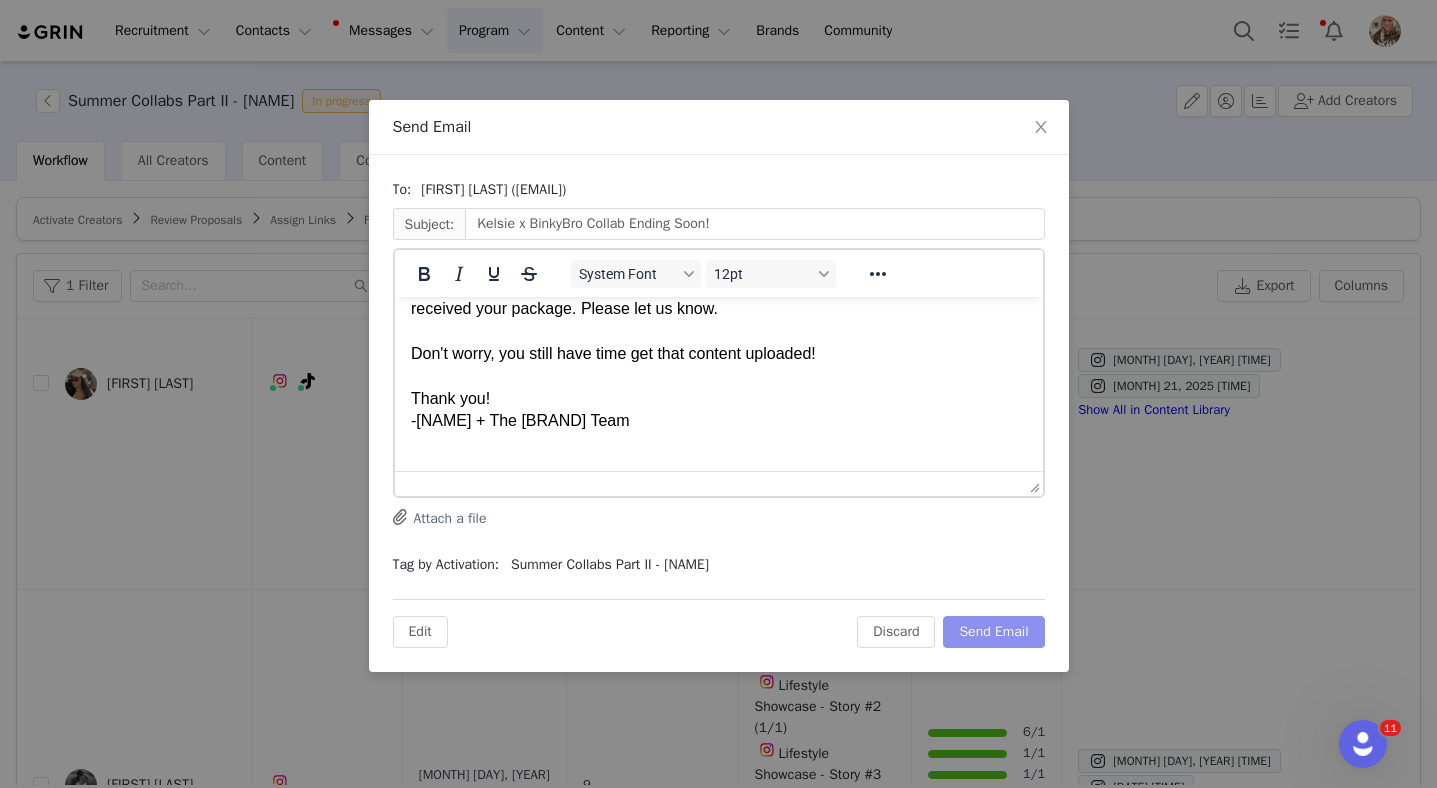 click on "Send Email" at bounding box center [993, 632] 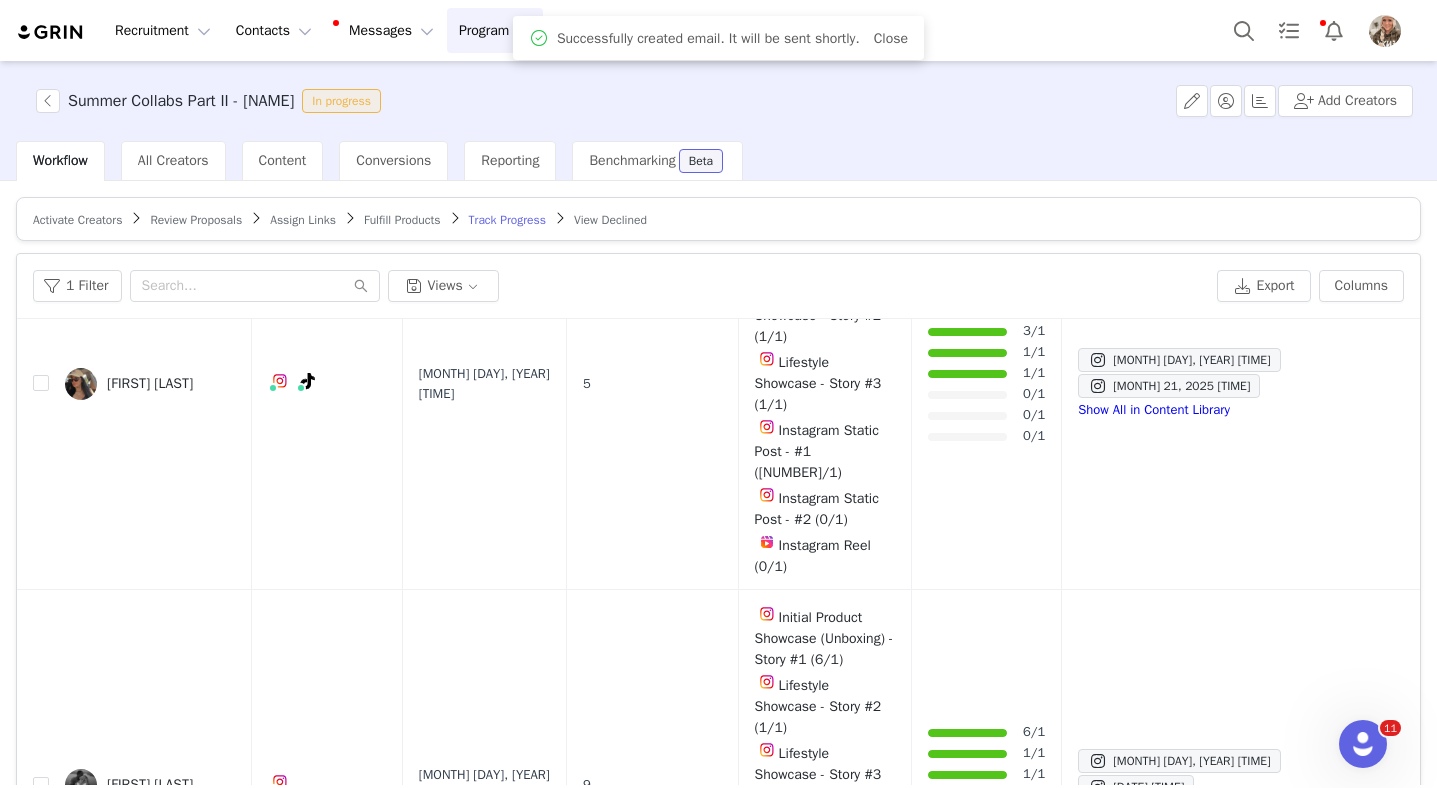 scroll, scrollTop: 0, scrollLeft: 0, axis: both 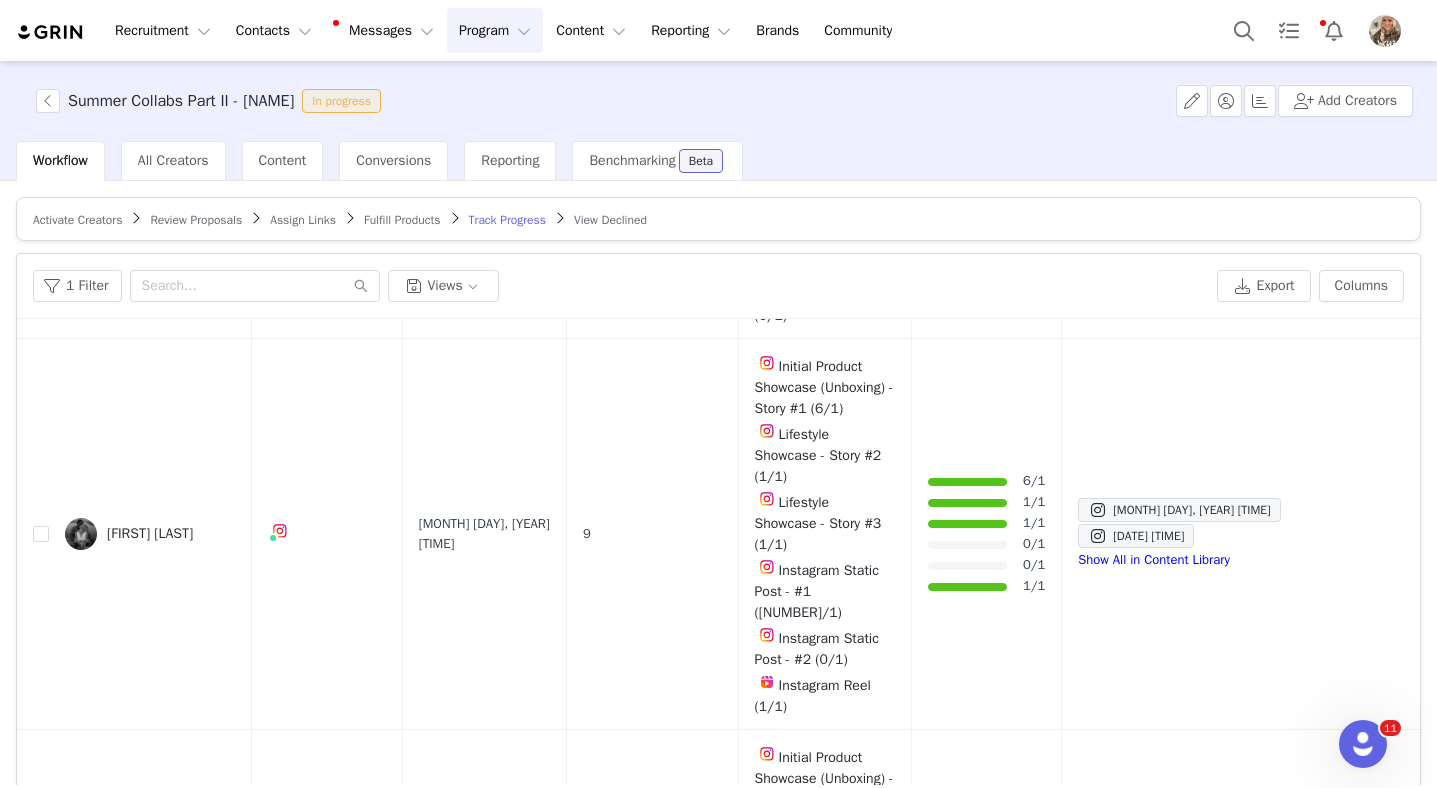 click at bounding box center [1328, 1316] 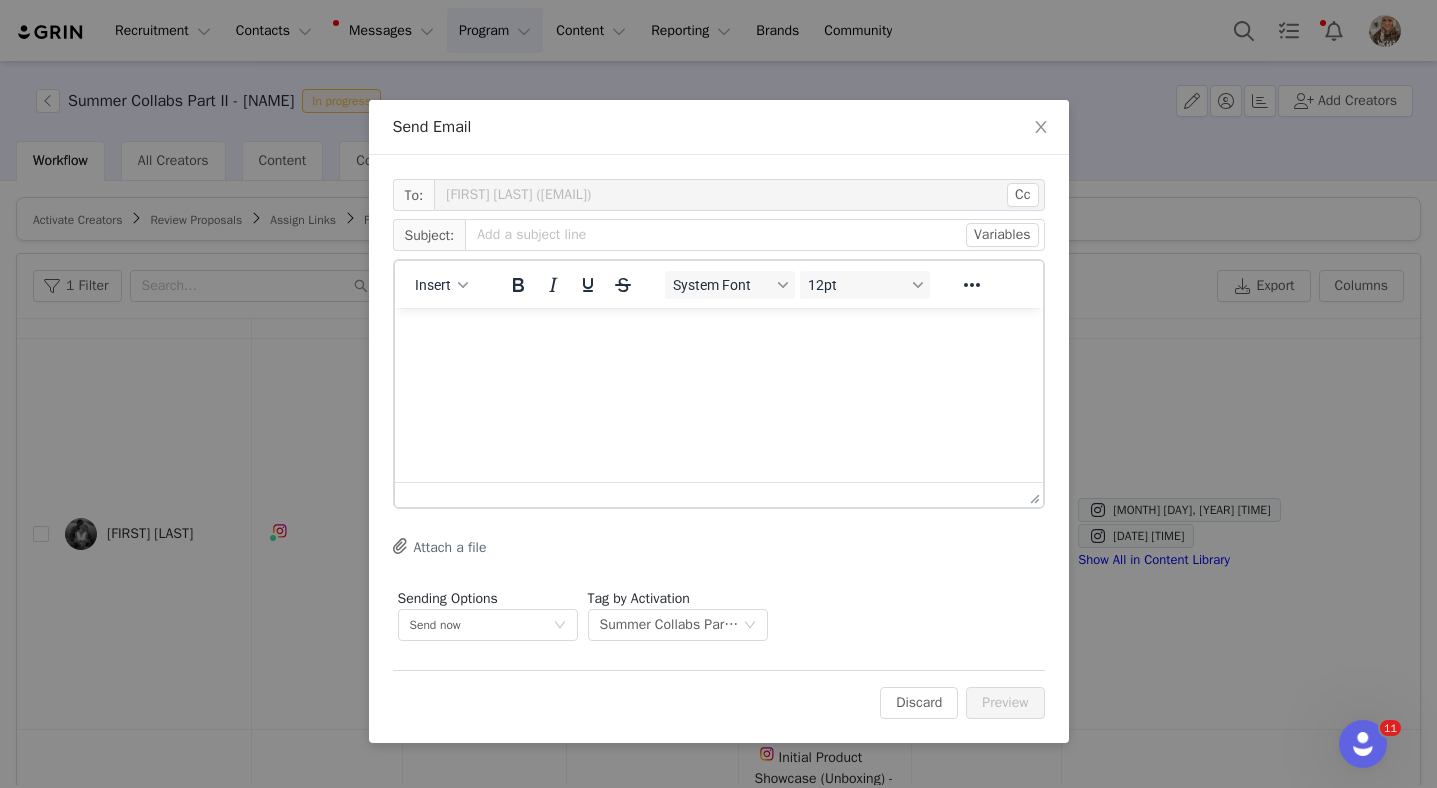 scroll, scrollTop: 0, scrollLeft: 0, axis: both 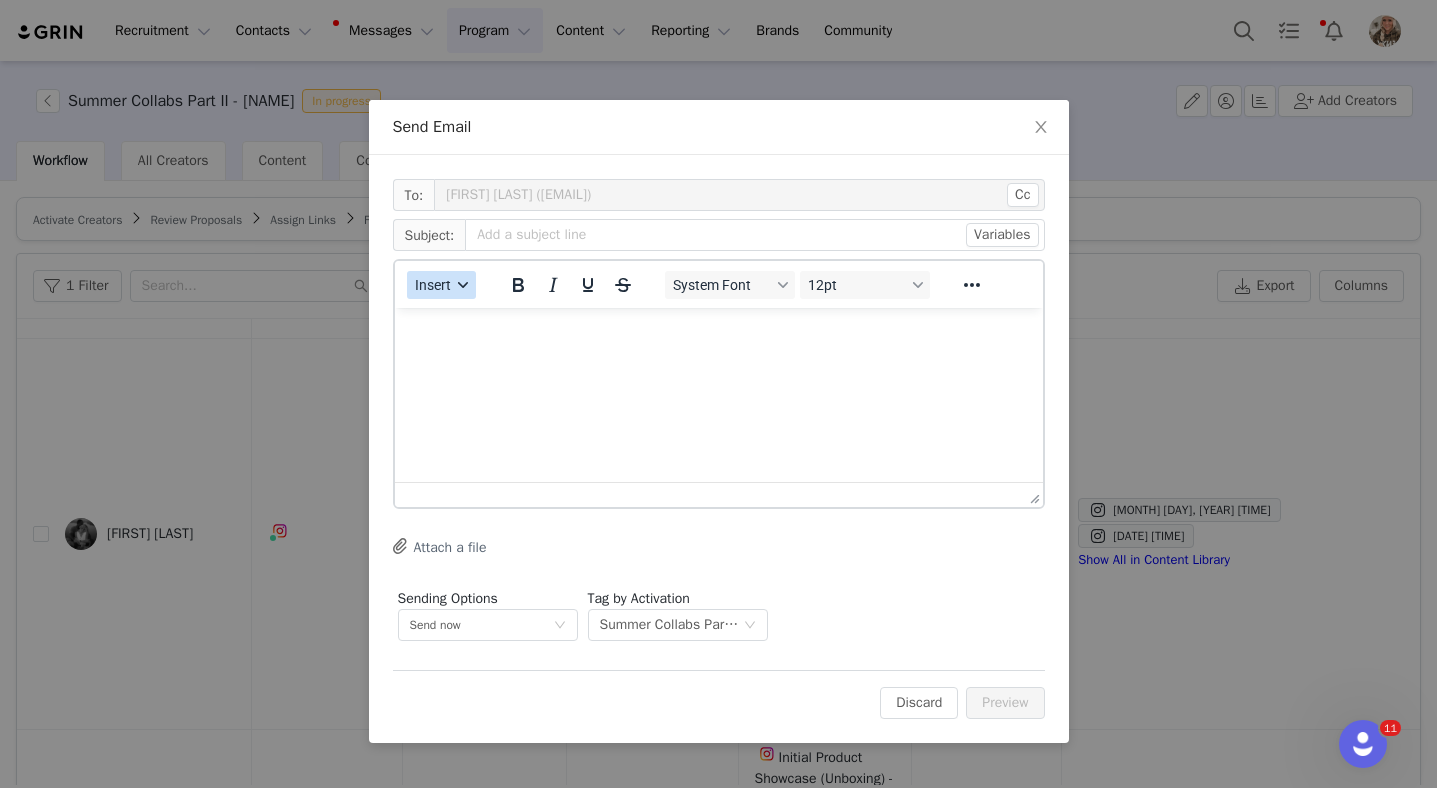 click on "Insert" at bounding box center (433, 285) 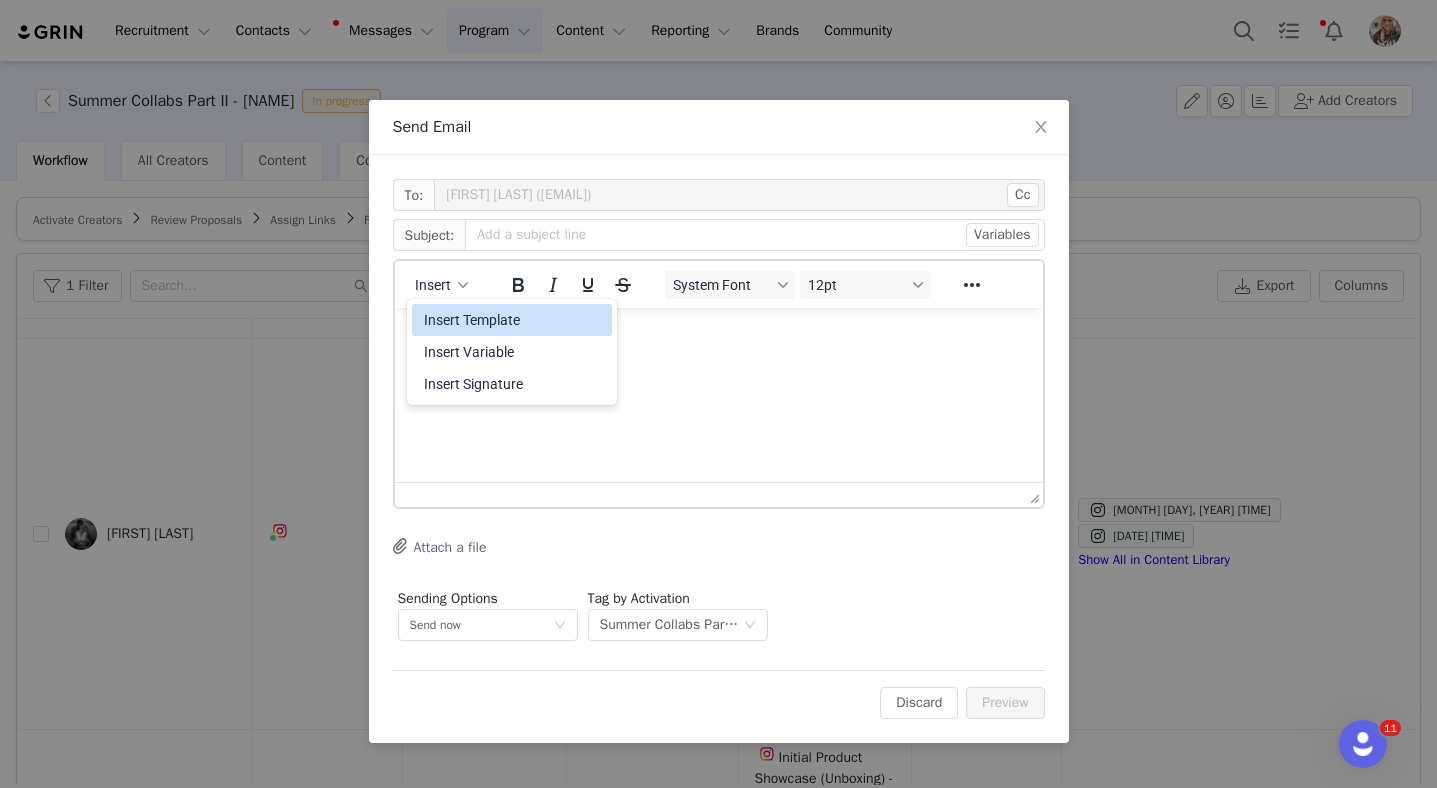 click on "Insert Template" at bounding box center (514, 320) 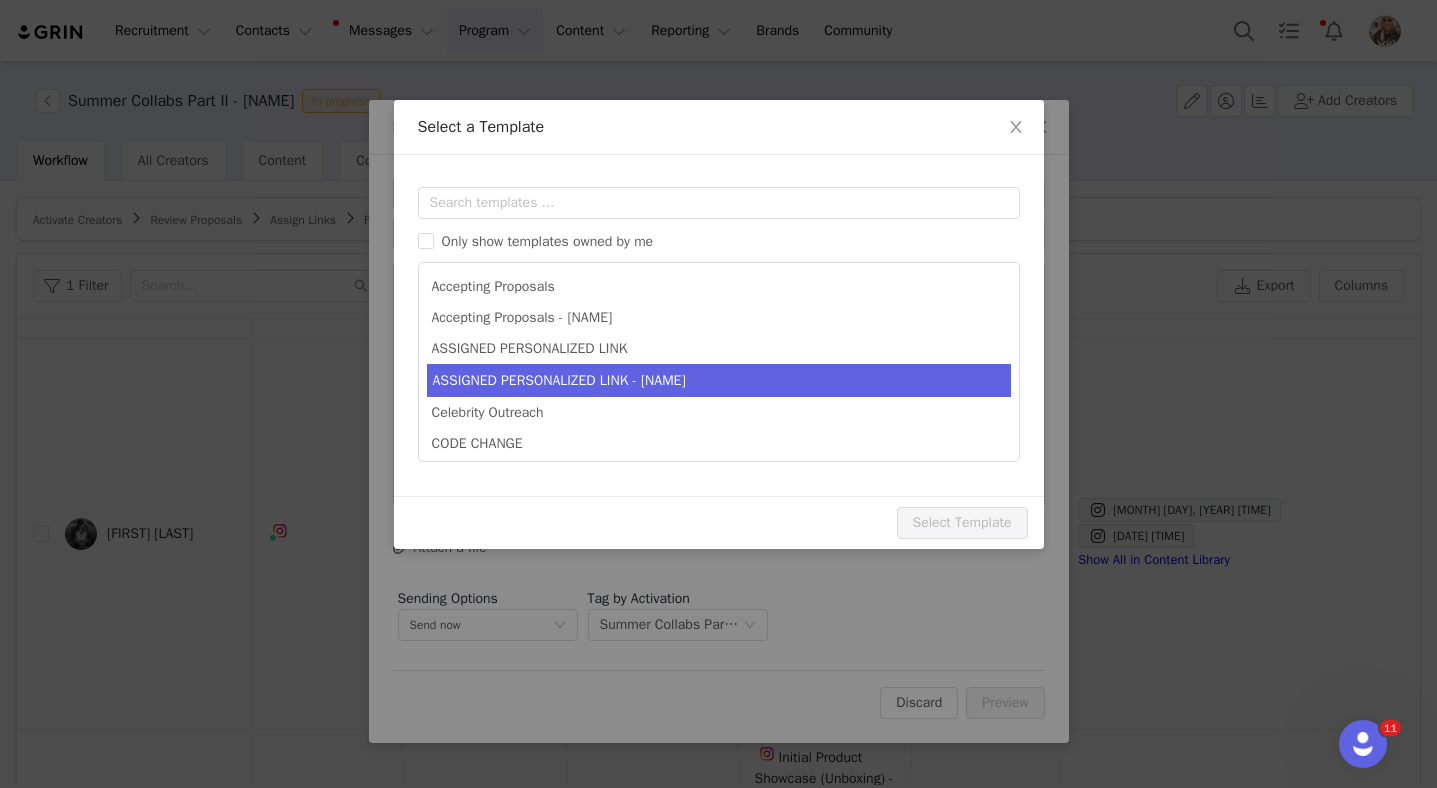 scroll, scrollTop: 0, scrollLeft: 0, axis: both 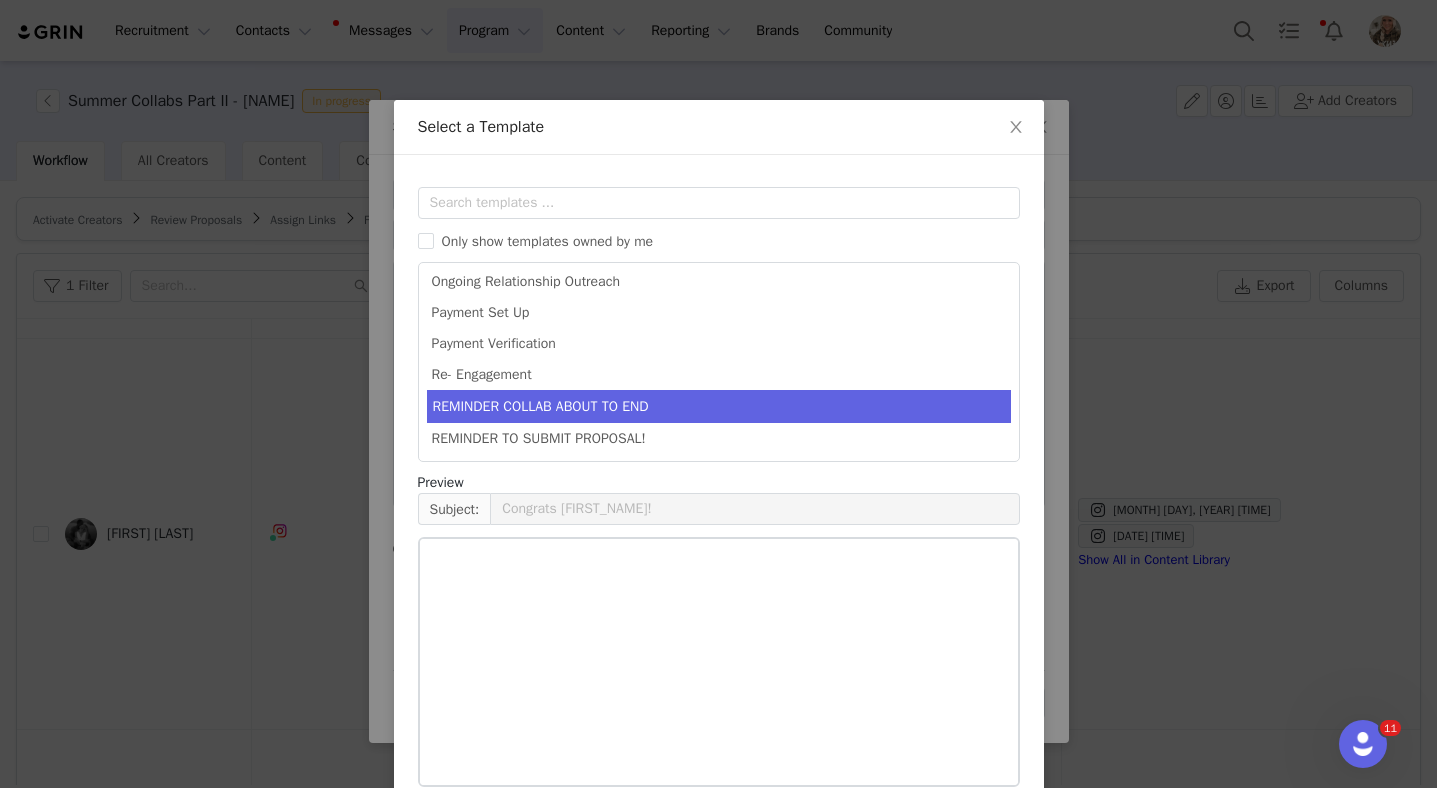 click on "REMINDER COLLAB ABOUT TO END" at bounding box center [719, 406] 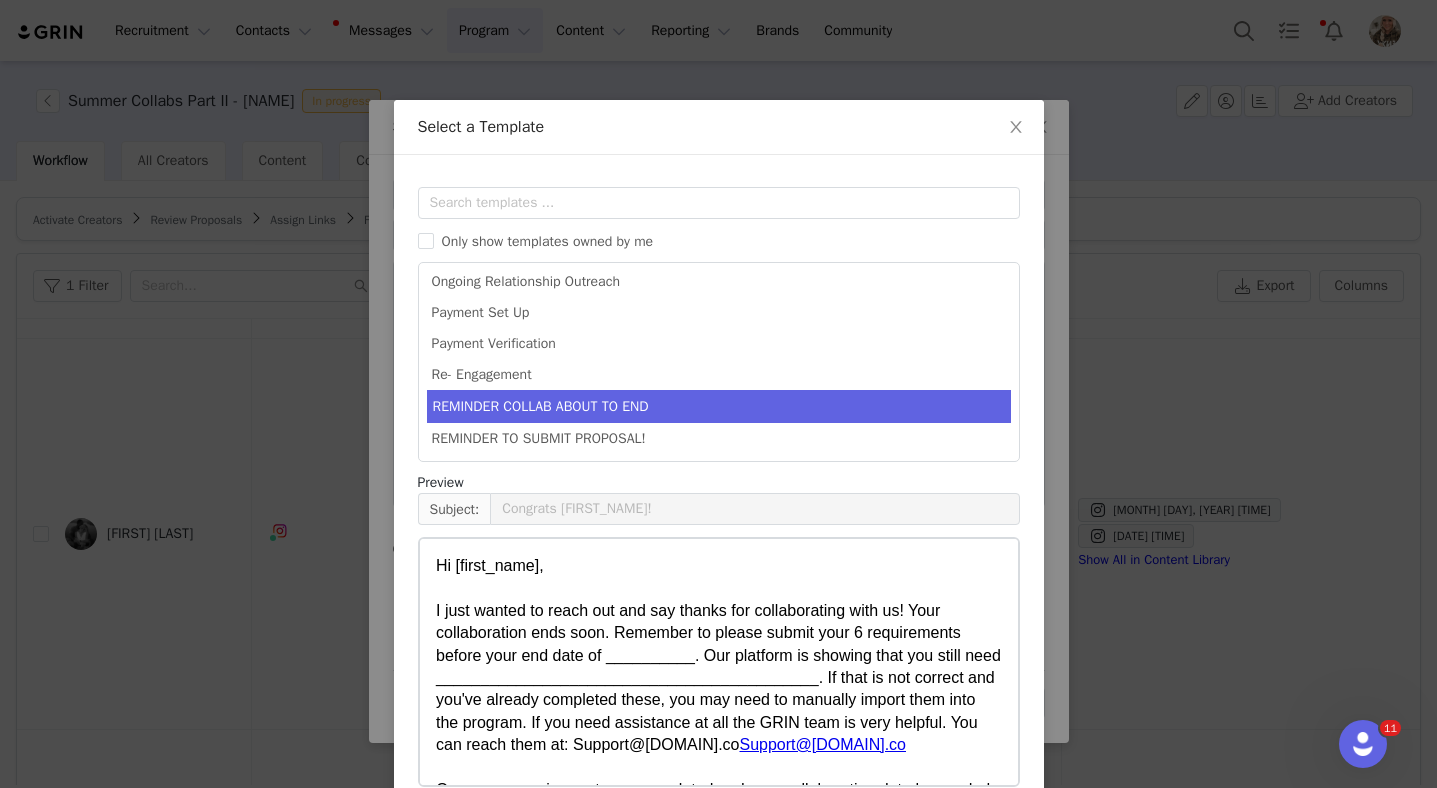 type on "[FIRST_NAME] x BinkyBro Collab Ending Soon!" 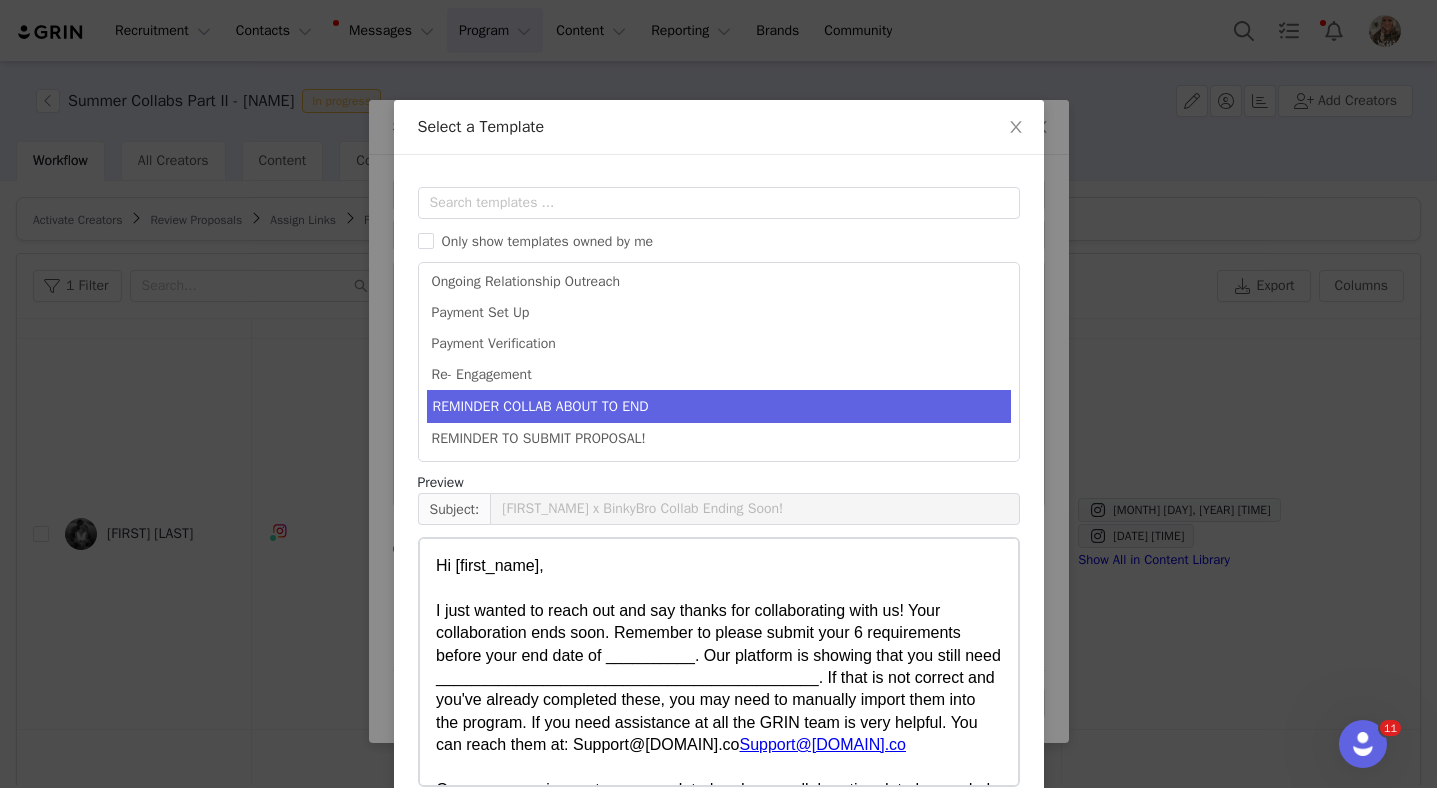 scroll, scrollTop: 935, scrollLeft: 0, axis: vertical 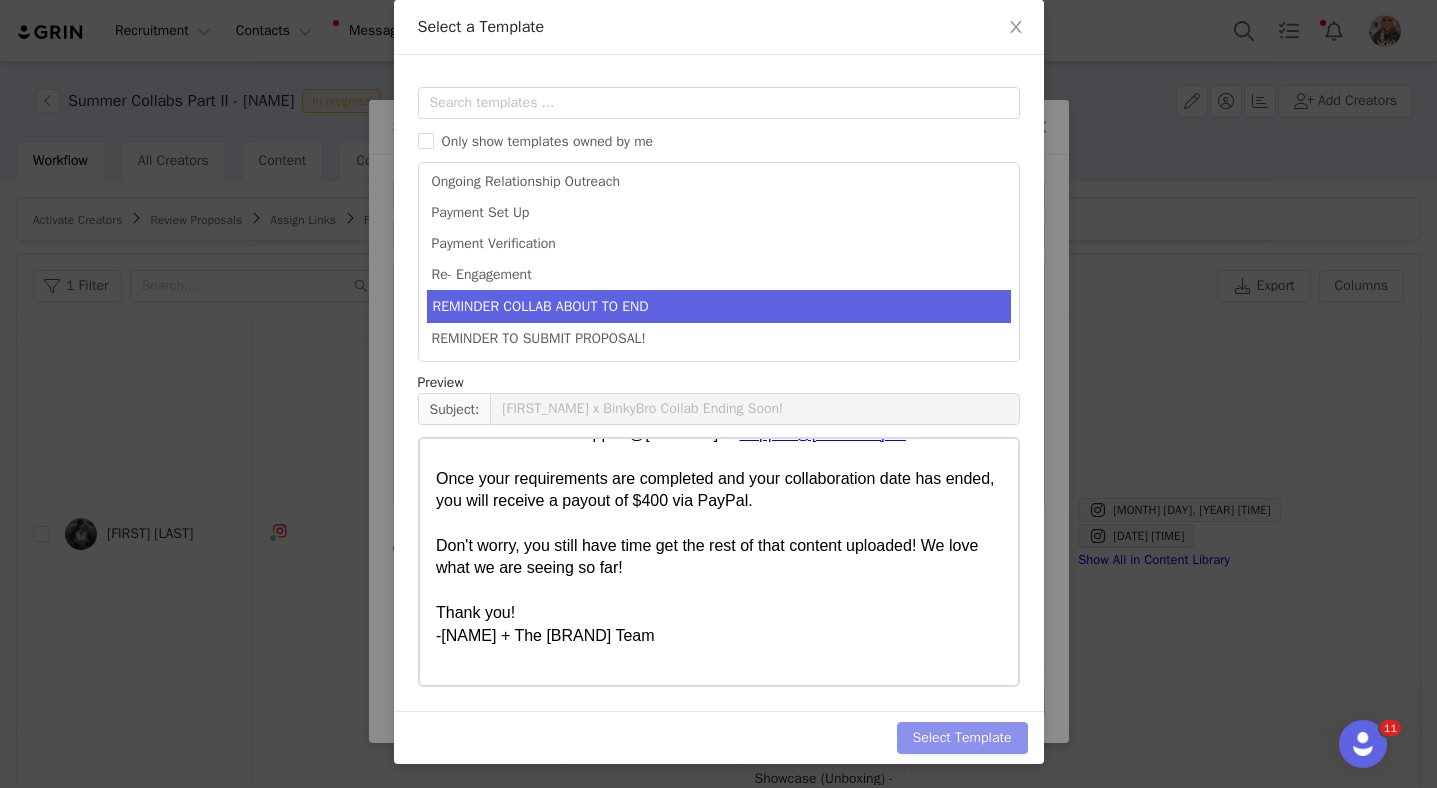 click on "Select Template" at bounding box center (962, 738) 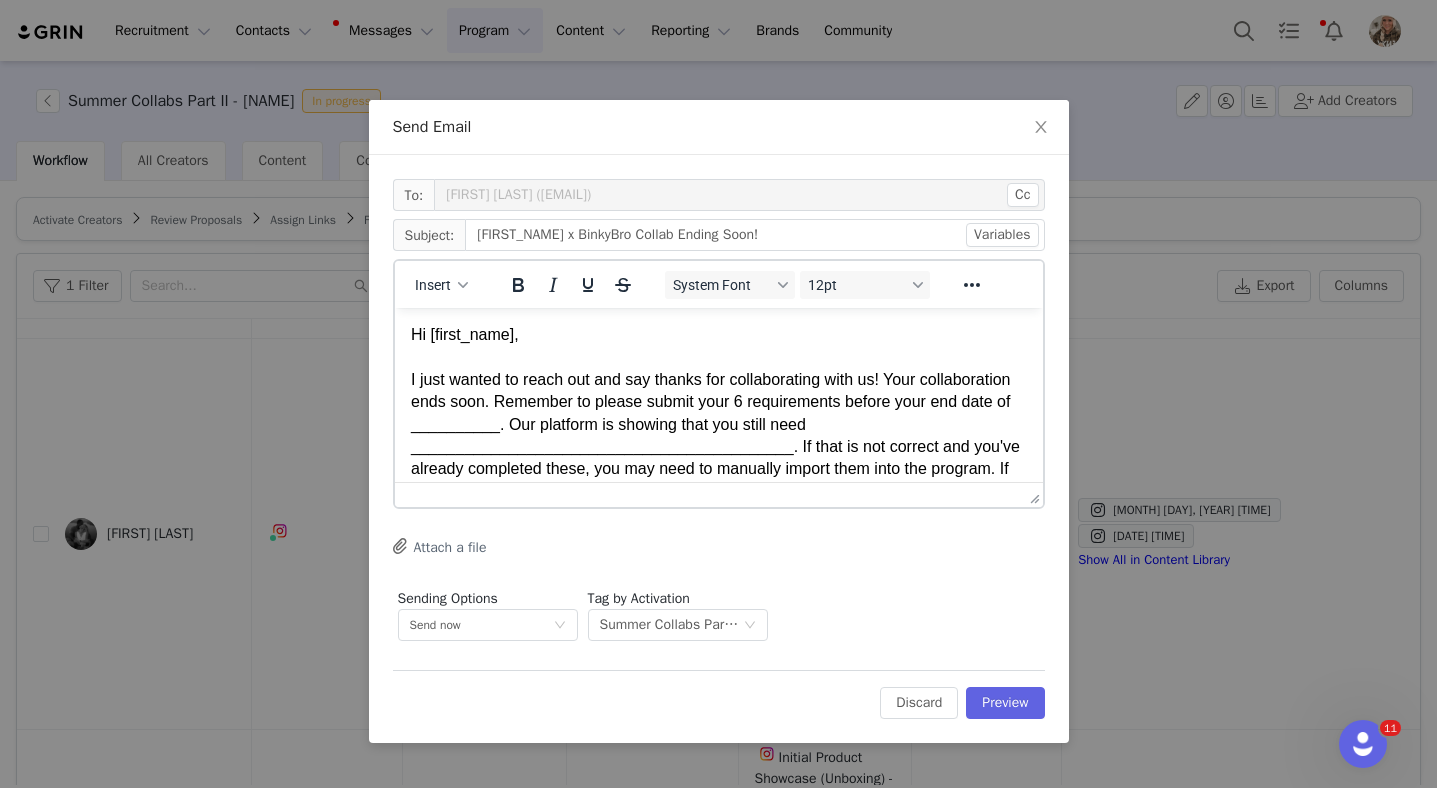 scroll, scrollTop: 0, scrollLeft: 0, axis: both 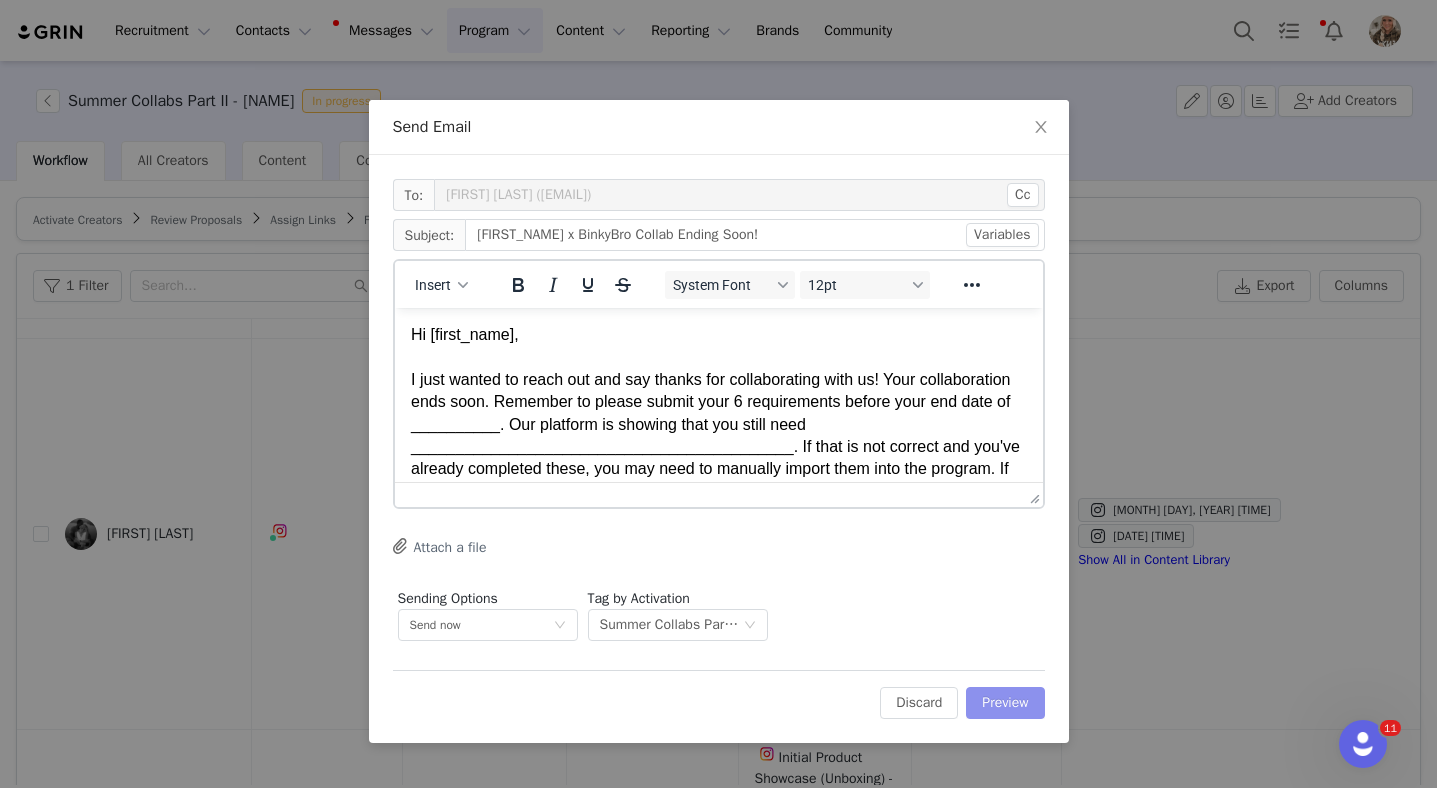 click on "Preview" at bounding box center [1005, 703] 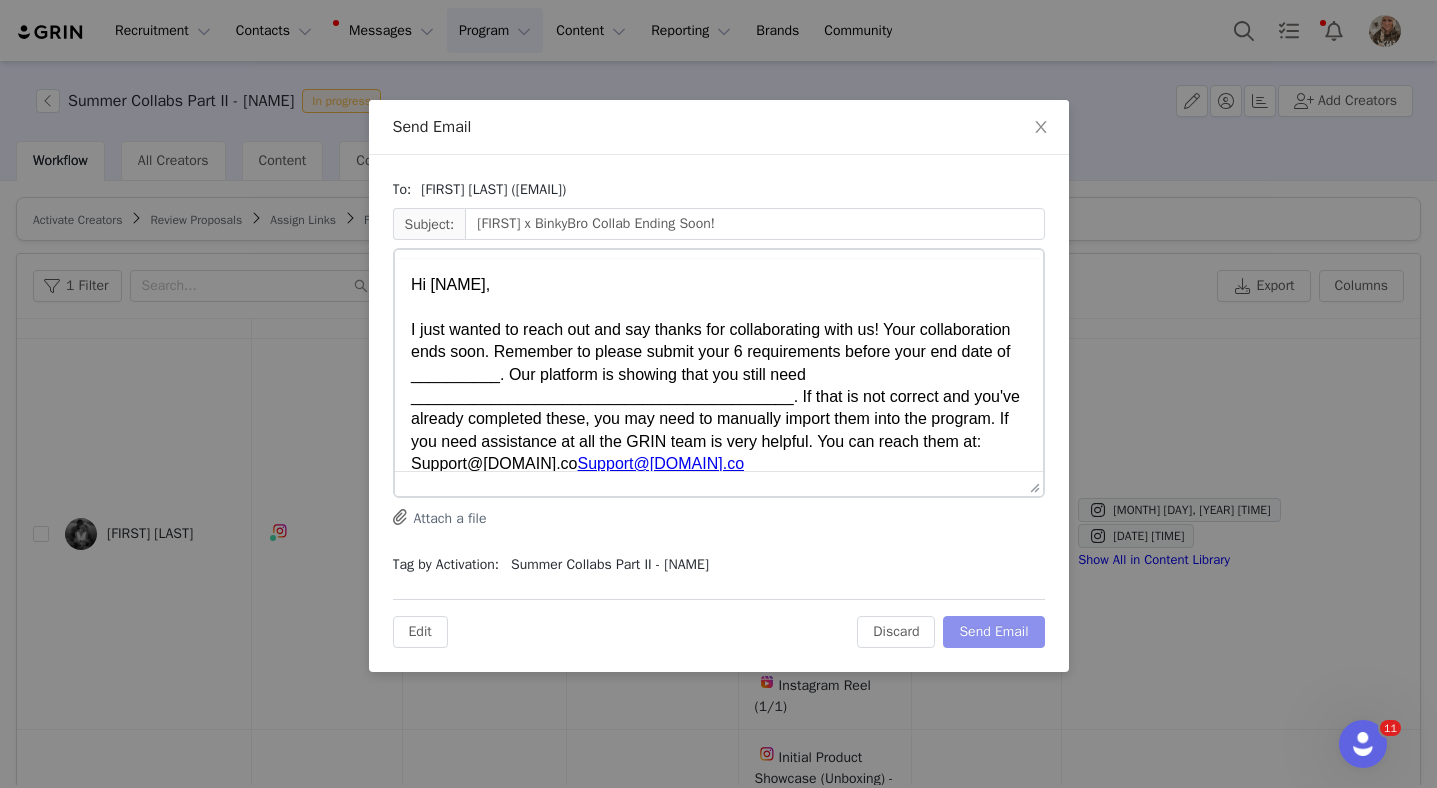 scroll, scrollTop: 0, scrollLeft: 0, axis: both 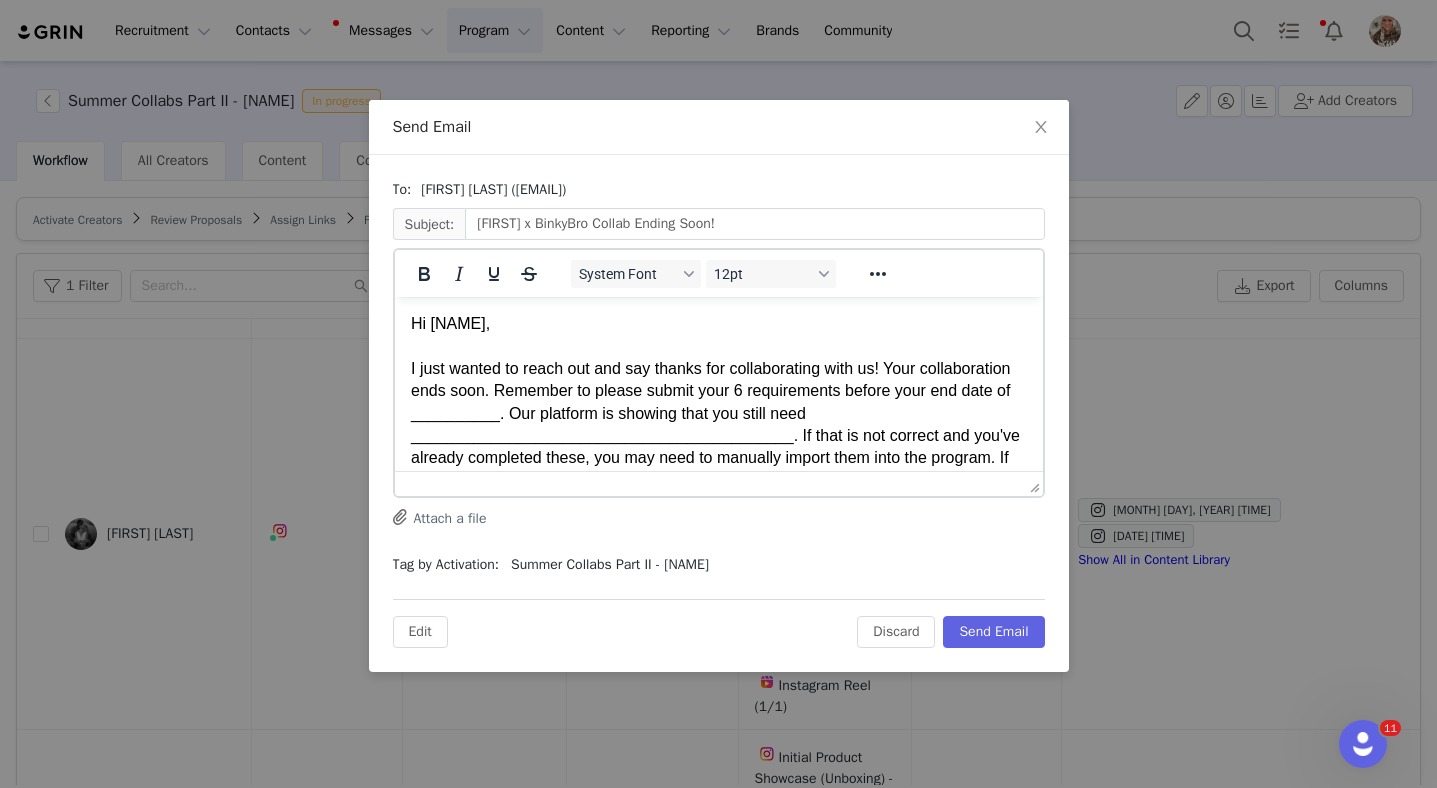 click on "I just wanted to reach out and say thanks for collaborating with us! Your collaboration ends soon. Remember to please submit your 6 requirements before your end date of __________. Our platform is showing that you still need ___________________________________________. If that is not correct and you've already completed these, you may need to manually import them into the program. If you need assistance at all the GRIN team is very helpful. You can reach them at: Support@[DOMAIN].co" at bounding box center (718, 424) 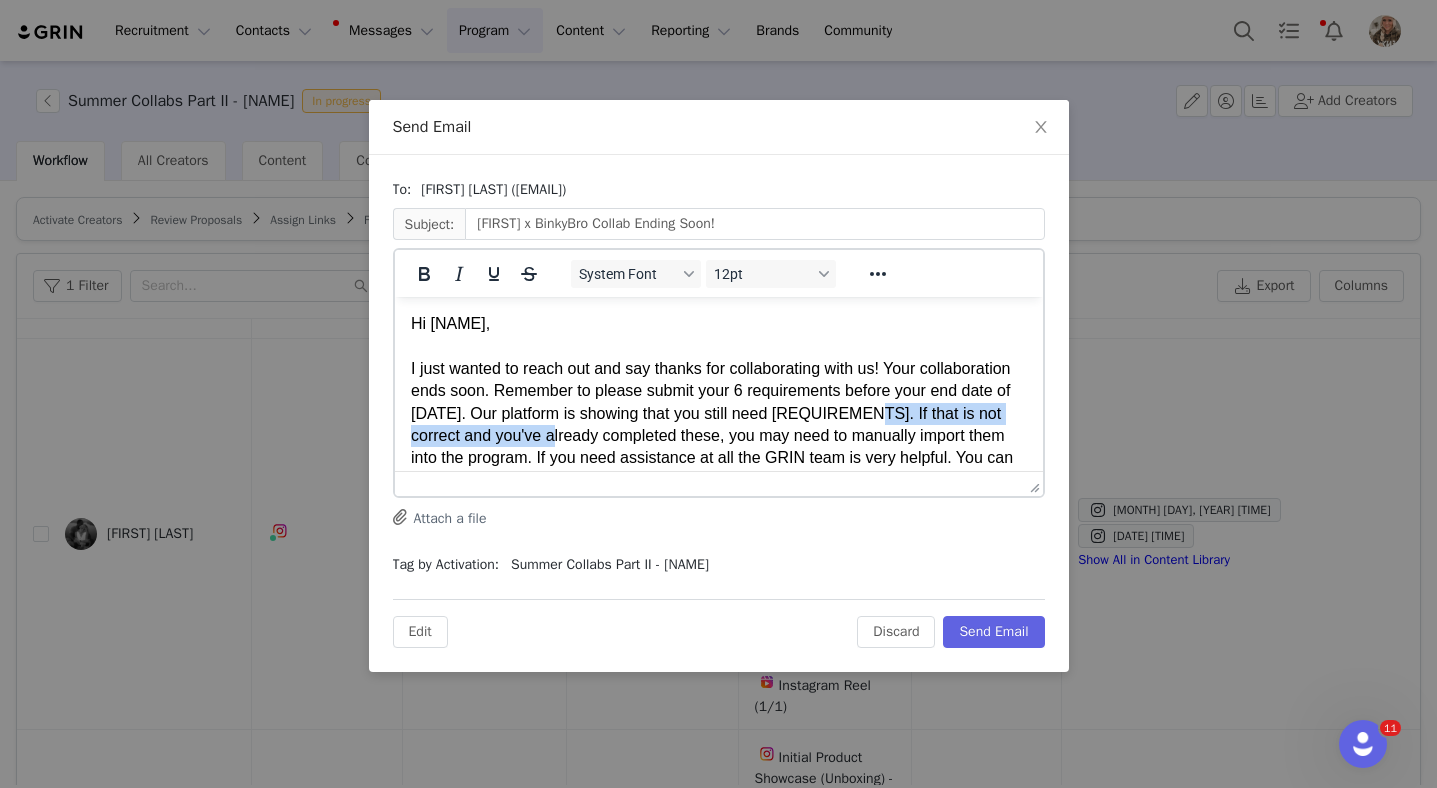 drag, startPoint x: 771, startPoint y: 438, endPoint x: 425, endPoint y: 438, distance: 346 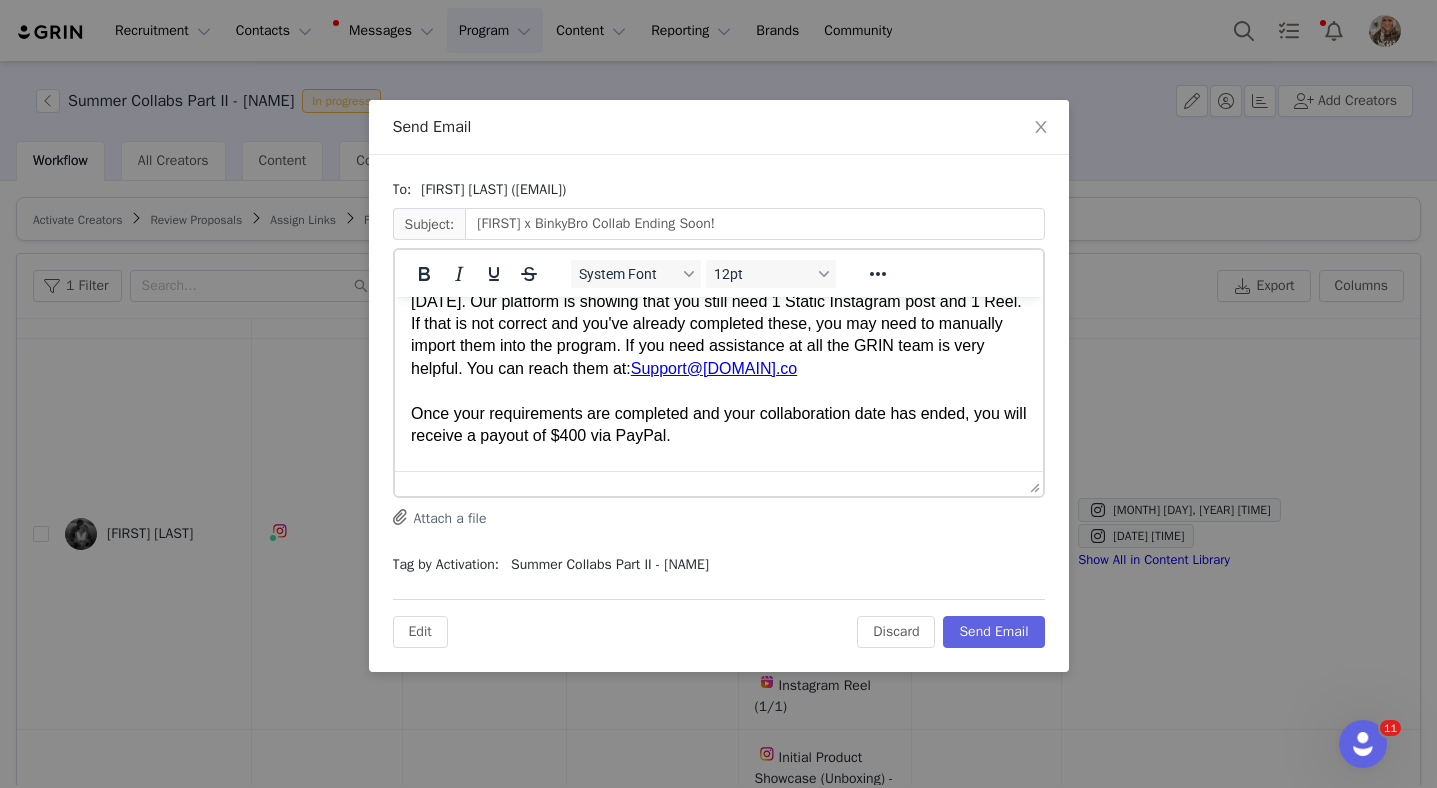 scroll, scrollTop: 130, scrollLeft: 0, axis: vertical 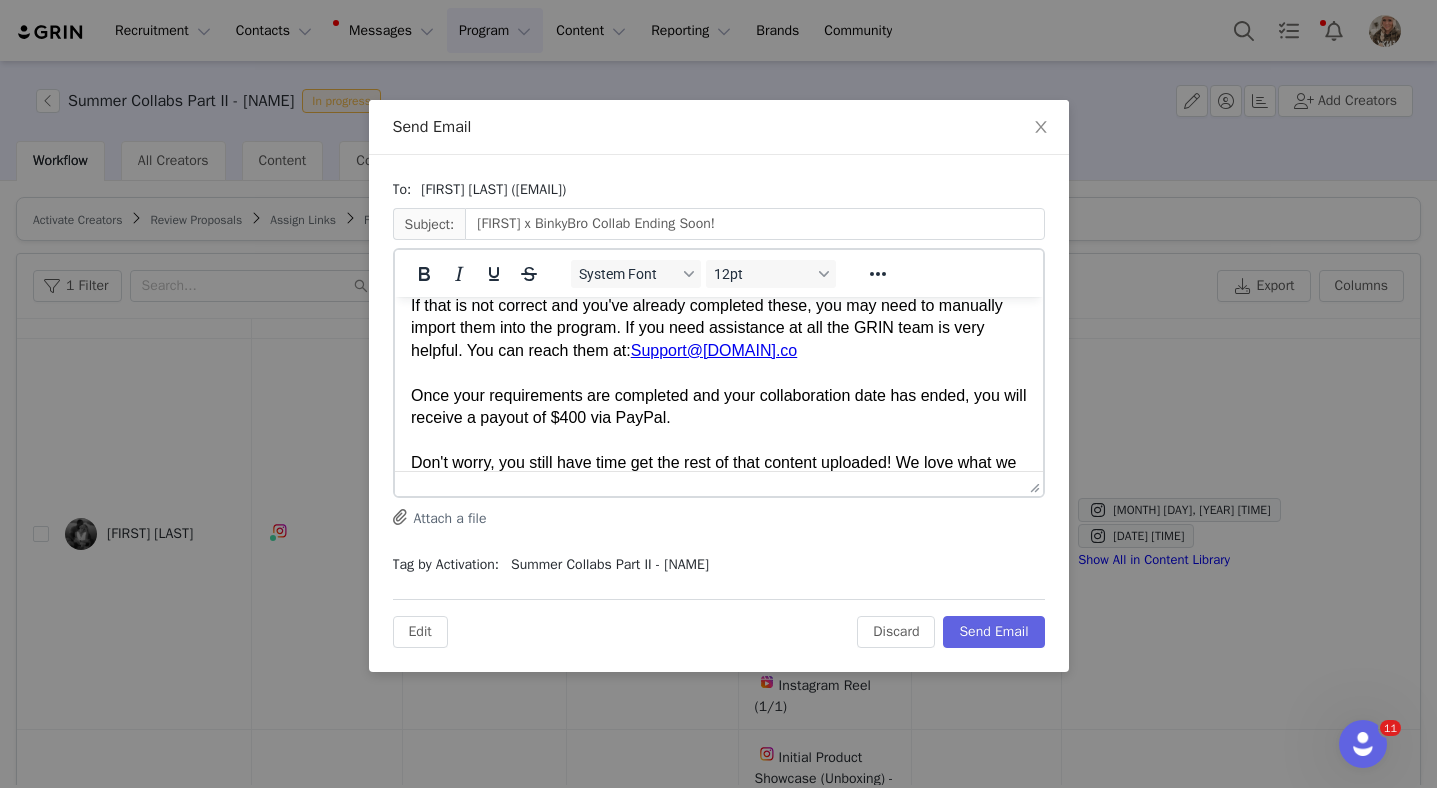 drag, startPoint x: 409, startPoint y: 390, endPoint x: 622, endPoint y: 404, distance: 213.4596 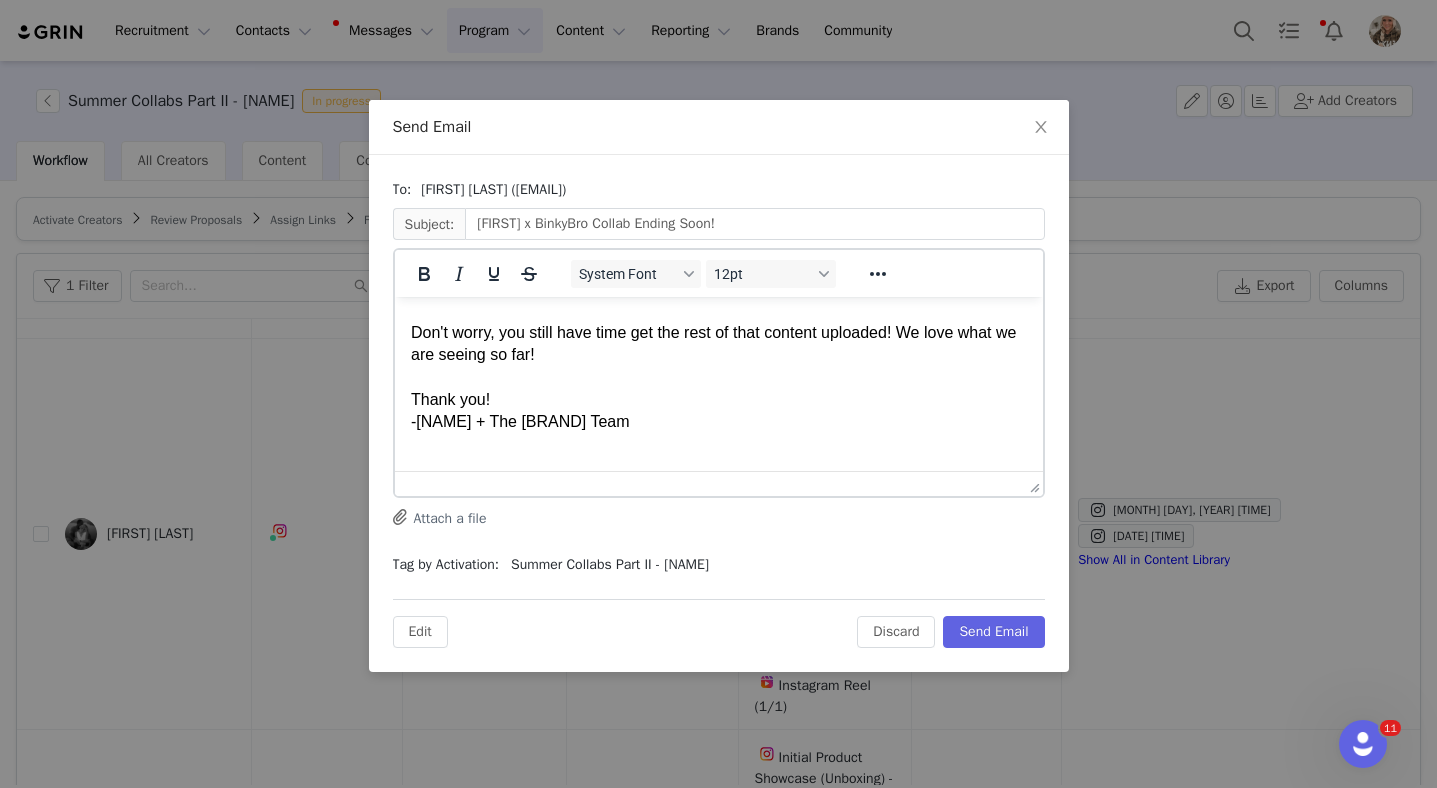 scroll, scrollTop: 216, scrollLeft: 0, axis: vertical 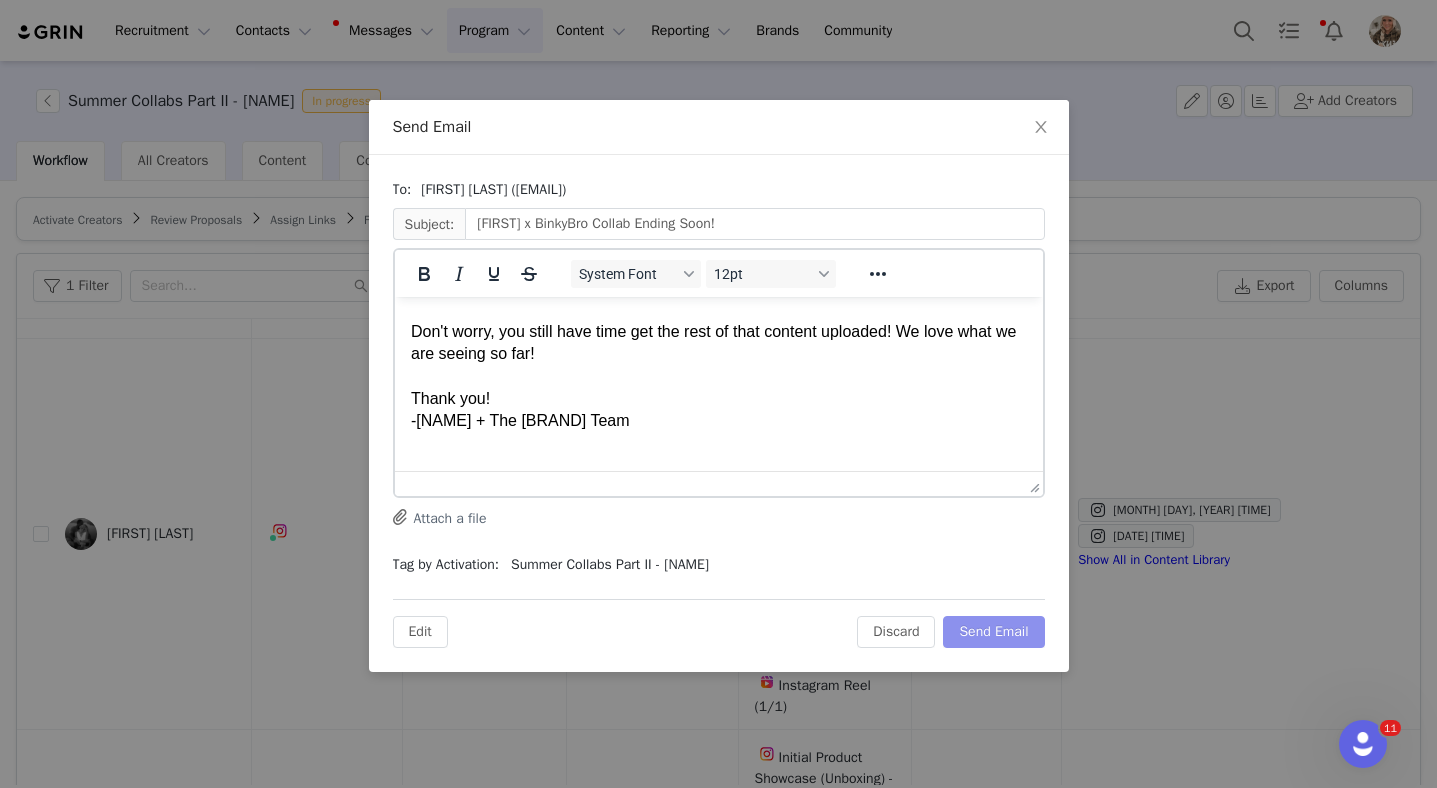 click on "Send Email" at bounding box center [993, 632] 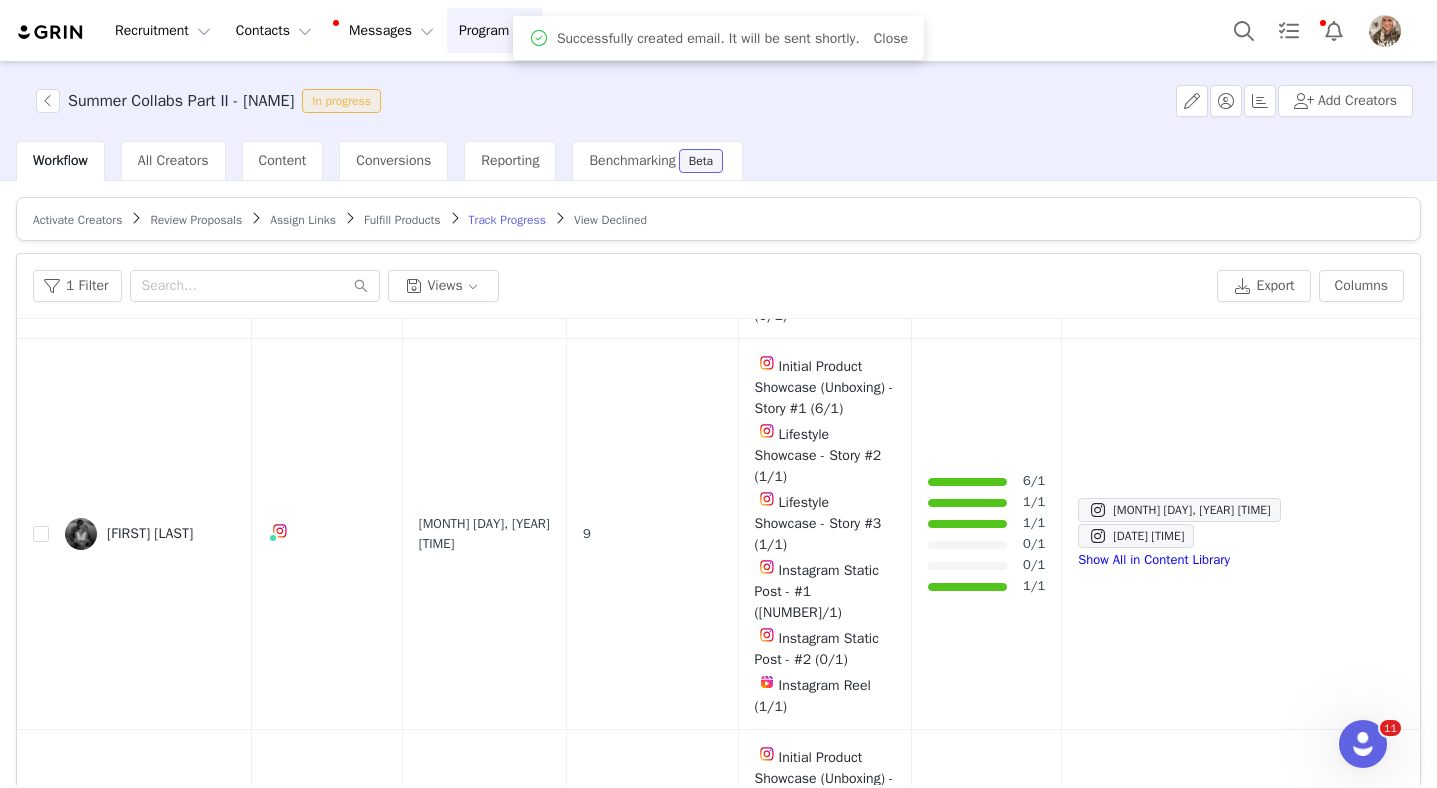 scroll, scrollTop: 0, scrollLeft: 0, axis: both 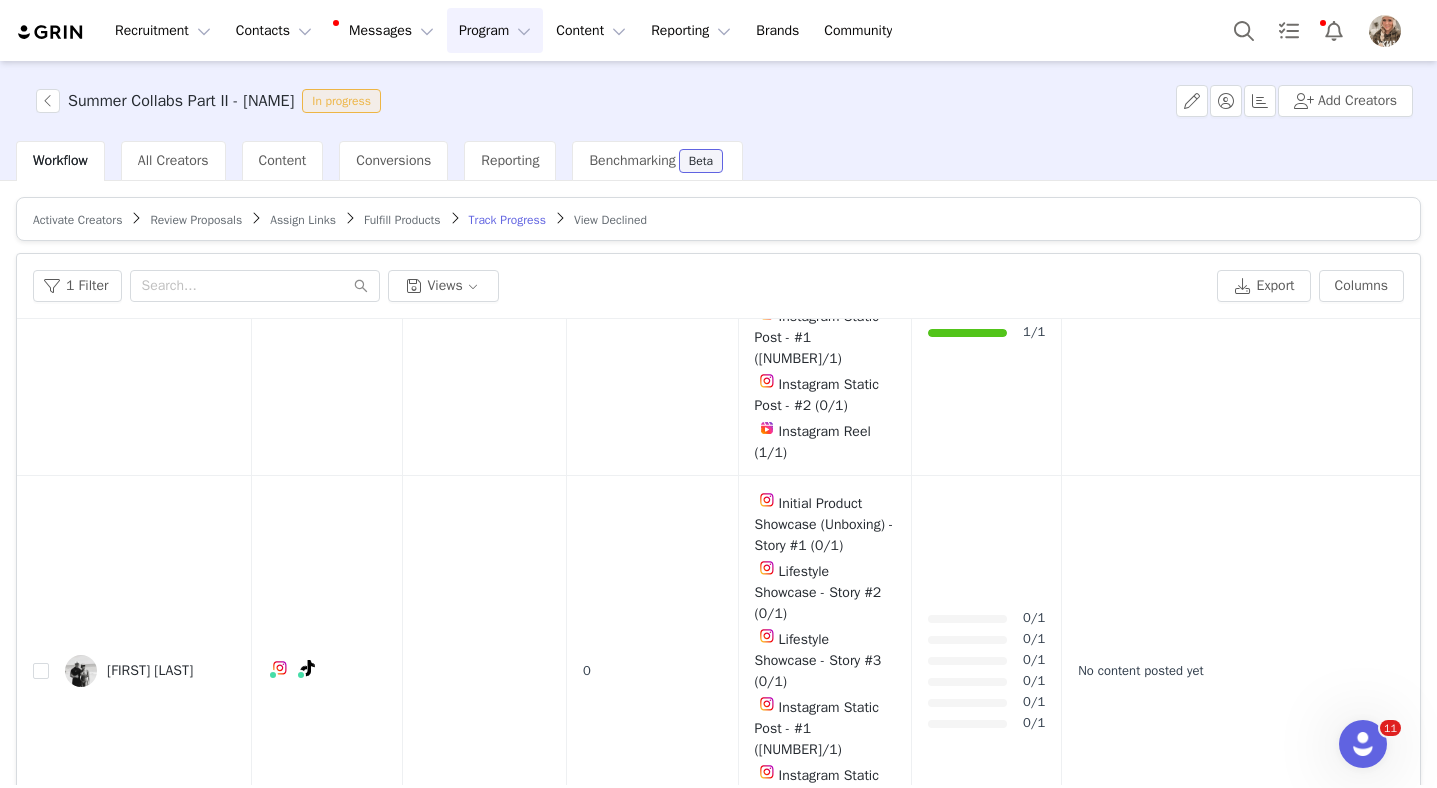click at bounding box center (1328, 1464) 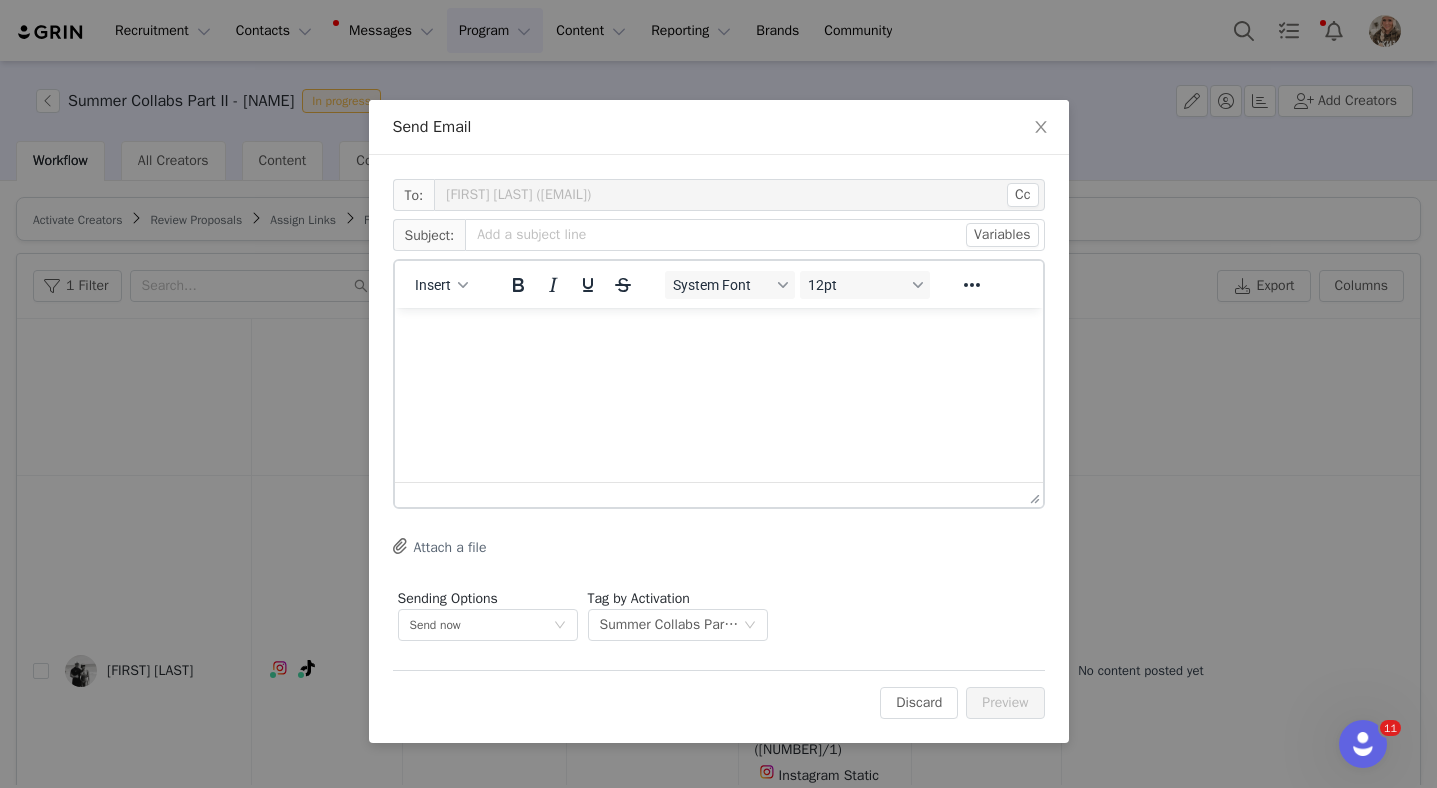 scroll, scrollTop: 0, scrollLeft: 0, axis: both 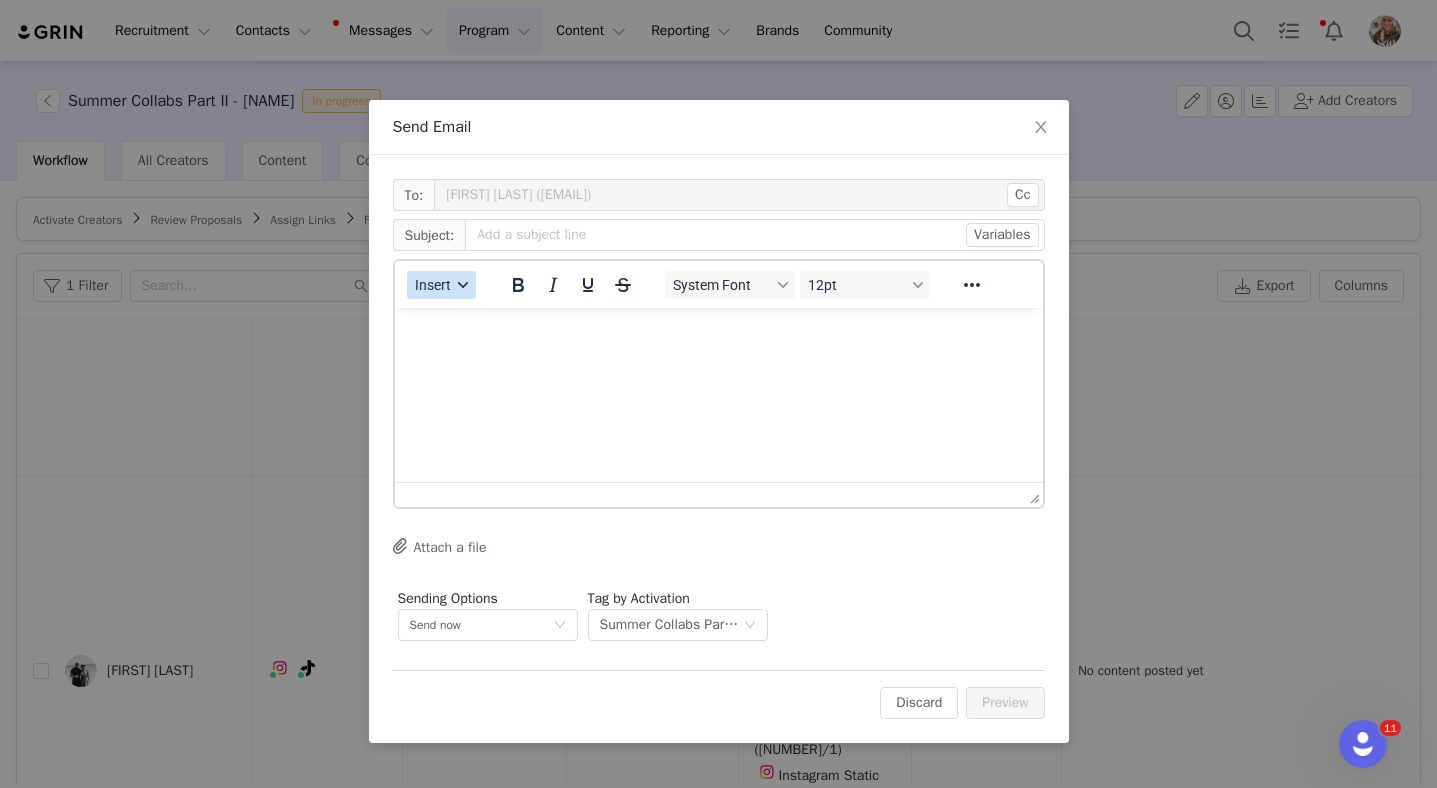 click on "Insert" at bounding box center [433, 285] 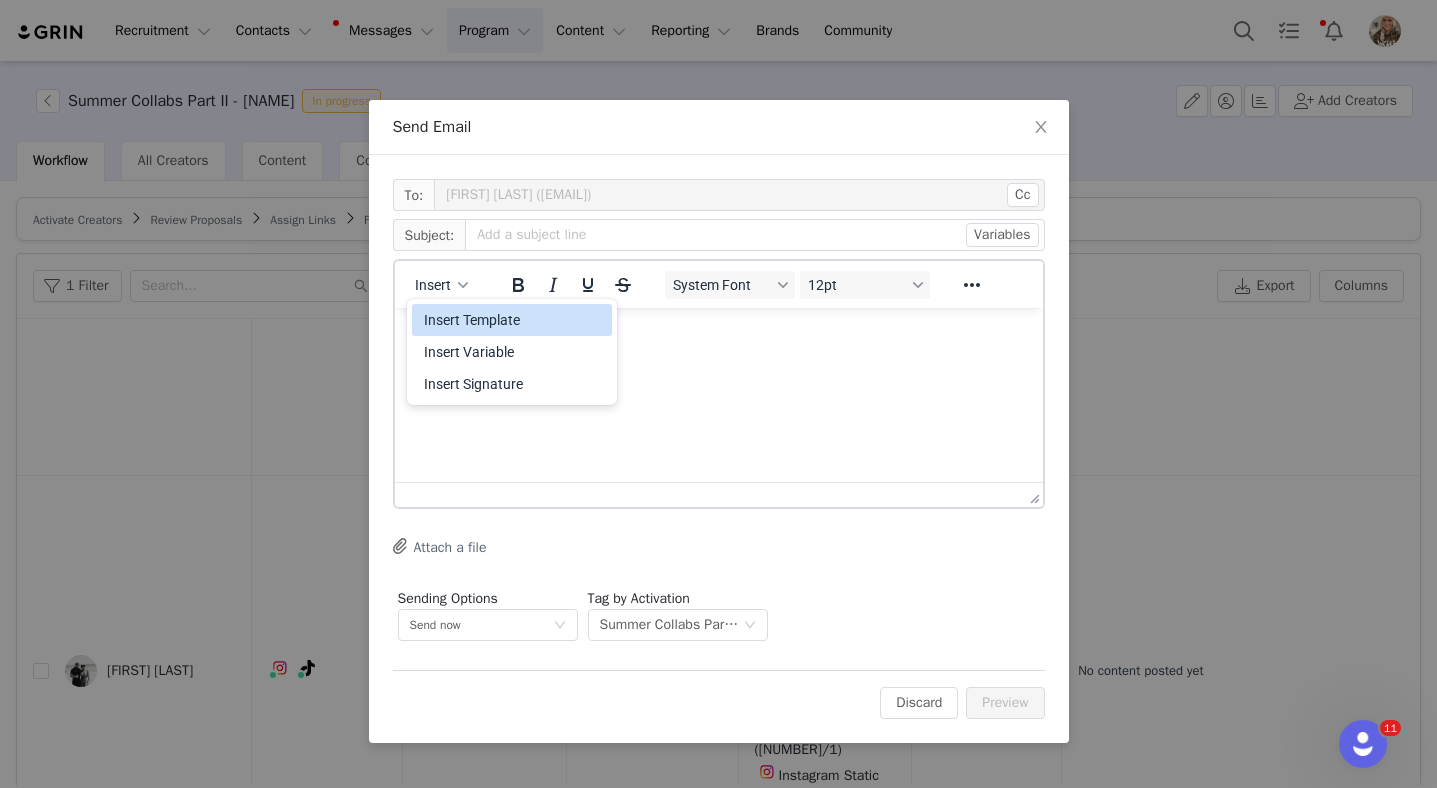 click on "Insert Template" at bounding box center [514, 320] 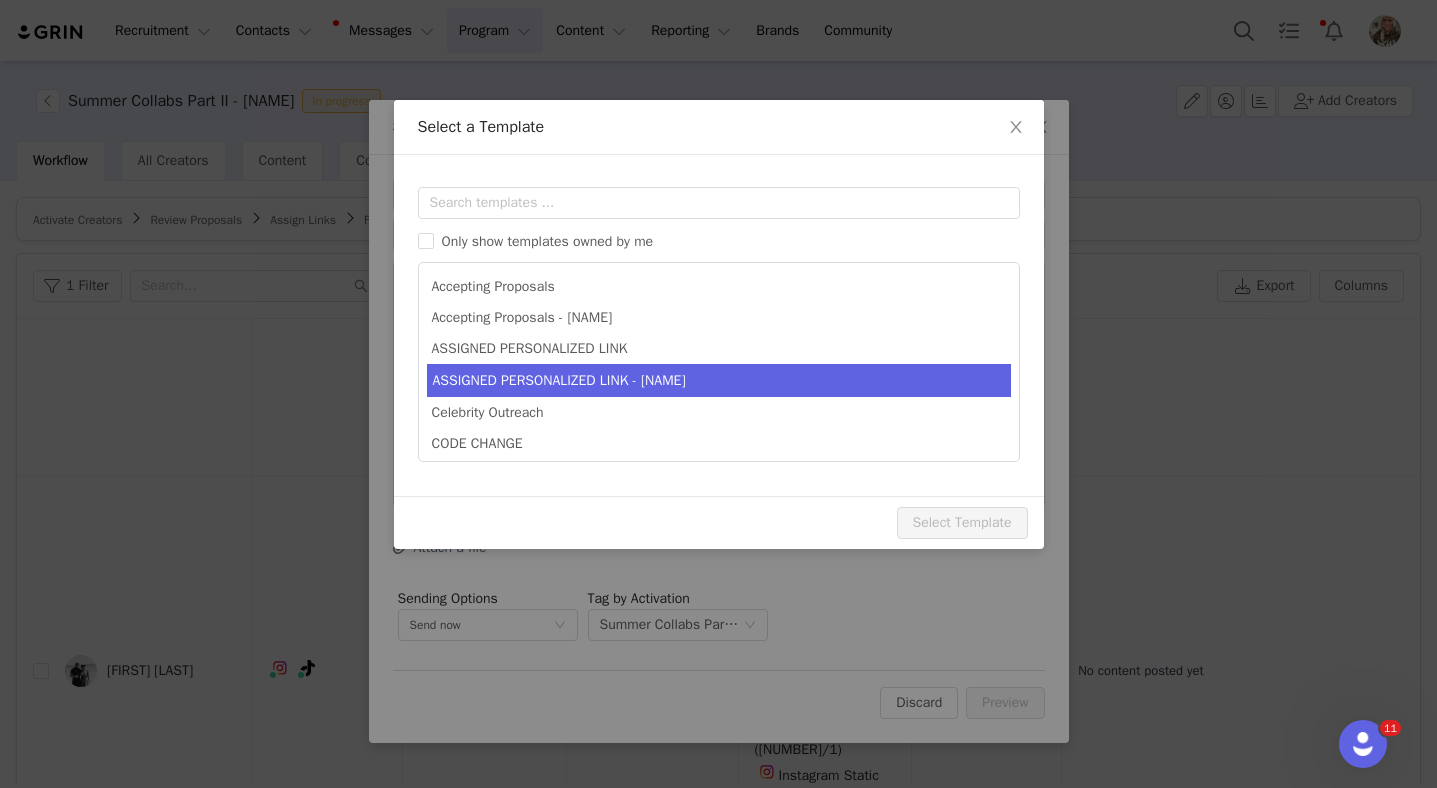 scroll, scrollTop: 0, scrollLeft: 0, axis: both 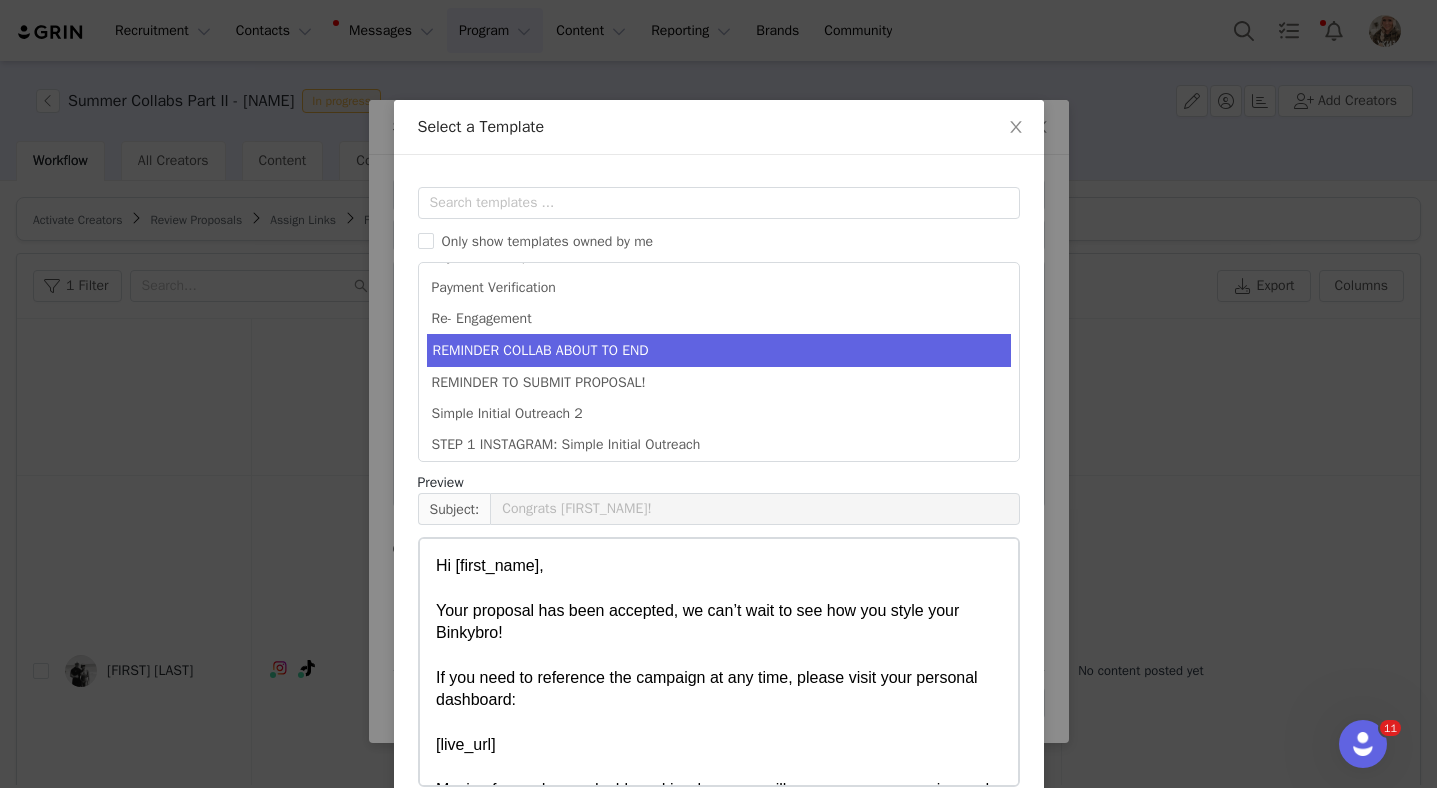 drag, startPoint x: 666, startPoint y: 383, endPoint x: 654, endPoint y: 345, distance: 39.849716 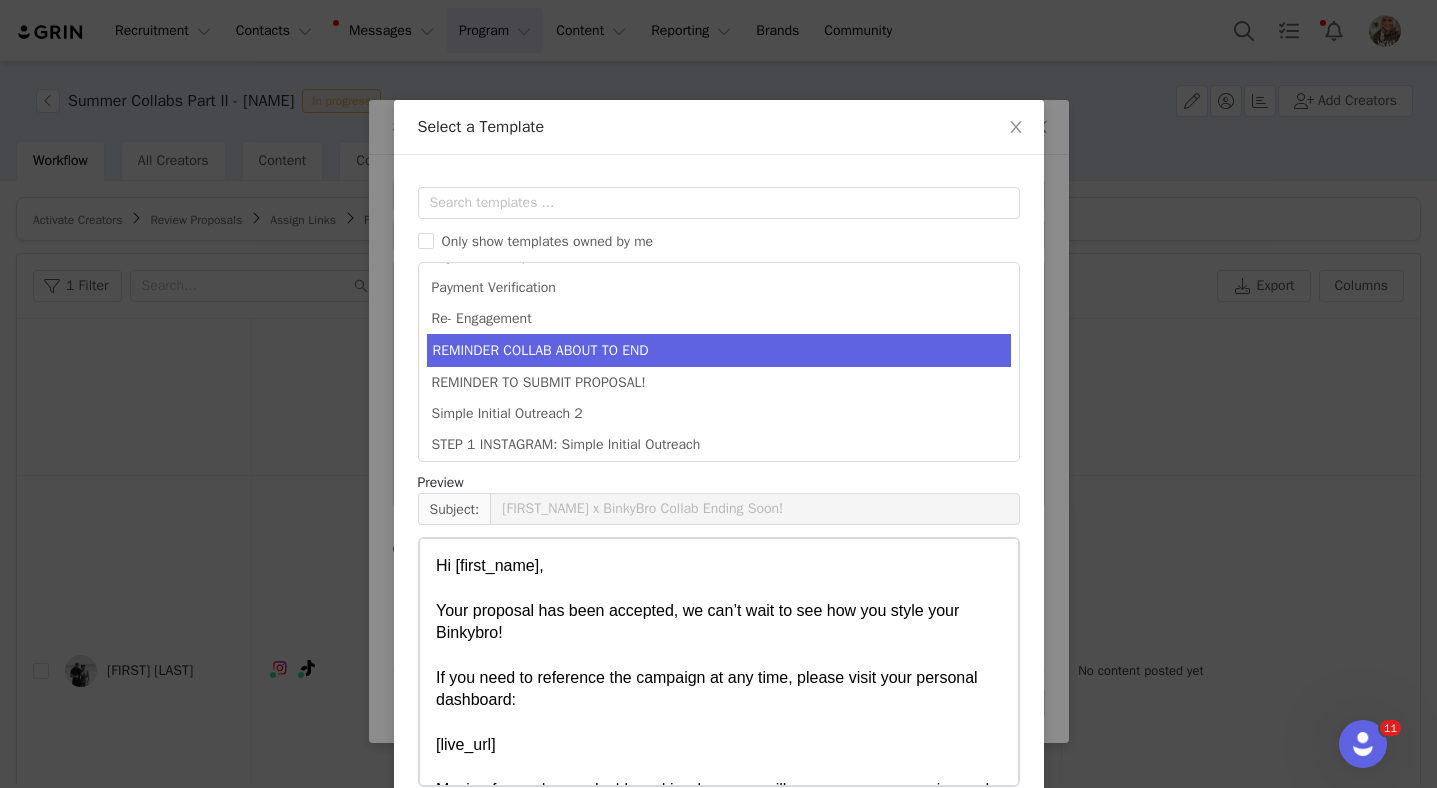scroll, scrollTop: 991, scrollLeft: 0, axis: vertical 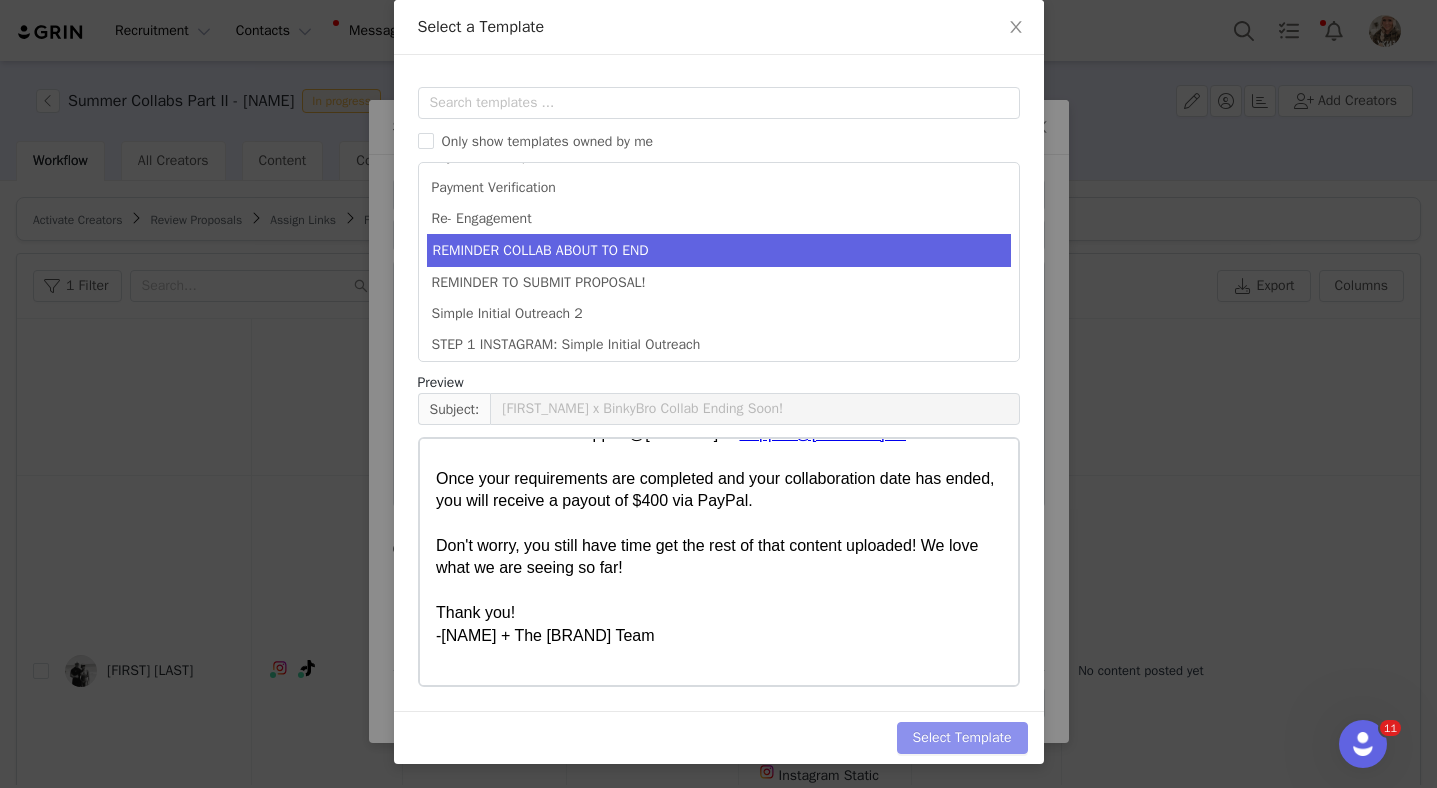 click on "Select Template" at bounding box center (962, 738) 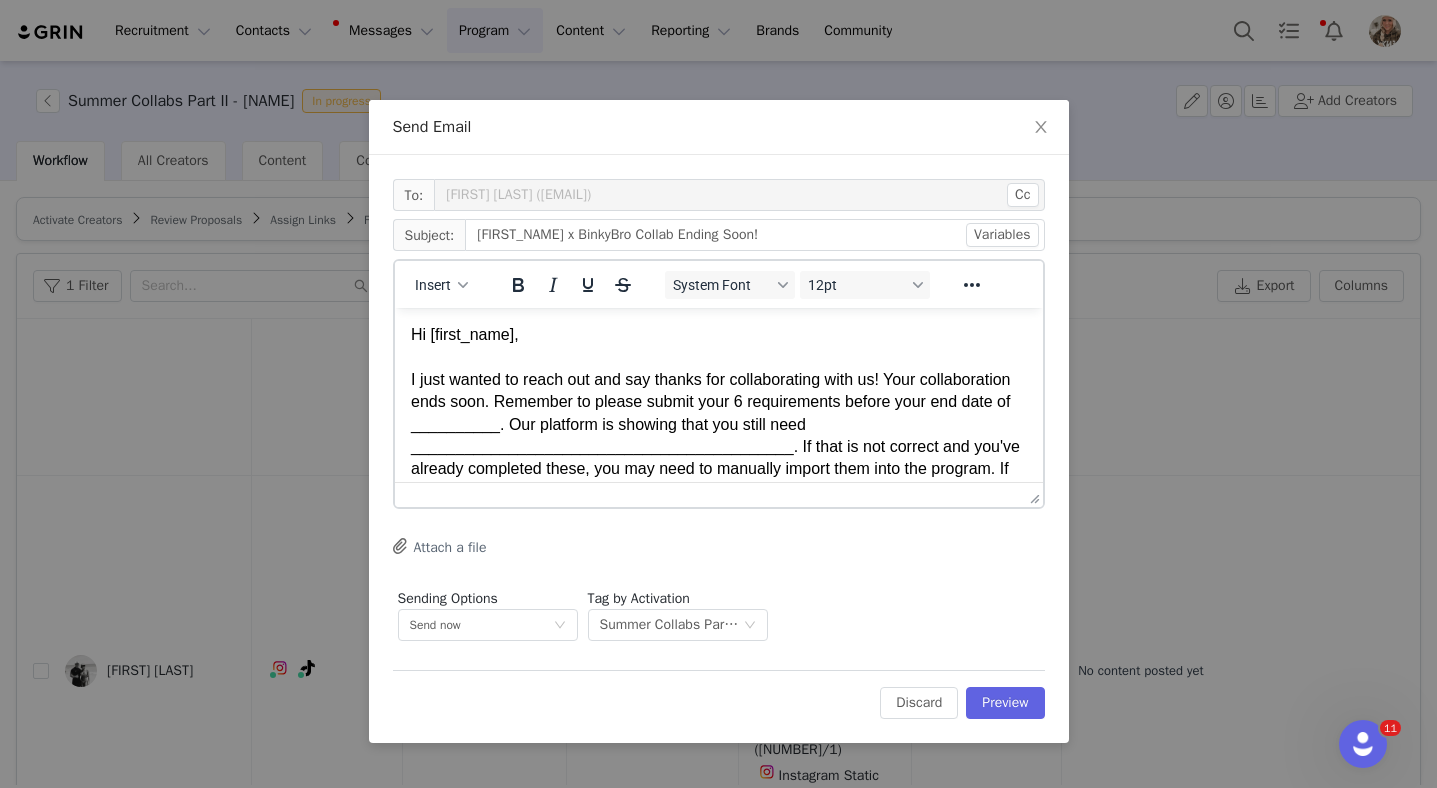scroll, scrollTop: 0, scrollLeft: 0, axis: both 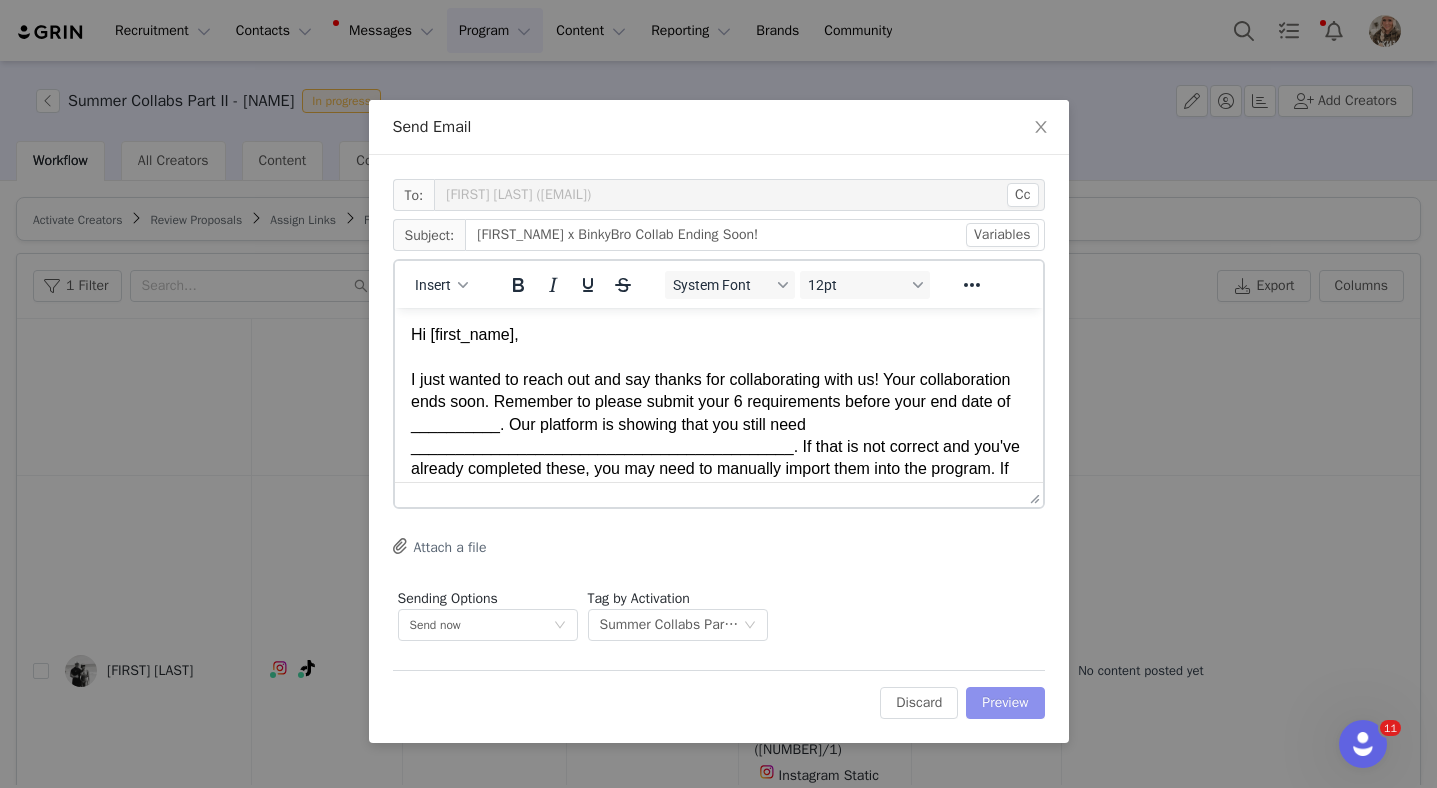 click on "Preview" at bounding box center (1005, 703) 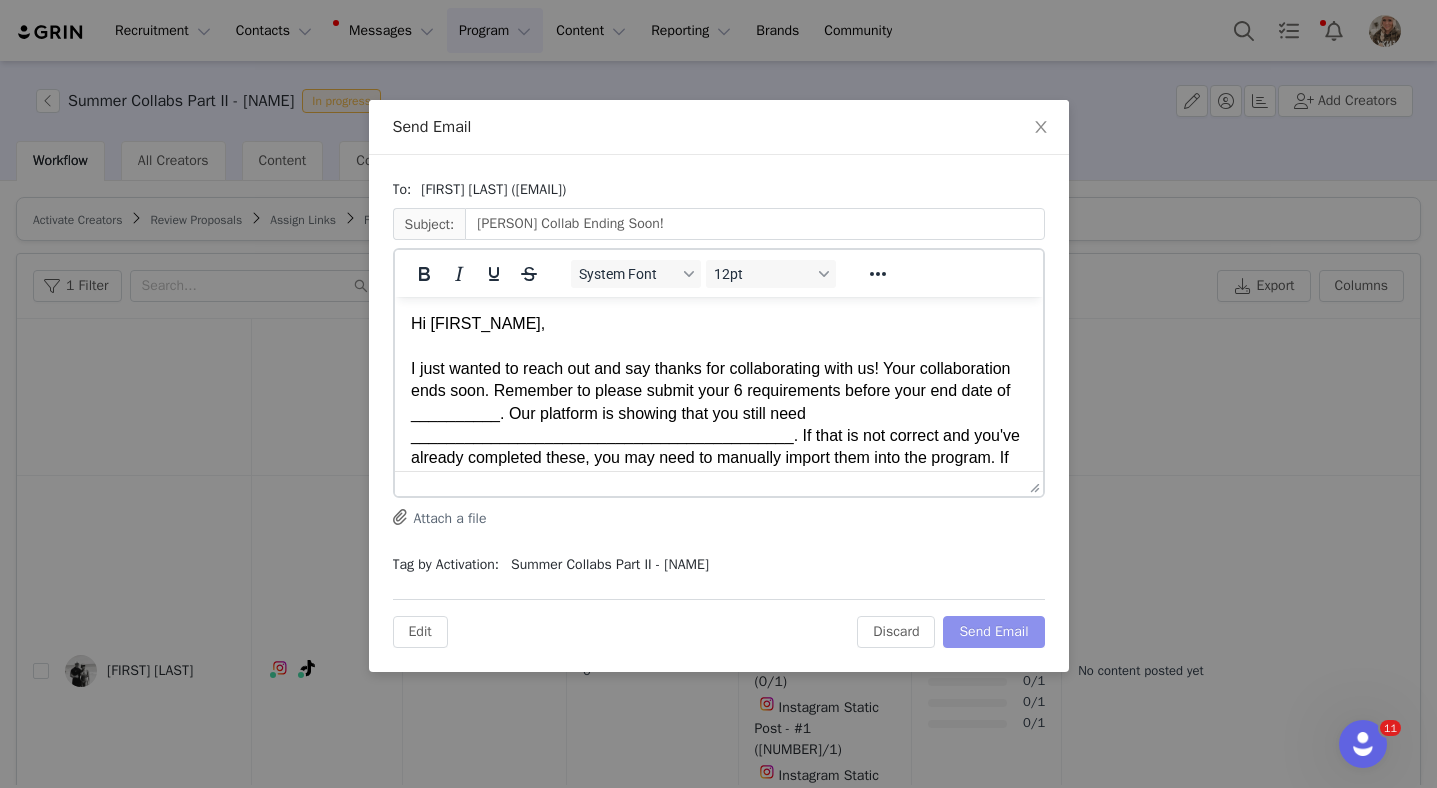 scroll, scrollTop: 0, scrollLeft: 0, axis: both 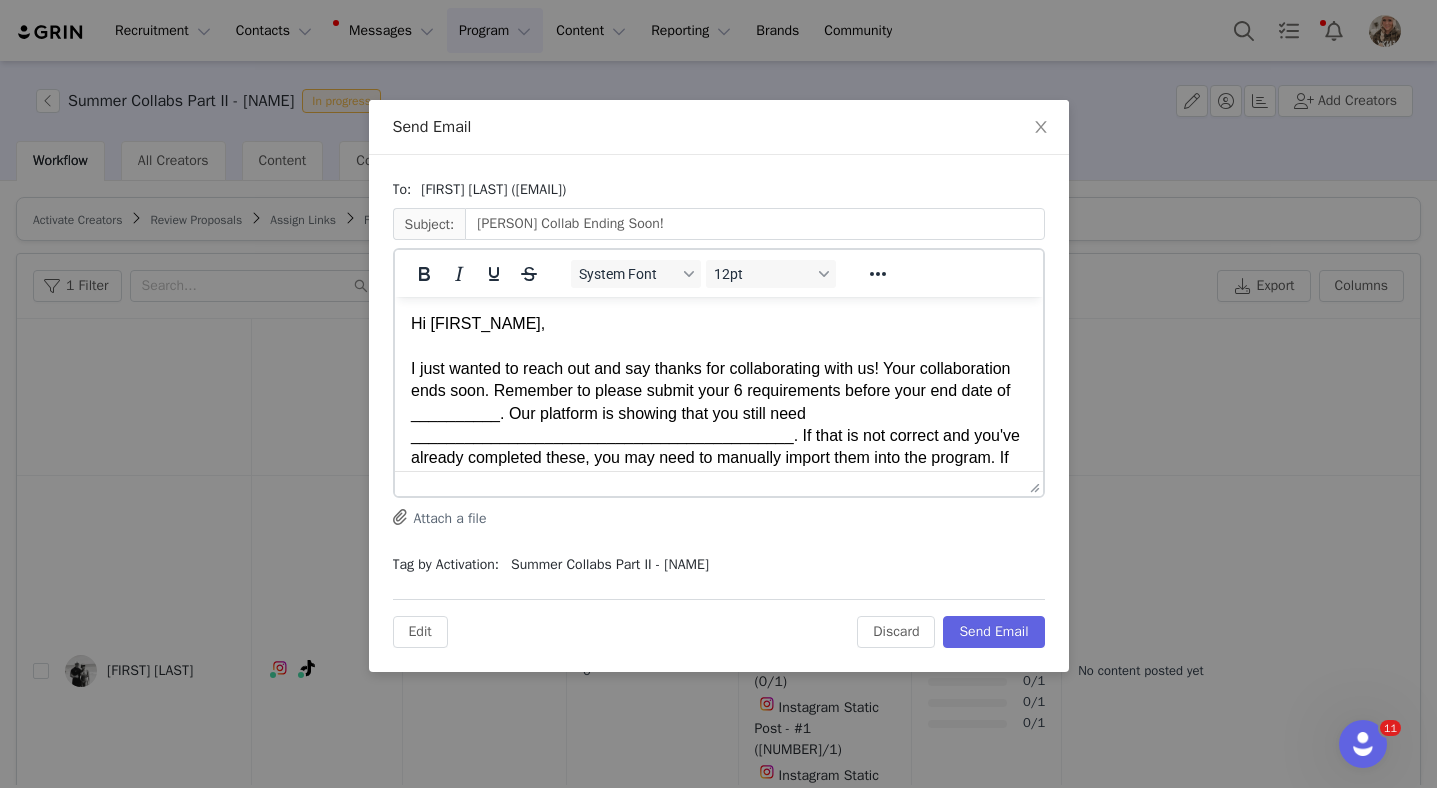 click on "I just wanted to reach out and say thanks for collaborating with us! Your collaboration ends soon. Remember to please submit your 6 requirements before your end date of __________. Our platform is showing that you still need ___________________________________________. If that is not correct and you've already completed these, you may need to manually import them into the program. If you need assistance at all the GRIN team is very helpful. You can reach them at: Support@[DOMAIN].co" at bounding box center (718, 424) 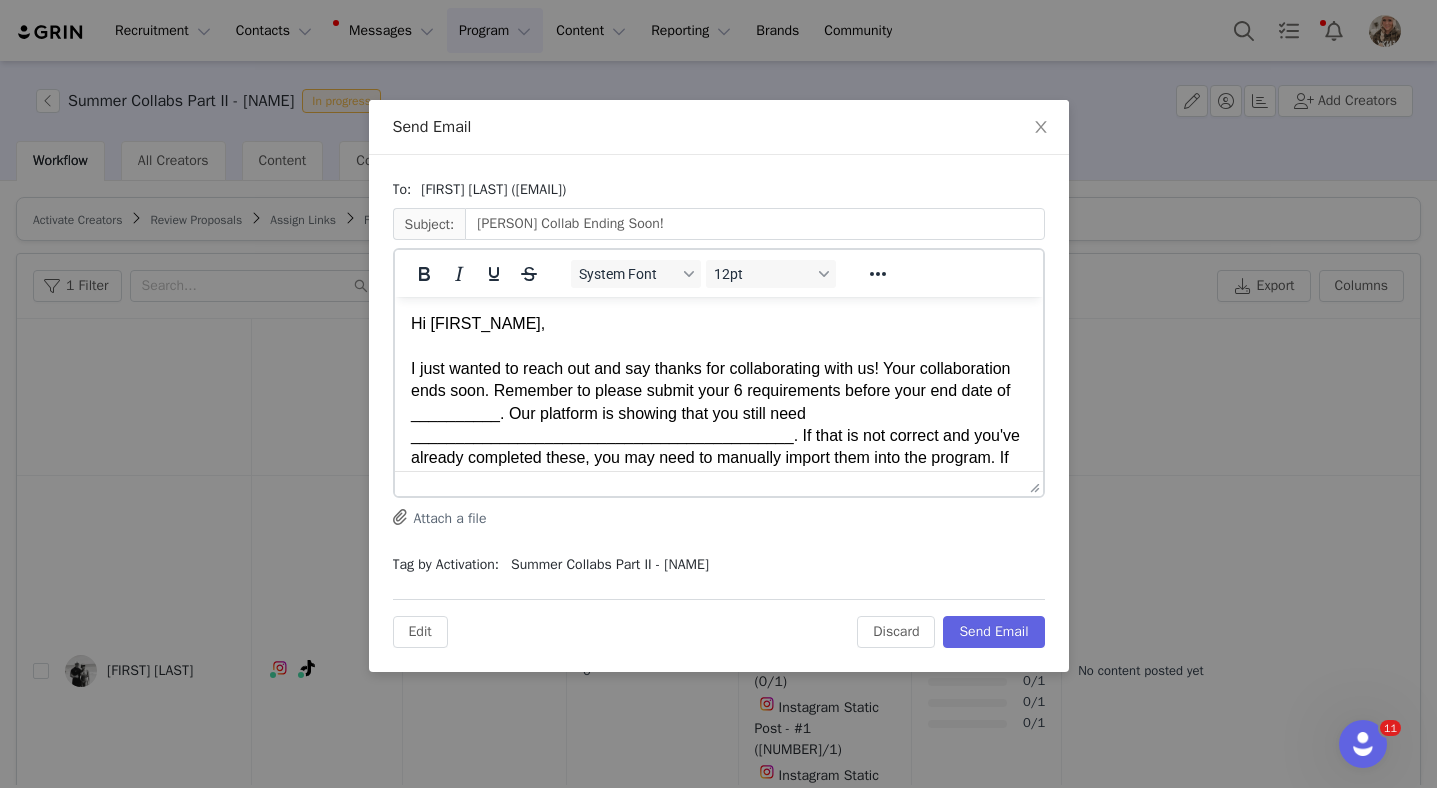 type 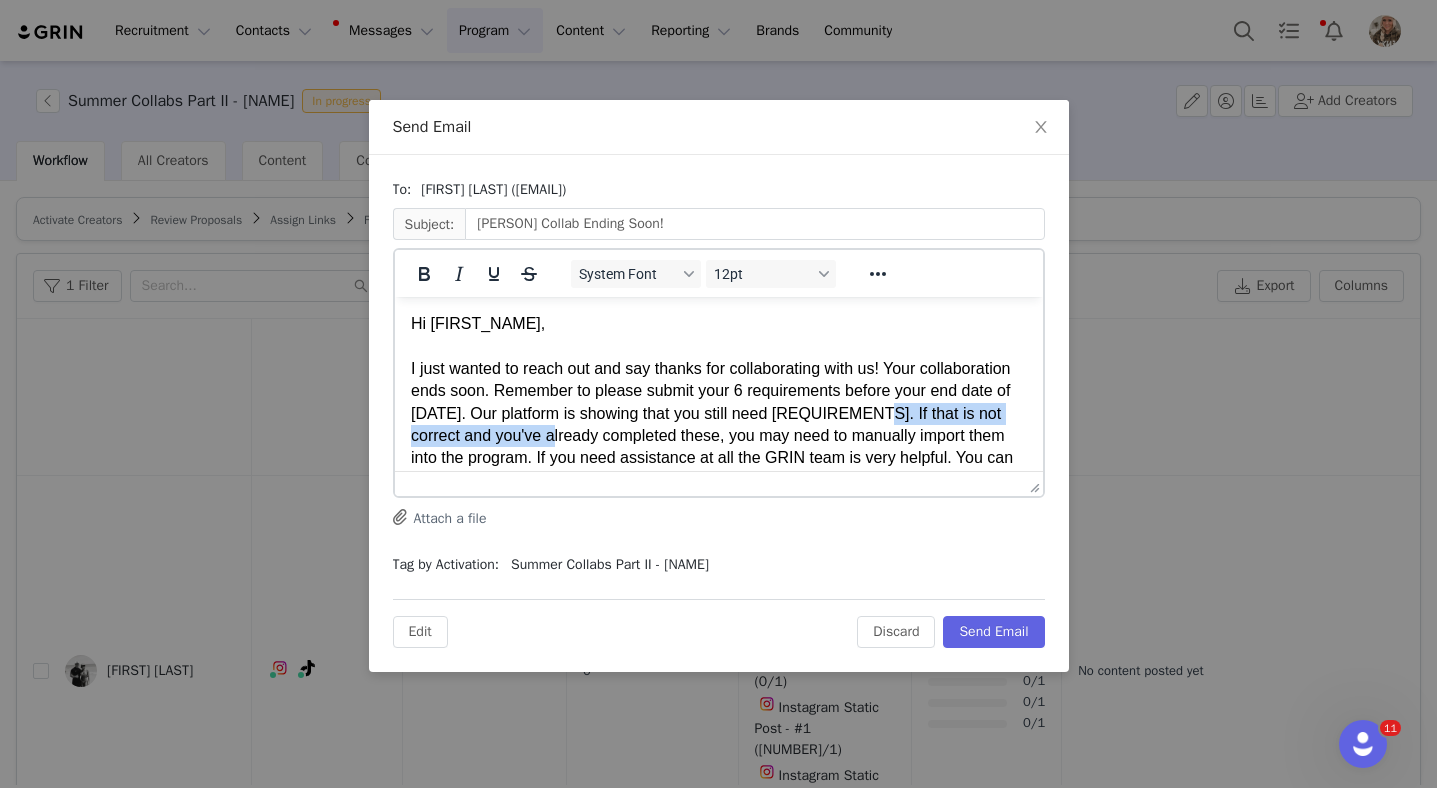 drag, startPoint x: 771, startPoint y: 439, endPoint x: 441, endPoint y: 443, distance: 330.02423 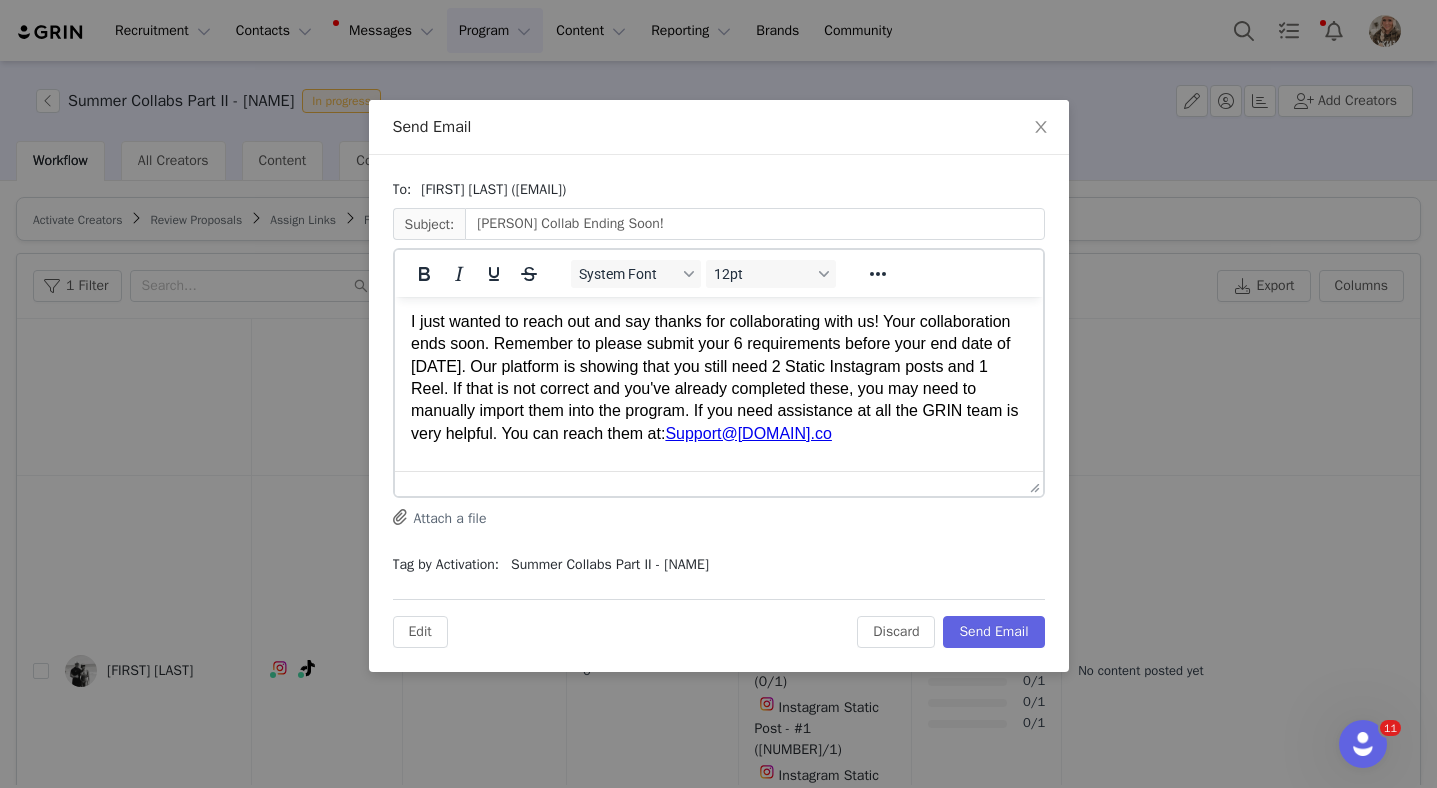scroll, scrollTop: 49, scrollLeft: 0, axis: vertical 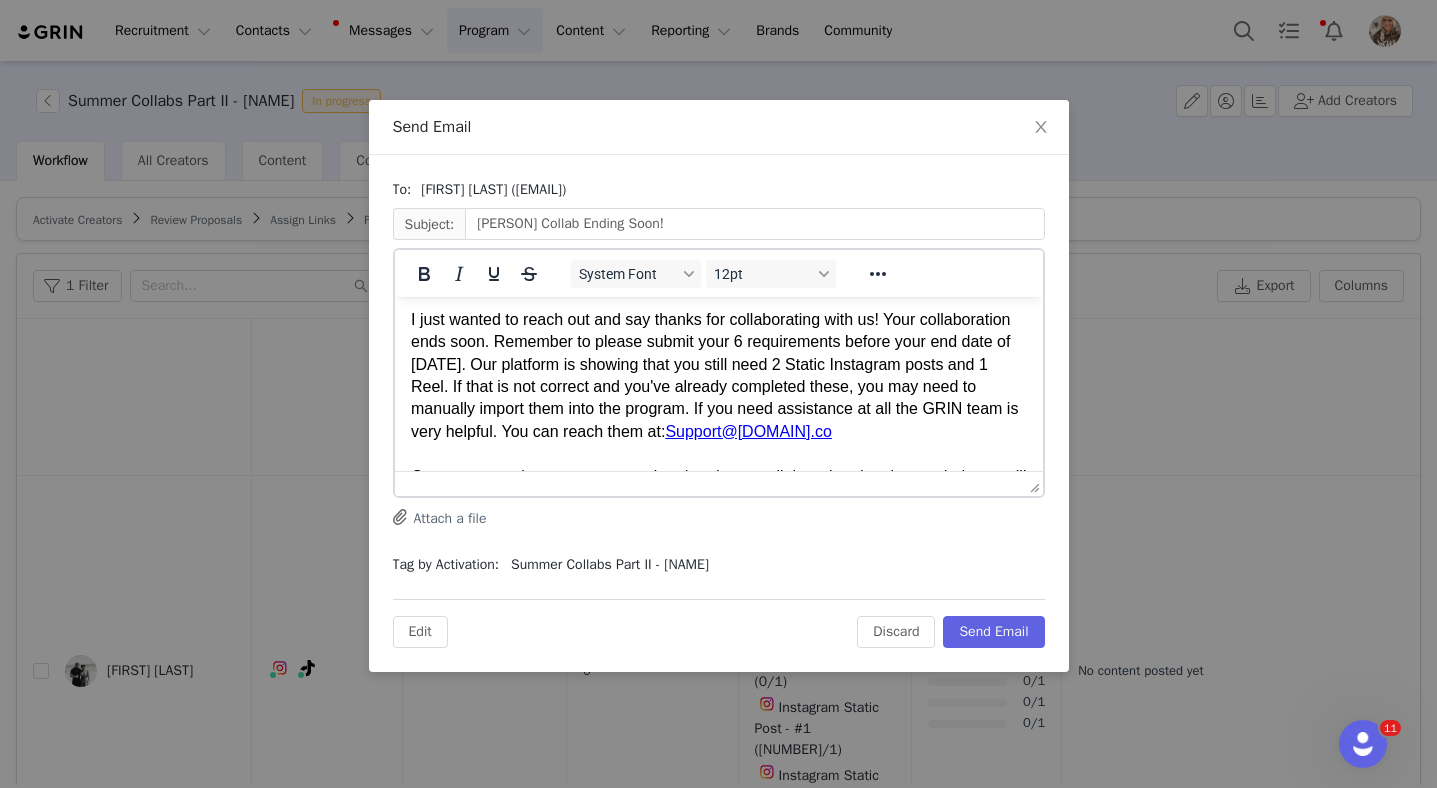 click on "I just wanted to reach out and say thanks for collaborating with us! Your collaboration ends soon. Remember to please submit your 6 requirements before your end date of [DATE]. Our platform is showing that you still need 2 Static Instagram posts and 1 Reel. If that is not correct and you've already completed these, you may need to manually import them into the program. If you need assistance at all the GRIN team is very helpful. You can reach them at: Support@[DOMAIN].[TLD]" at bounding box center (718, 364) 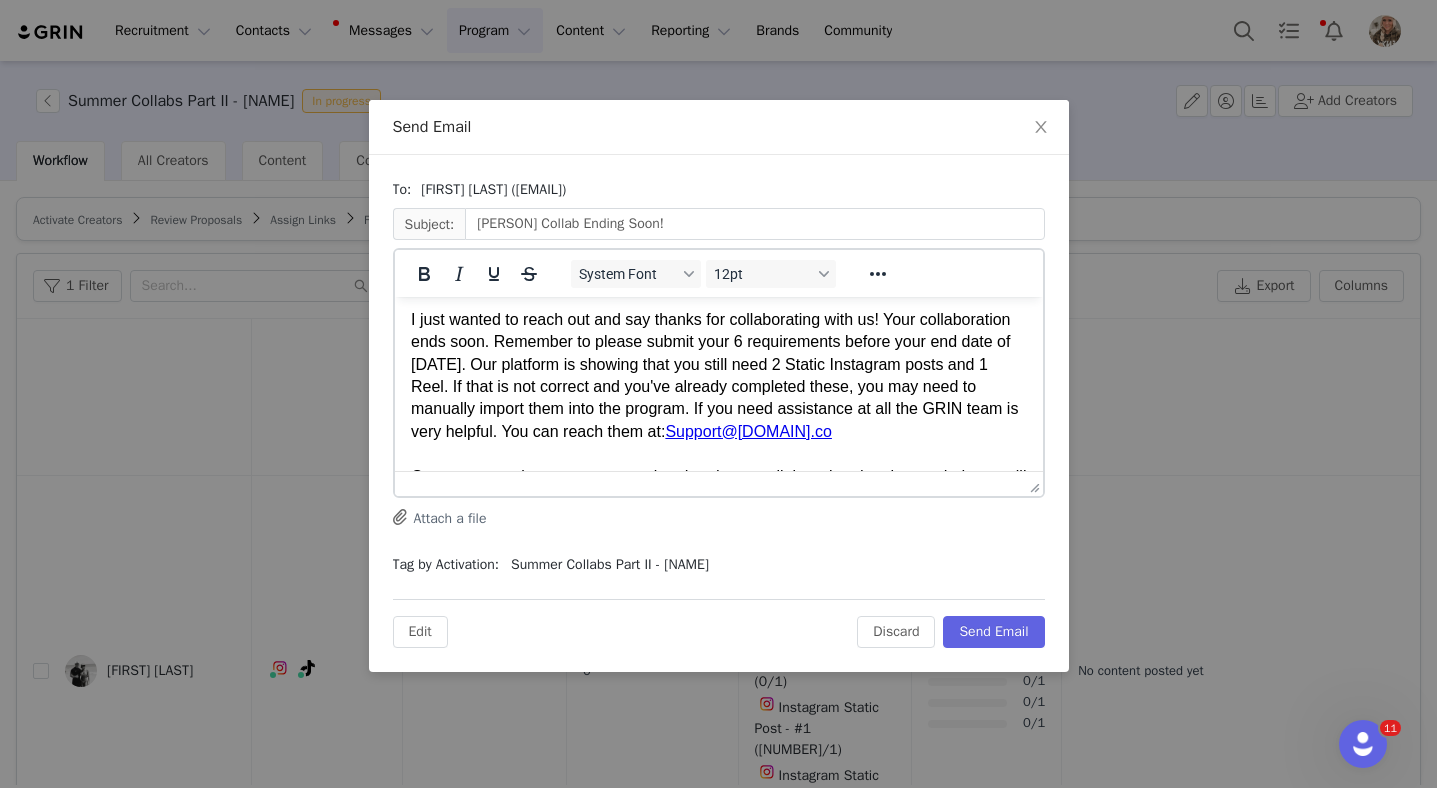 scroll, scrollTop: 118, scrollLeft: 0, axis: vertical 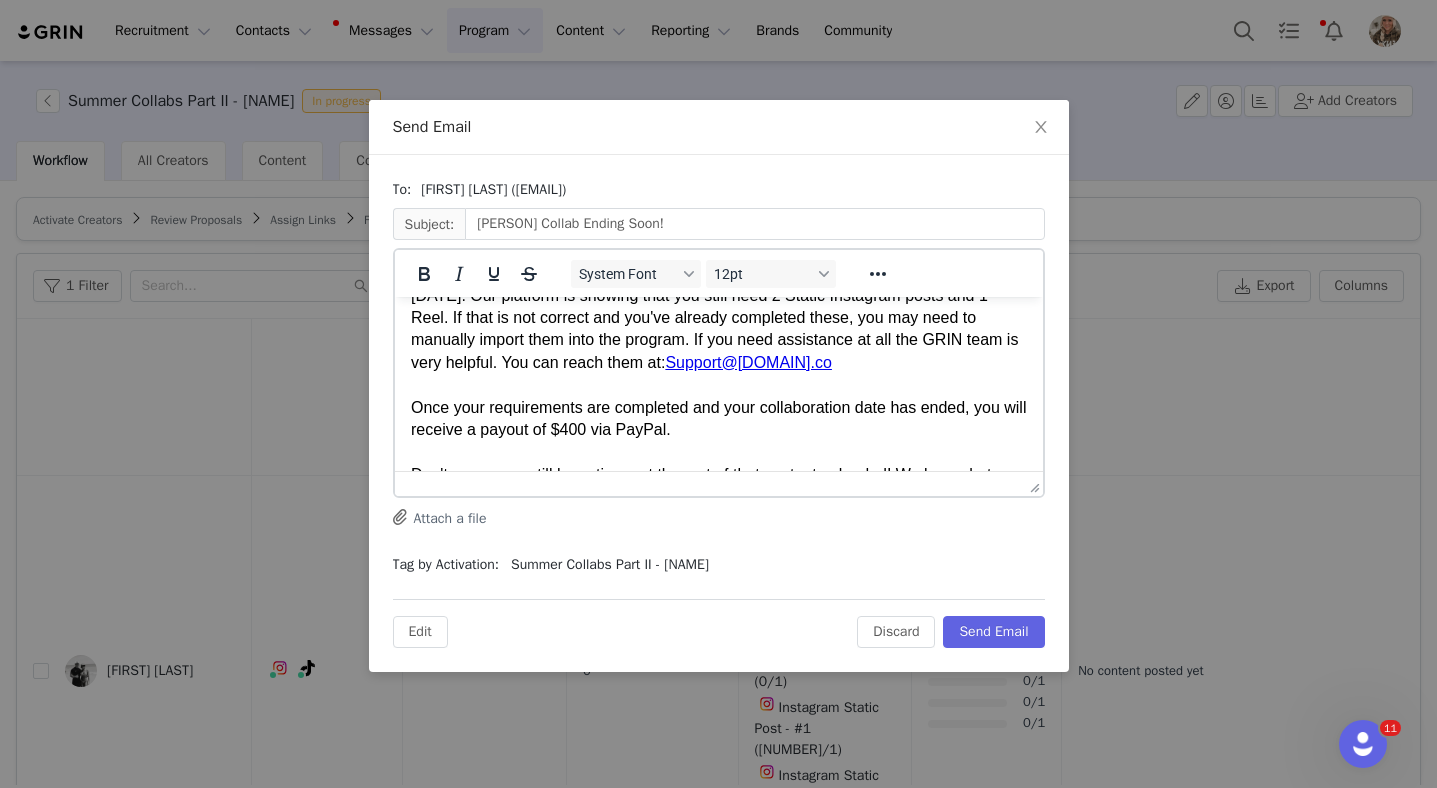 drag, startPoint x: 412, startPoint y: 407, endPoint x: 772, endPoint y: 434, distance: 361.01108 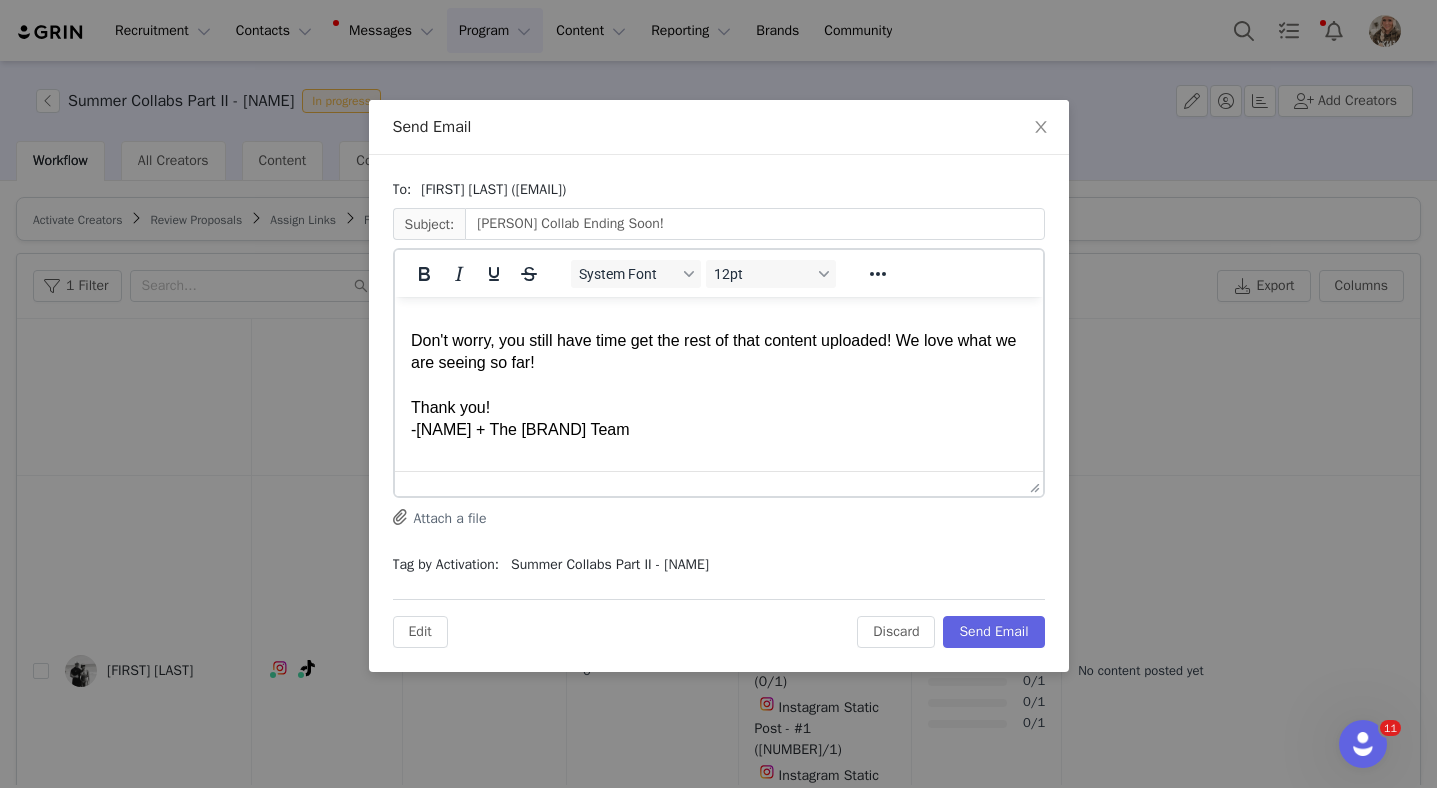 scroll, scrollTop: 216, scrollLeft: 0, axis: vertical 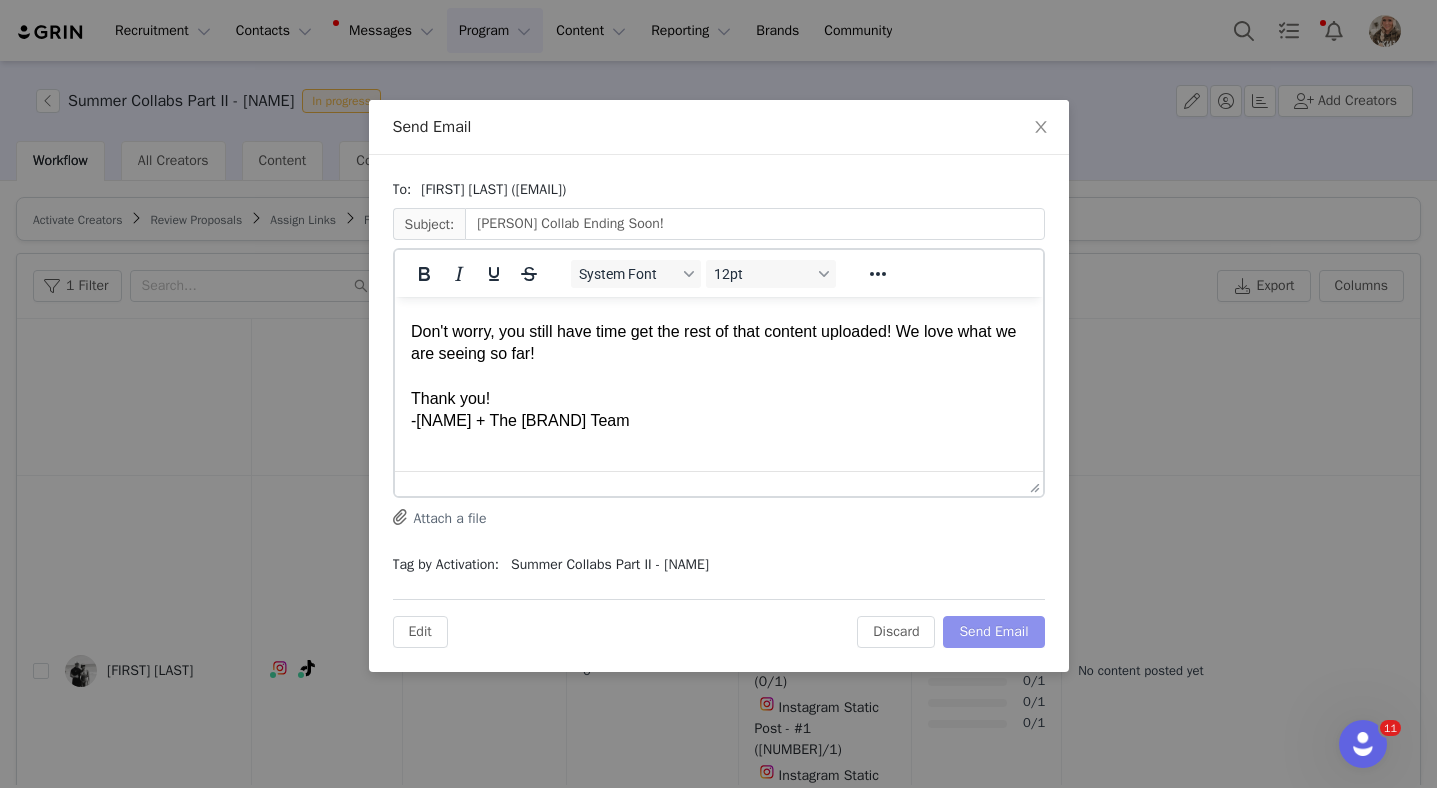 click on "Send Email" at bounding box center (993, 632) 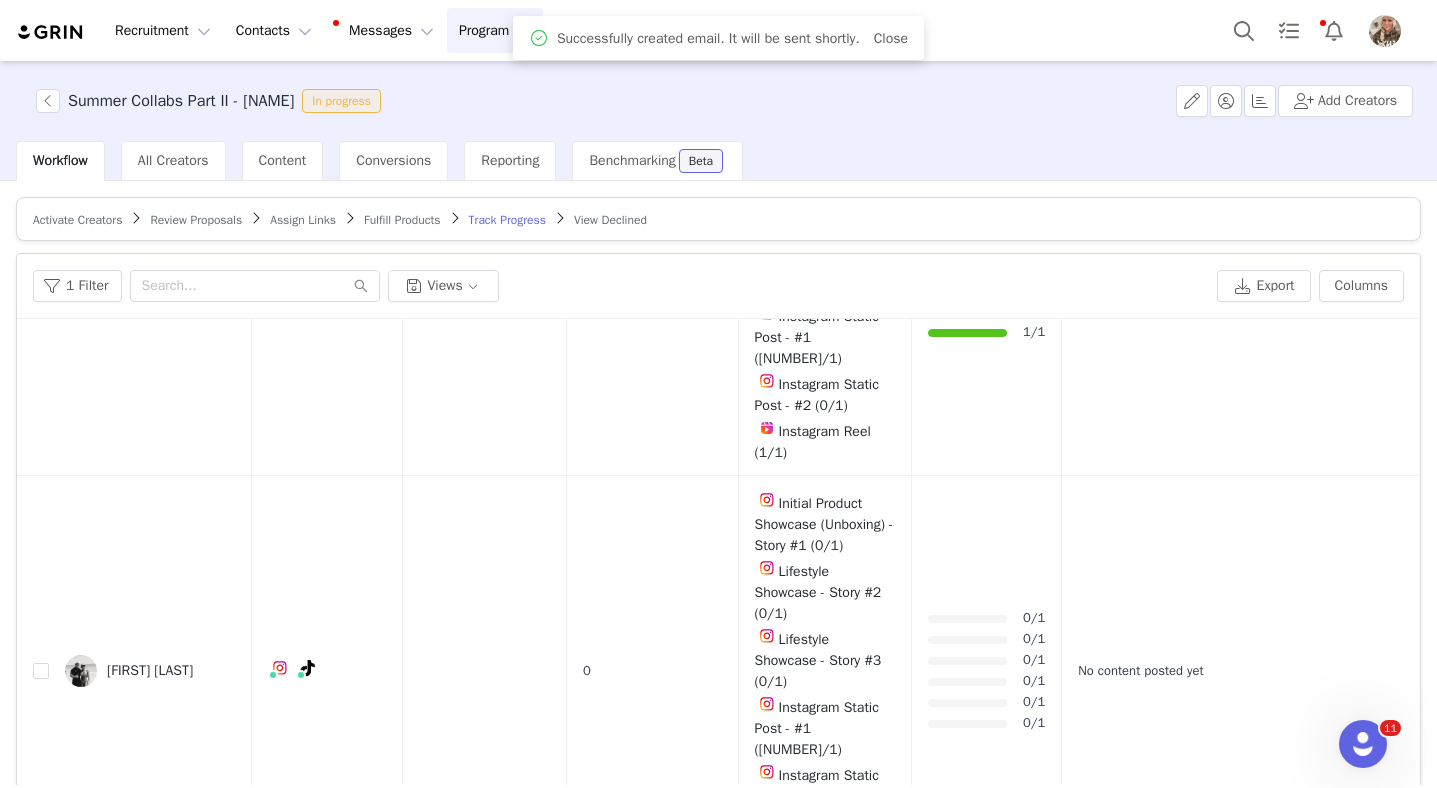 scroll, scrollTop: 0, scrollLeft: 0, axis: both 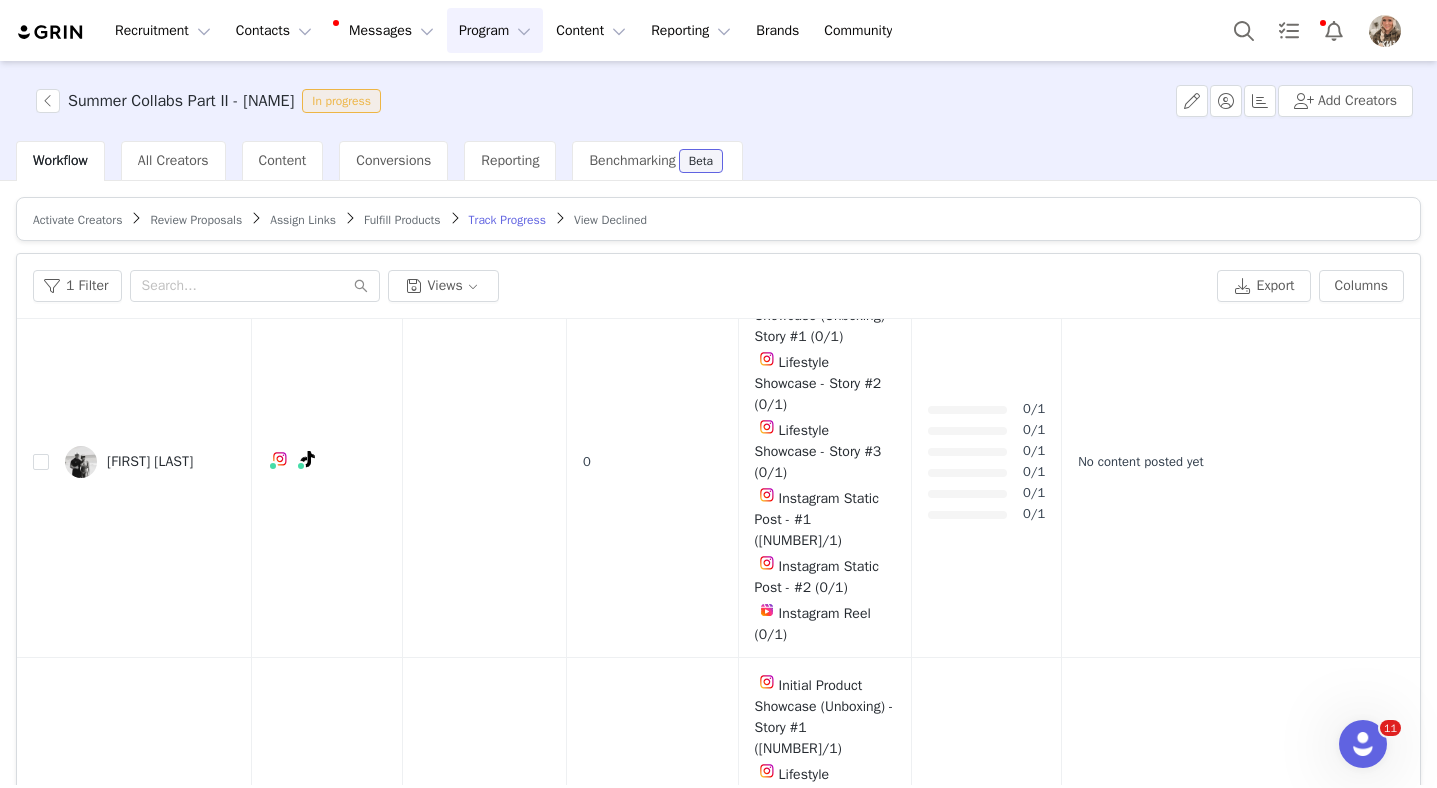 click at bounding box center [1328, 1656] 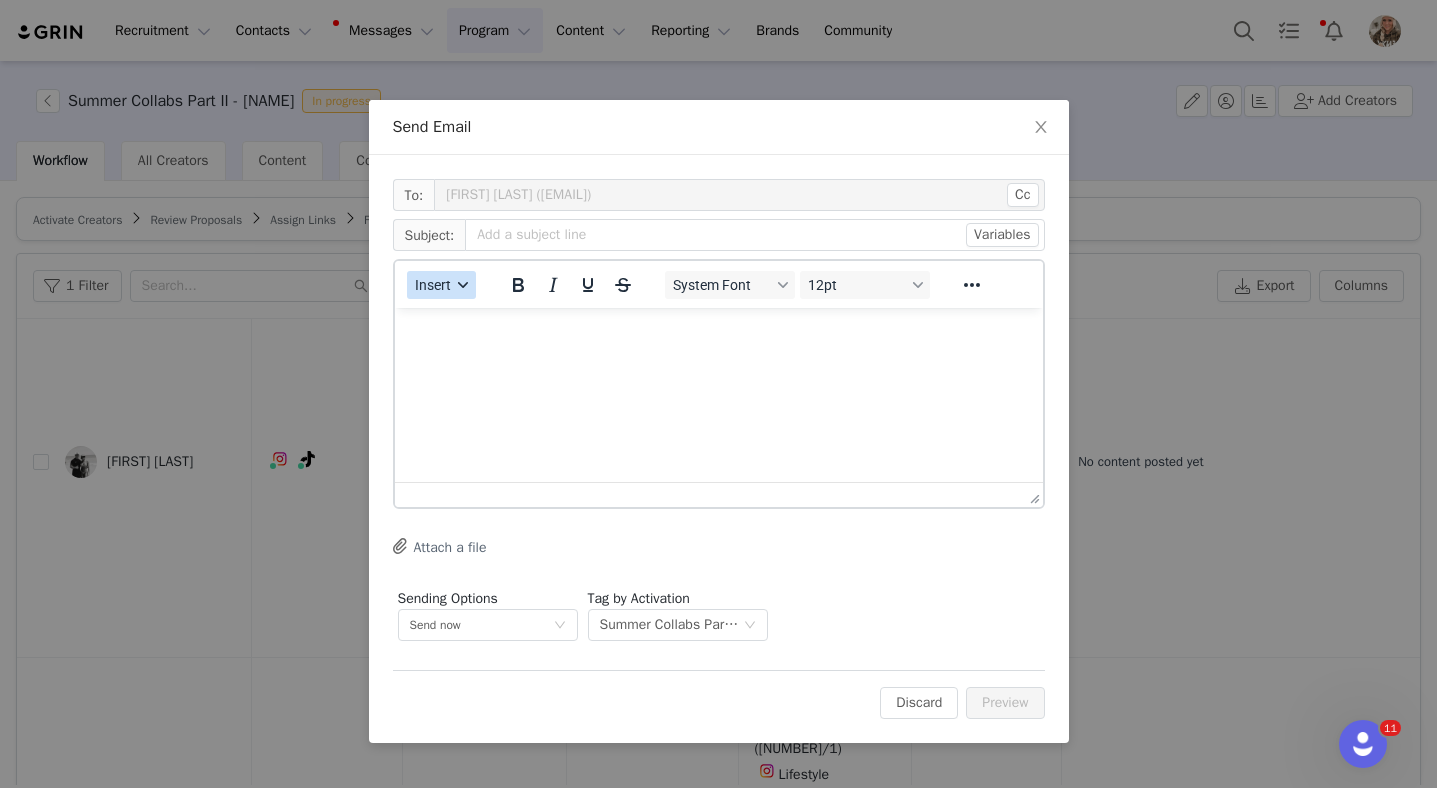 scroll, scrollTop: 0, scrollLeft: 0, axis: both 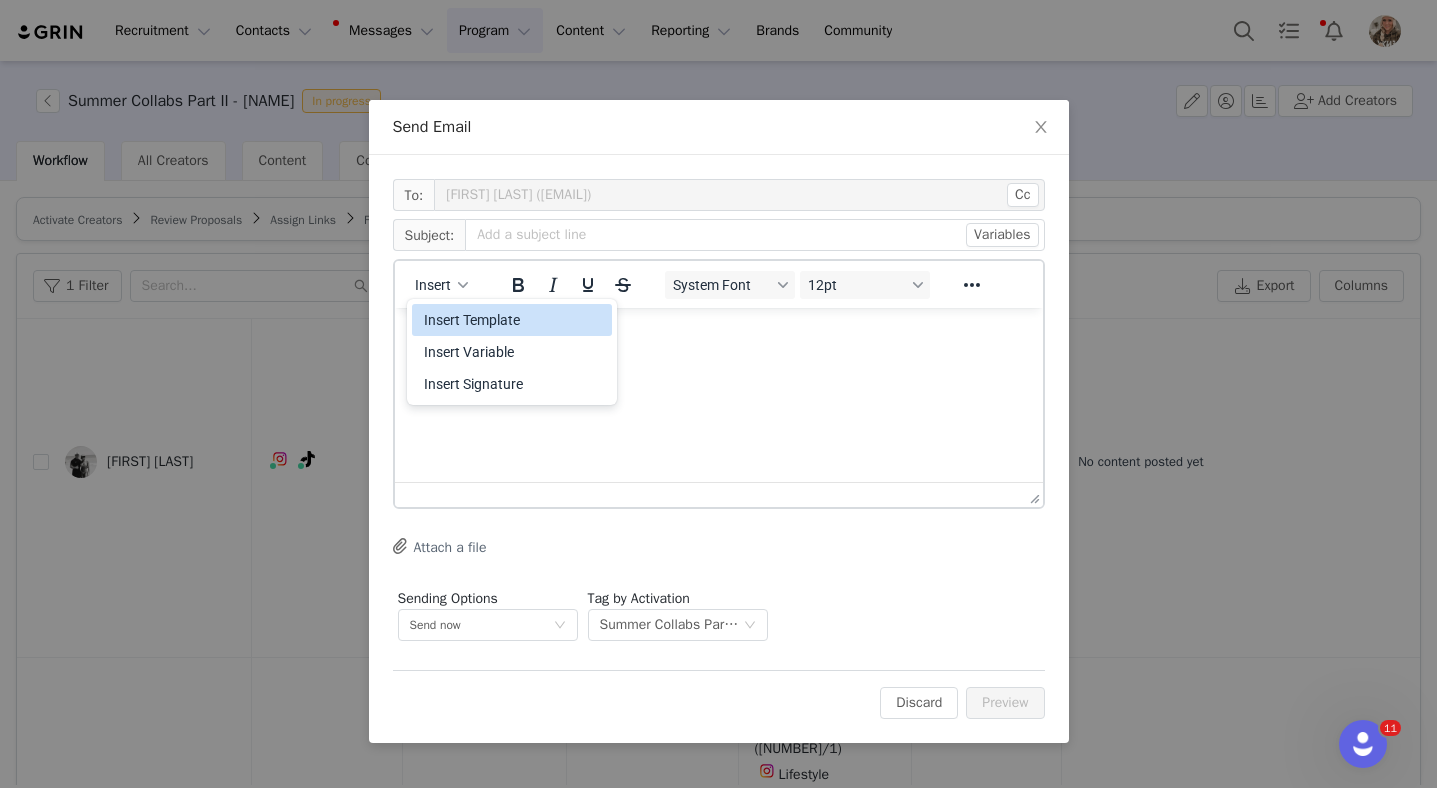 click on "Insert Template" at bounding box center (514, 320) 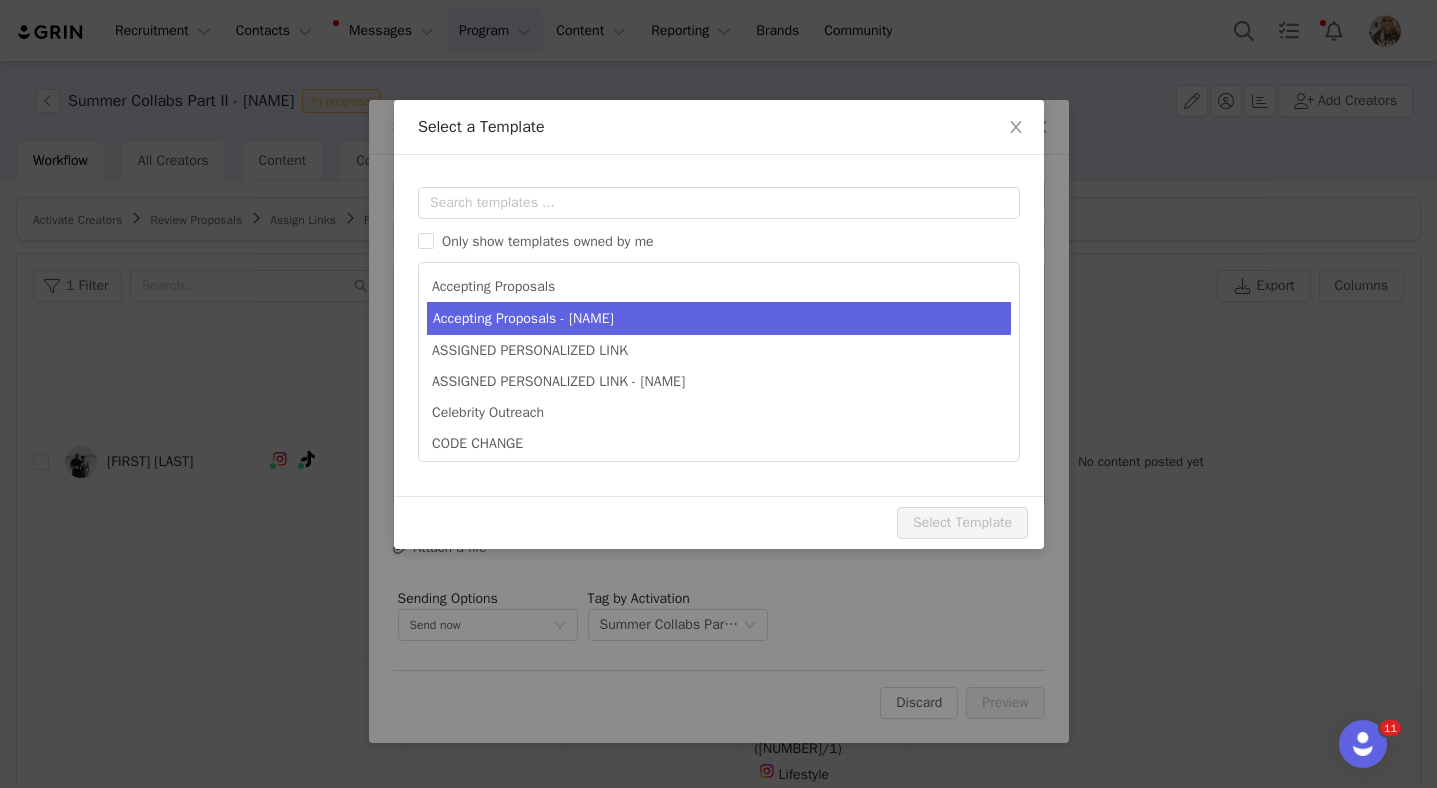 scroll, scrollTop: 0, scrollLeft: 0, axis: both 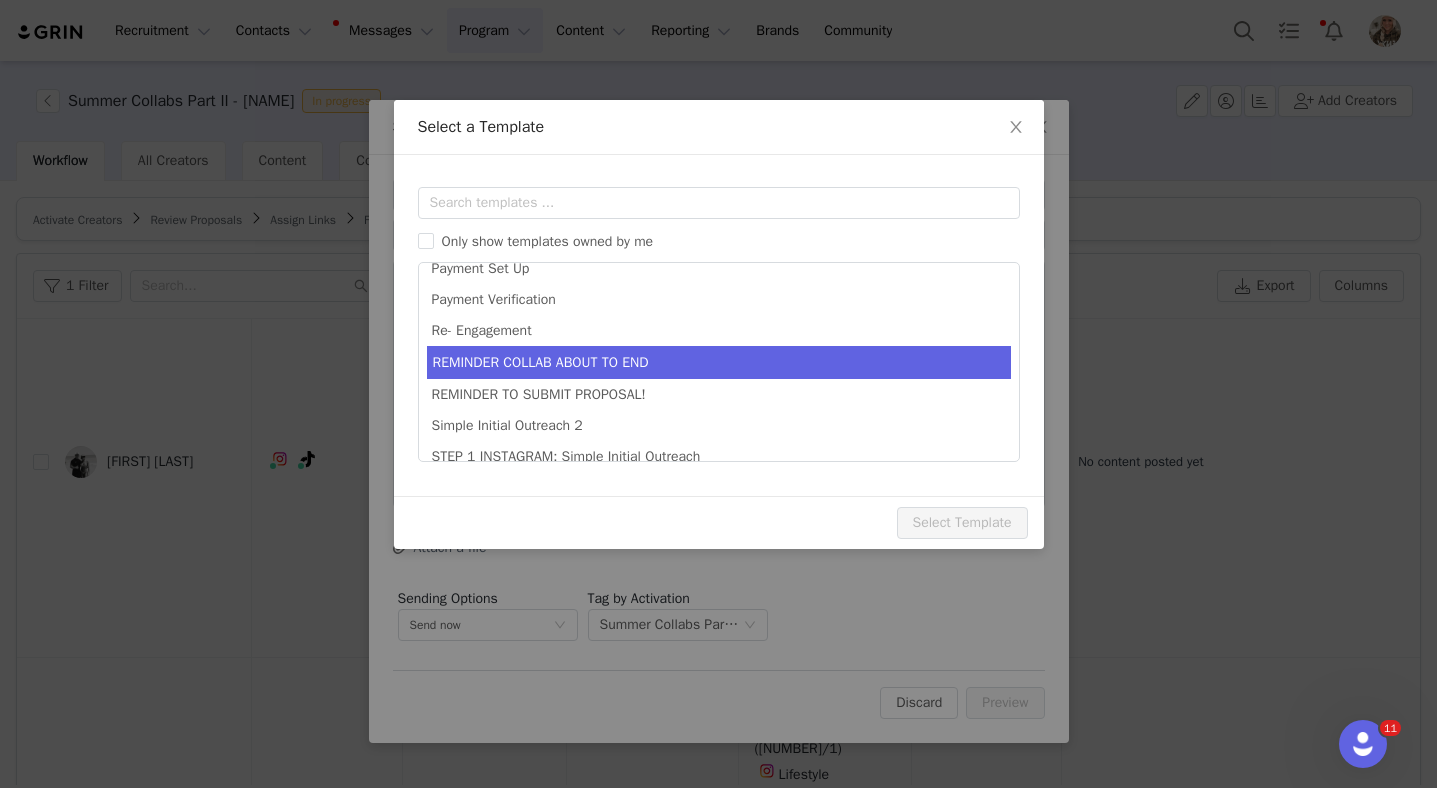 click on "REMINDER COLLAB ABOUT TO END" at bounding box center [719, 362] 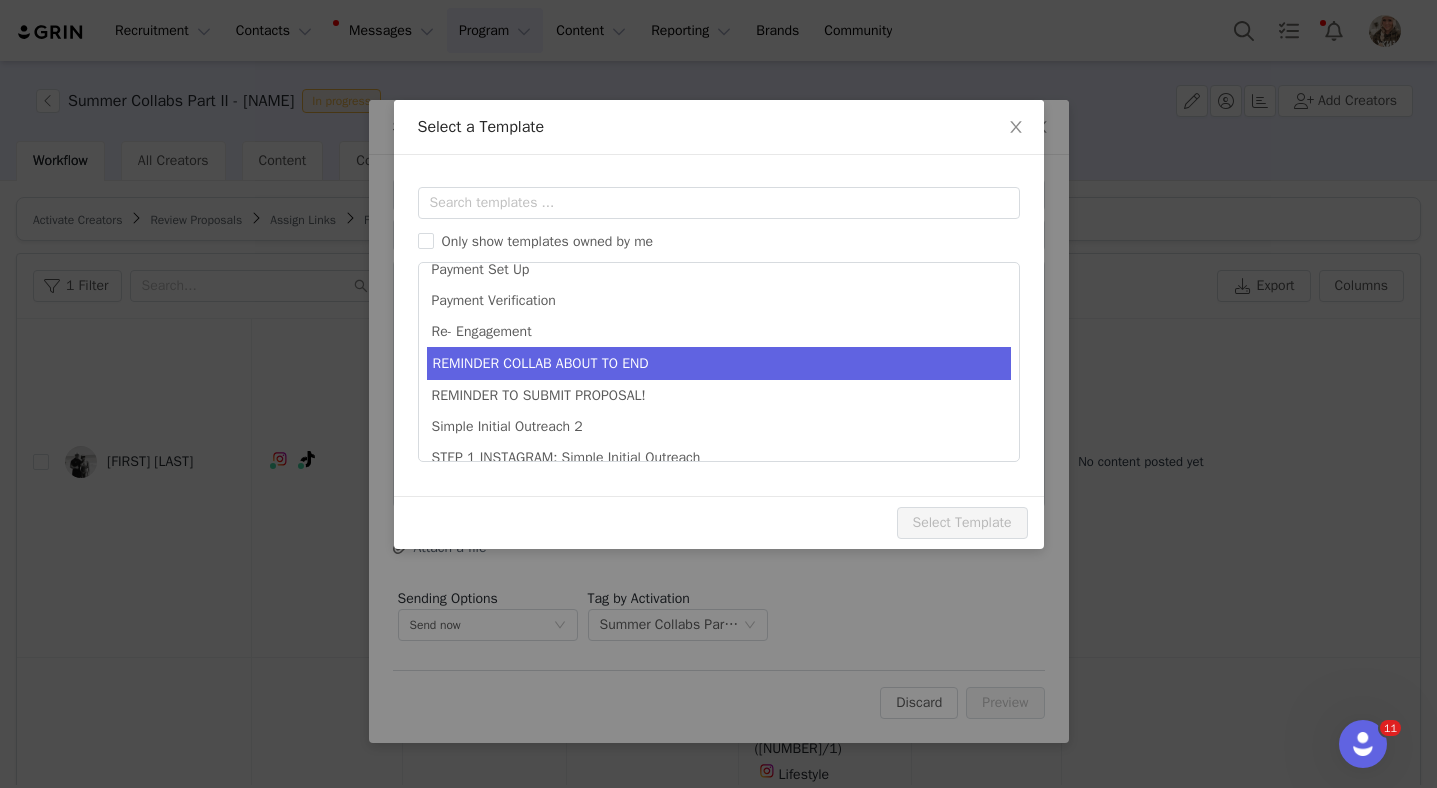 type on "[FIRST_NAME] x BinkyBro Collab Ending Soon!" 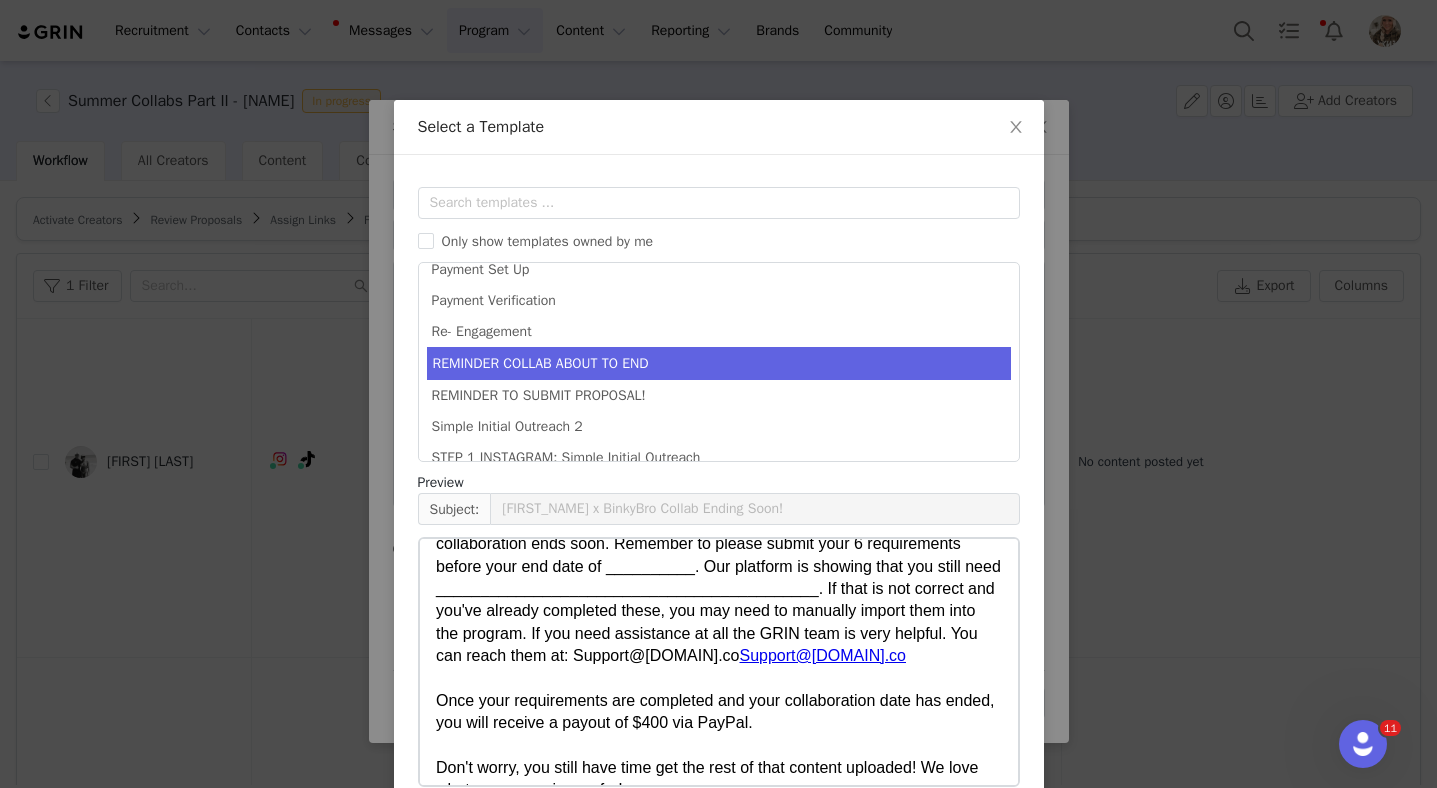 scroll, scrollTop: 211, scrollLeft: 0, axis: vertical 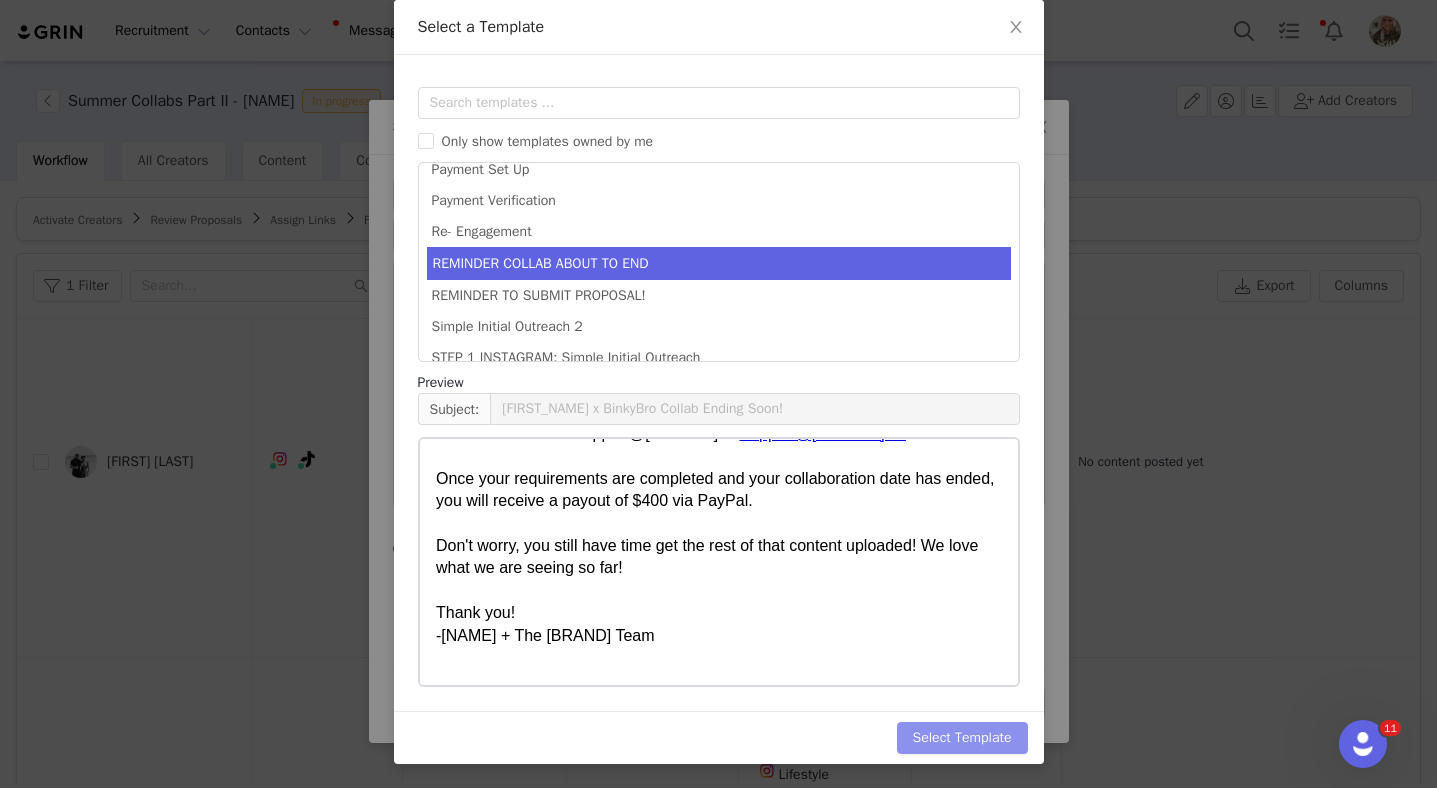 click on "Select Template" at bounding box center [962, 738] 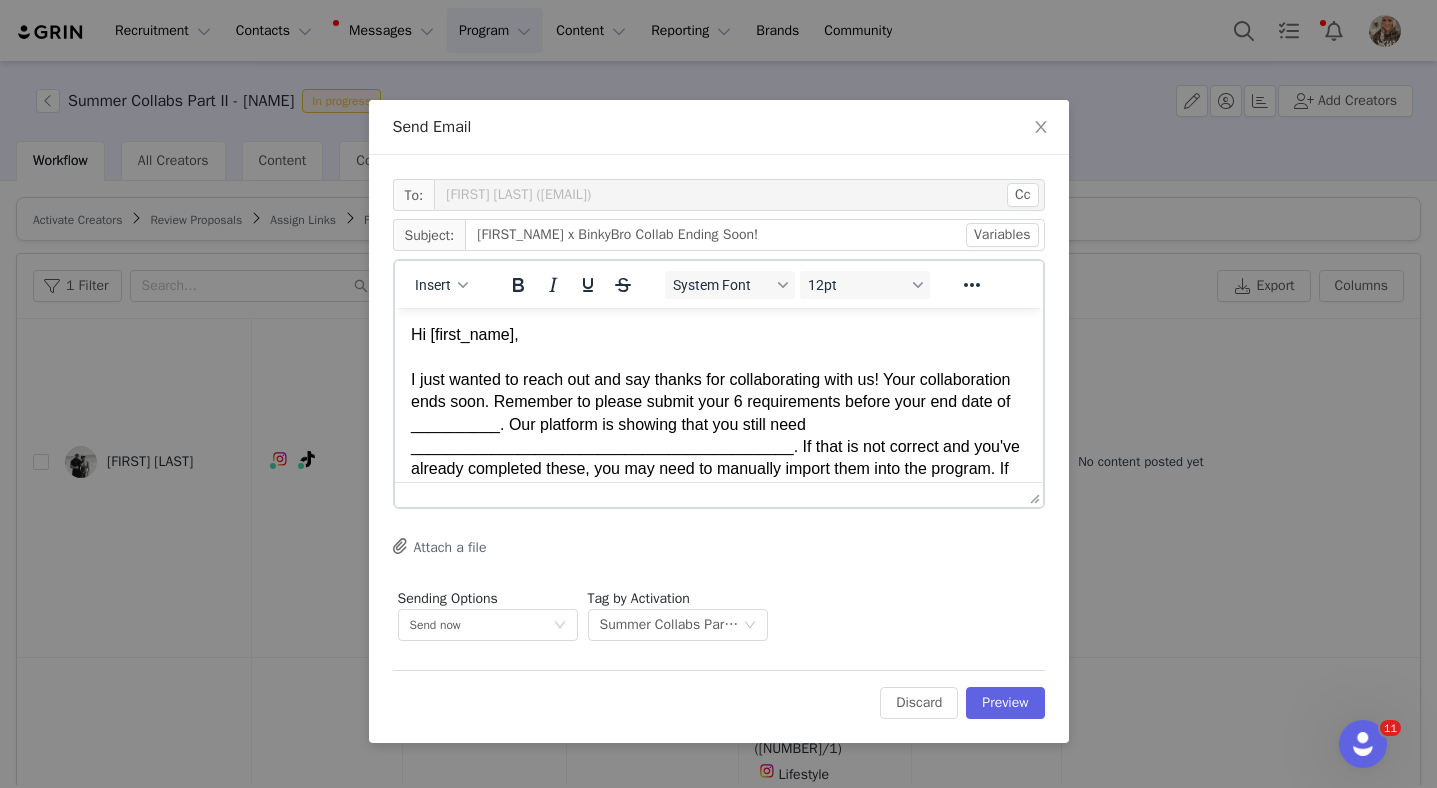 scroll, scrollTop: 0, scrollLeft: 0, axis: both 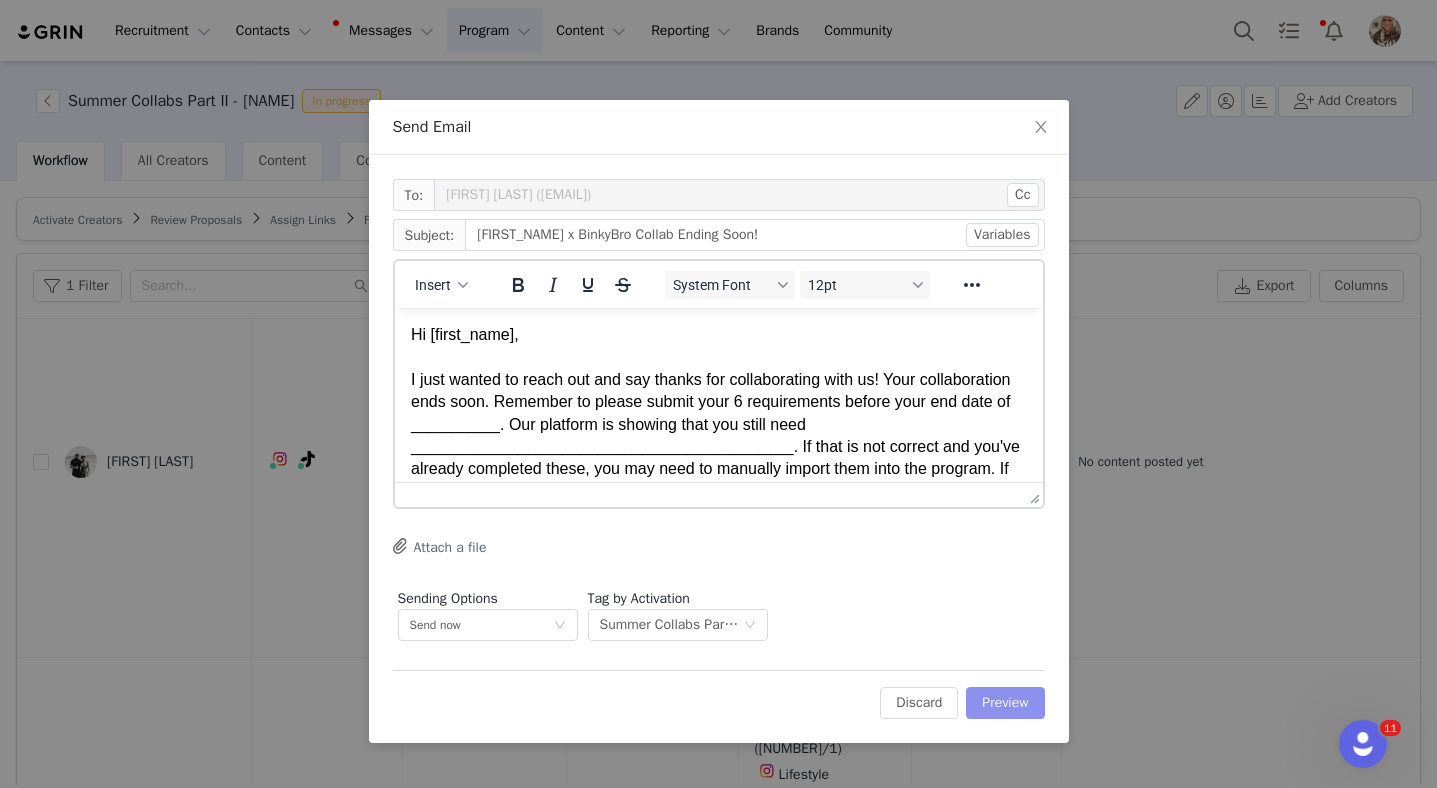 click on "Preview" at bounding box center [1005, 703] 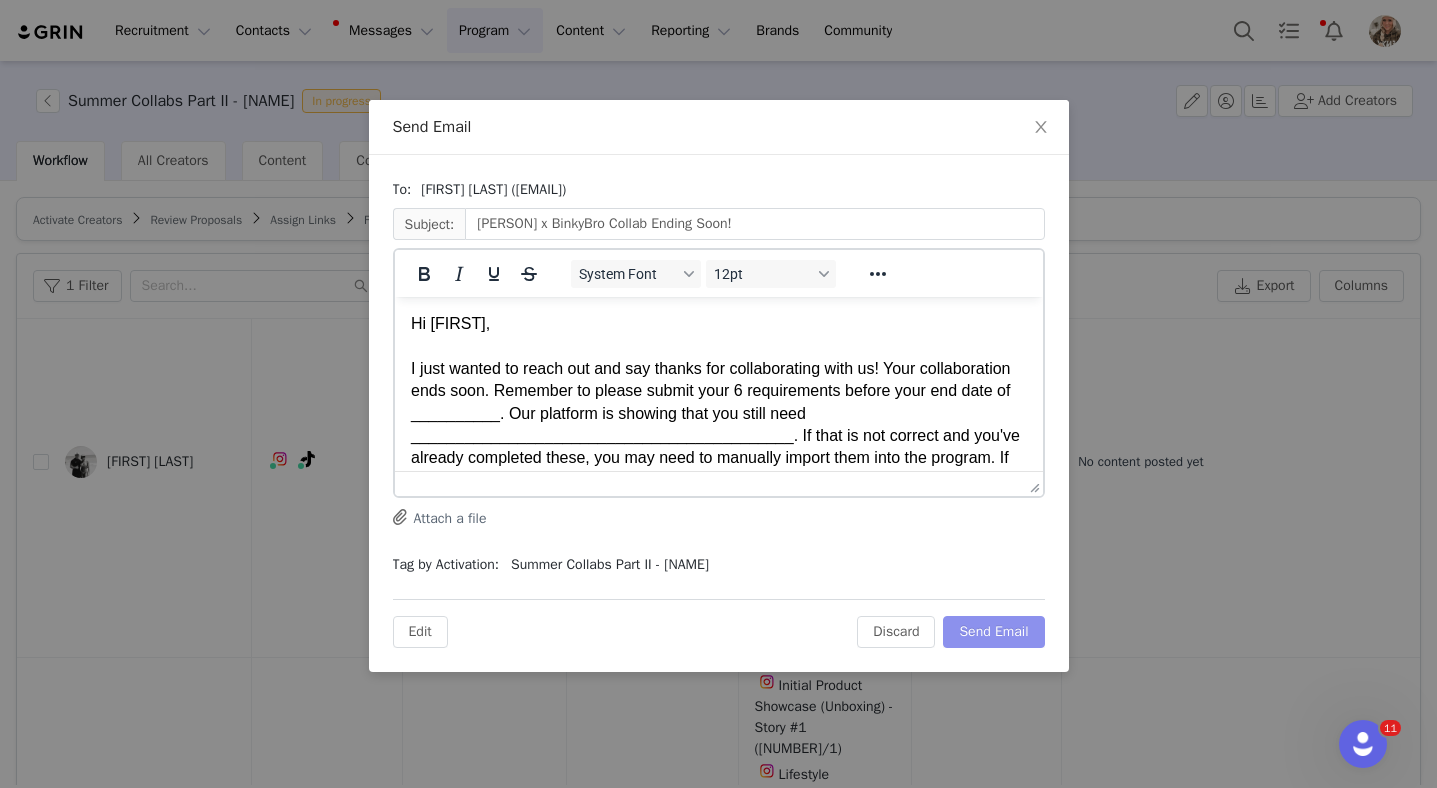 scroll, scrollTop: 0, scrollLeft: 0, axis: both 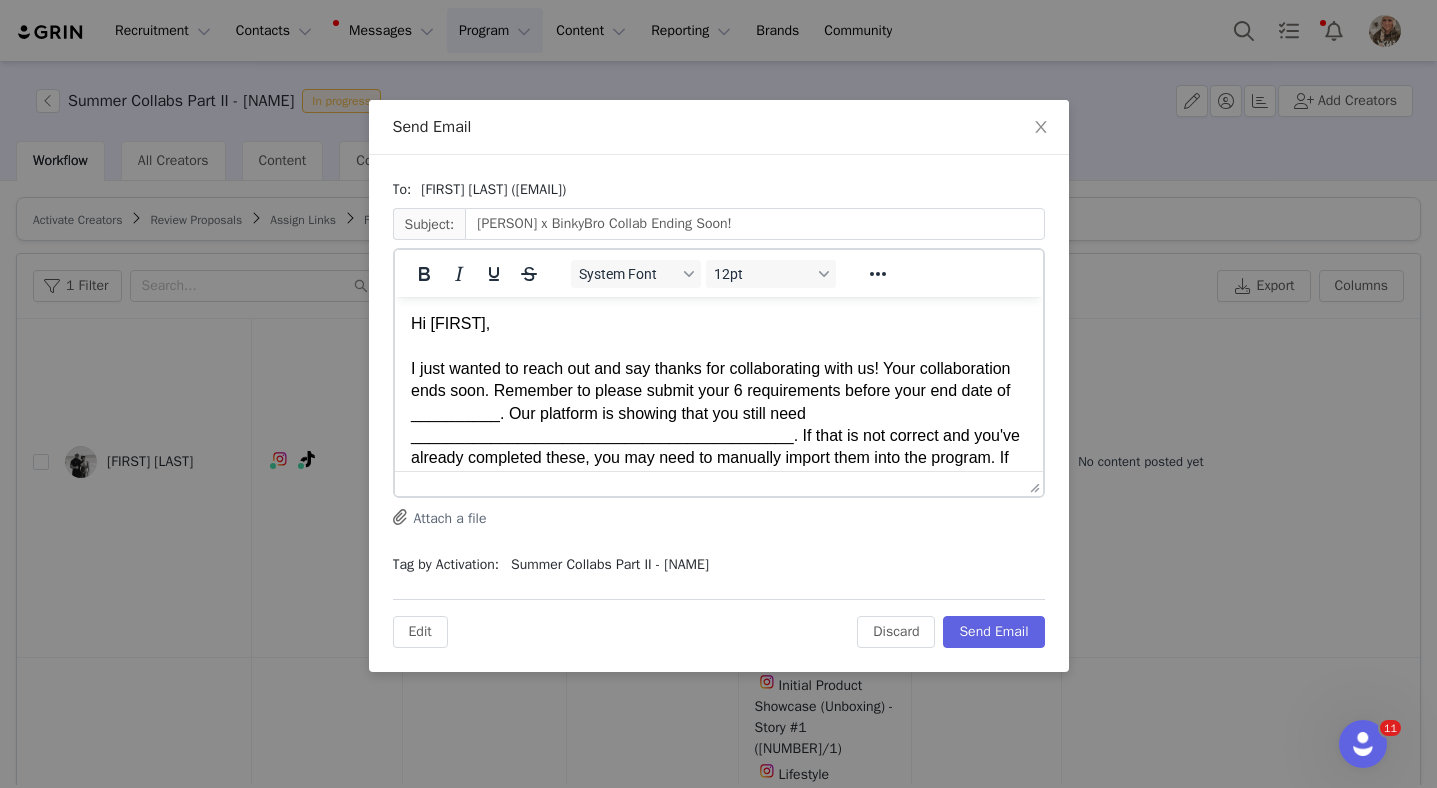 click on "I just wanted to reach out and say thanks for collaborating with us! Your collaboration ends soon. Remember to please submit your 6 requirements before your end date of __________. Our platform is showing that you still need ___________________________________________. If that is not correct and you've already completed these, you may need to manually import them into the program. If you need assistance at all the GRIN team is very helpful. You can reach them at: Support@[DOMAIN].co" at bounding box center [718, 424] 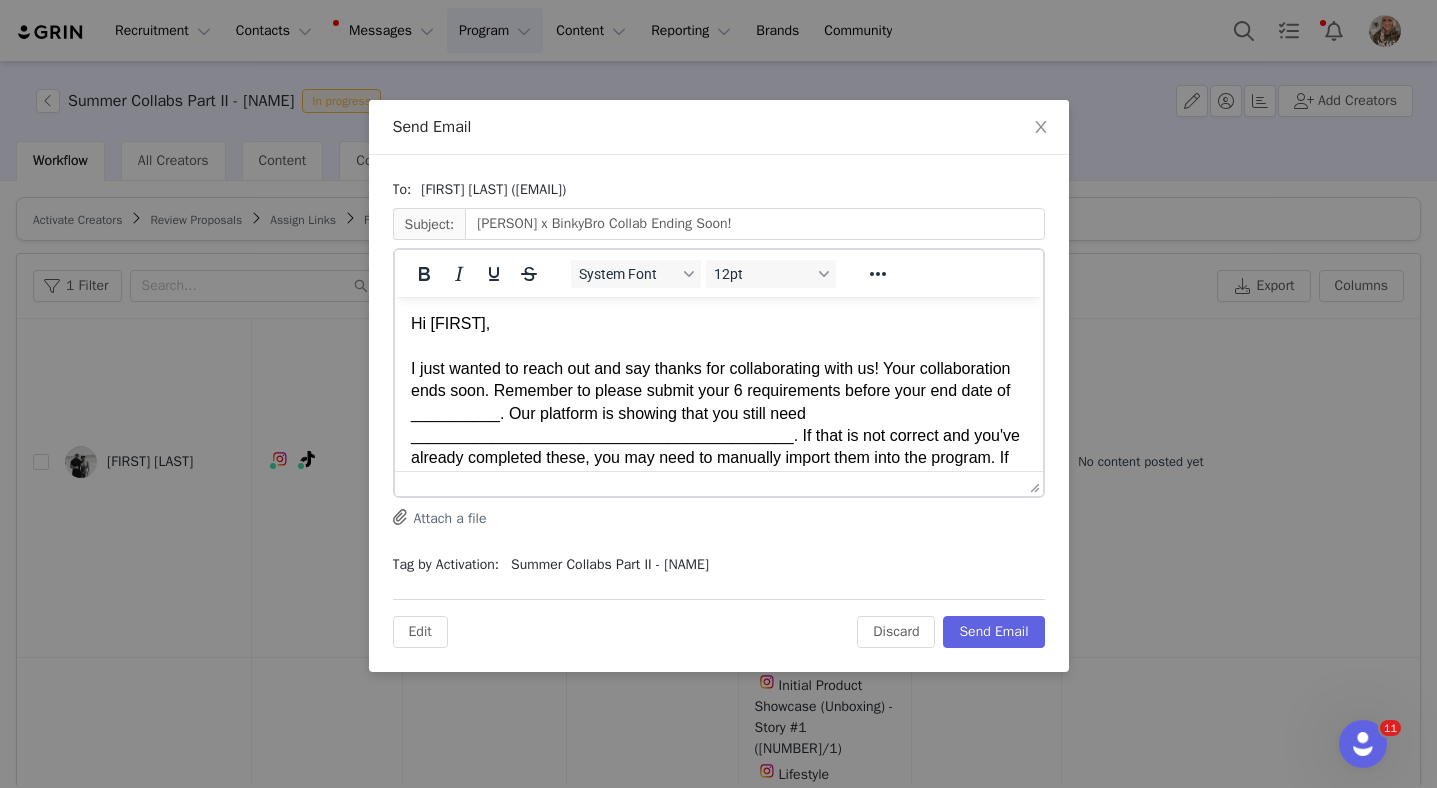 type 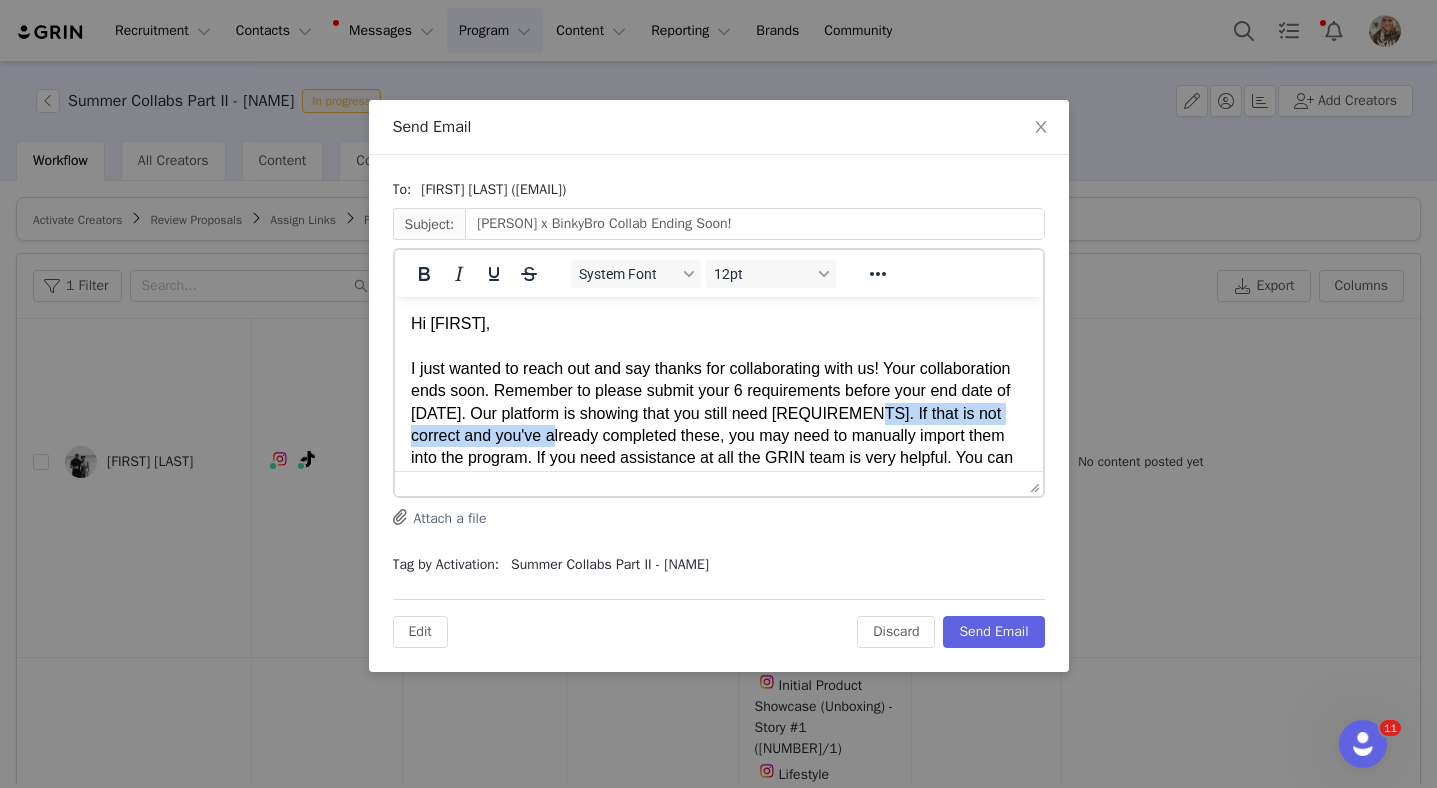 drag, startPoint x: 771, startPoint y: 442, endPoint x: 427, endPoint y: 437, distance: 344.03635 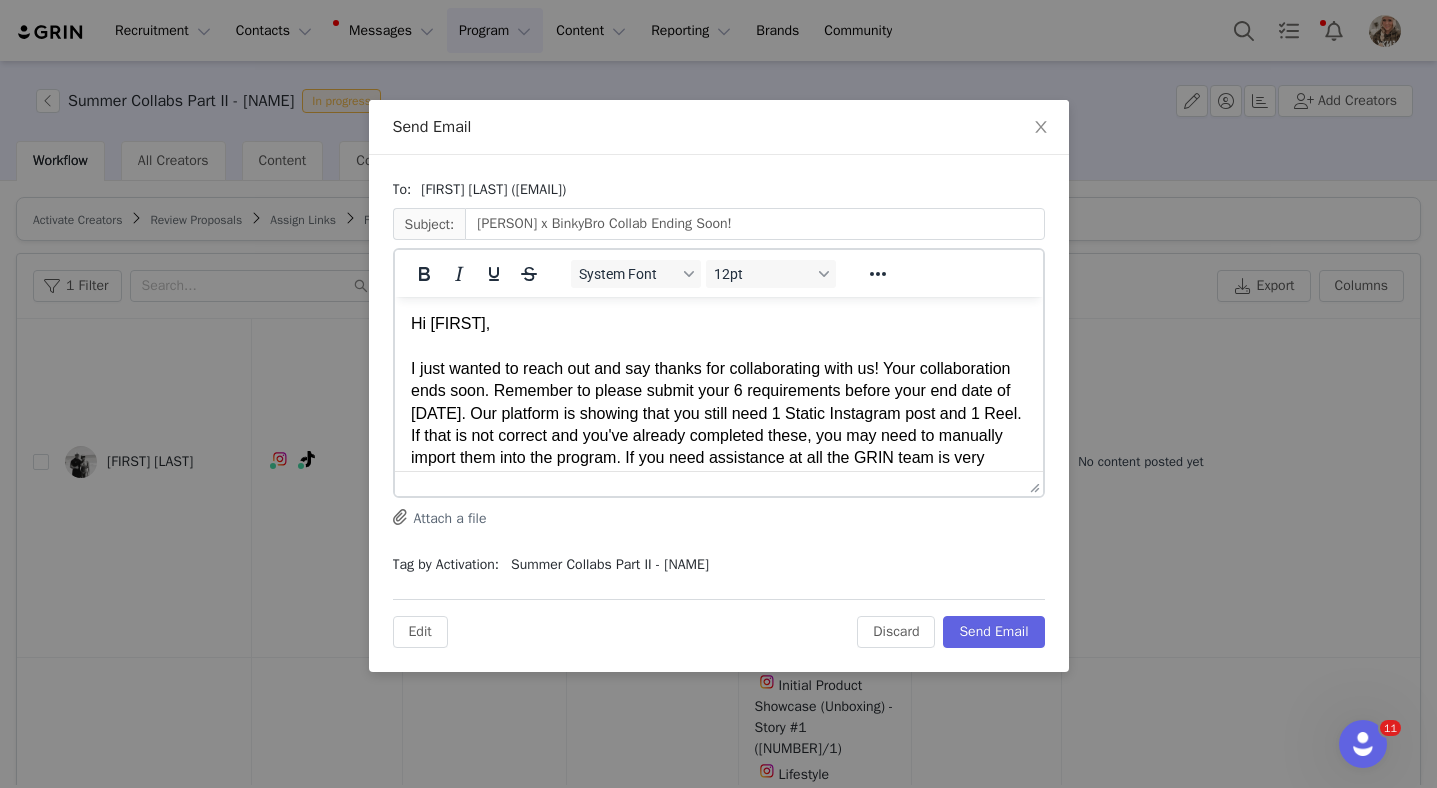 scroll, scrollTop: 139, scrollLeft: 0, axis: vertical 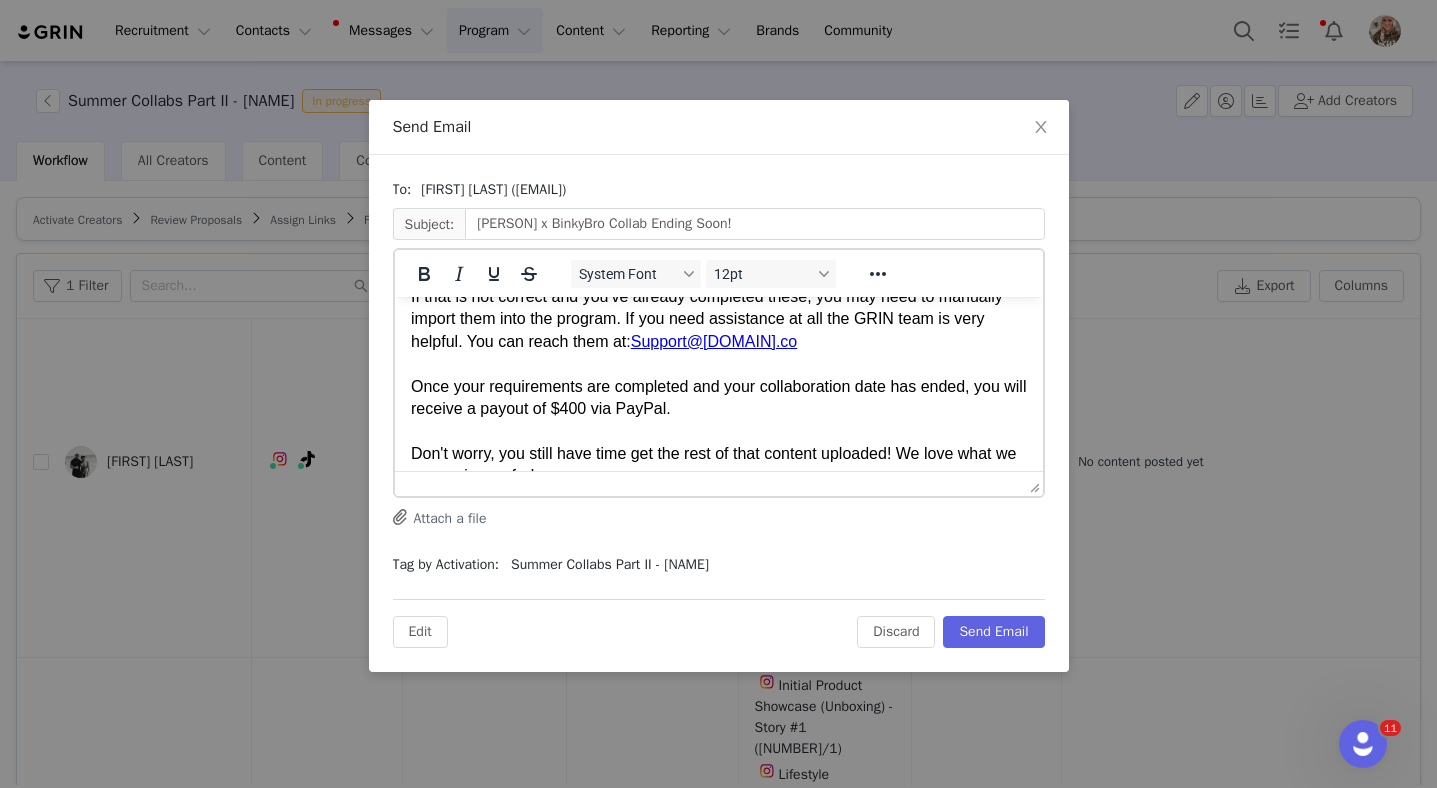 drag, startPoint x: 412, startPoint y: 387, endPoint x: 739, endPoint y: 423, distance: 328.97568 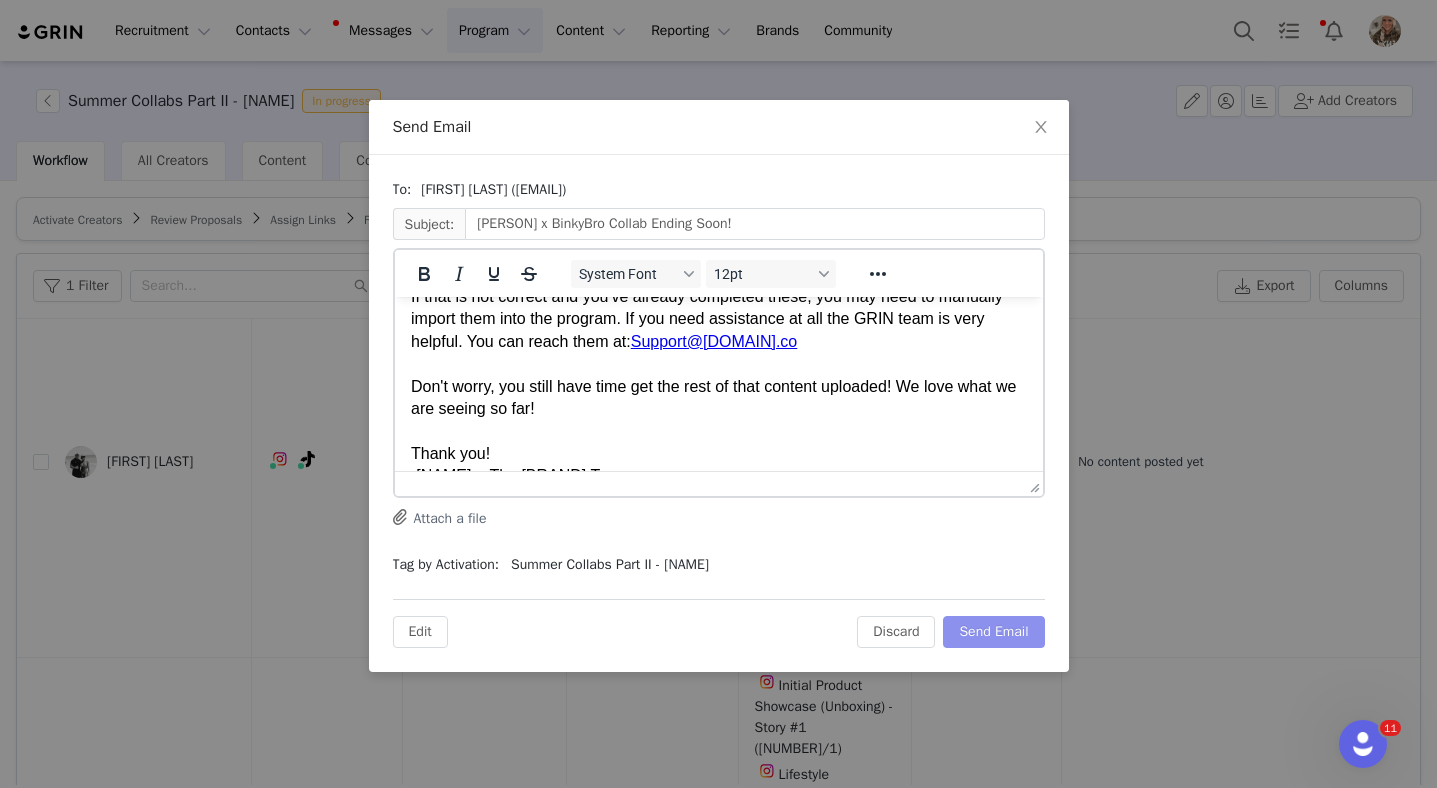click on "Send Email" at bounding box center [993, 632] 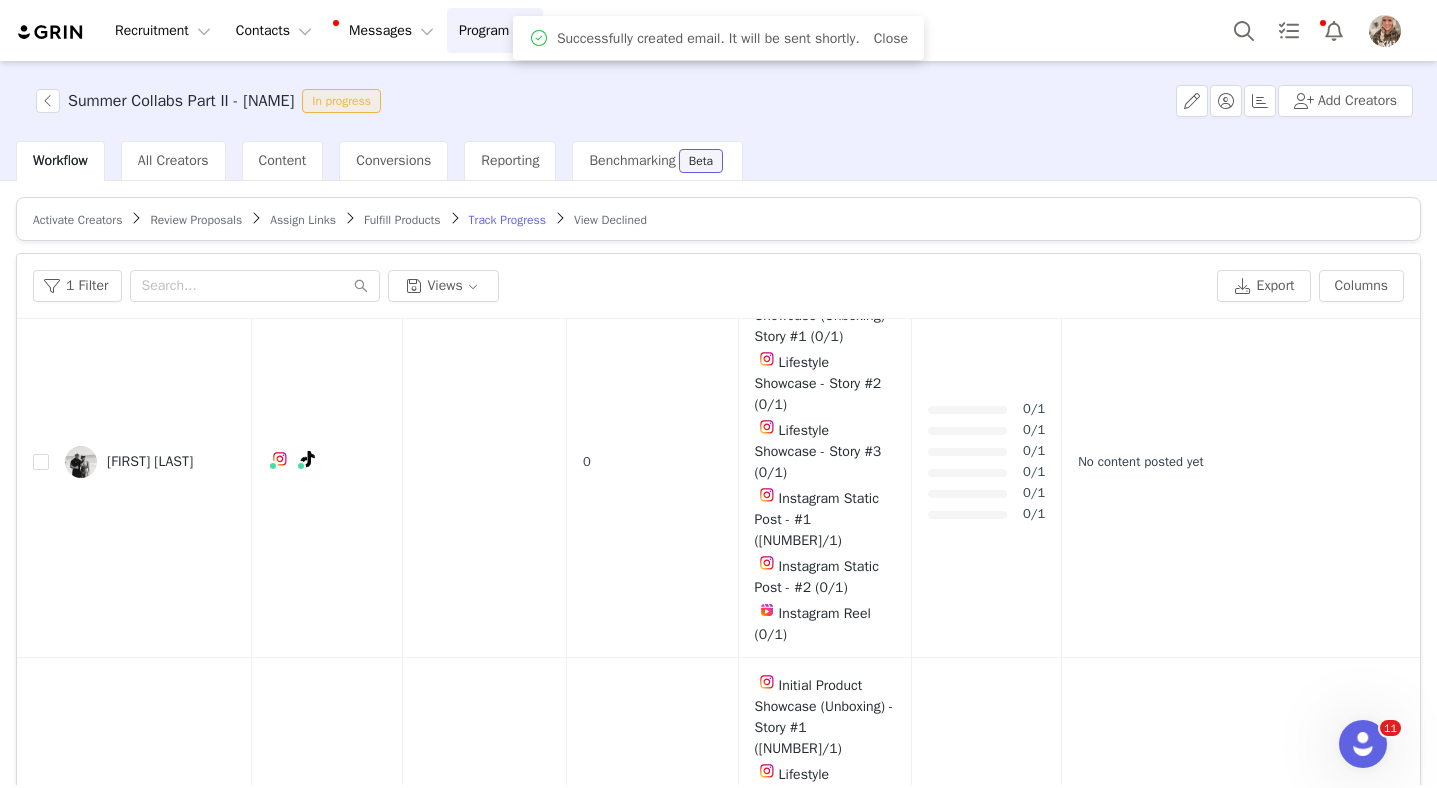 scroll, scrollTop: 0, scrollLeft: 0, axis: both 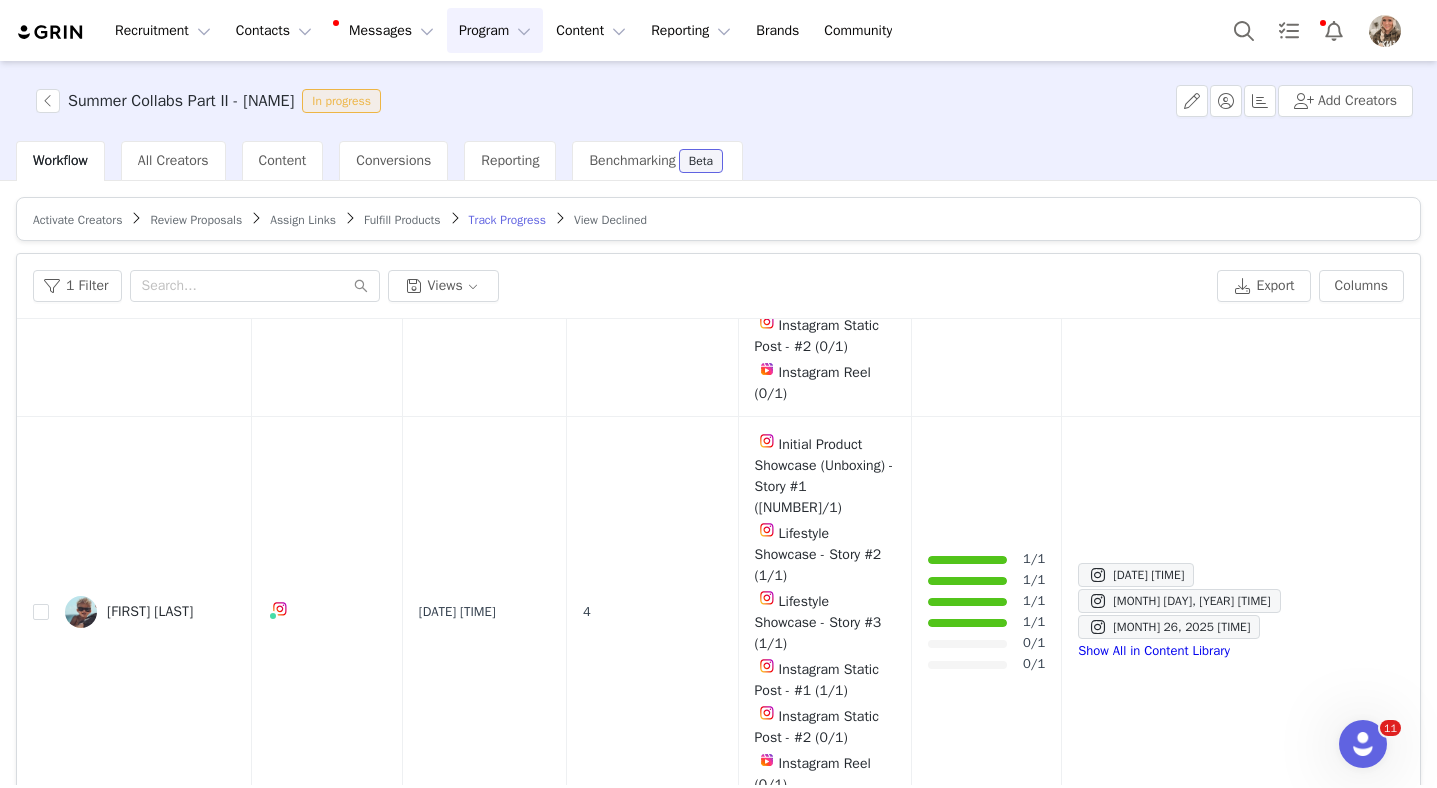 click at bounding box center (1328, 1806) 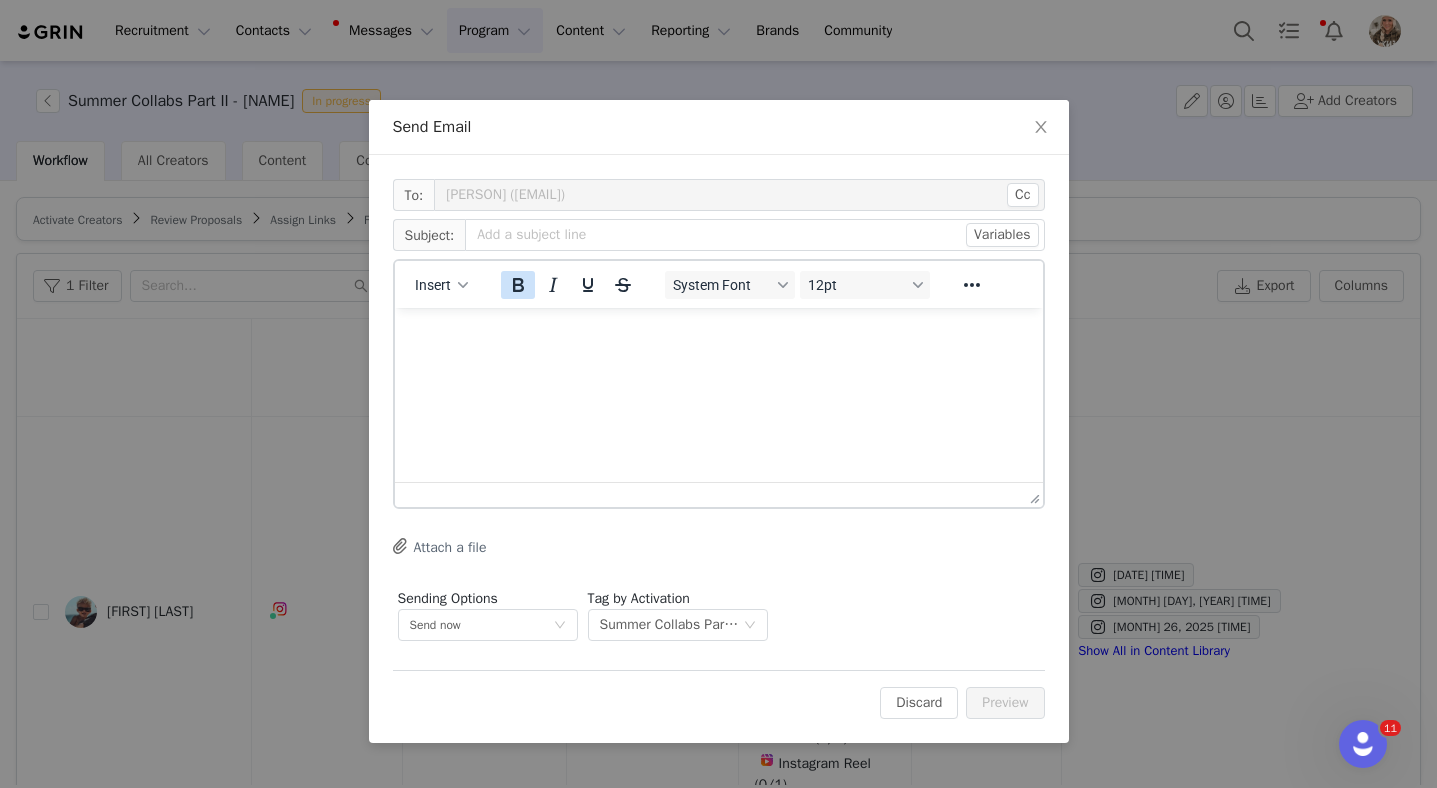 scroll, scrollTop: 0, scrollLeft: 0, axis: both 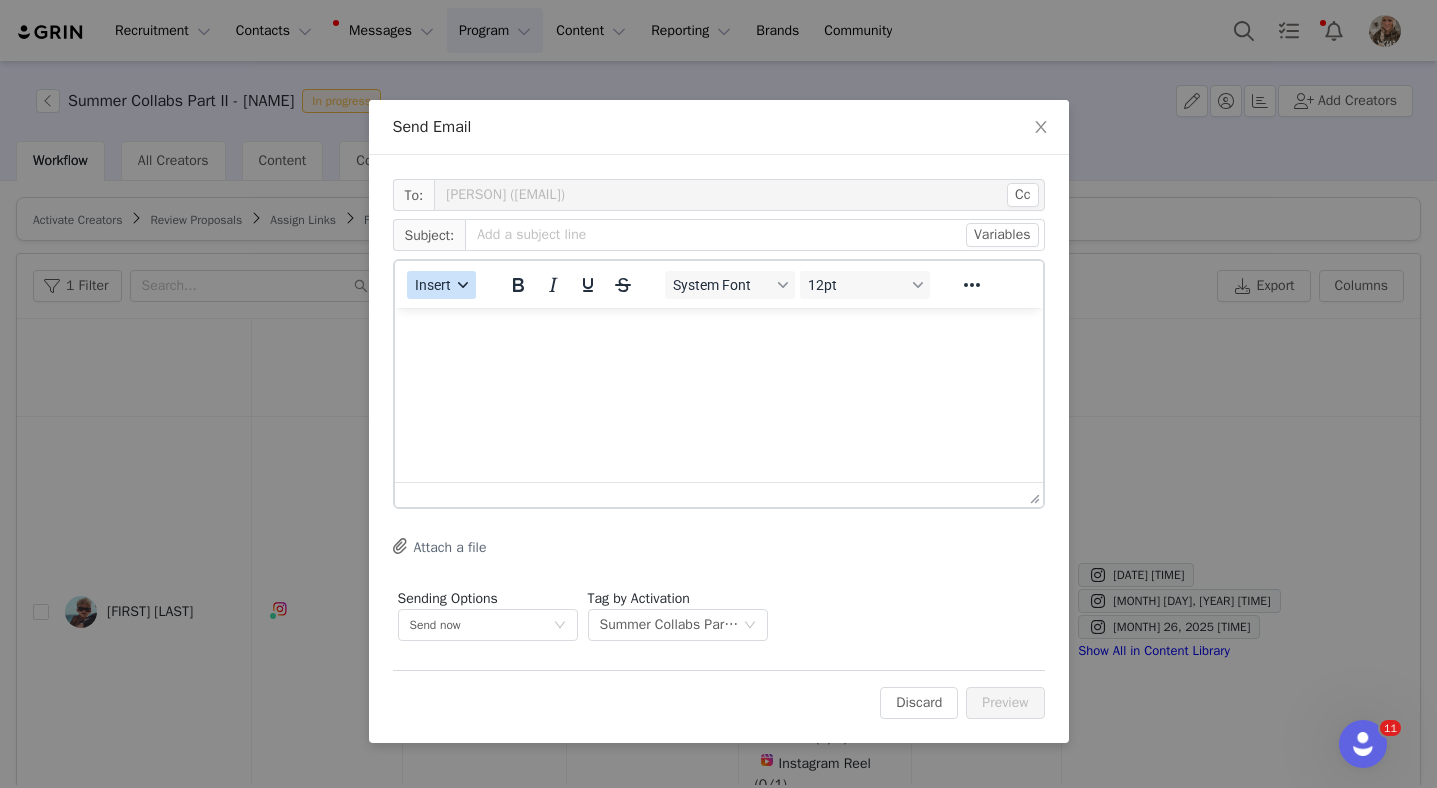 click on "Insert" at bounding box center [433, 285] 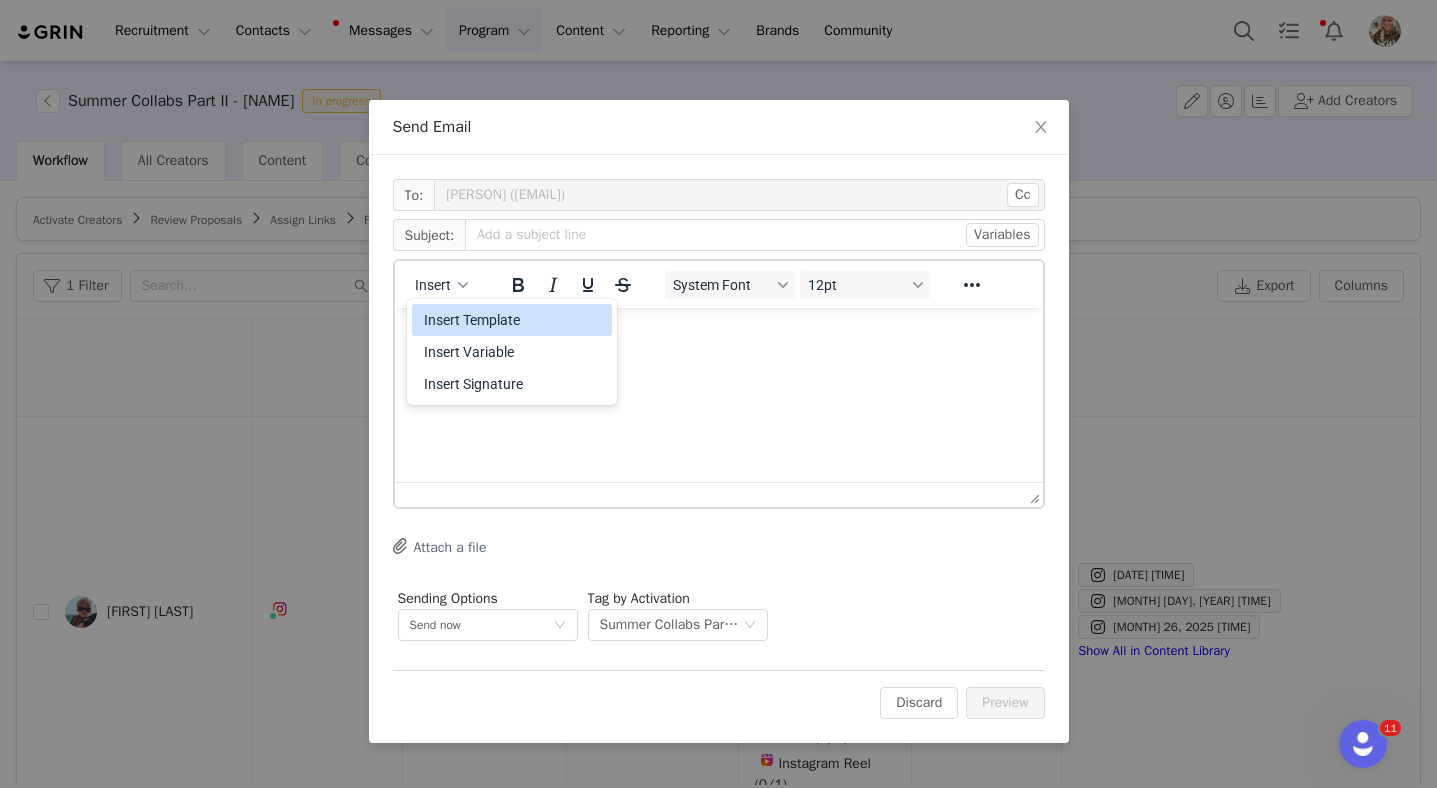 click on "Insert Template" at bounding box center [514, 320] 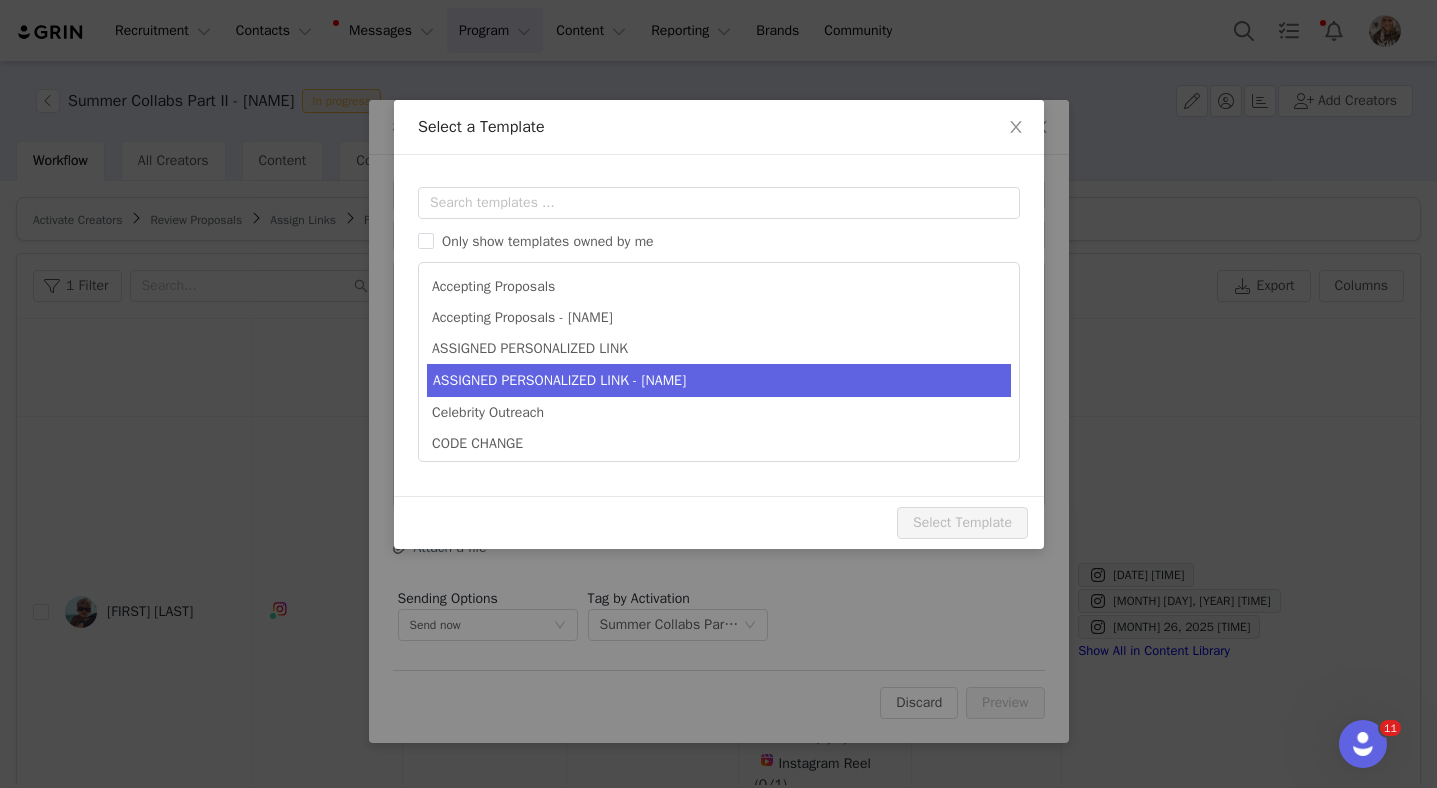scroll, scrollTop: 0, scrollLeft: 0, axis: both 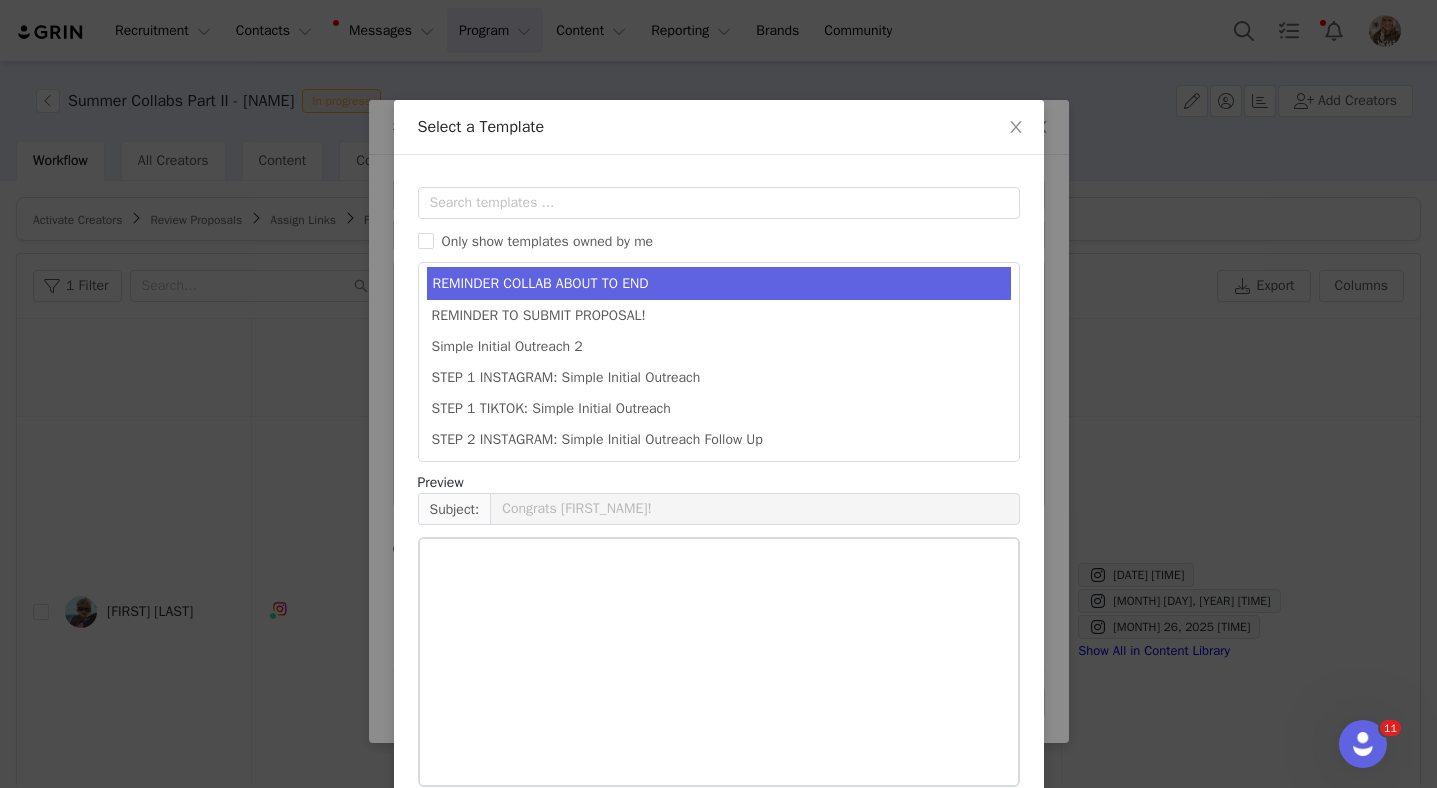 click on "REMINDER COLLAB ABOUT TO END" at bounding box center (719, 283) 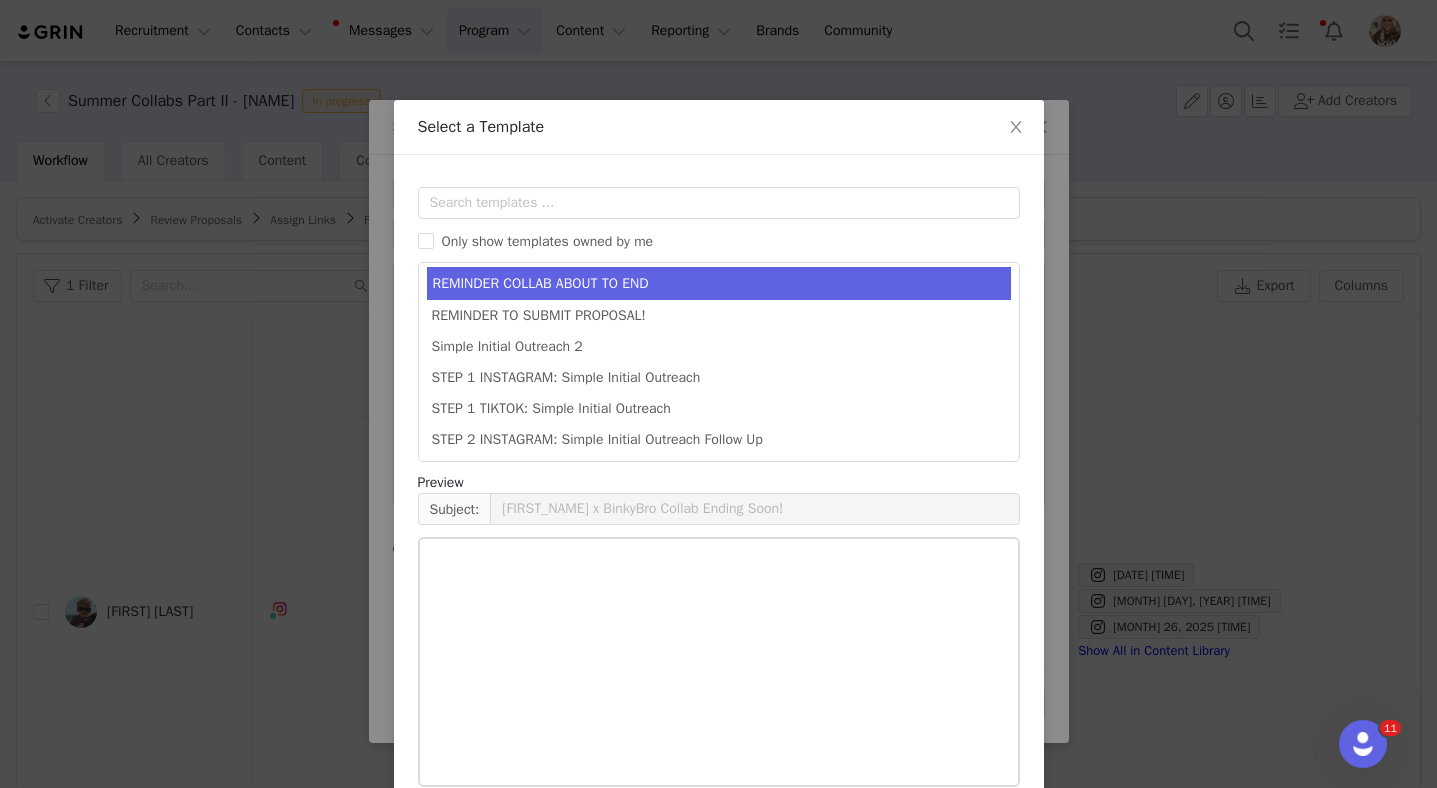 scroll, scrollTop: 1060, scrollLeft: 0, axis: vertical 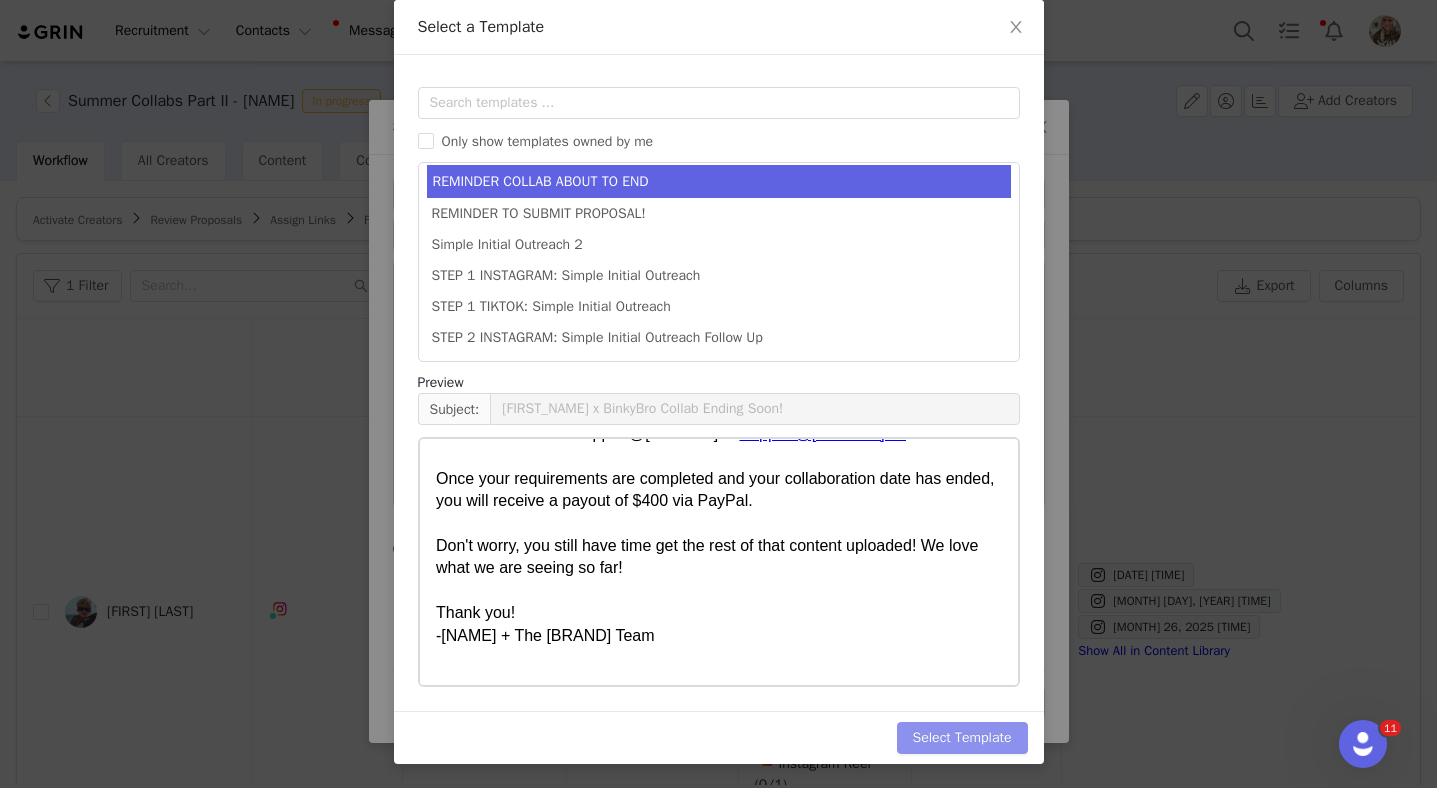 click on "Select Template" at bounding box center [962, 738] 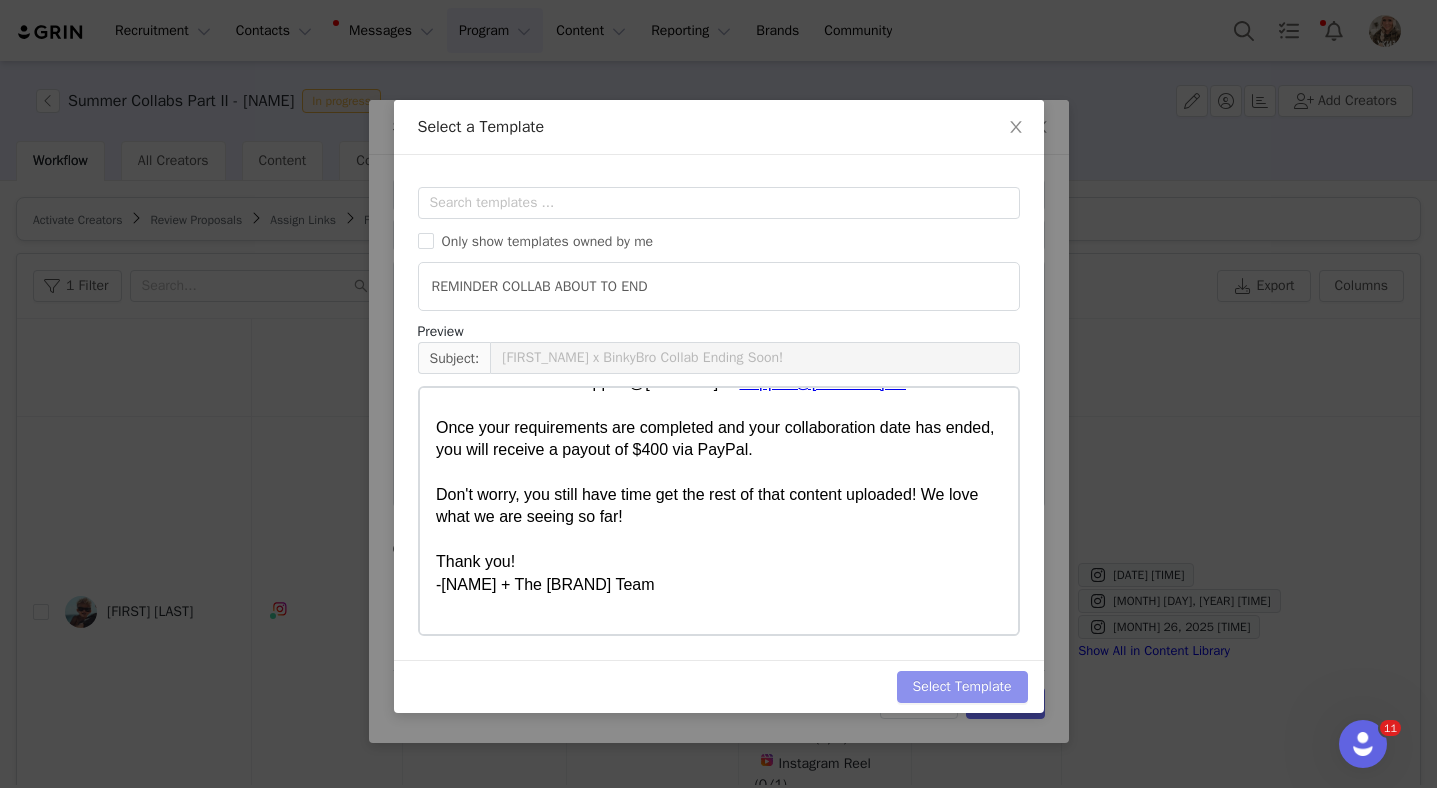 type on "[FIRST_NAME] x BinkyBro Collab Ending Soon!" 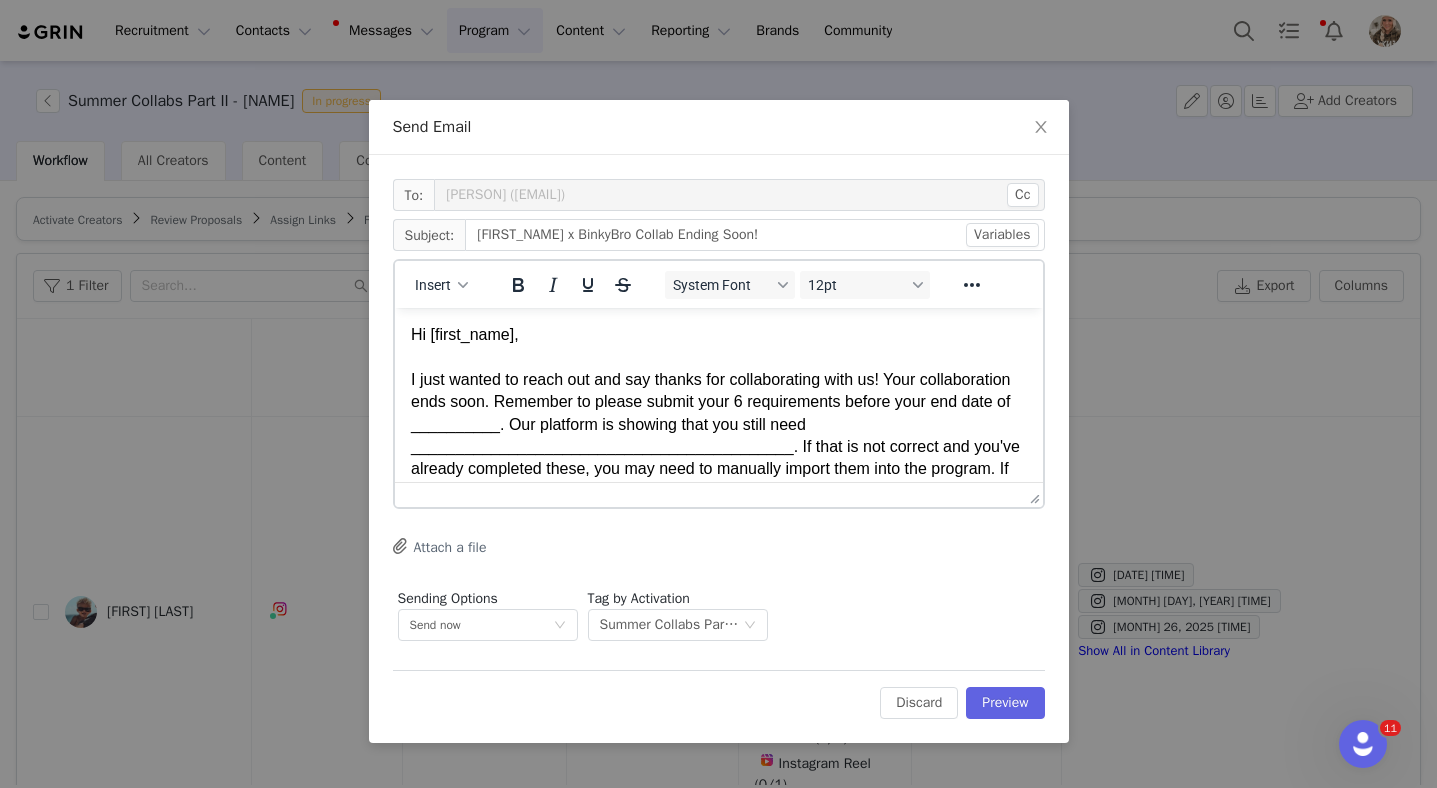 scroll, scrollTop: 0, scrollLeft: 0, axis: both 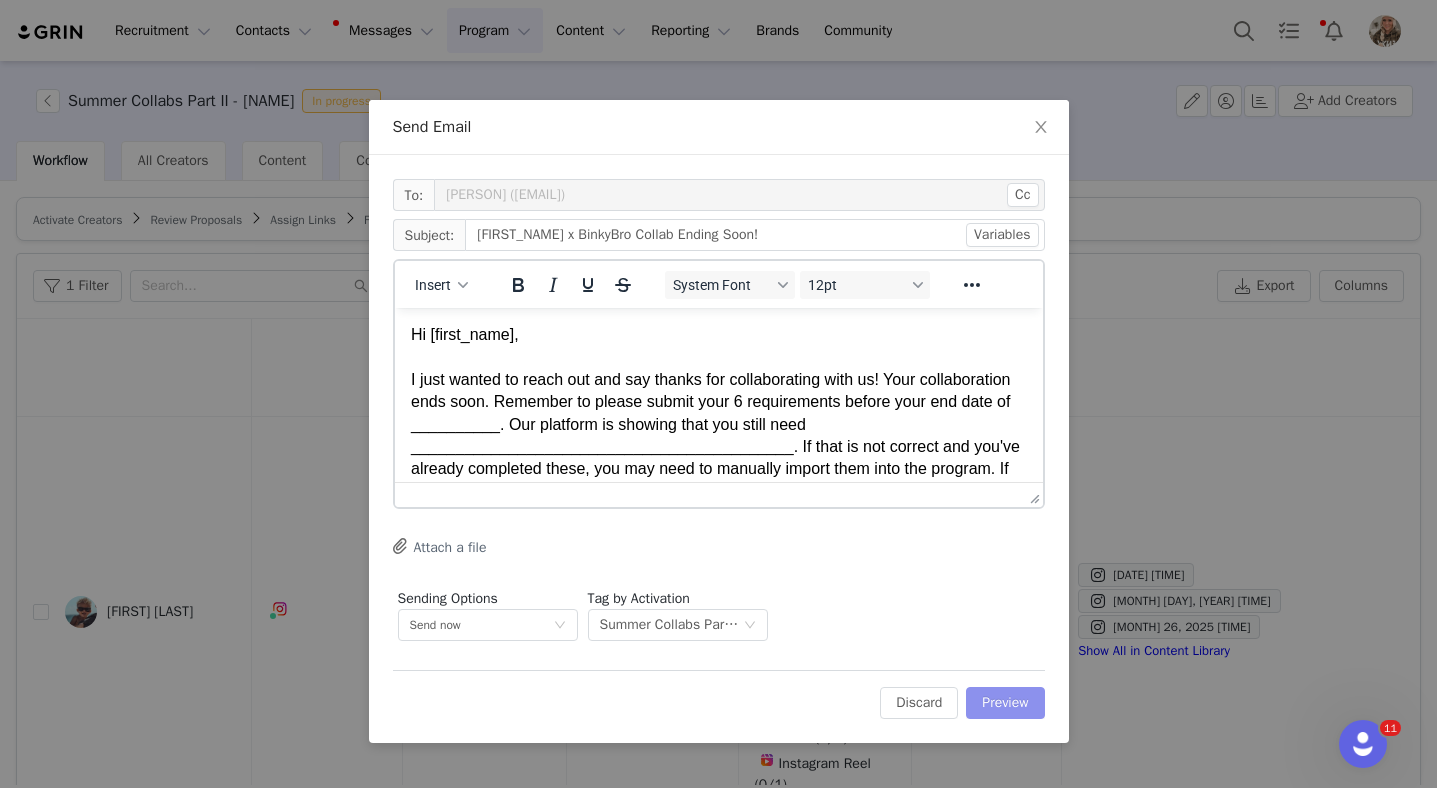 click on "Preview" at bounding box center [1005, 703] 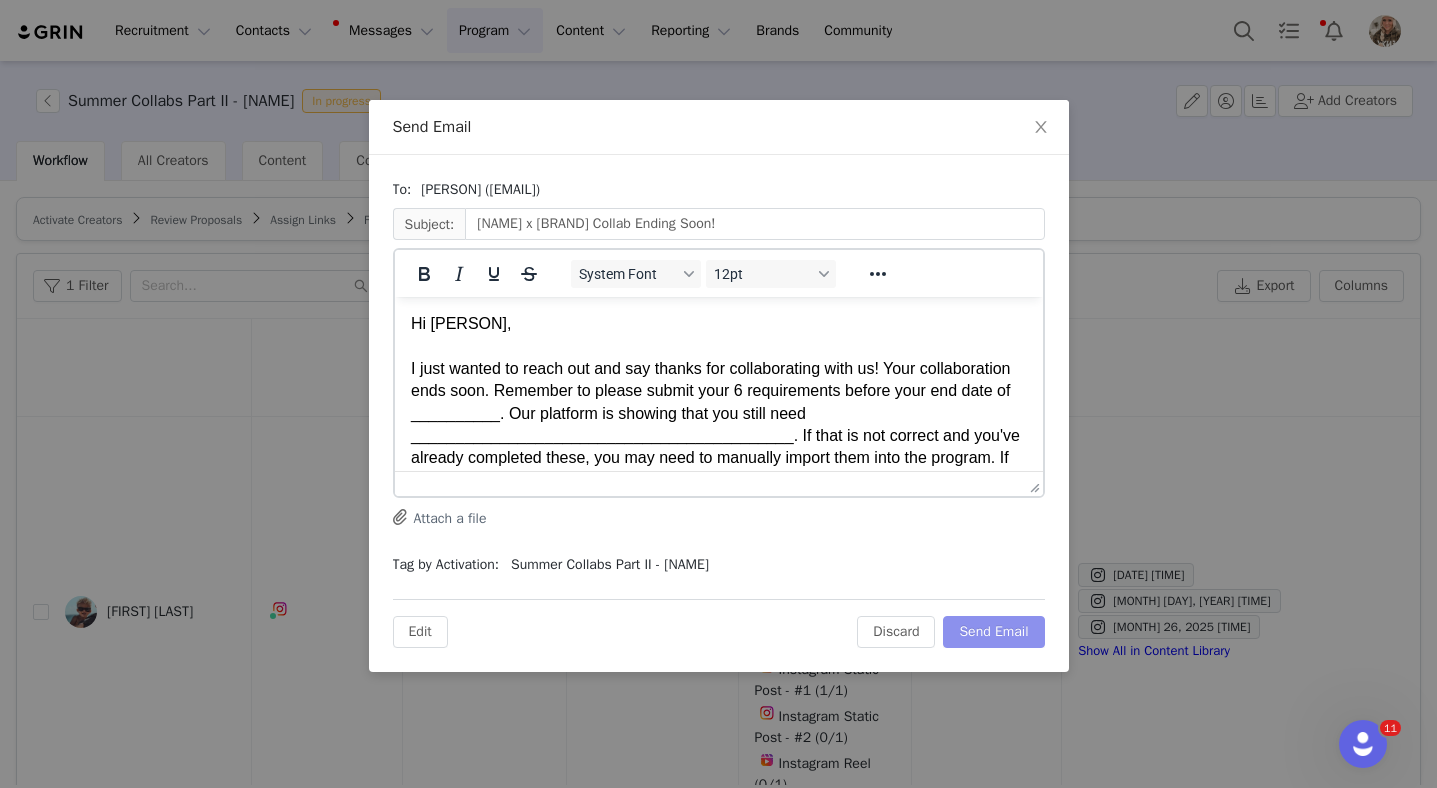 scroll, scrollTop: 0, scrollLeft: 0, axis: both 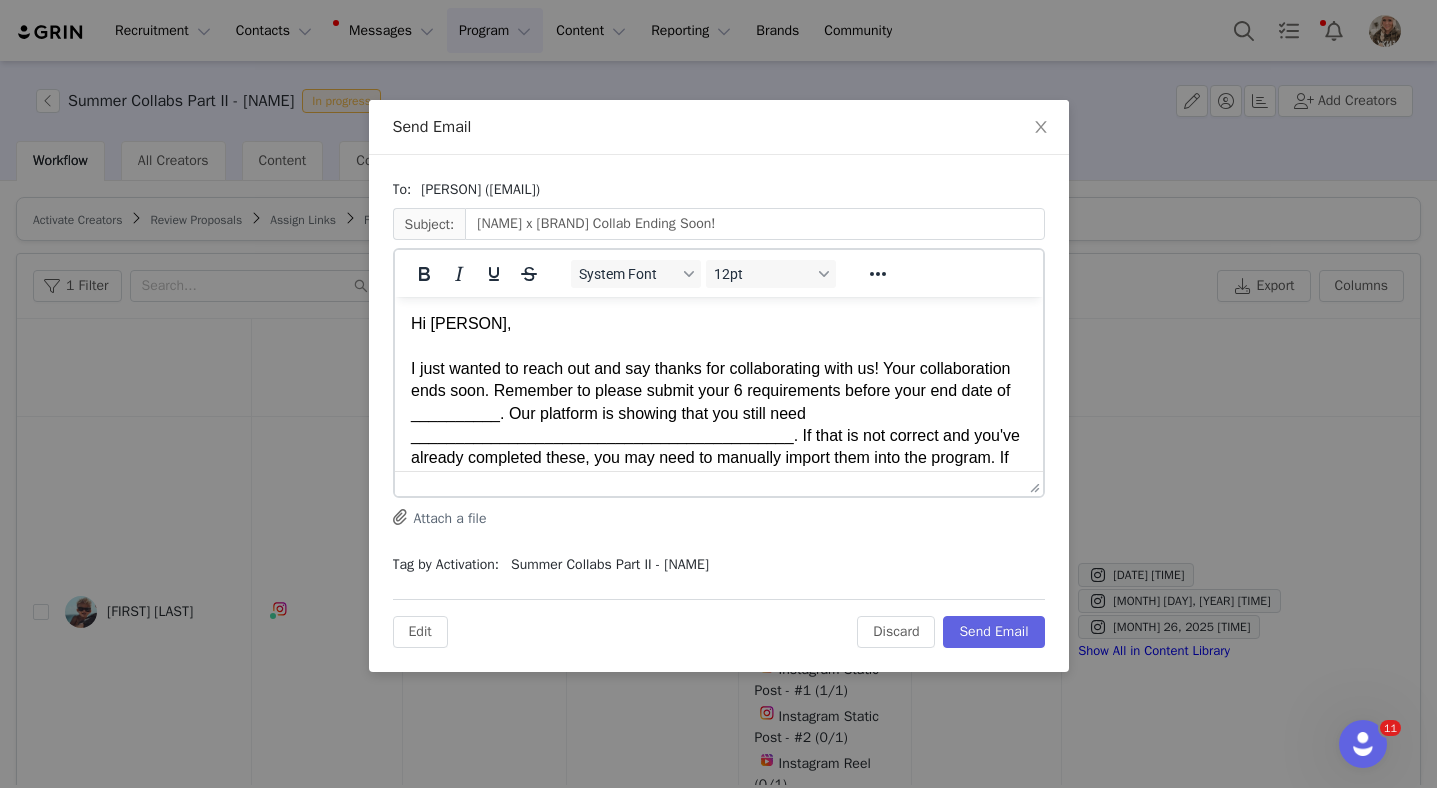 click on "I just wanted to reach out and say thanks for collaborating with us! Your collaboration ends soon. Remember to please submit your 6 requirements before your end date of __________. Our platform is showing that you still need ___________________________________________. If that is not correct and you've already completed these, you may need to manually import them into the program. If you need assistance at all the GRIN team is very helpful. You can reach them at: Support@[DOMAIN].co" at bounding box center (718, 424) 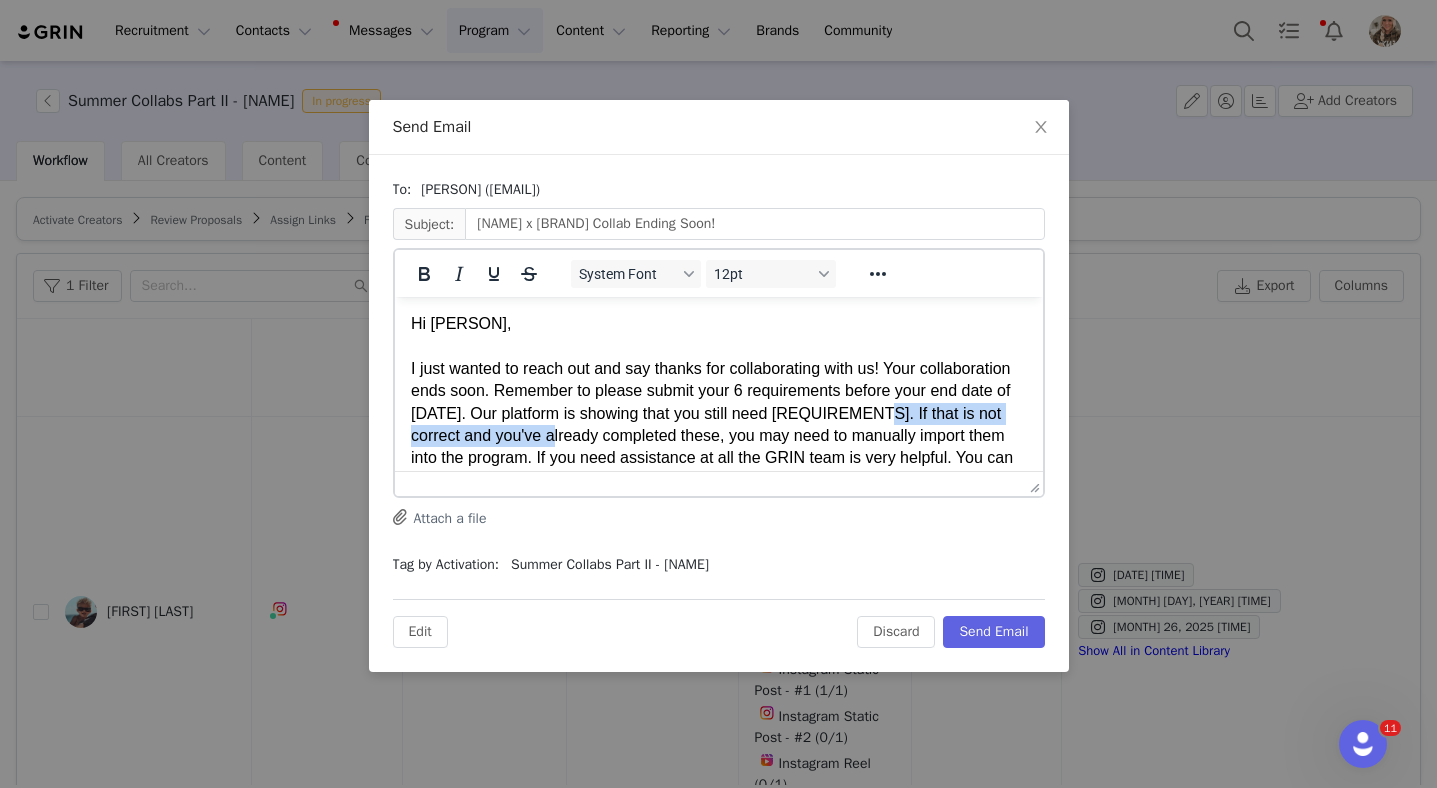 drag, startPoint x: 771, startPoint y: 441, endPoint x: 444, endPoint y: 431, distance: 327.15286 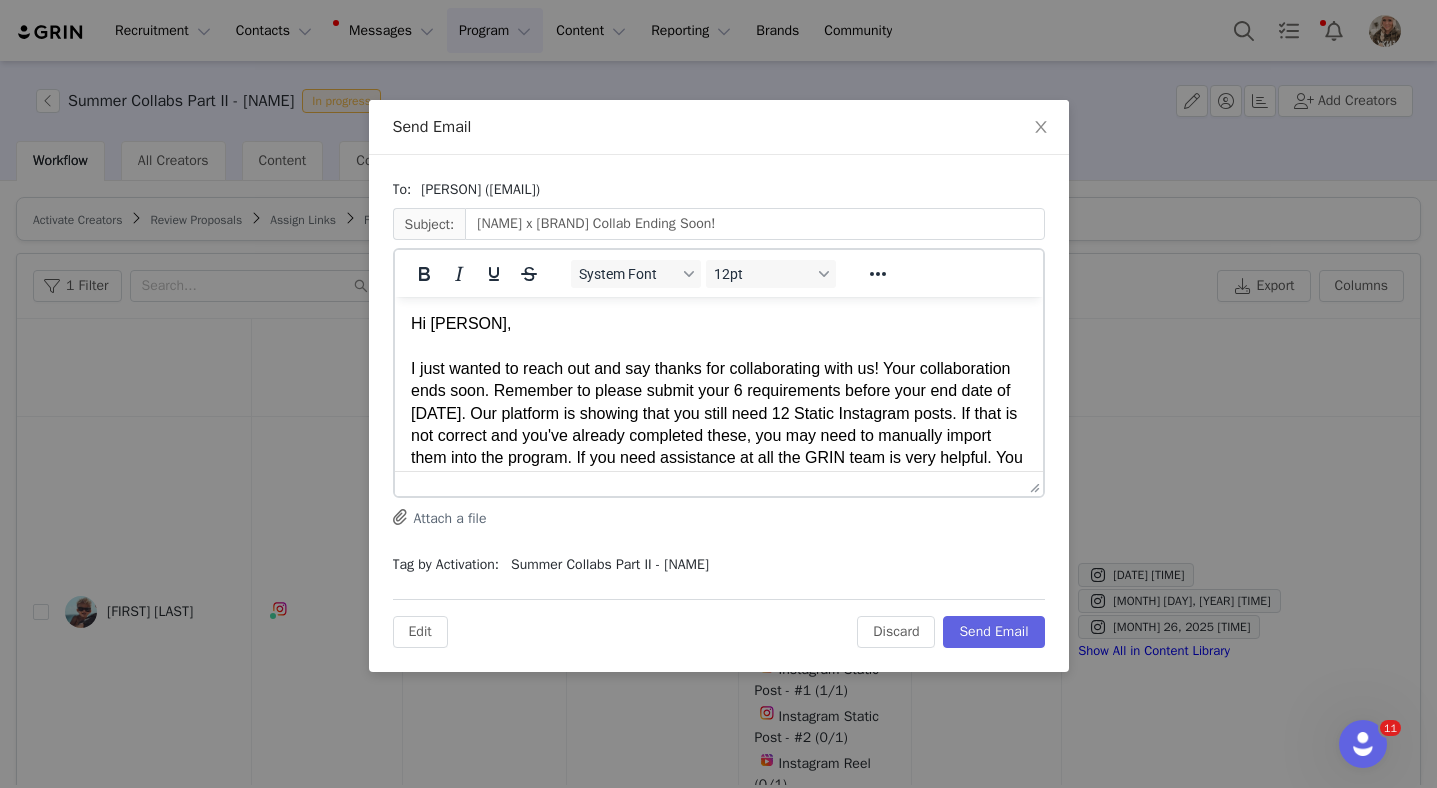 click on "I just wanted to reach out and say thanks for collaborating with us! Your collaboration ends soon. Remember to please submit your 6 requirements before your end date of [MONTH] 1st. Our platform is showing that you still need 12 Static Instagram posts. If that is not correct and you've already completed these, you may need to manually import them into the program. If you need assistance at all the GRIN team is very helpful. You can reach them at: Support@[DOMAIN].co" at bounding box center [718, 413] 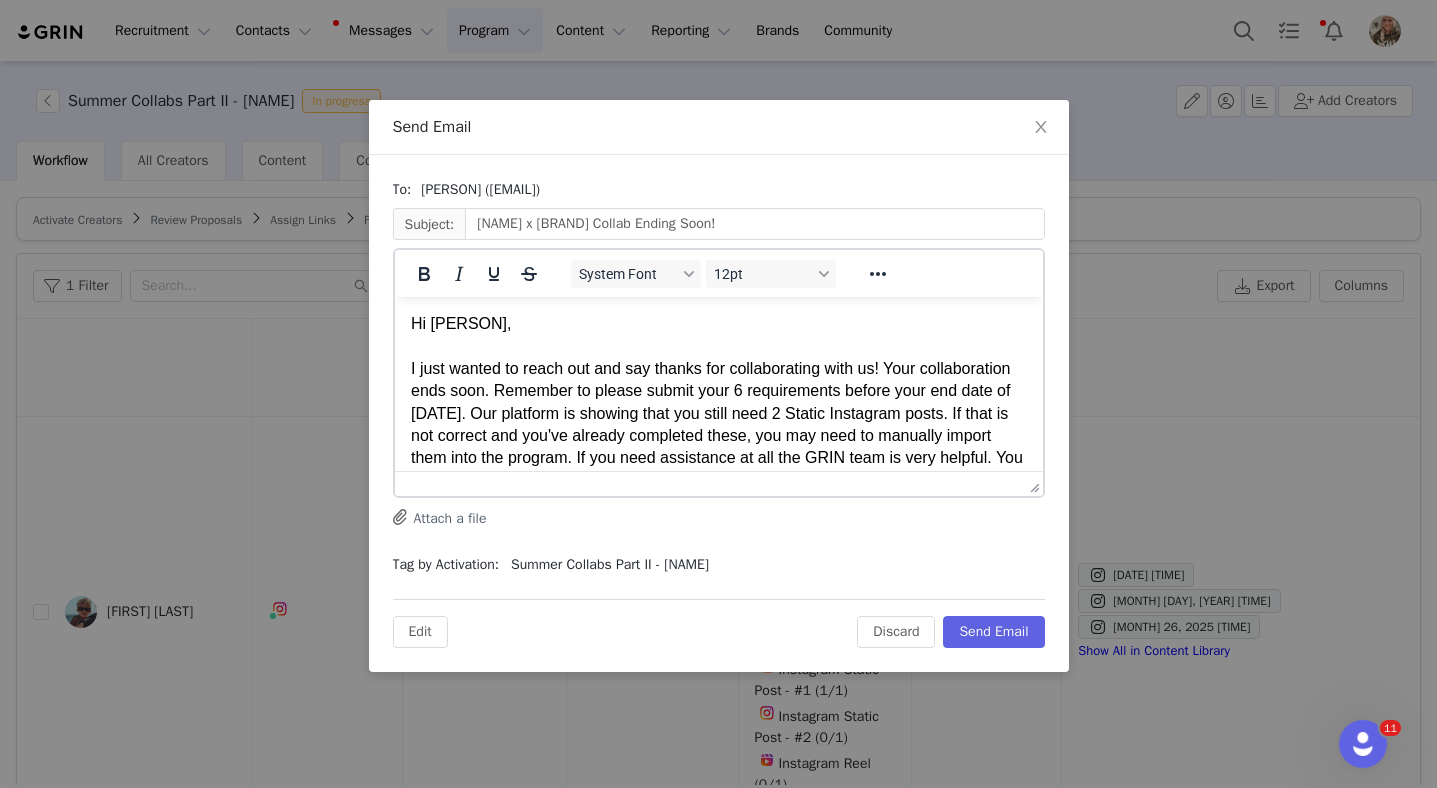scroll, scrollTop: 83, scrollLeft: 0, axis: vertical 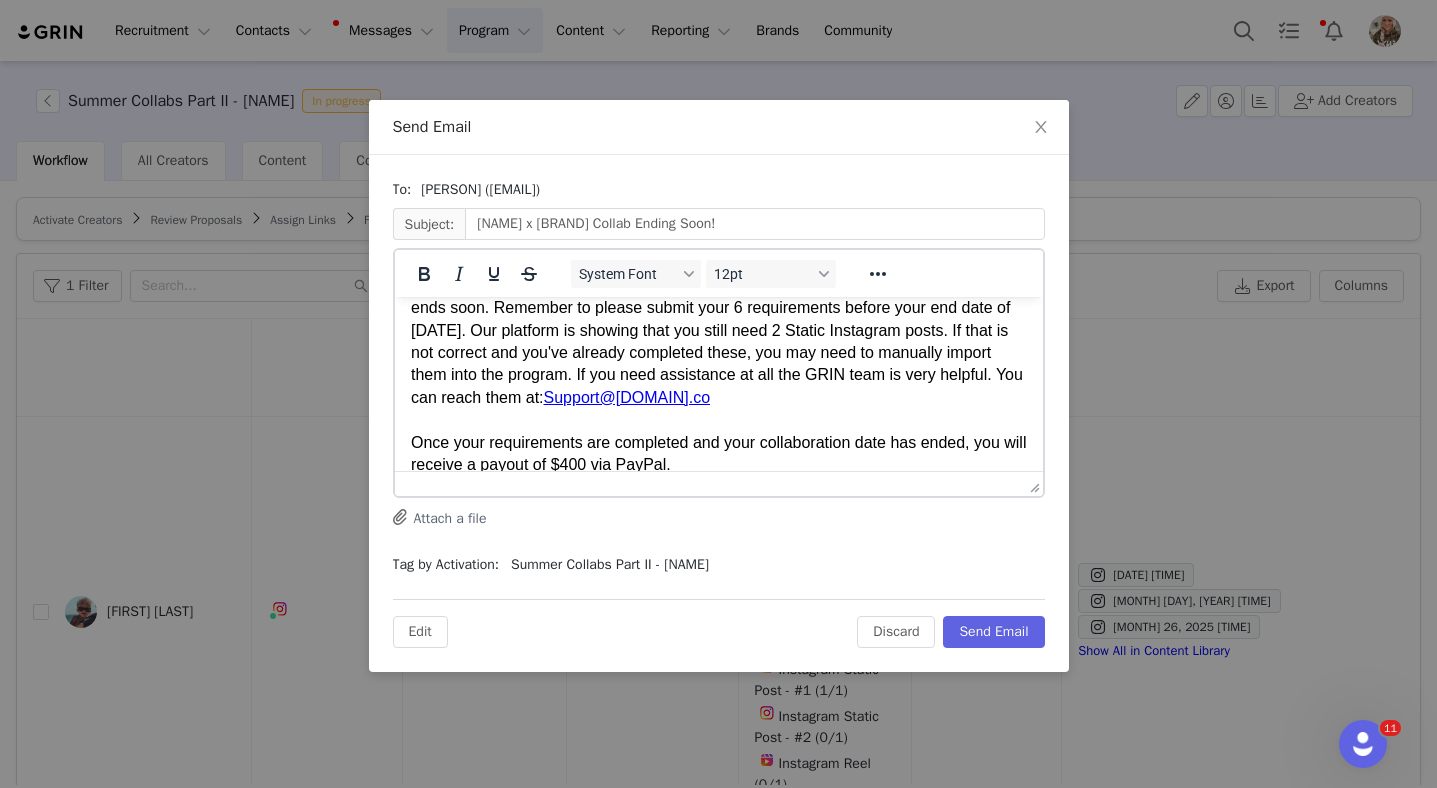 drag, startPoint x: 410, startPoint y: 443, endPoint x: 752, endPoint y: 460, distance: 342.42224 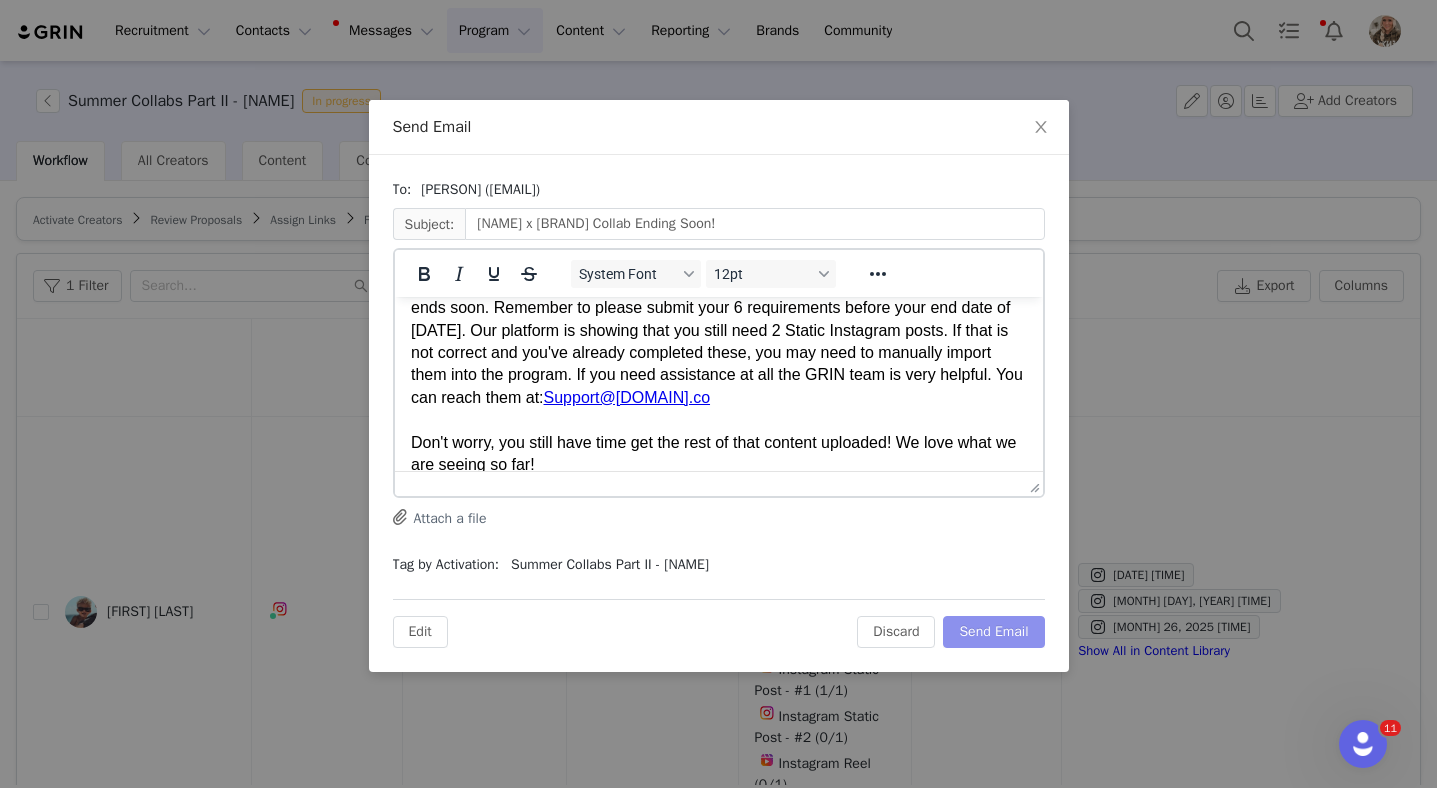 click on "Send Email" at bounding box center (993, 632) 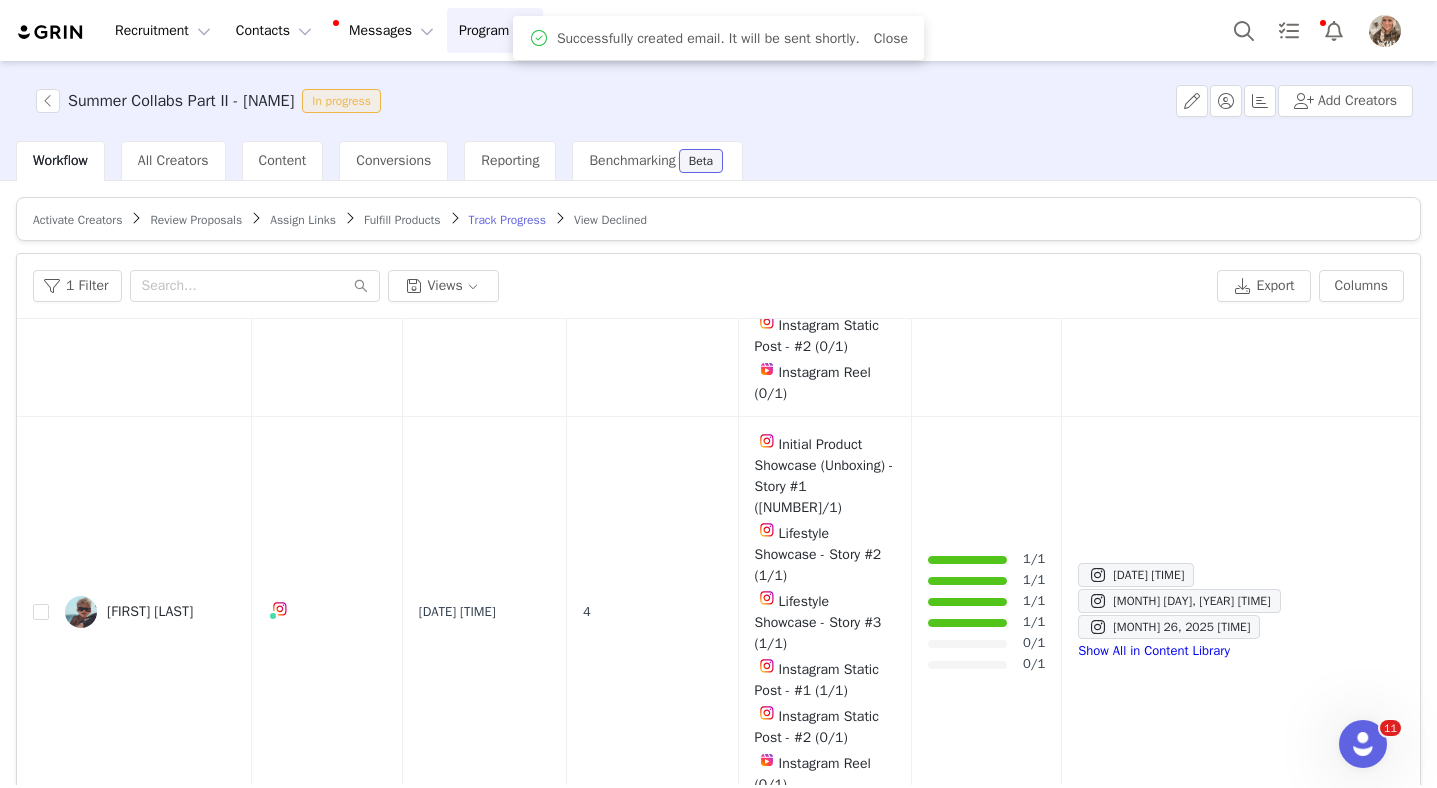 scroll, scrollTop: 0, scrollLeft: 0, axis: both 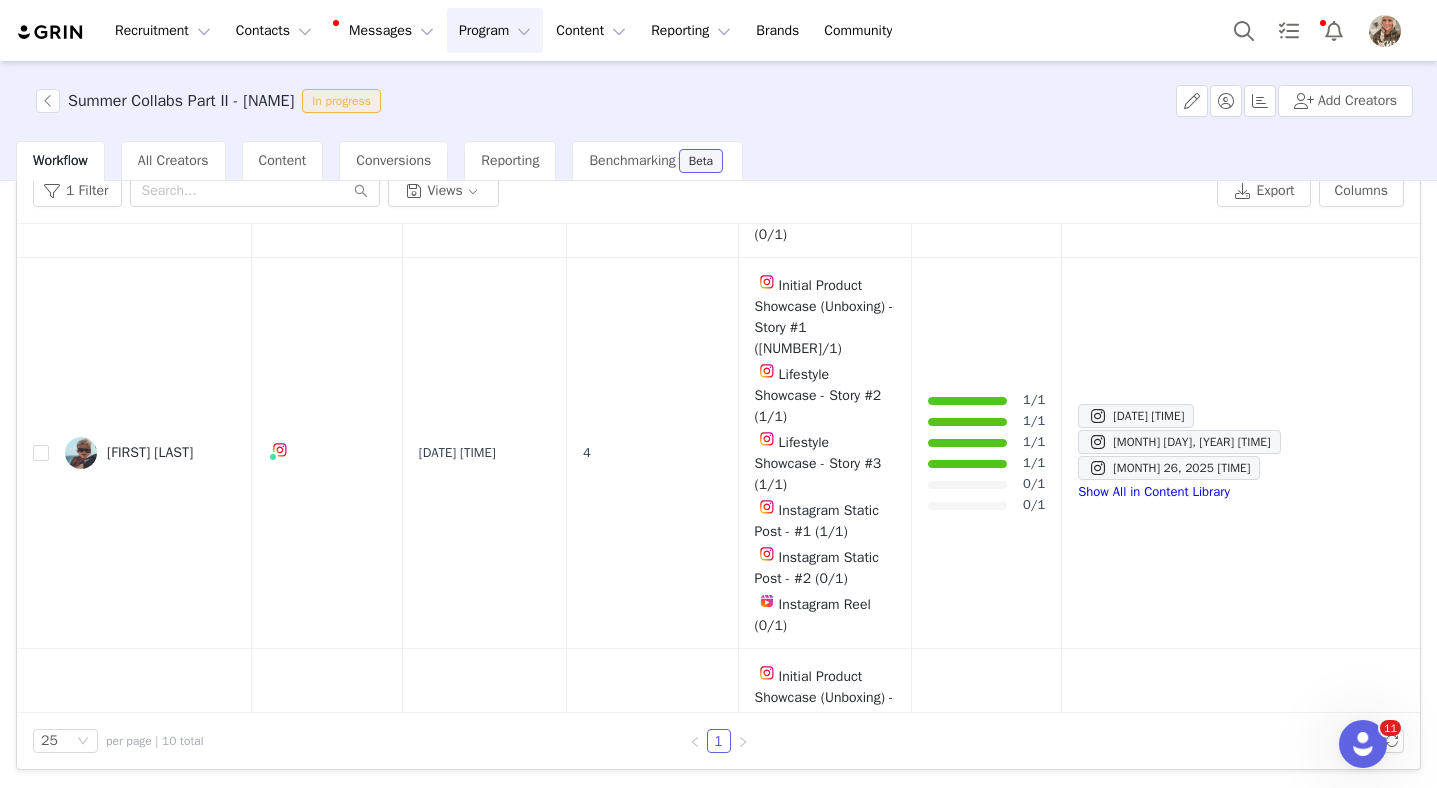 click at bounding box center [1328, 2038] 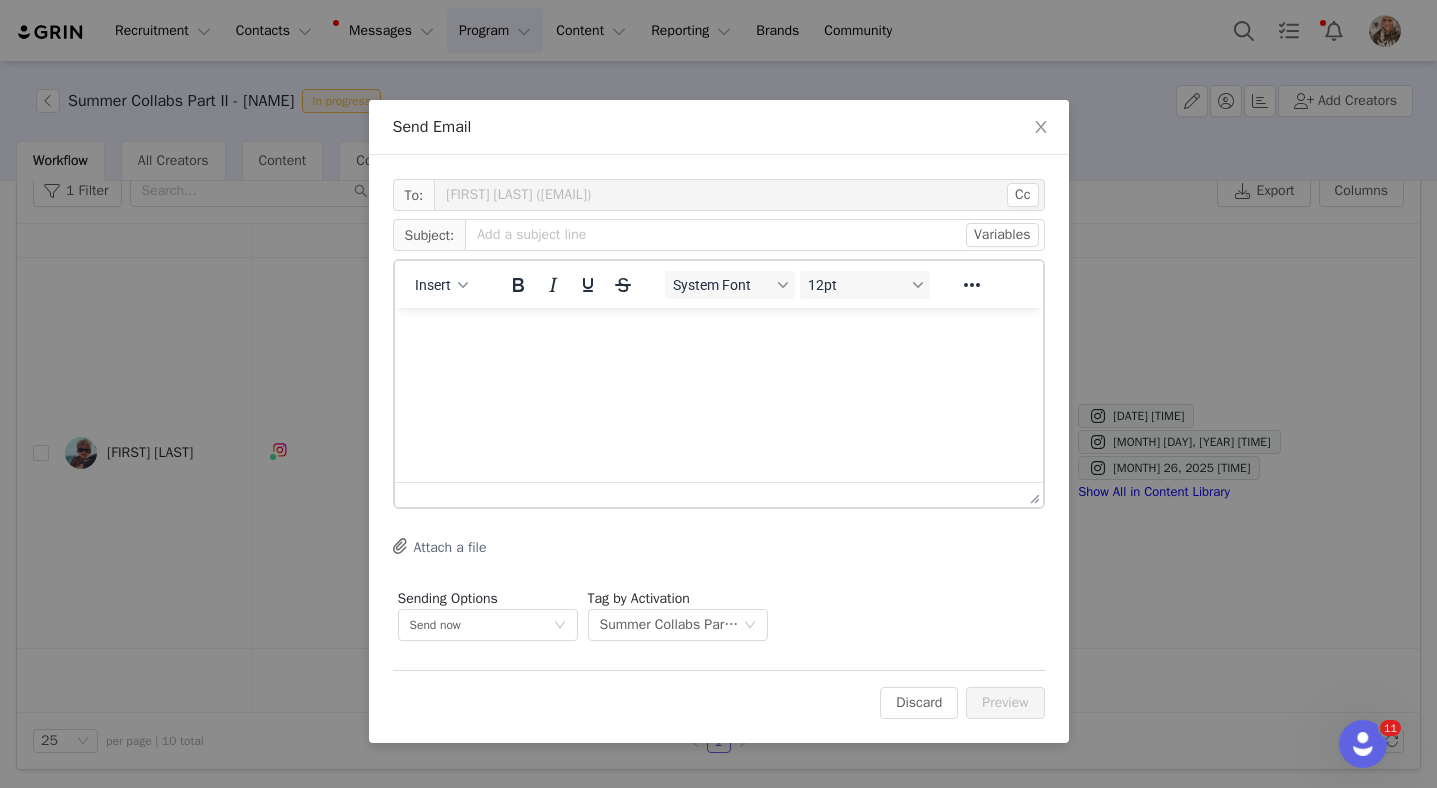 scroll, scrollTop: 0, scrollLeft: 0, axis: both 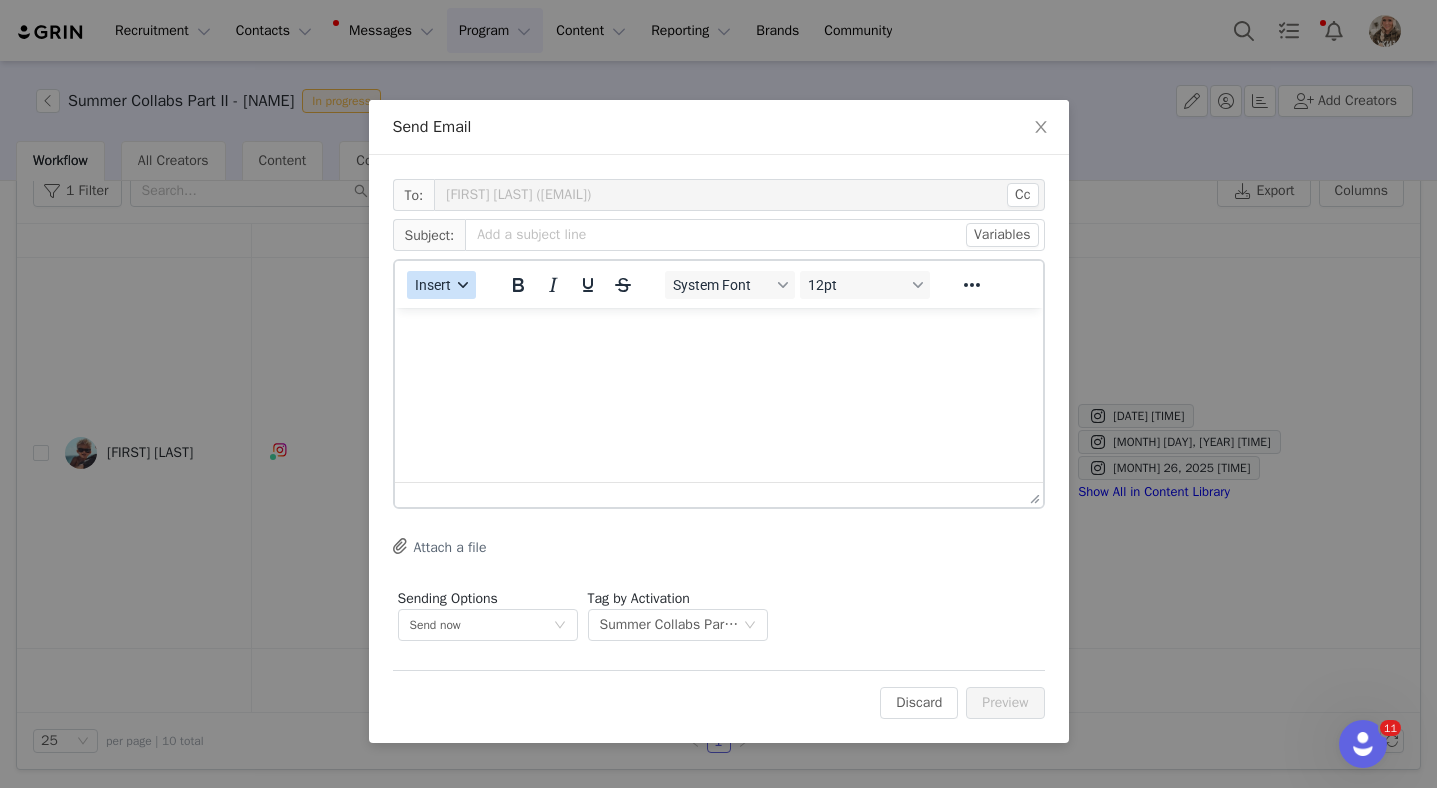 click on "Insert" at bounding box center (433, 285) 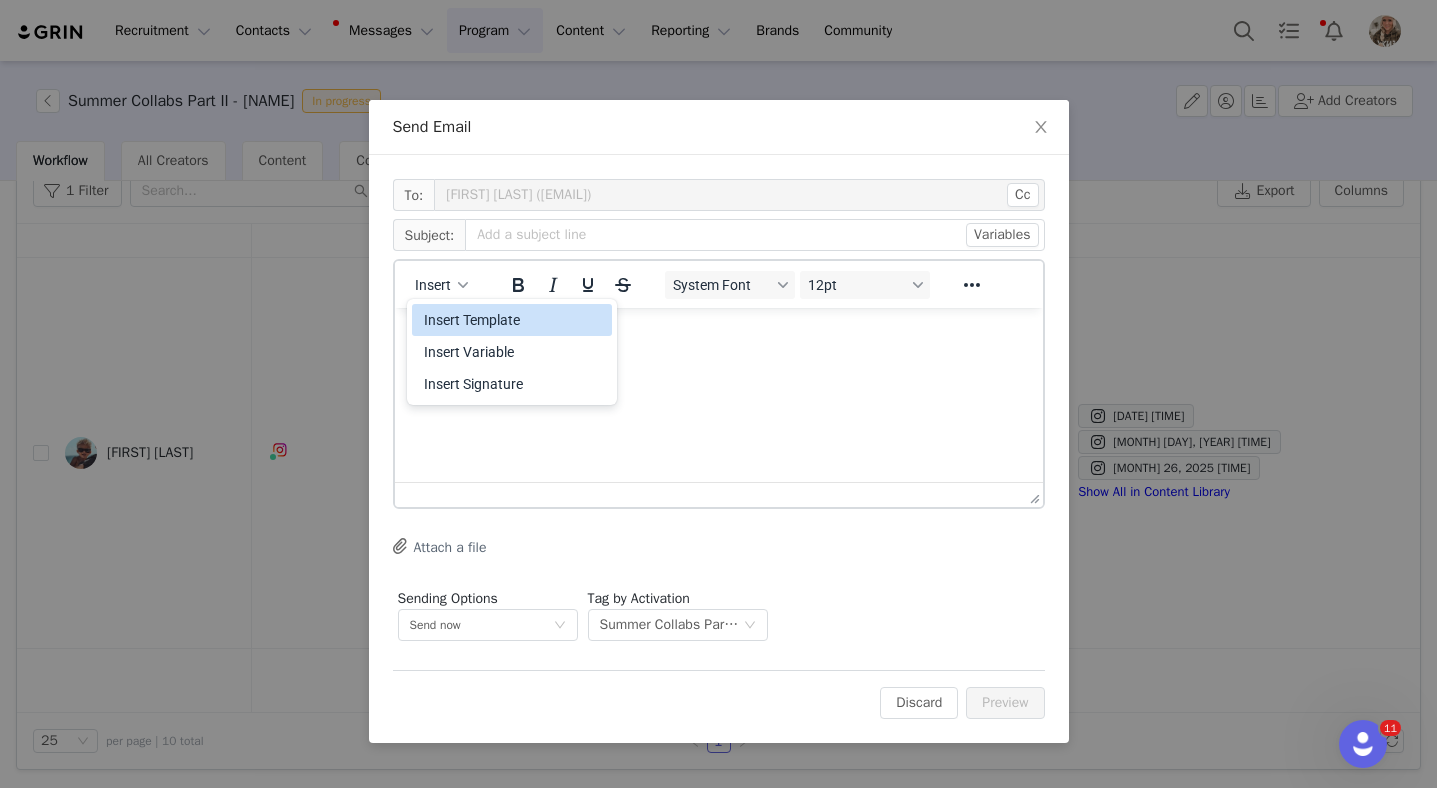 click on "Insert Template" at bounding box center [514, 320] 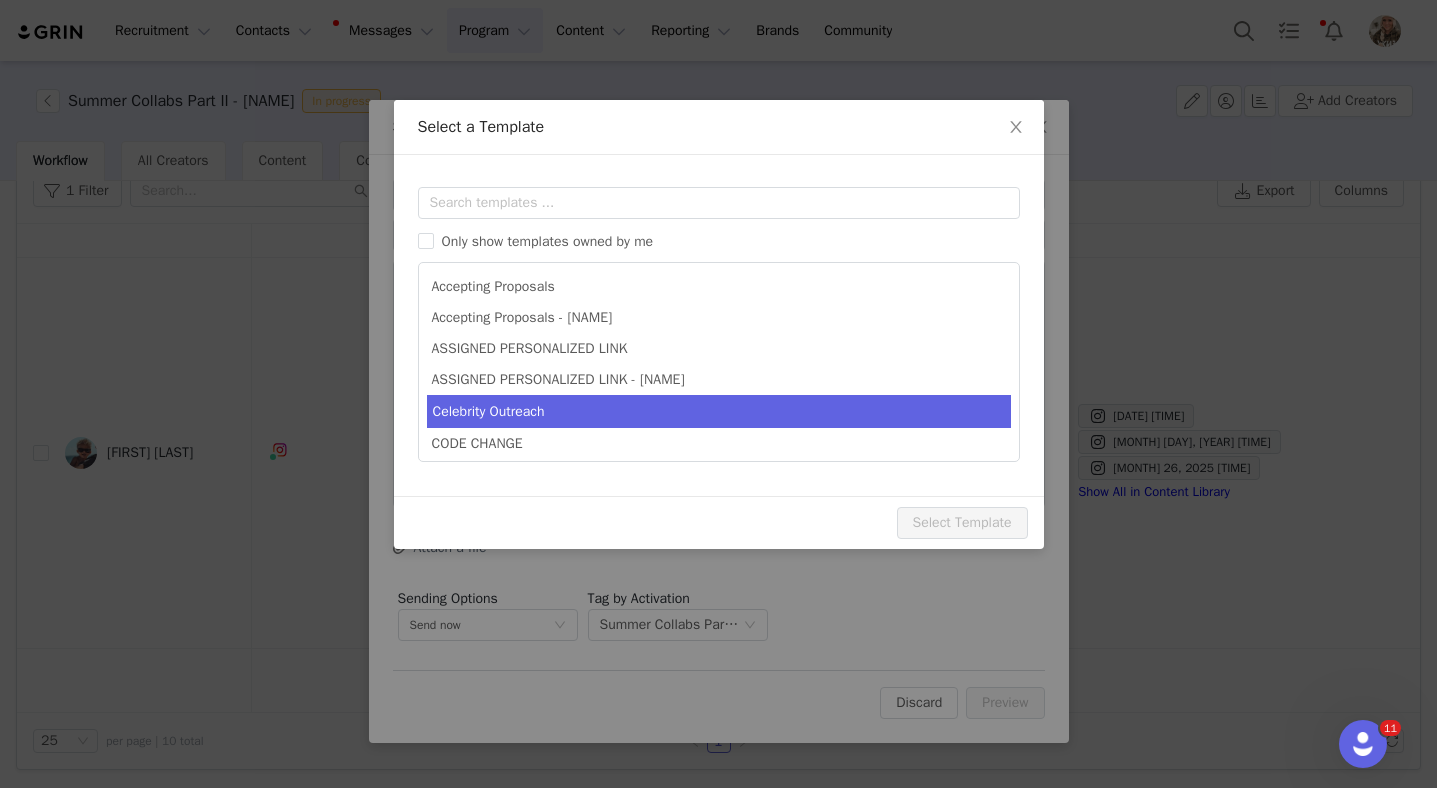 scroll, scrollTop: 0, scrollLeft: 0, axis: both 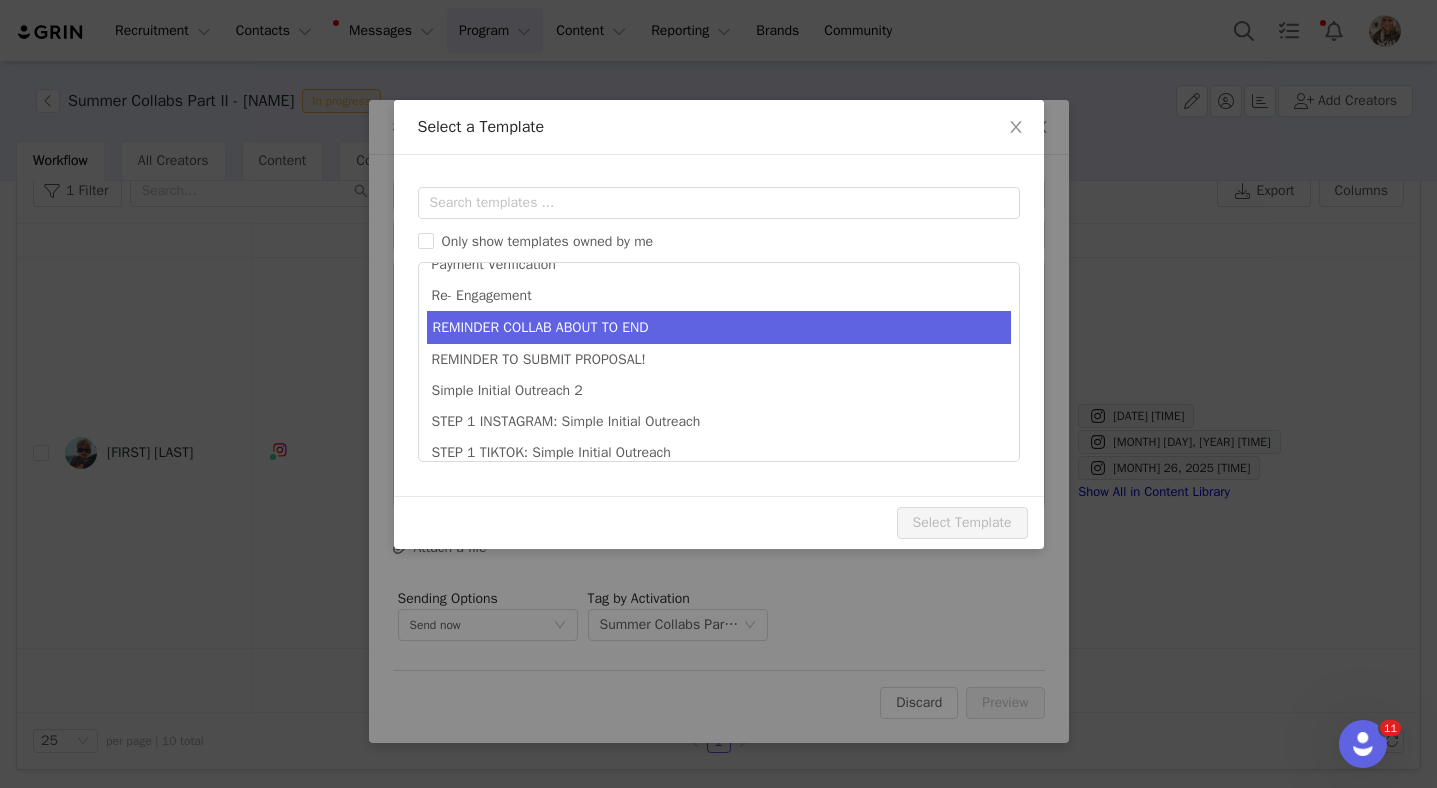 click on "REMINDER COLLAB ABOUT TO END" at bounding box center [719, 327] 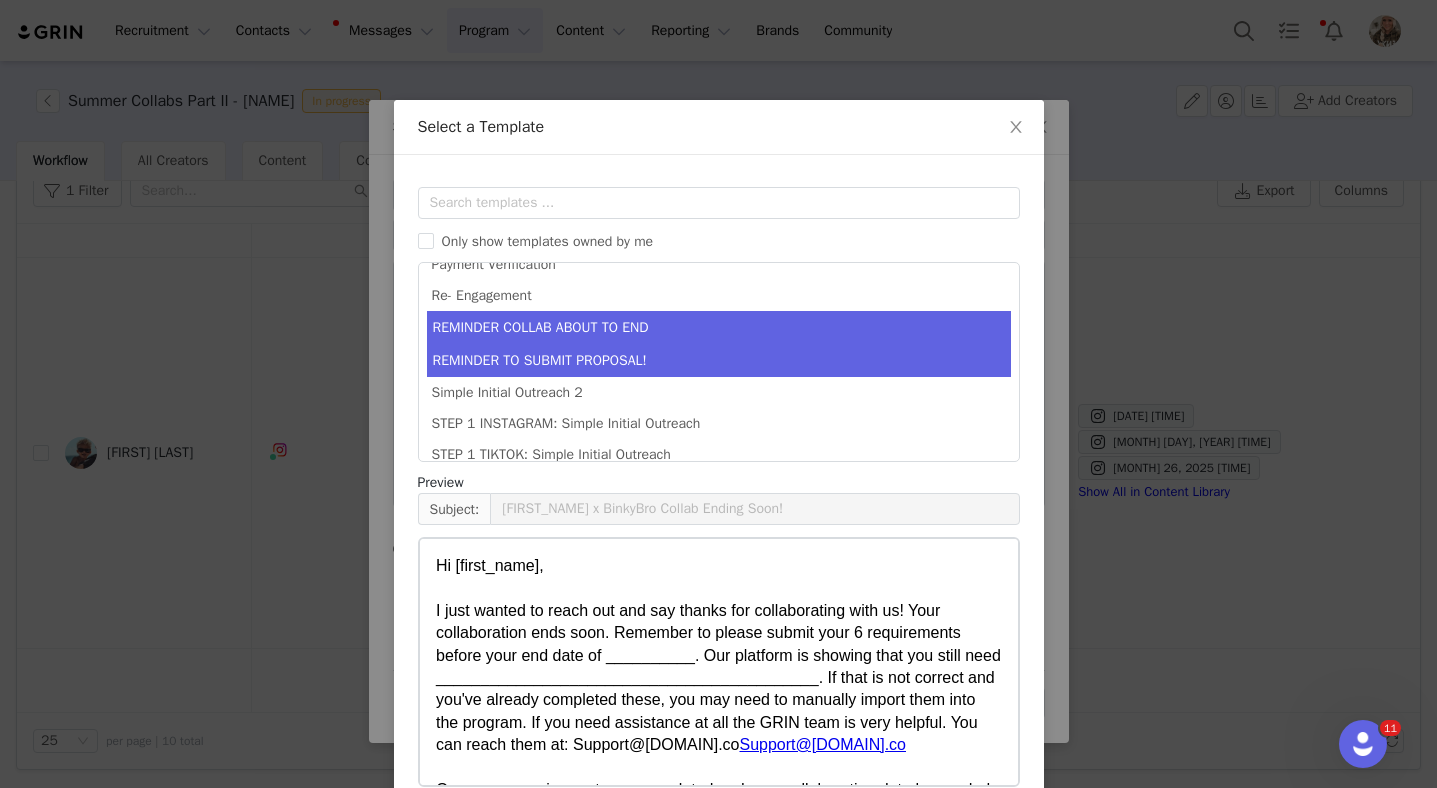 scroll, scrollTop: 1014, scrollLeft: 0, axis: vertical 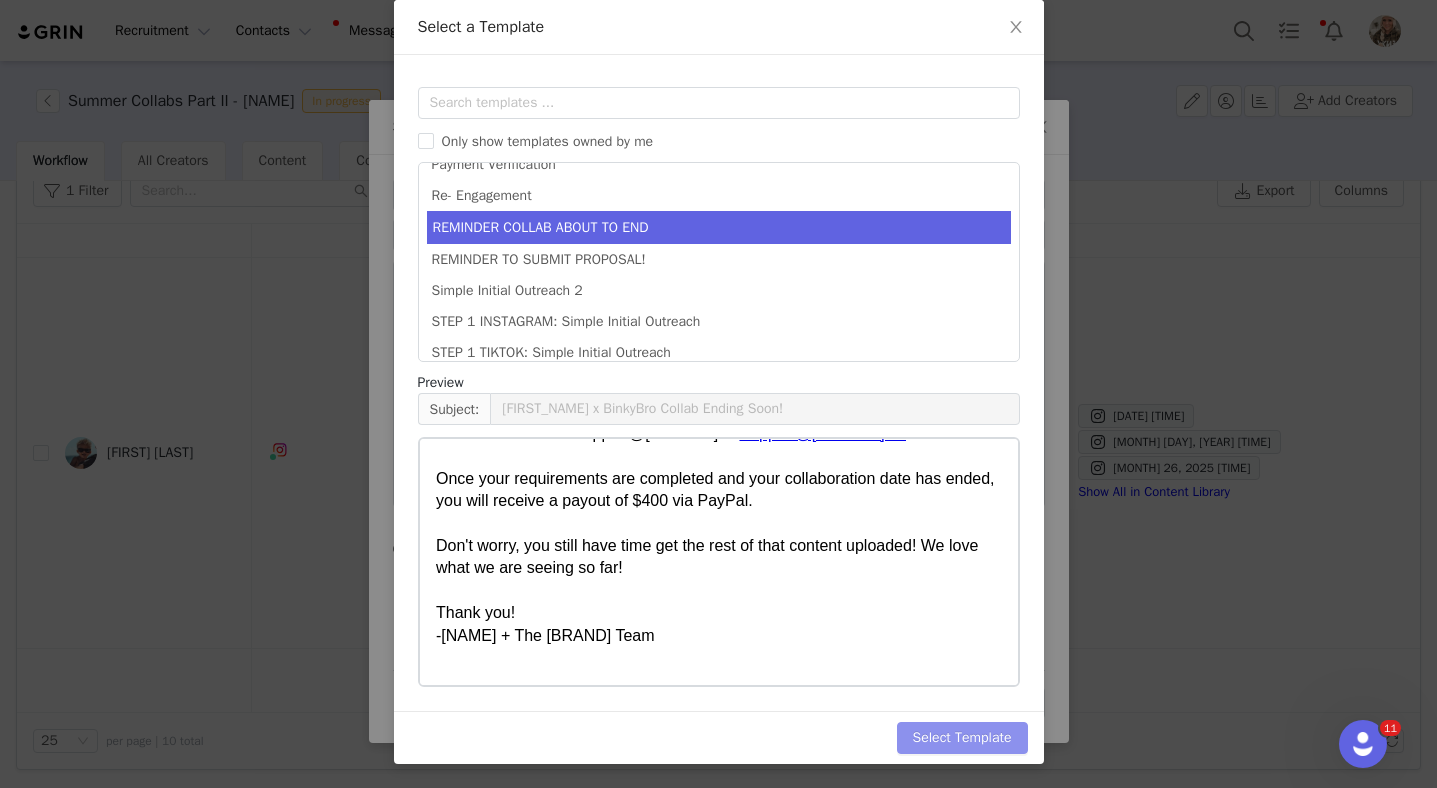 click on "Select Template" at bounding box center [962, 738] 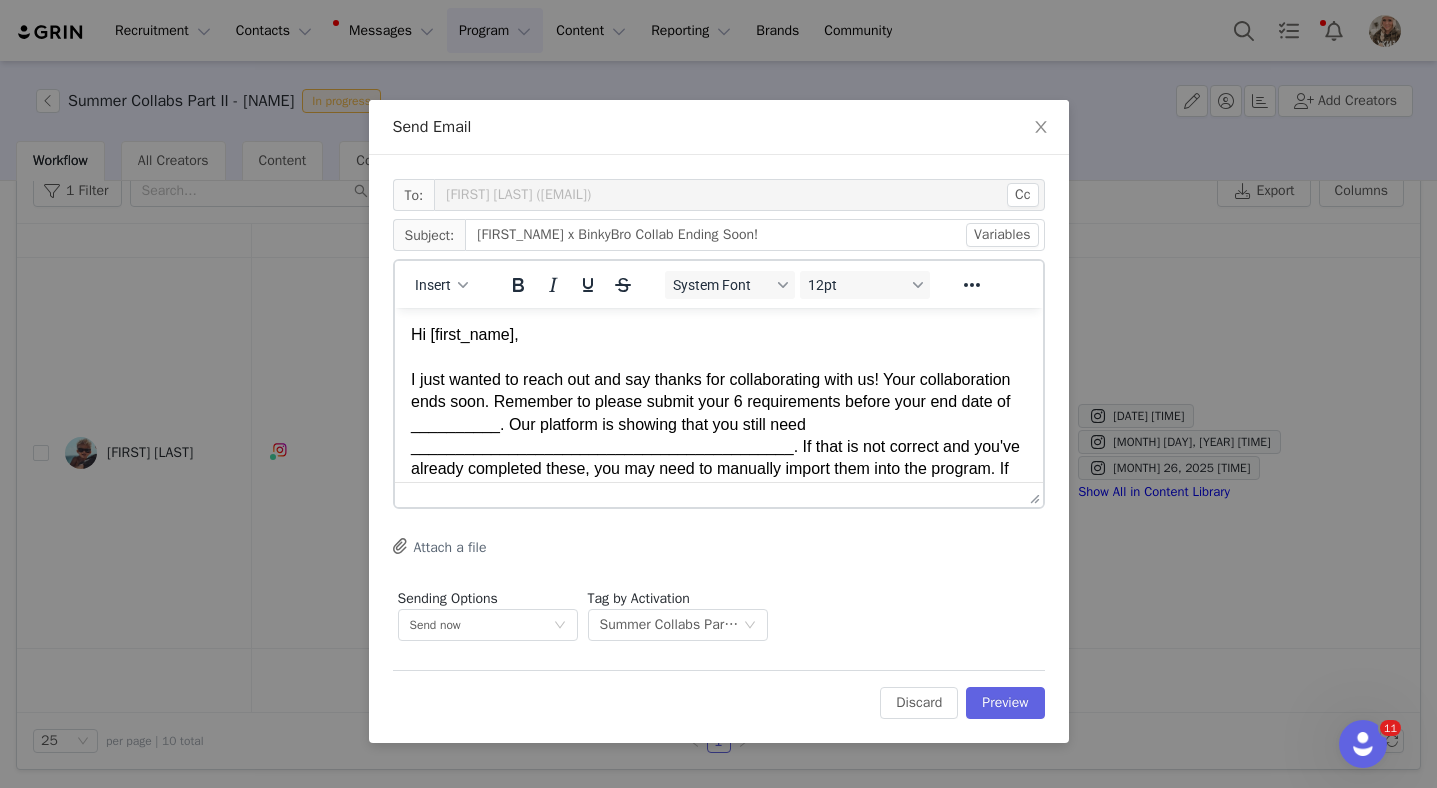 scroll, scrollTop: 0, scrollLeft: 0, axis: both 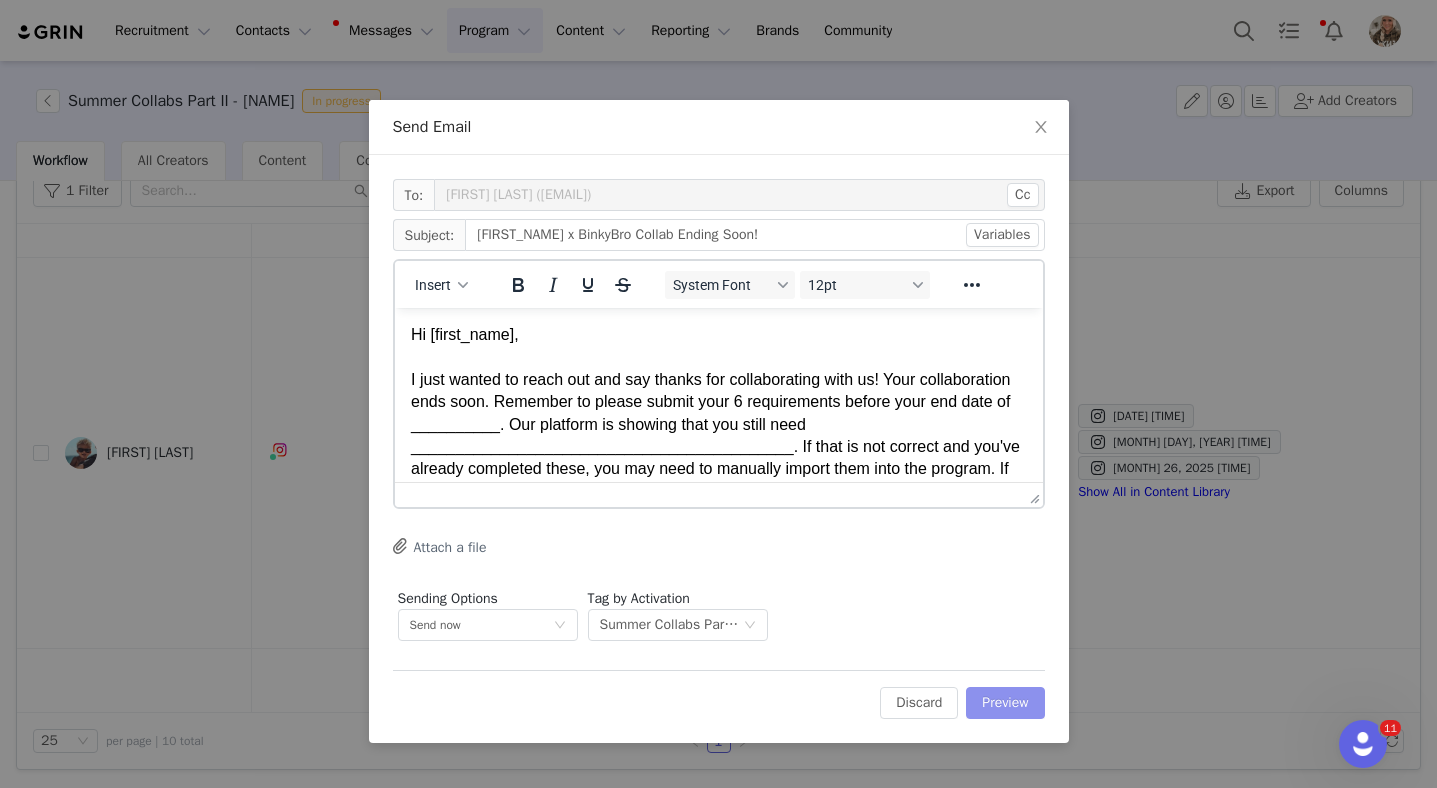 click on "Preview" at bounding box center [1005, 703] 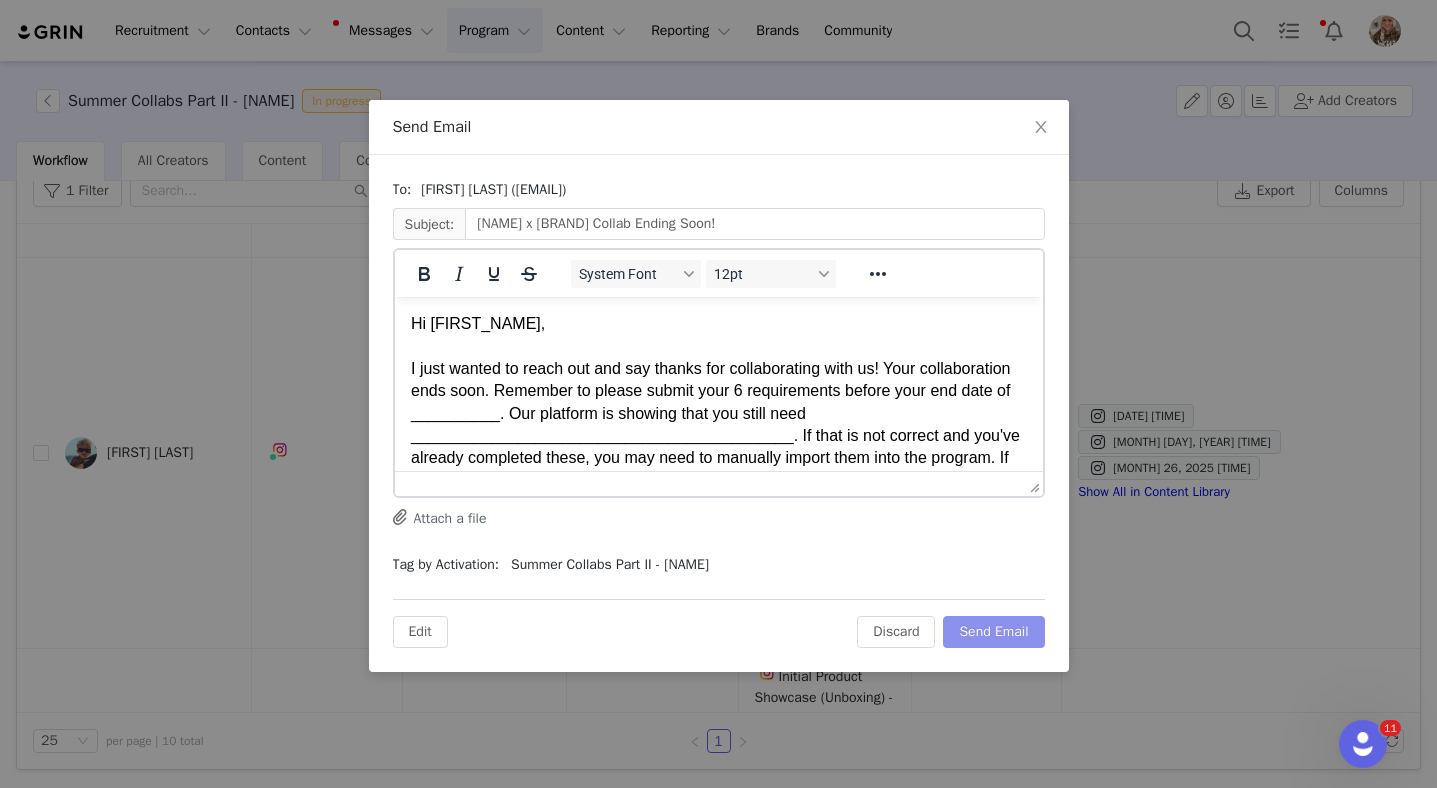 scroll, scrollTop: 0, scrollLeft: 0, axis: both 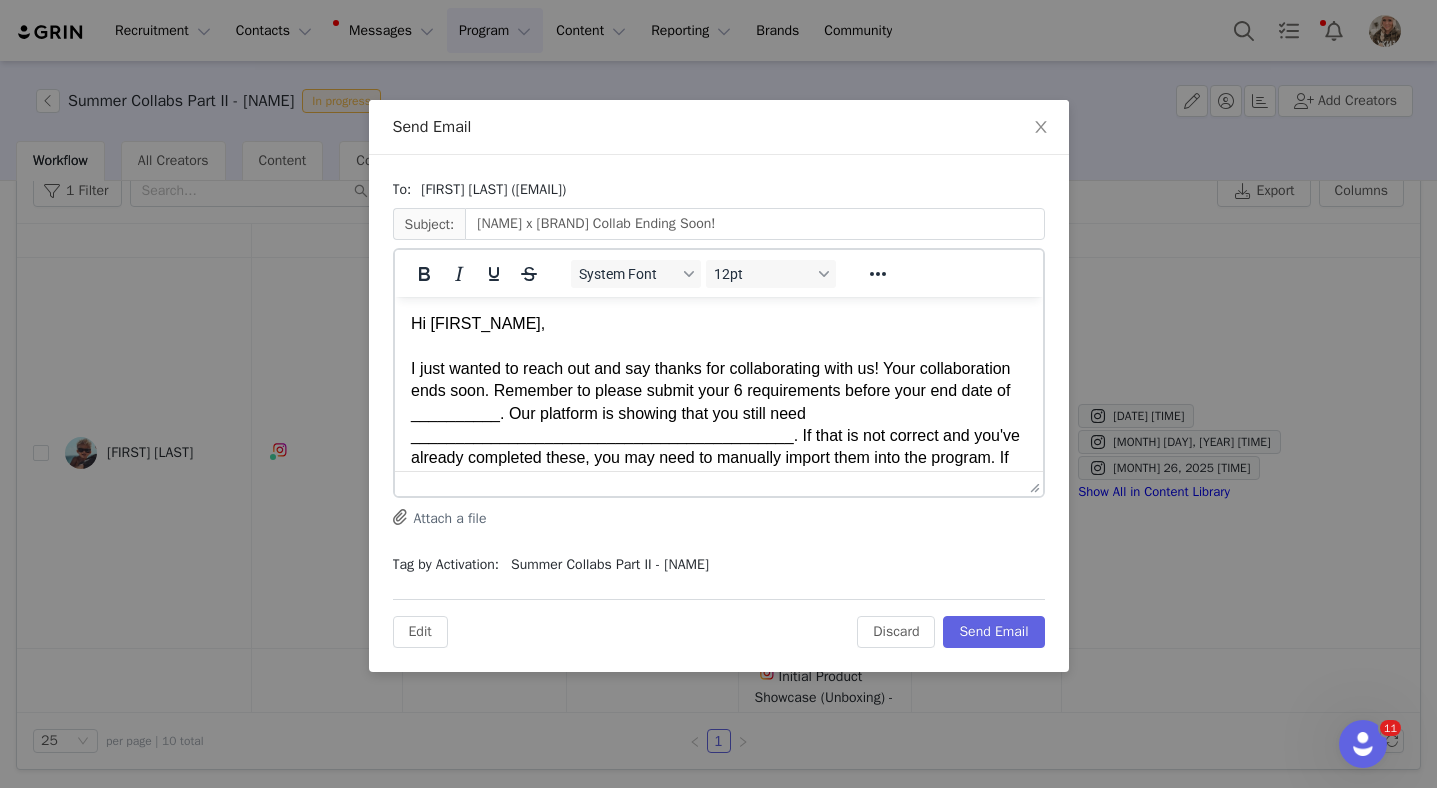 click on "I just wanted to reach out and say thanks for collaborating with us! Your collaboration ends soon. Remember to please submit your 6 requirements before your end date of __________. Our platform is showing that you still need ___________________________________________. If that is not correct and you've already completed these, you may need to manually import them into the program. If you need assistance at all the GRIN team is very helpful. You can reach them at: Support@[DOMAIN].co" at bounding box center (718, 424) 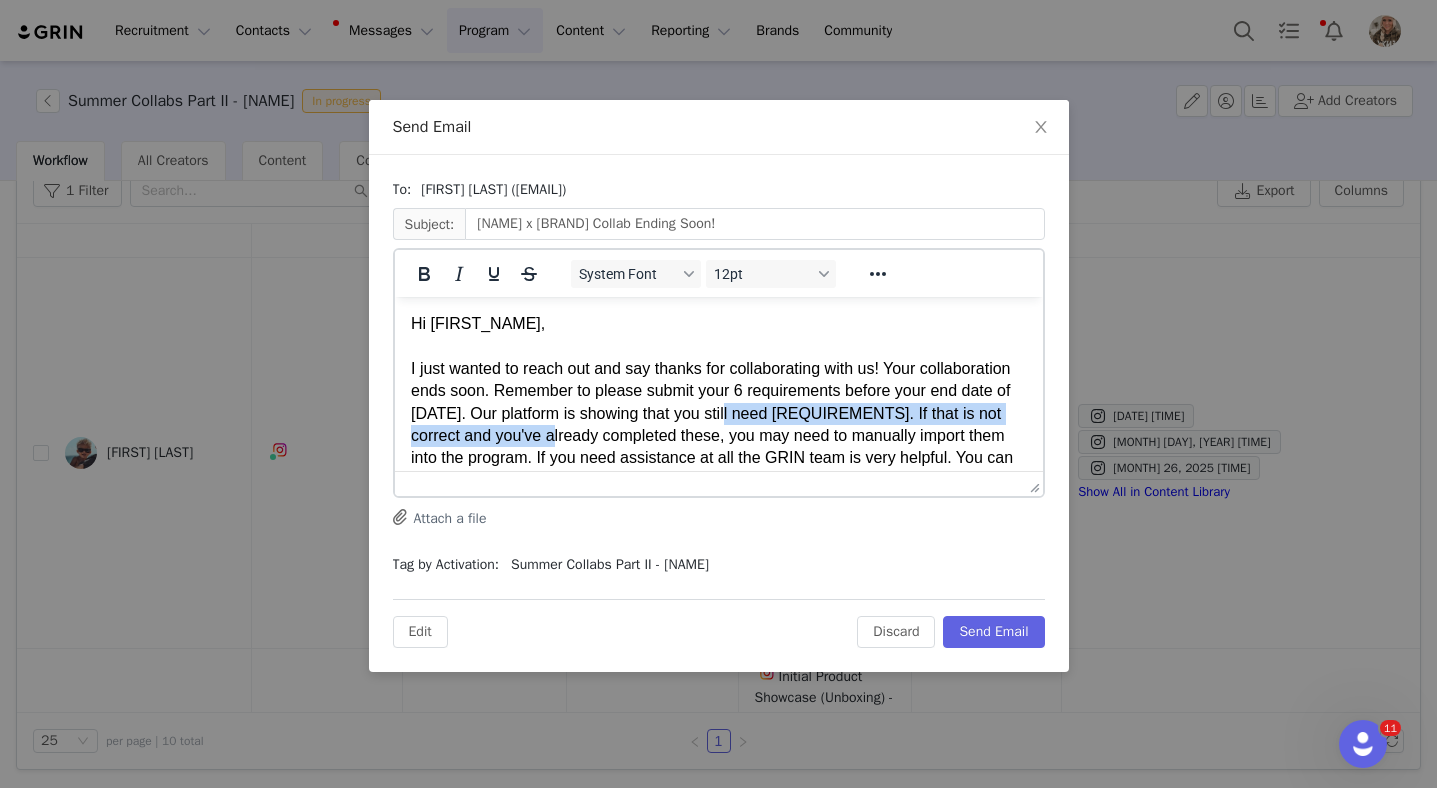 drag, startPoint x: 769, startPoint y: 445, endPoint x: 735, endPoint y: 418, distance: 43.416588 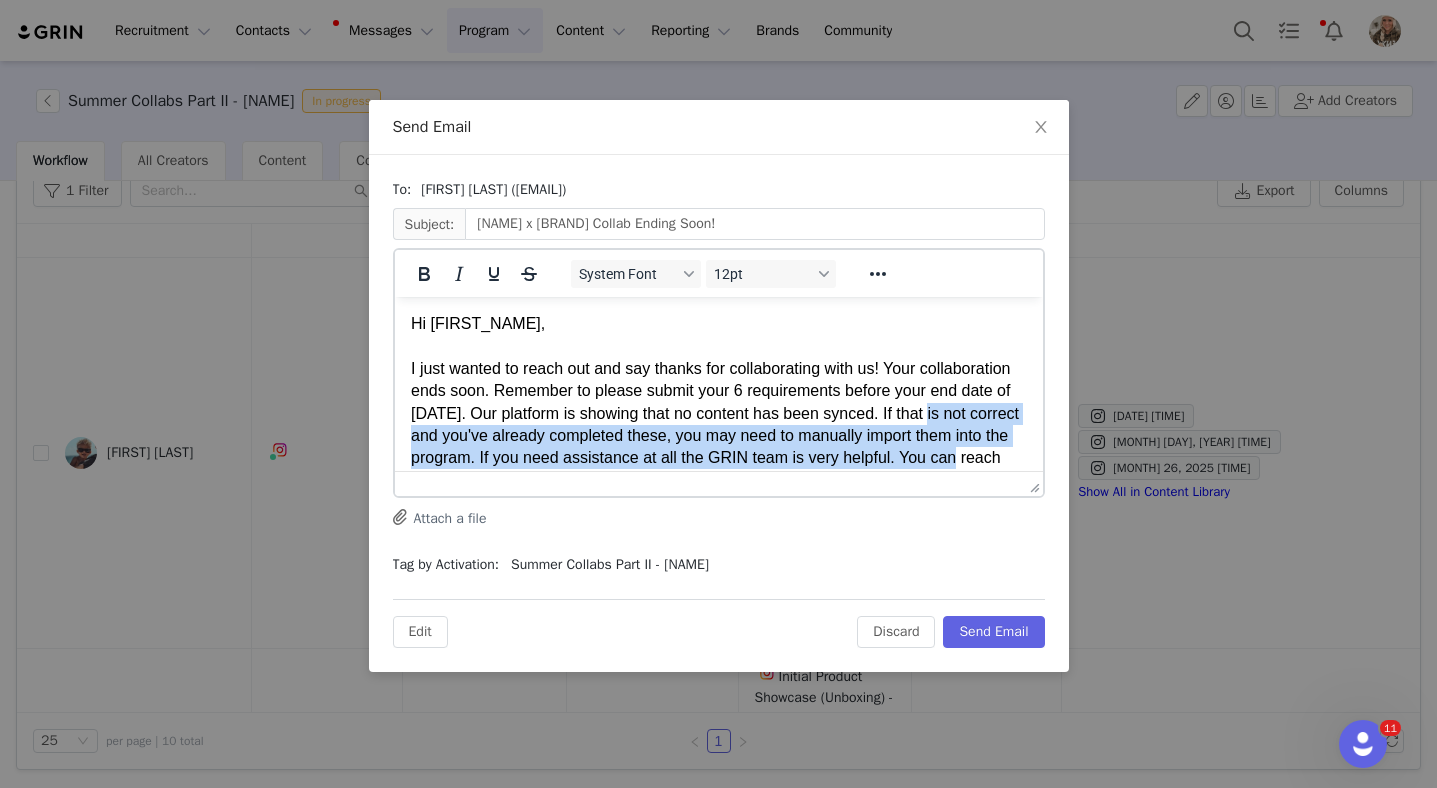 drag, startPoint x: 949, startPoint y: 414, endPoint x: 1008, endPoint y: 452, distance: 70.178345 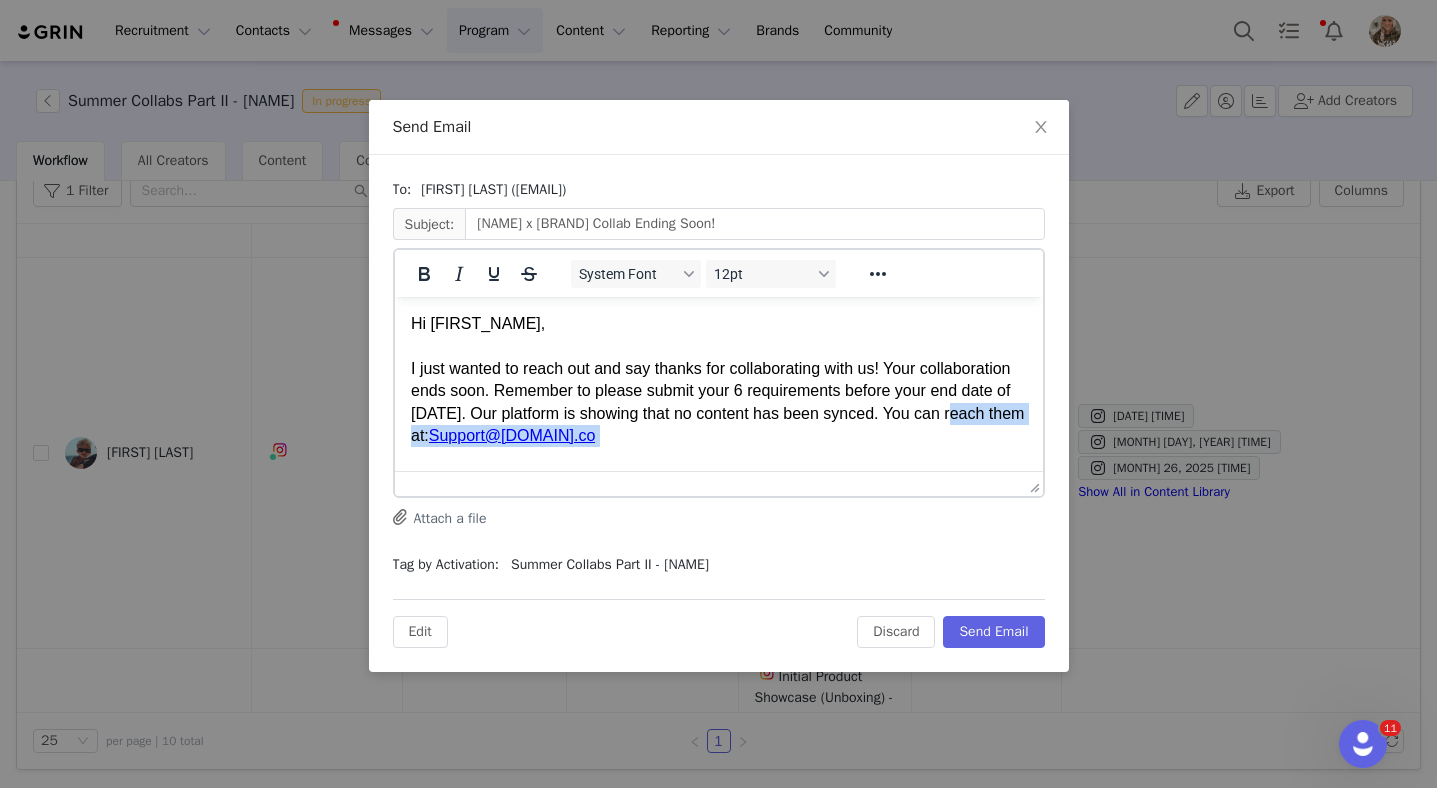drag, startPoint x: 688, startPoint y: 439, endPoint x: 954, endPoint y: 413, distance: 267.26767 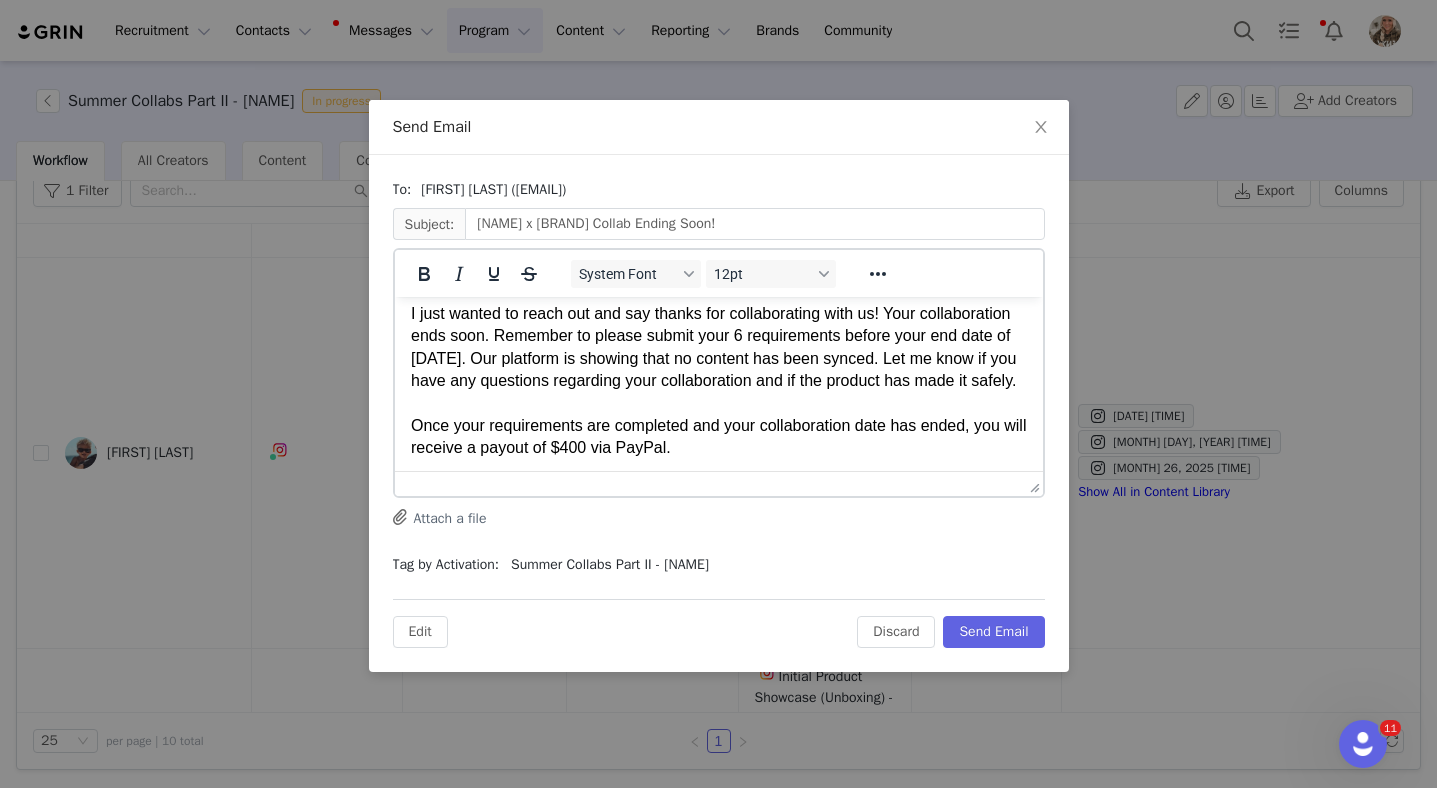 scroll, scrollTop: 95, scrollLeft: 0, axis: vertical 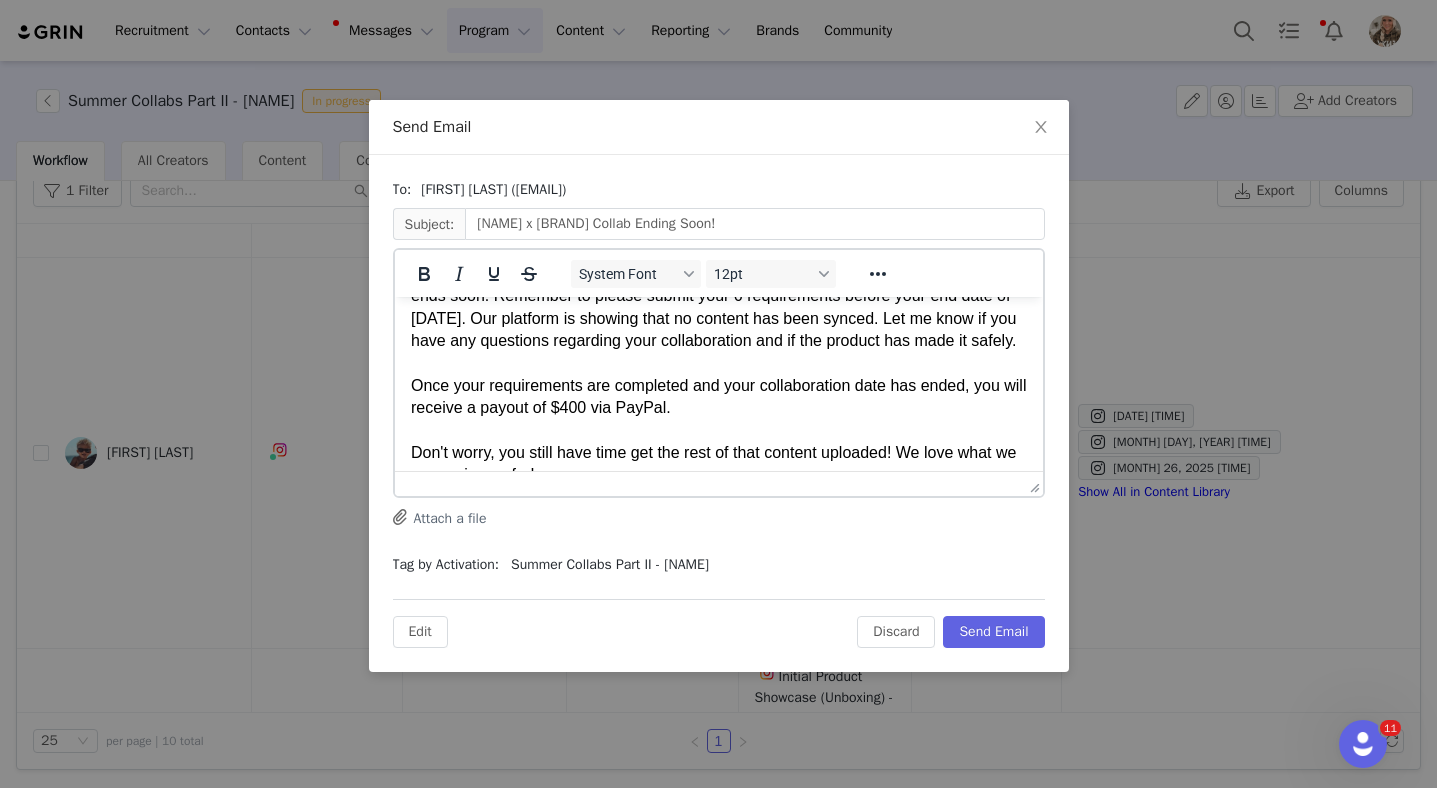 drag, startPoint x: 745, startPoint y: 429, endPoint x: 508, endPoint y: 396, distance: 239.28644 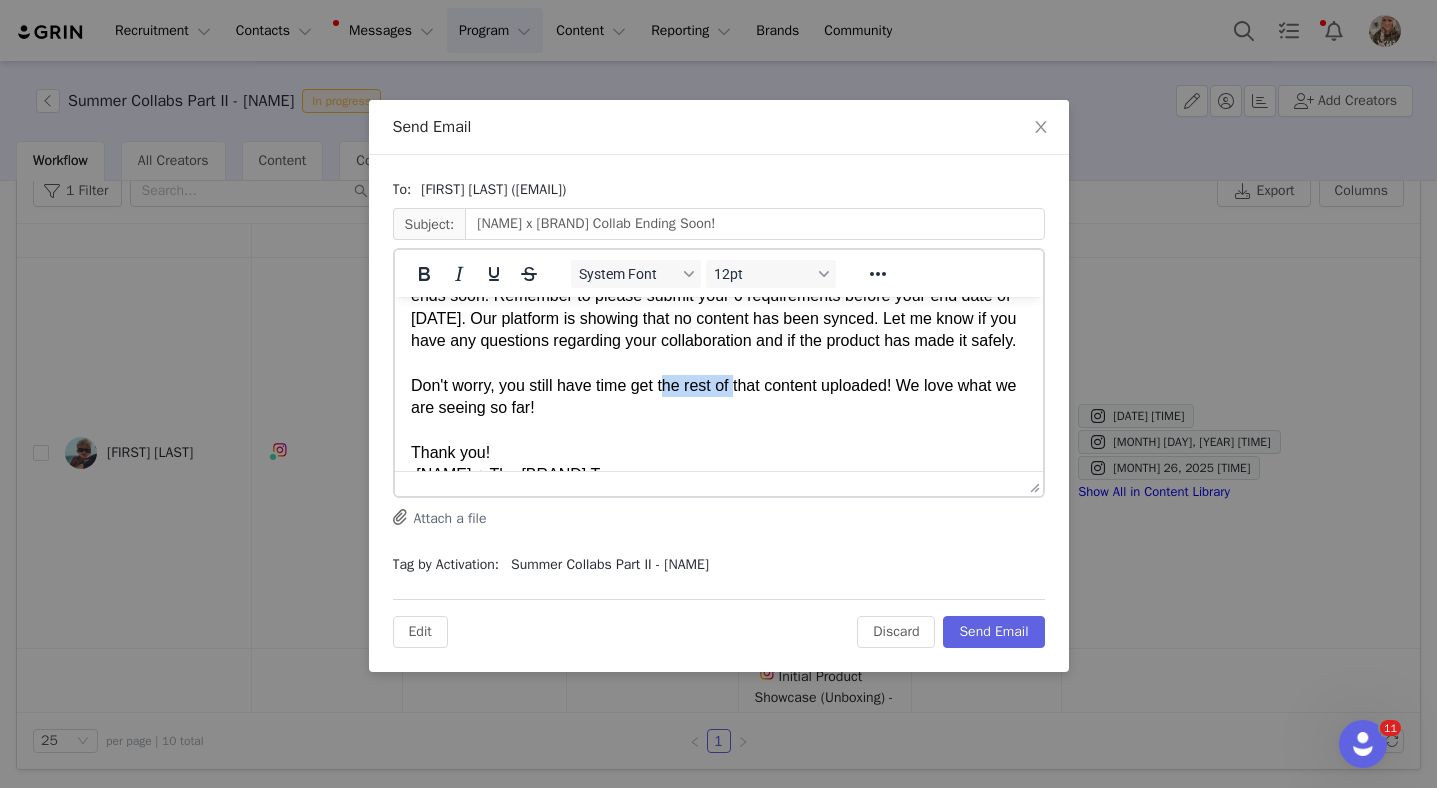drag, startPoint x: 741, startPoint y: 409, endPoint x: 658, endPoint y: 400, distance: 83.48653 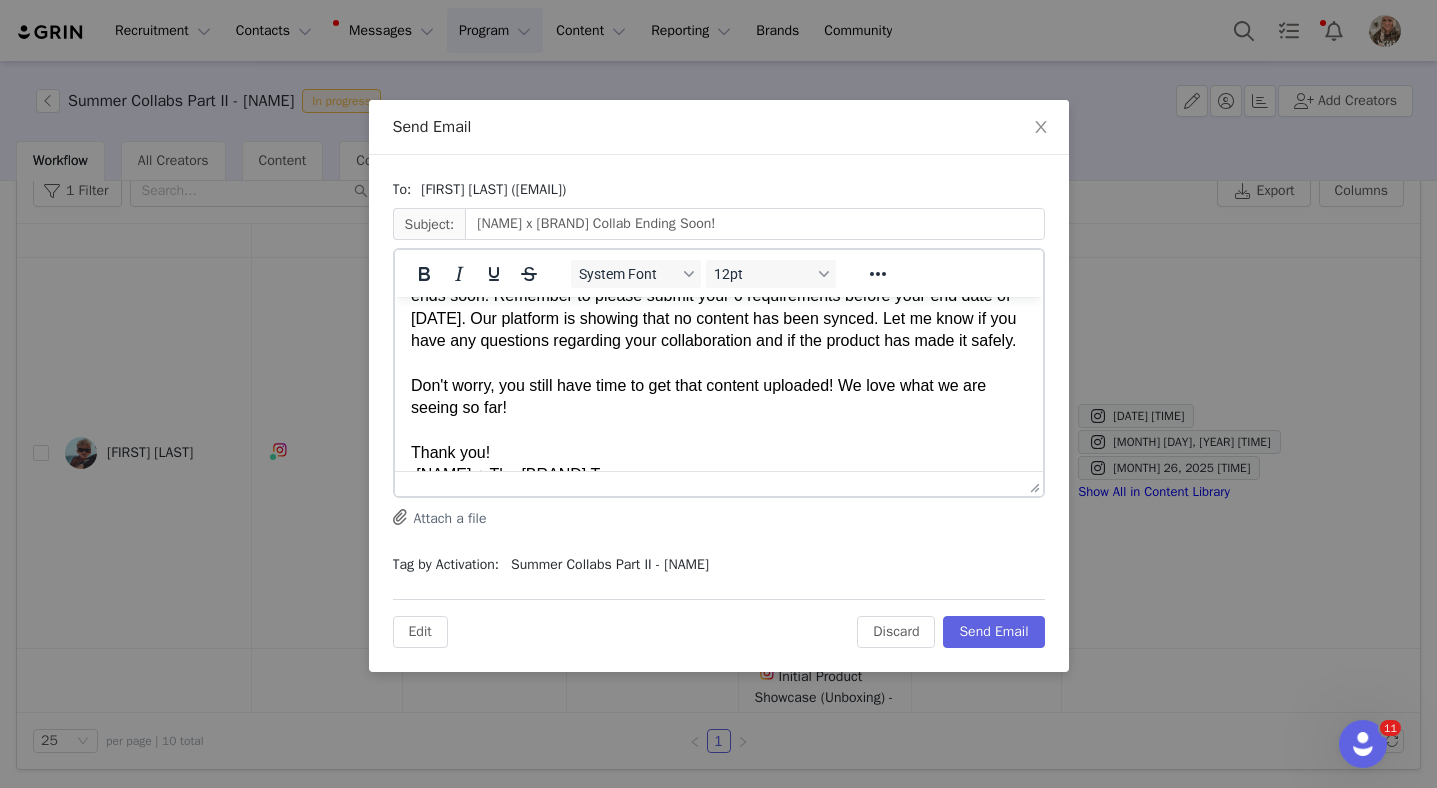 drag, startPoint x: 570, startPoint y: 420, endPoint x: 857, endPoint y: 409, distance: 287.21072 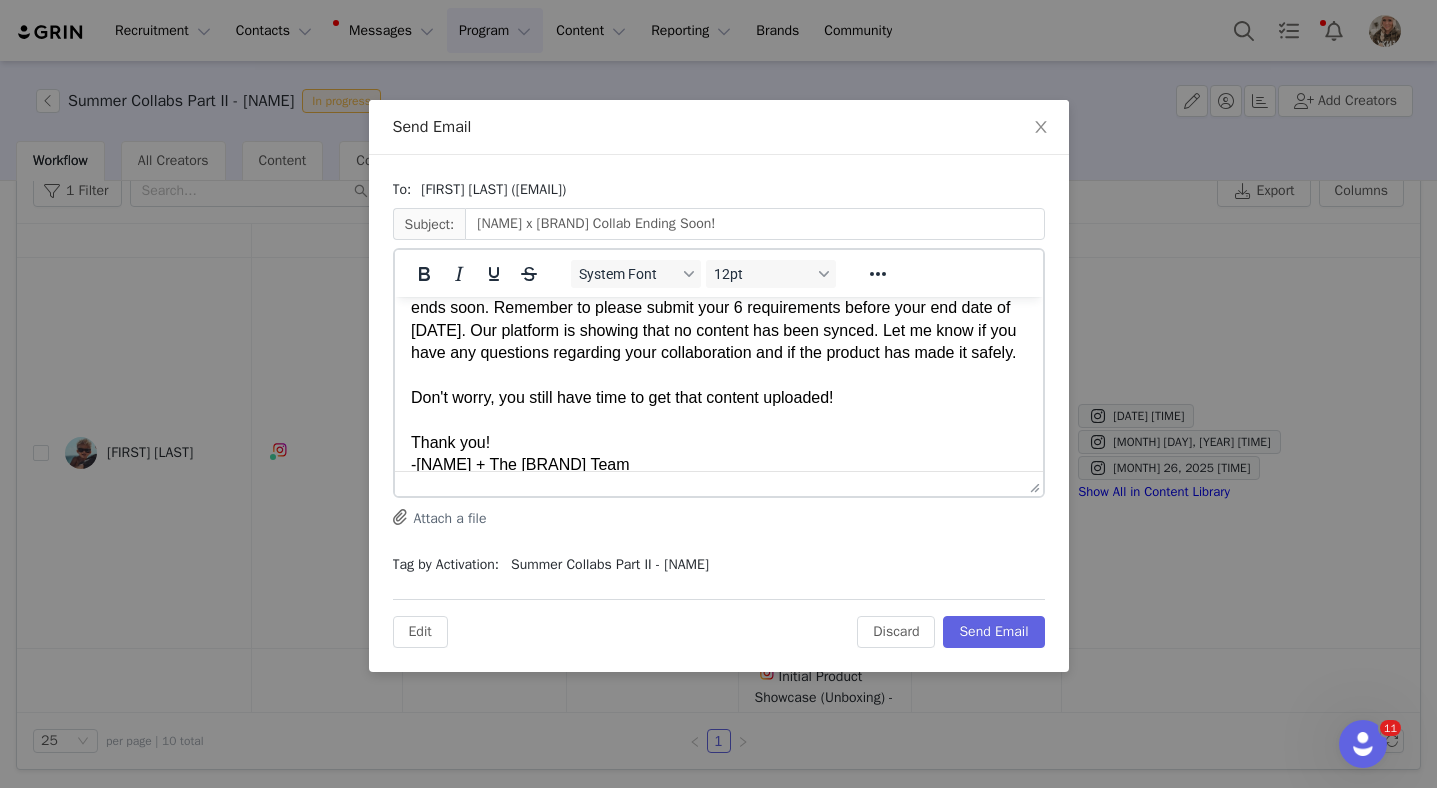 scroll, scrollTop: 89, scrollLeft: 0, axis: vertical 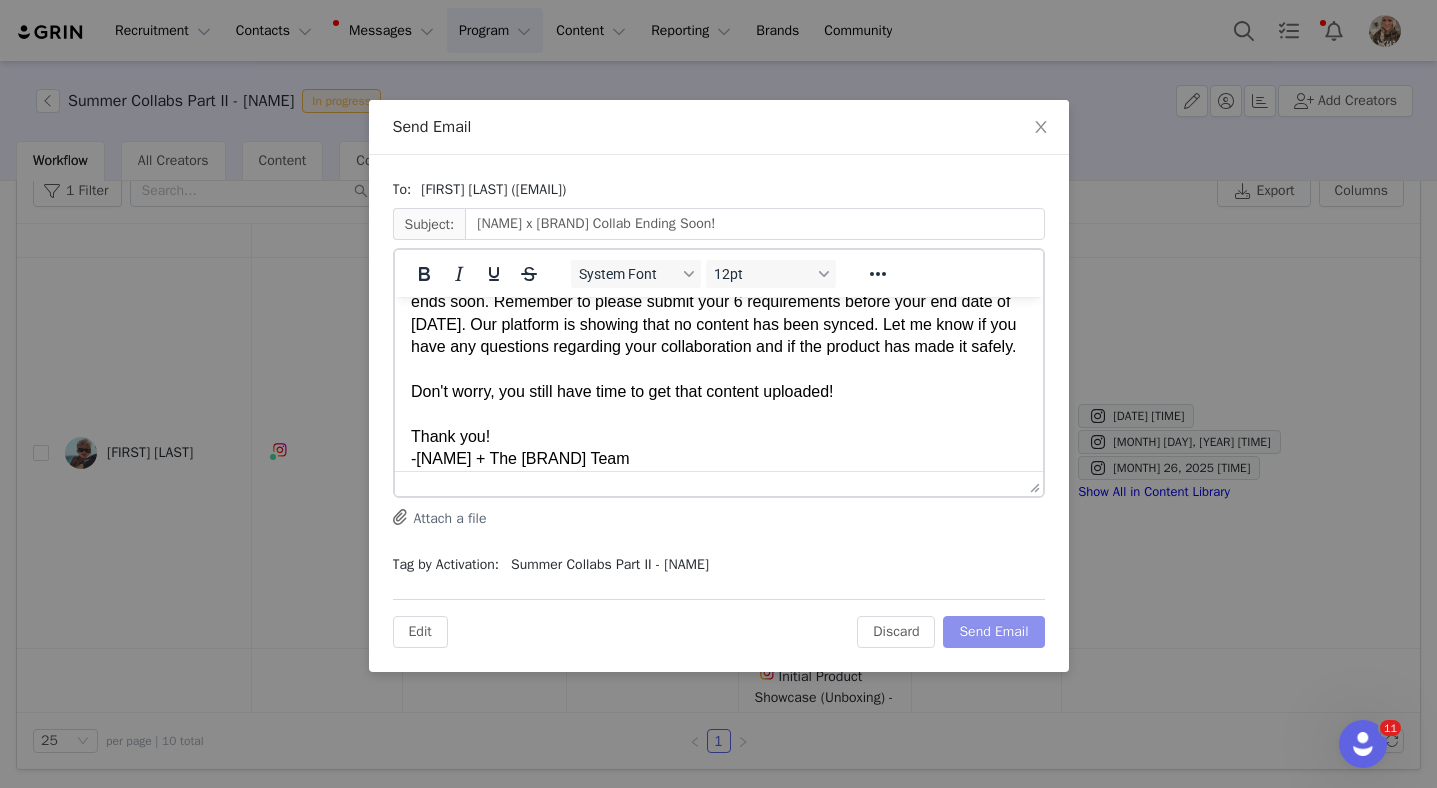 click on "Send Email" at bounding box center [993, 632] 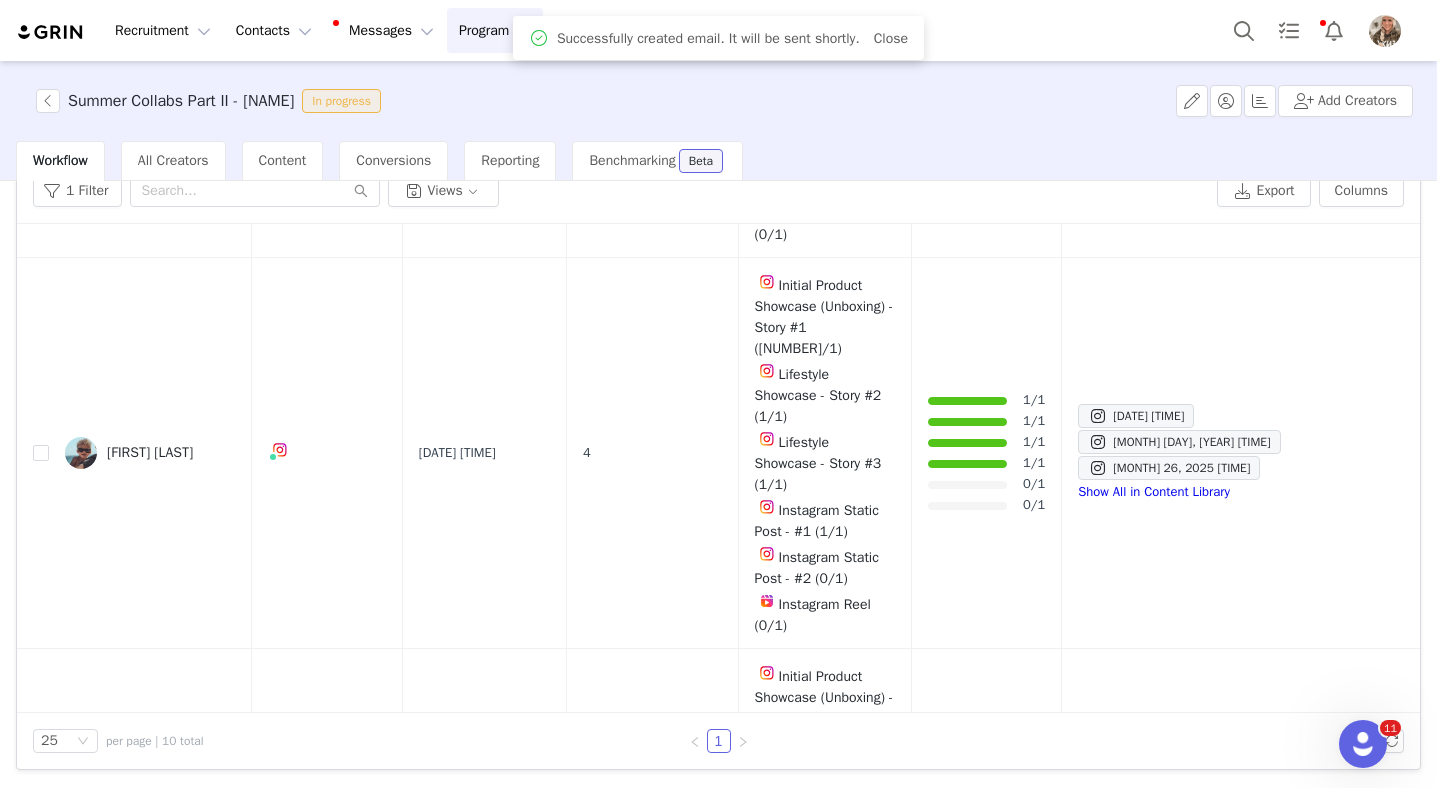 scroll, scrollTop: 0, scrollLeft: 0, axis: both 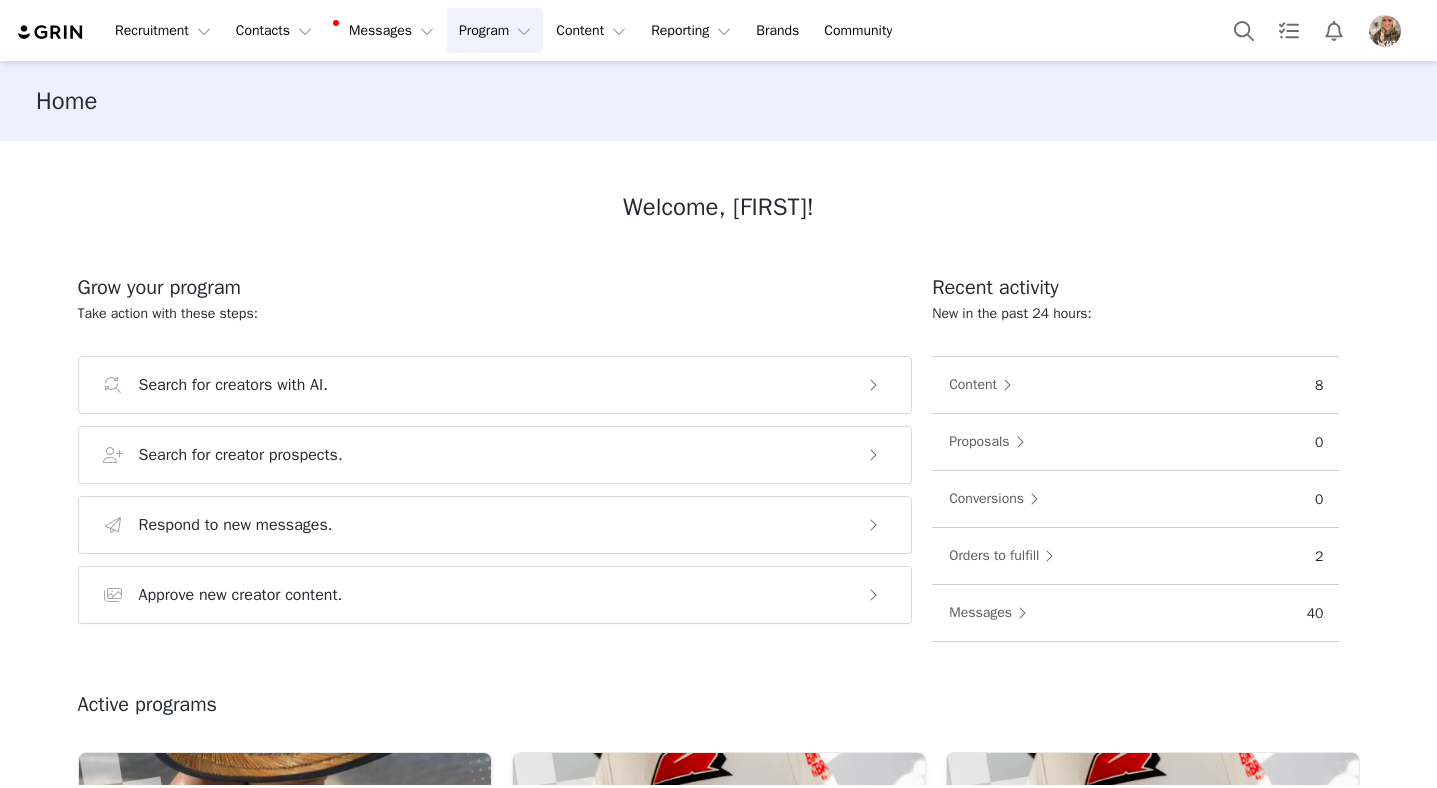 click on "Program Program" at bounding box center (495, 30) 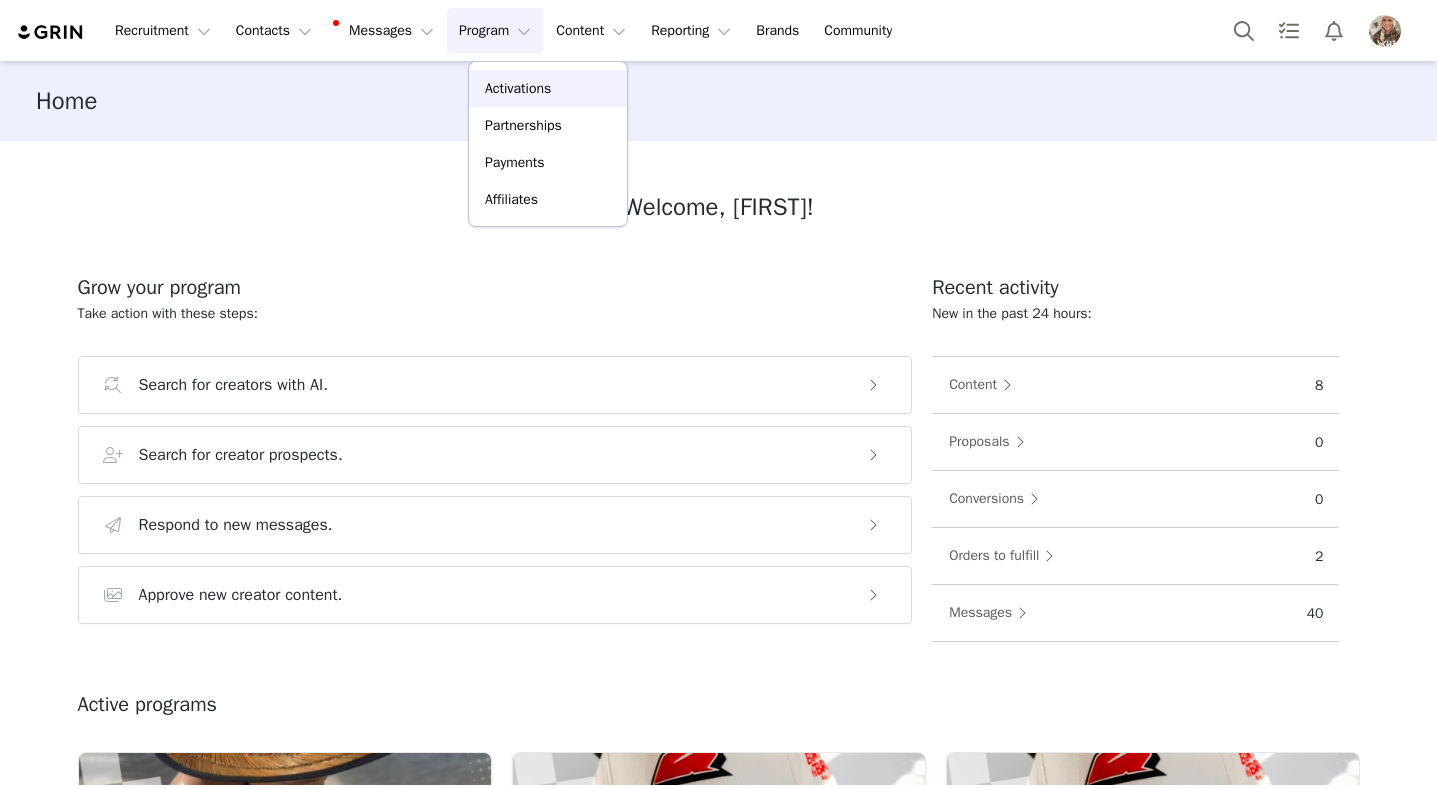 click on "Activations" at bounding box center [518, 88] 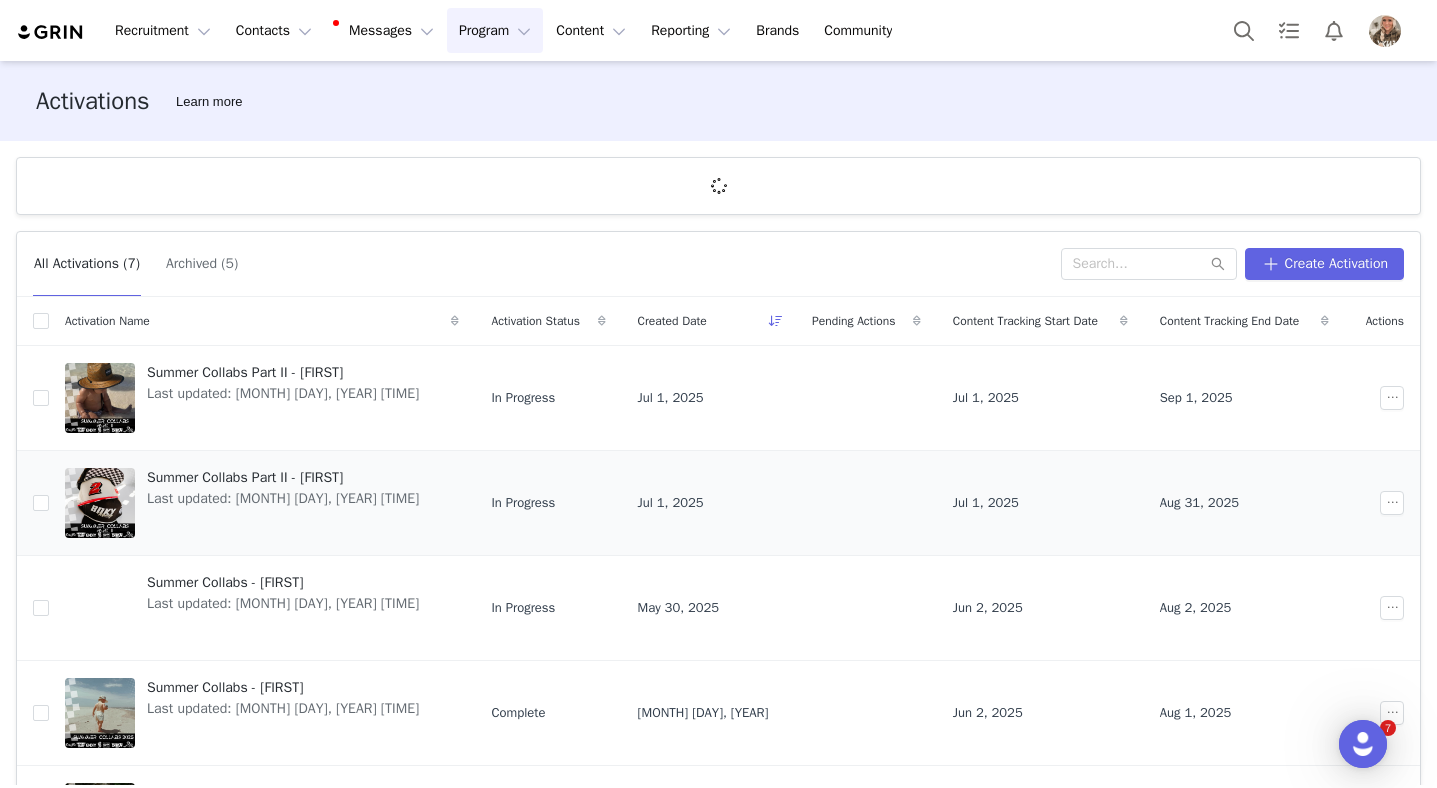scroll, scrollTop: 0, scrollLeft: 0, axis: both 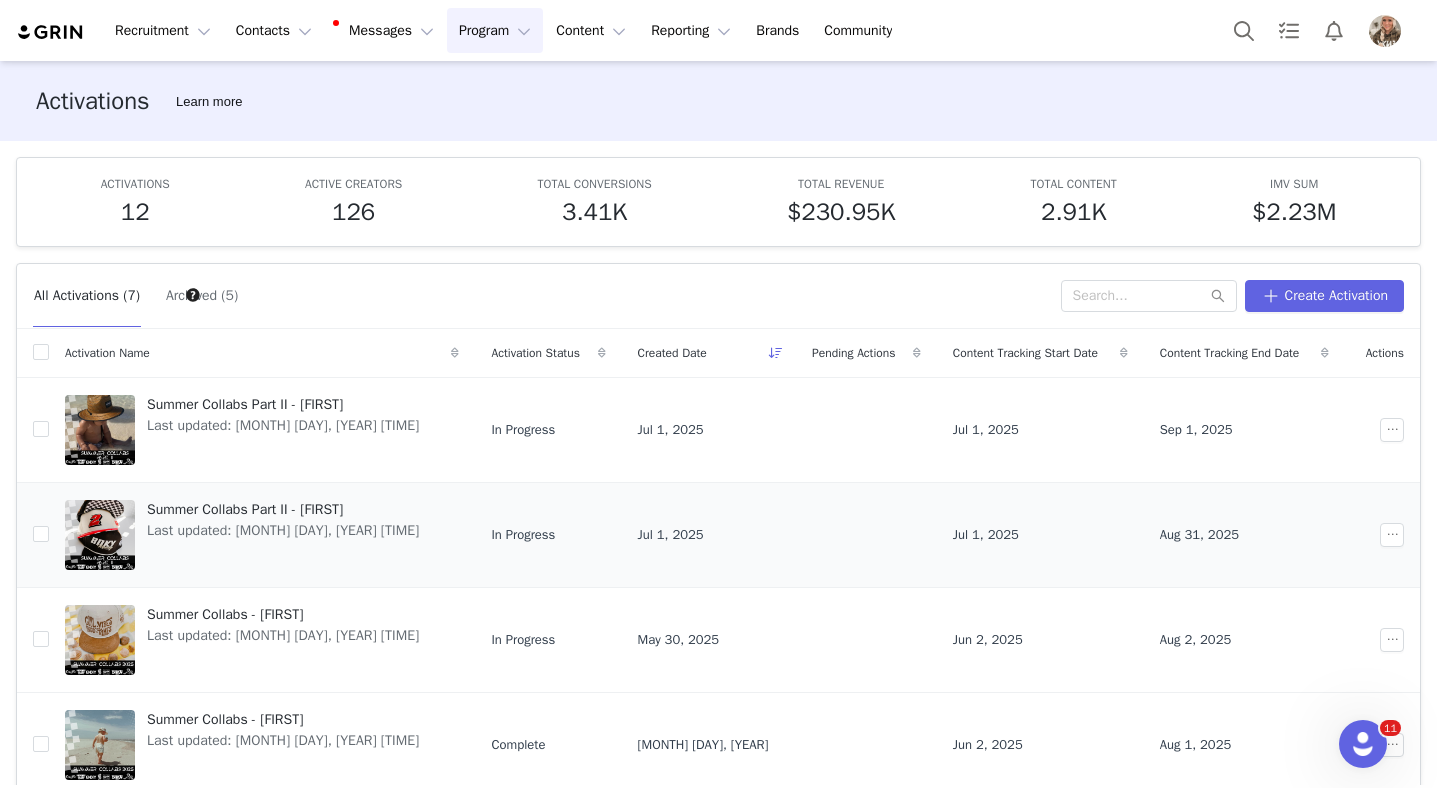 click on "Summer Collabs Part II - [FIRST]" at bounding box center (283, 509) 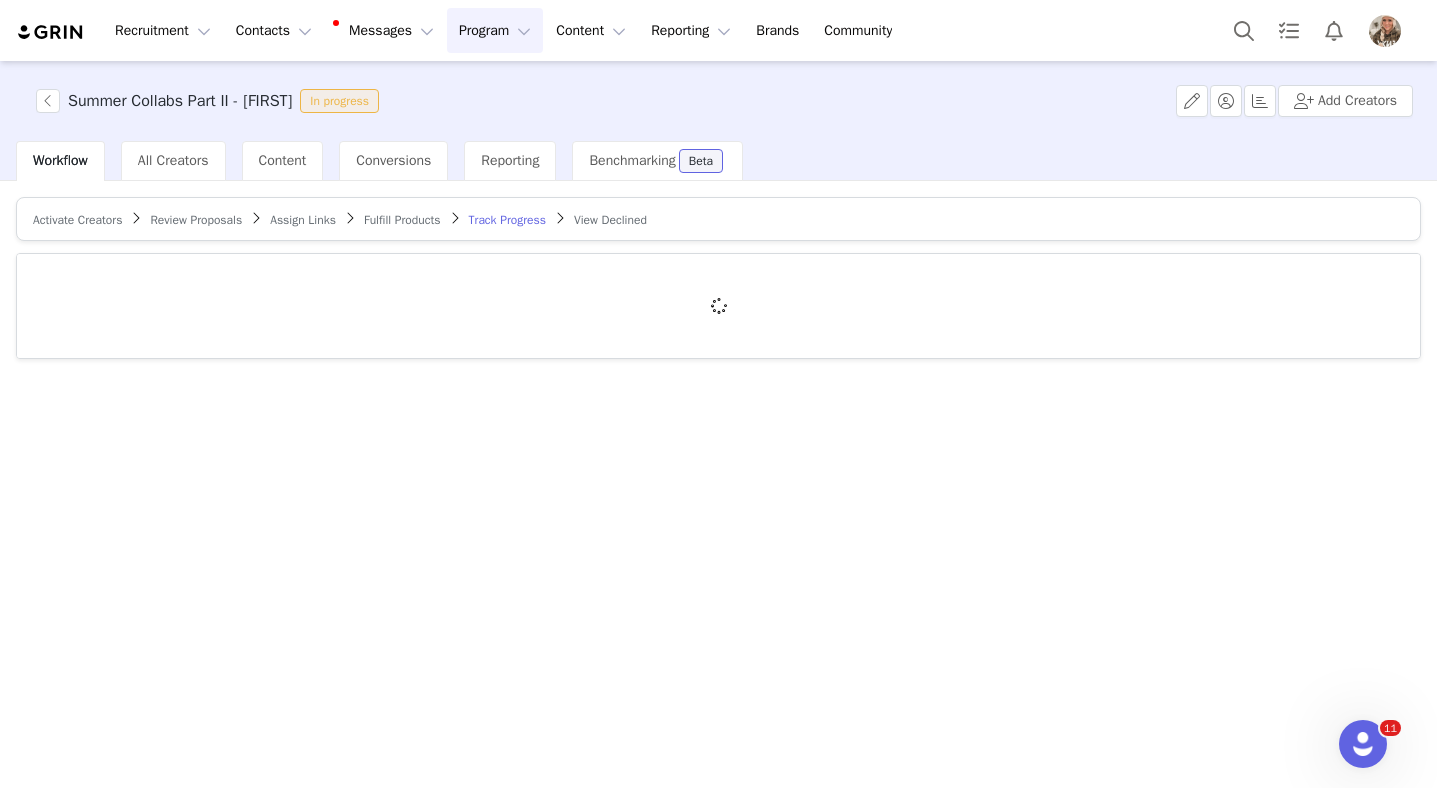 click on "Fulfill Products" at bounding box center (402, 220) 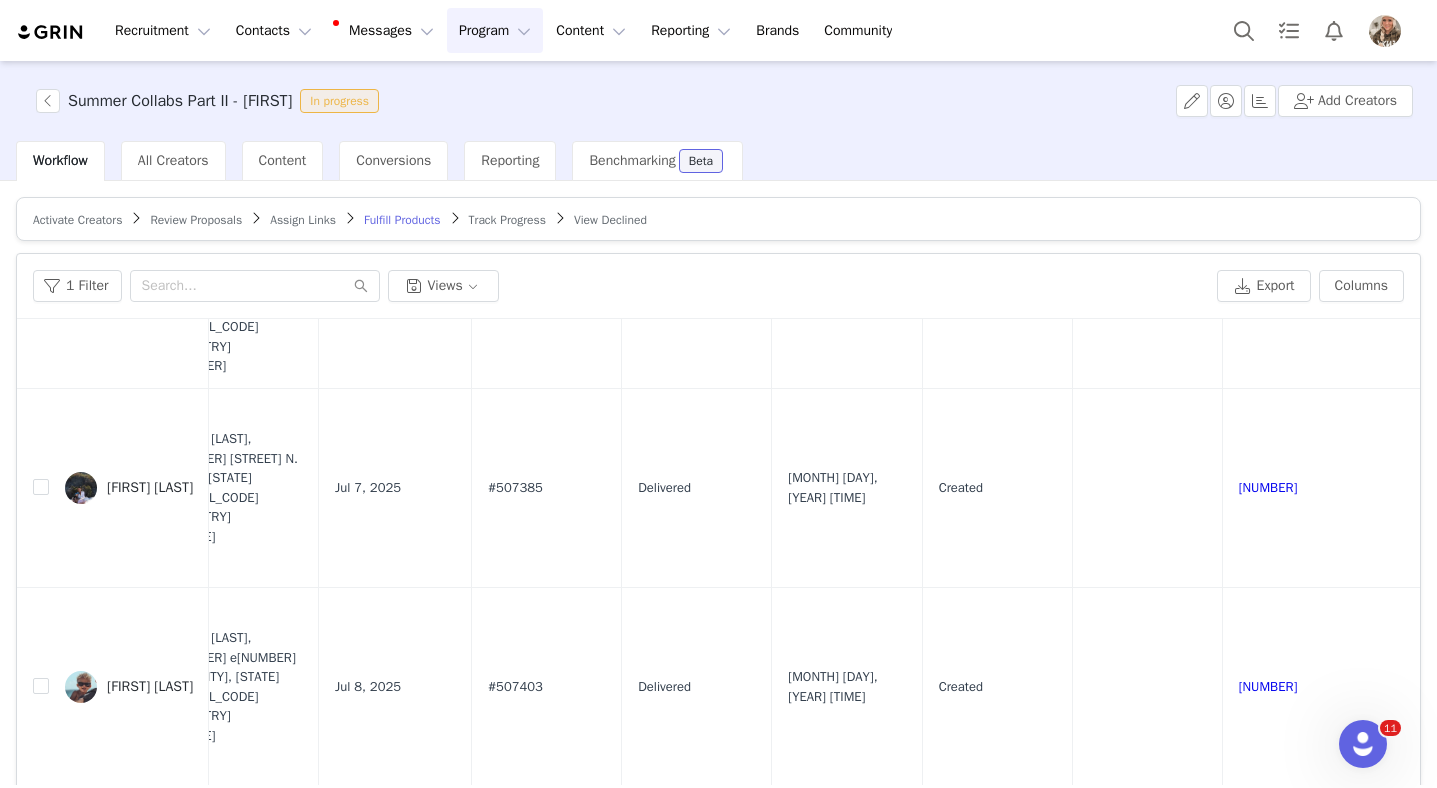 scroll, scrollTop: 1371, scrollLeft: 1023, axis: both 